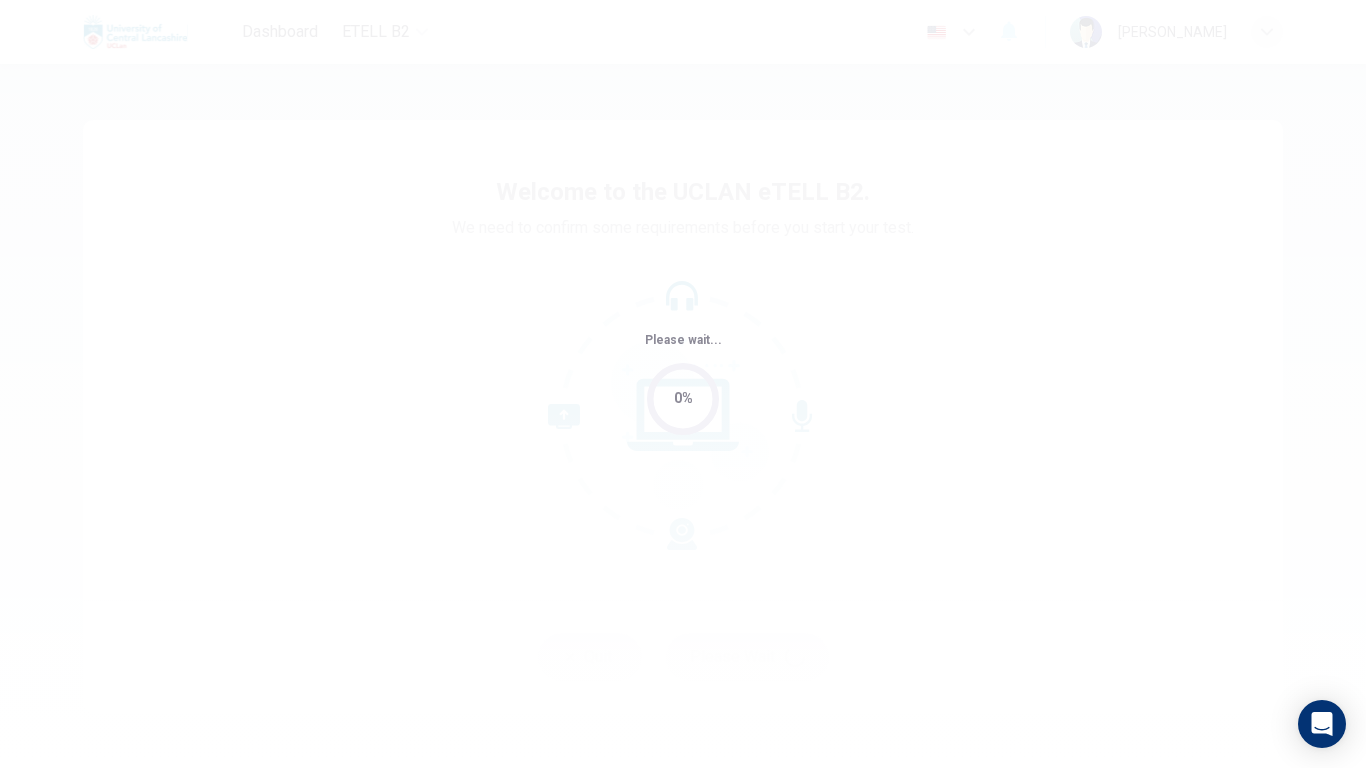 scroll, scrollTop: 0, scrollLeft: 0, axis: both 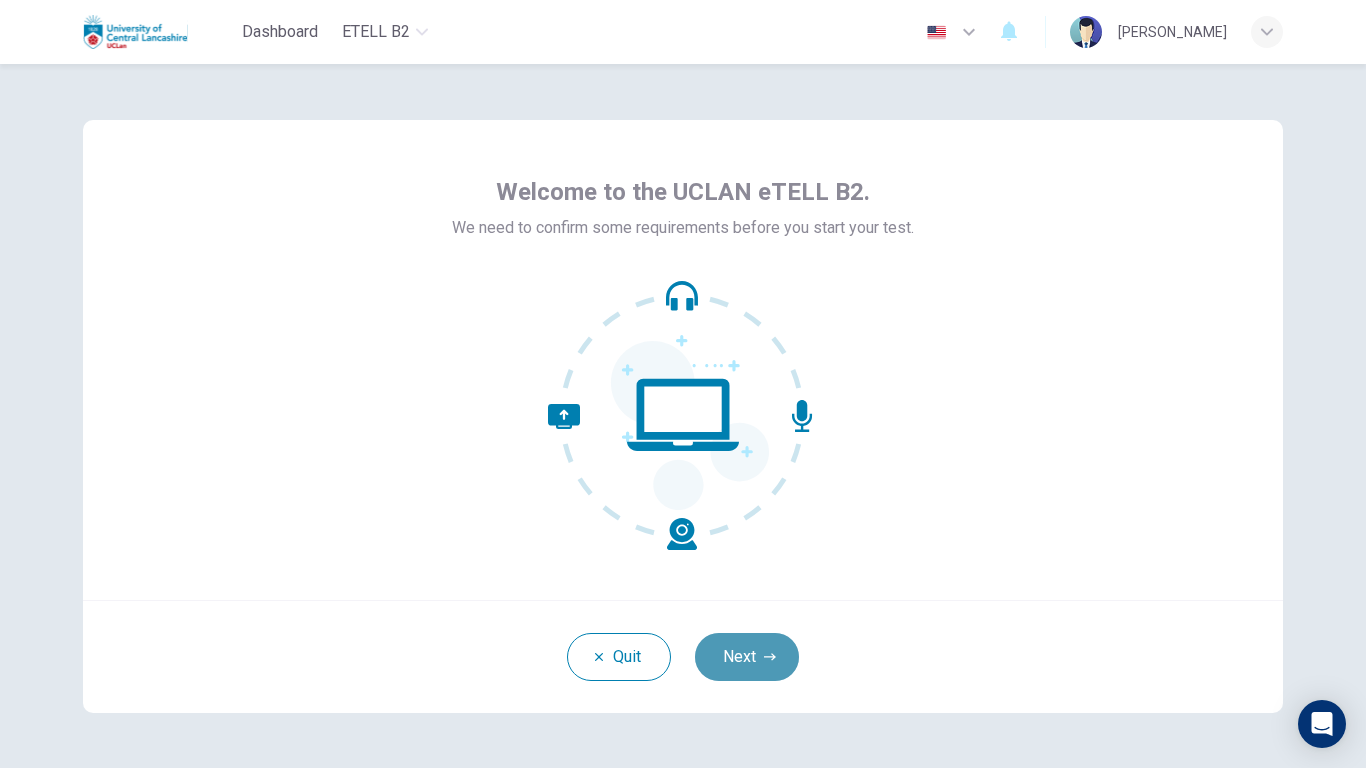 click on "Next" at bounding box center (747, 657) 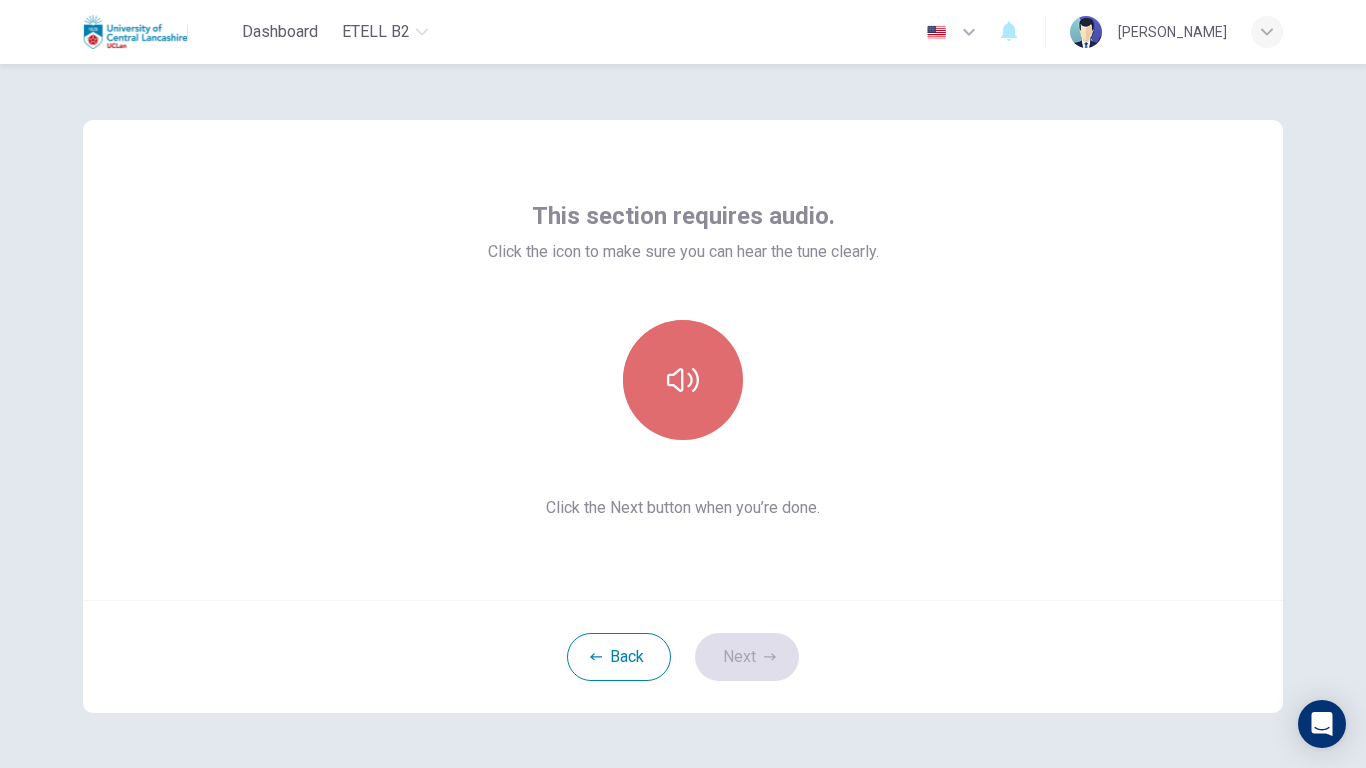 click 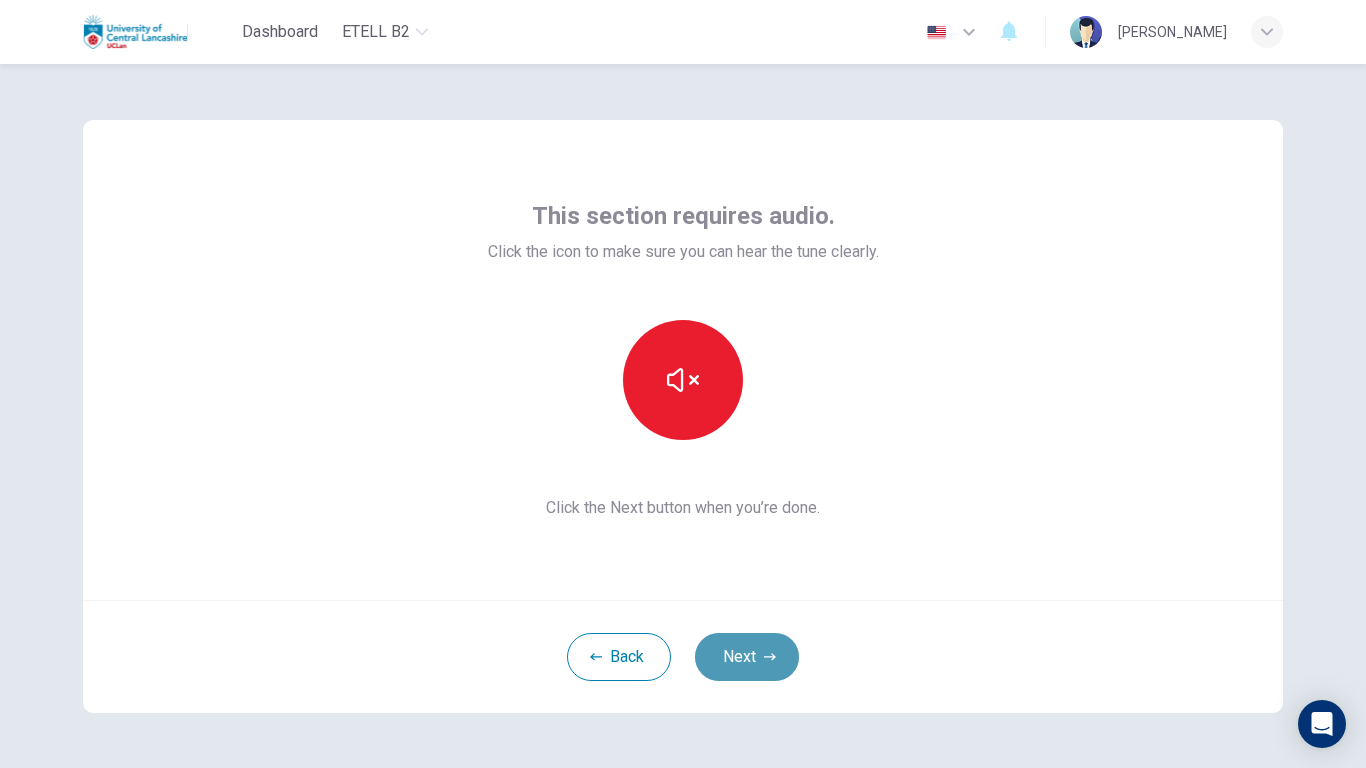 click on "Next" at bounding box center [747, 657] 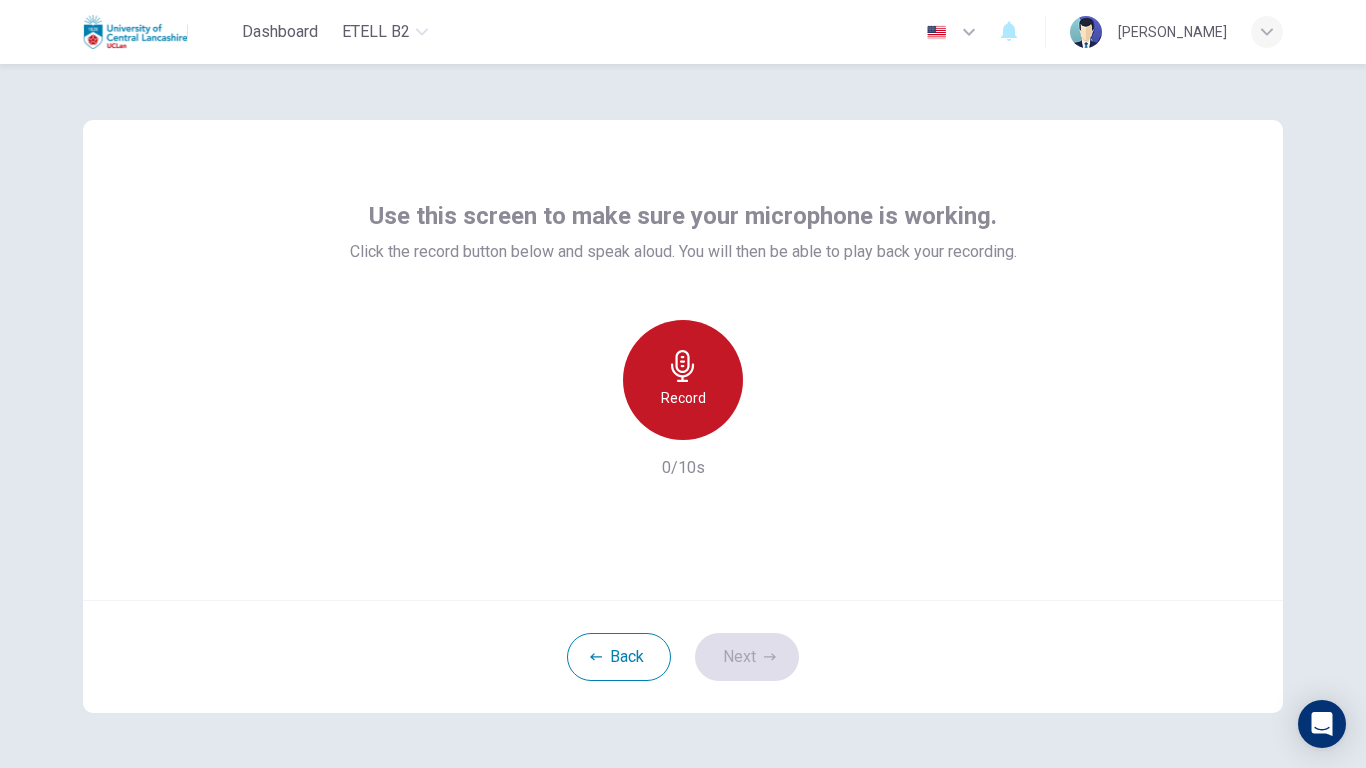click on "Record" at bounding box center [683, 398] 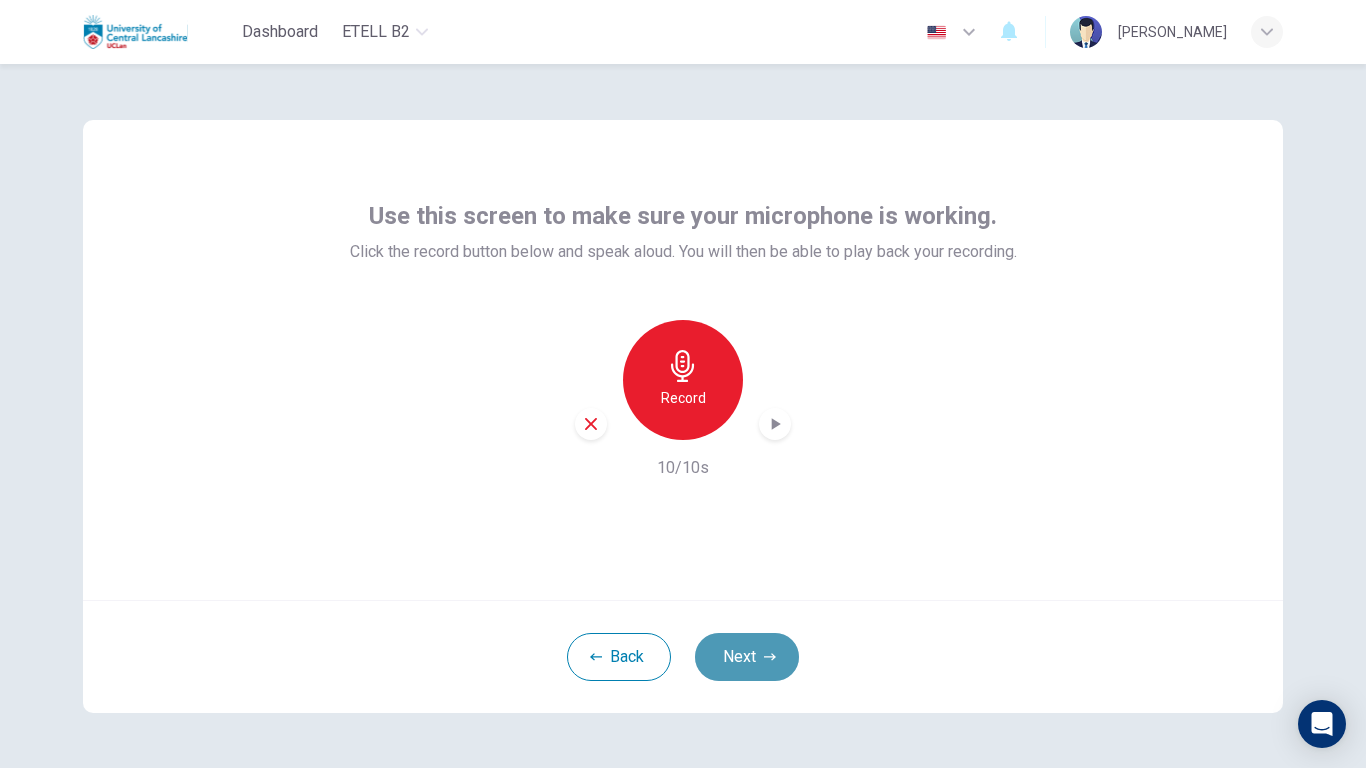click on "Next" at bounding box center (747, 657) 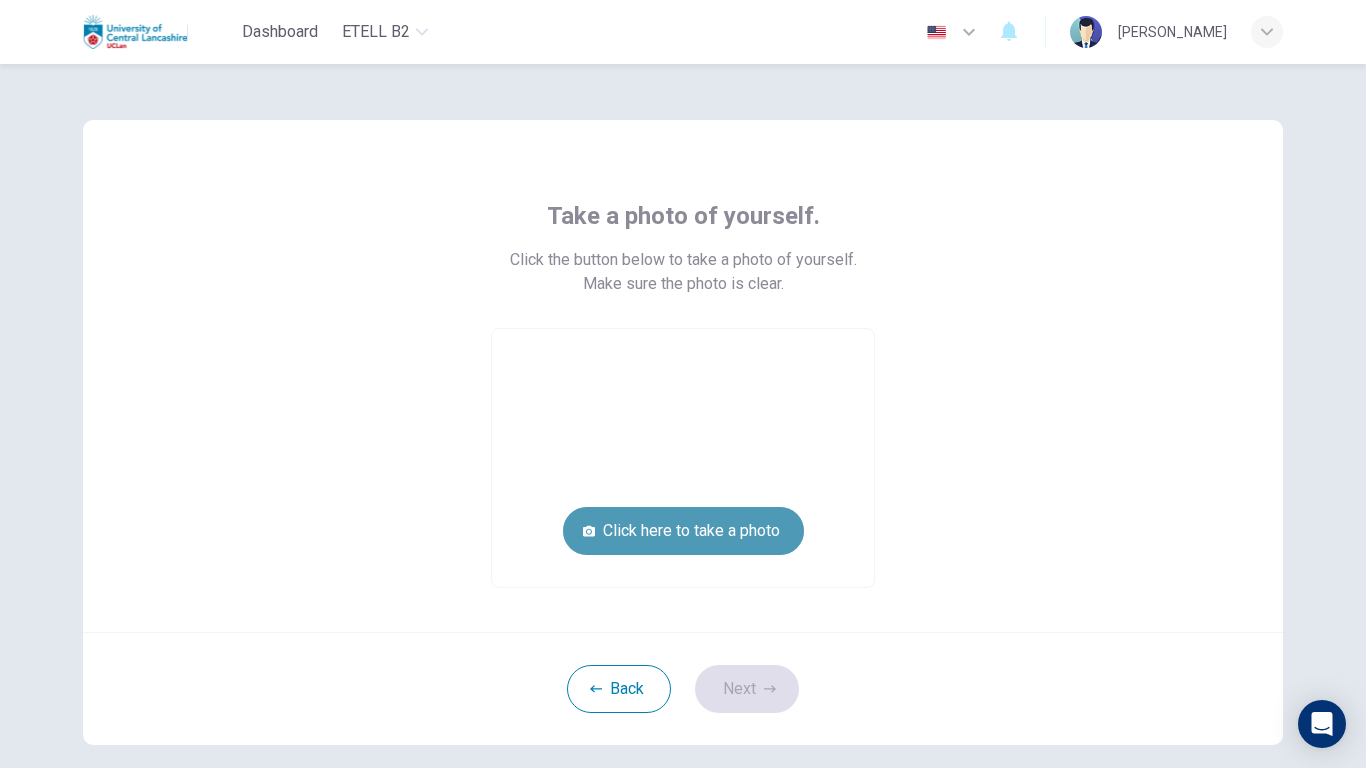 click on "Click here to take a photo" at bounding box center (683, 531) 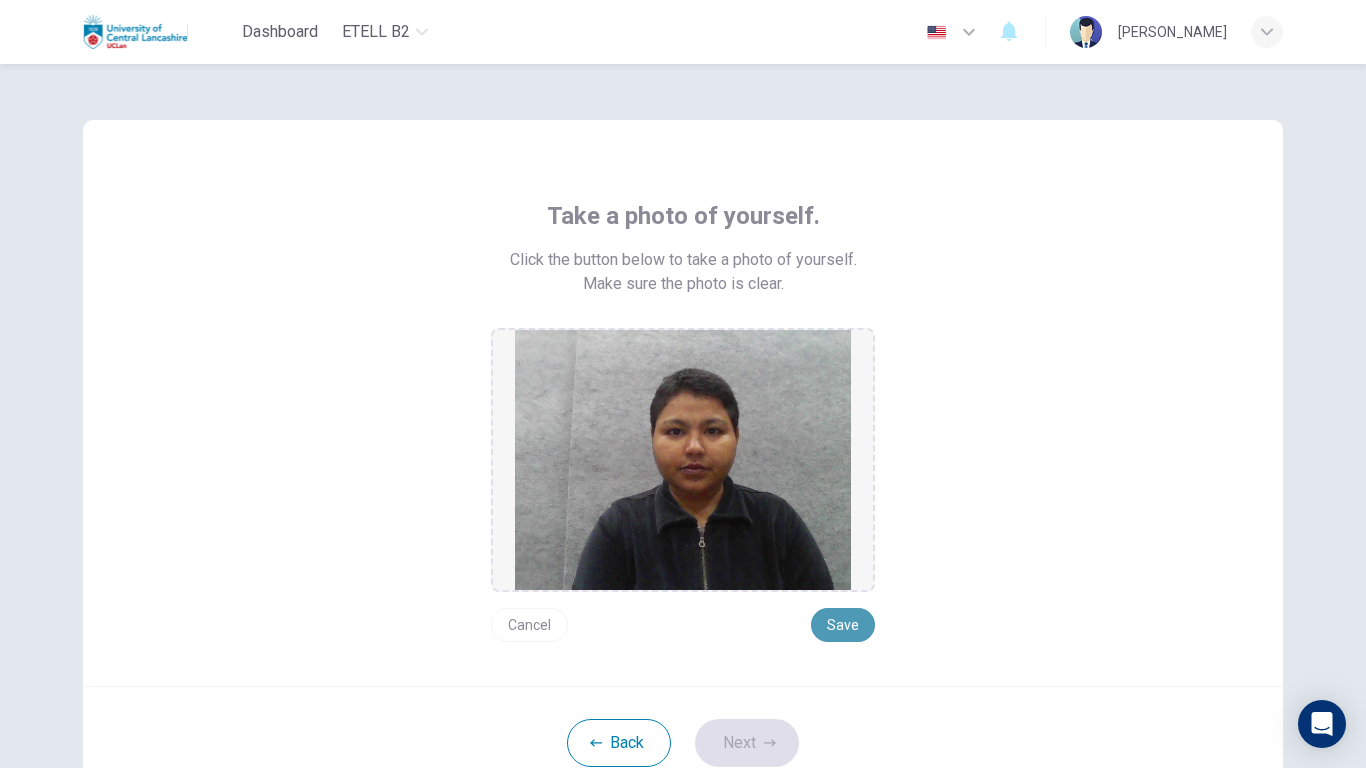 click on "Save" at bounding box center (843, 625) 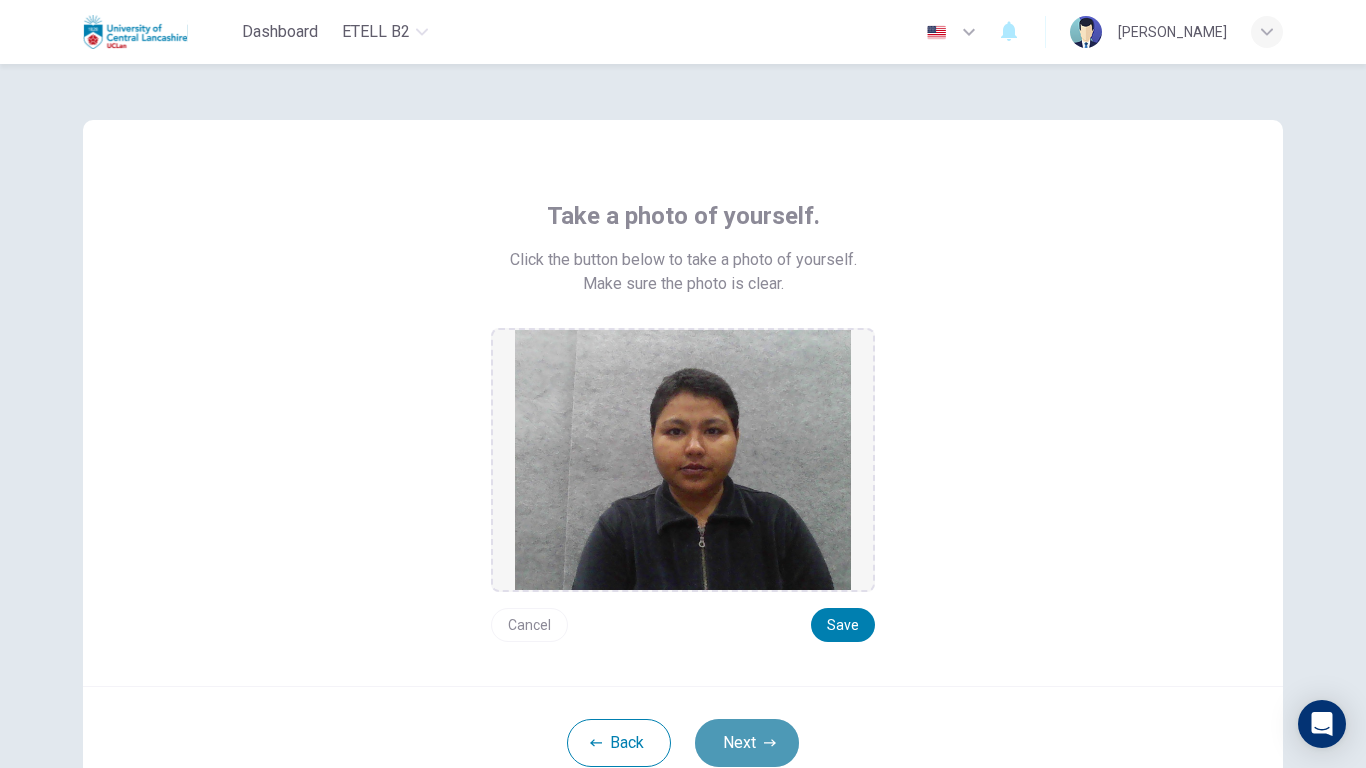 click on "Next" at bounding box center [747, 743] 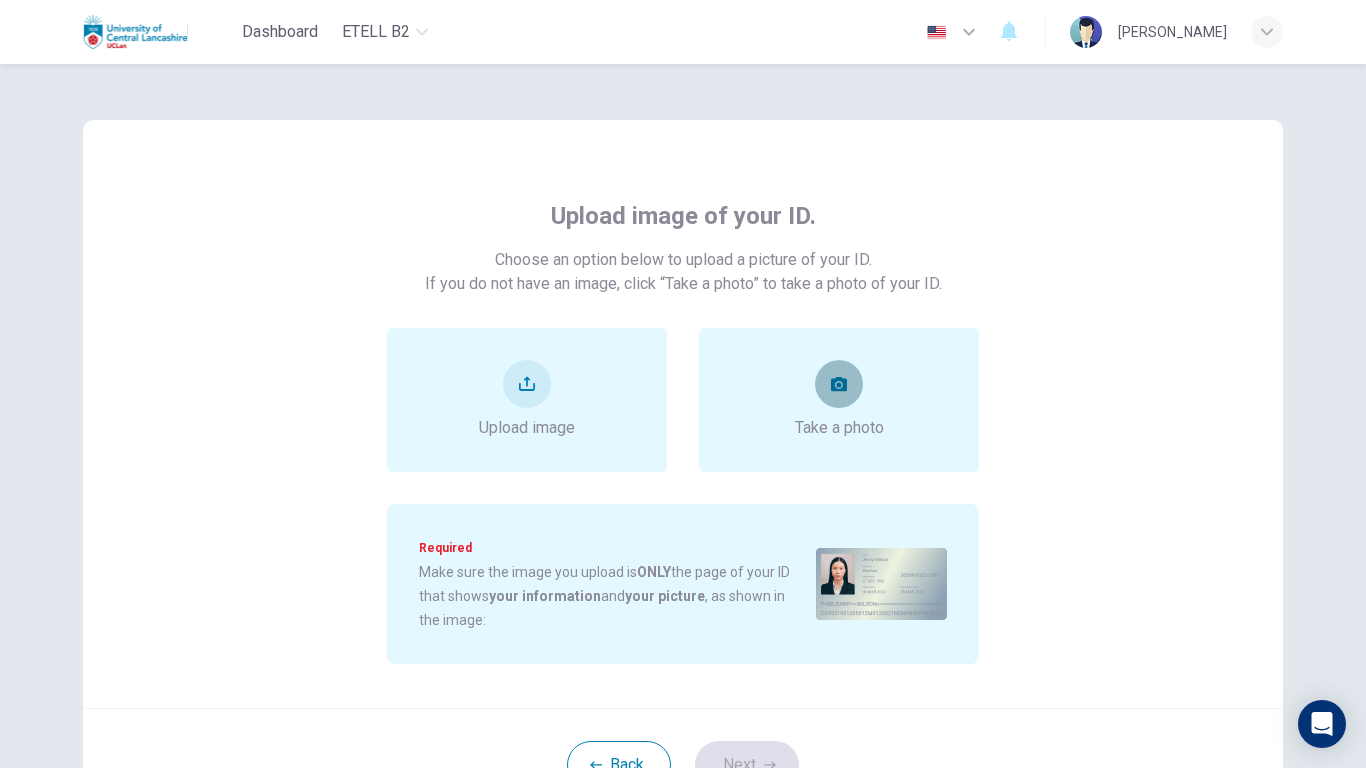 click 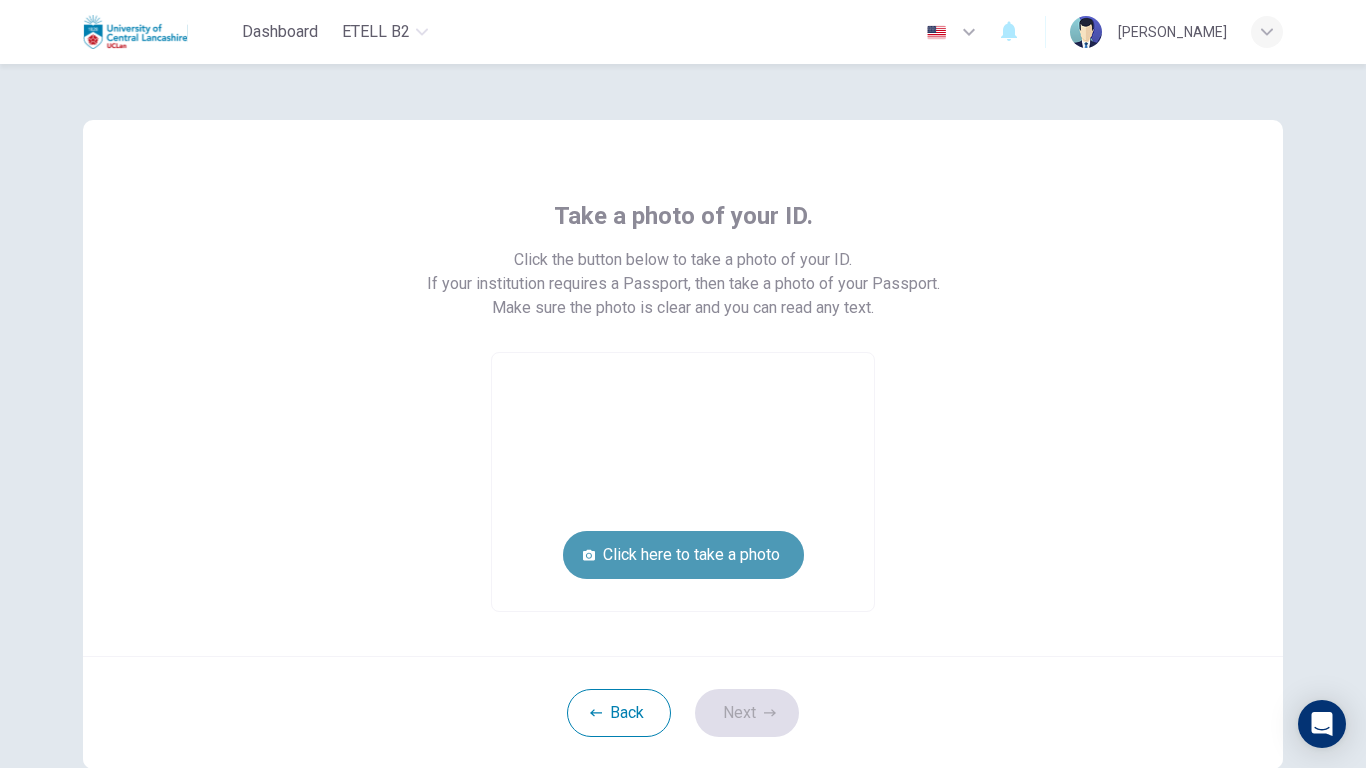click on "Click here to take a photo" at bounding box center (683, 555) 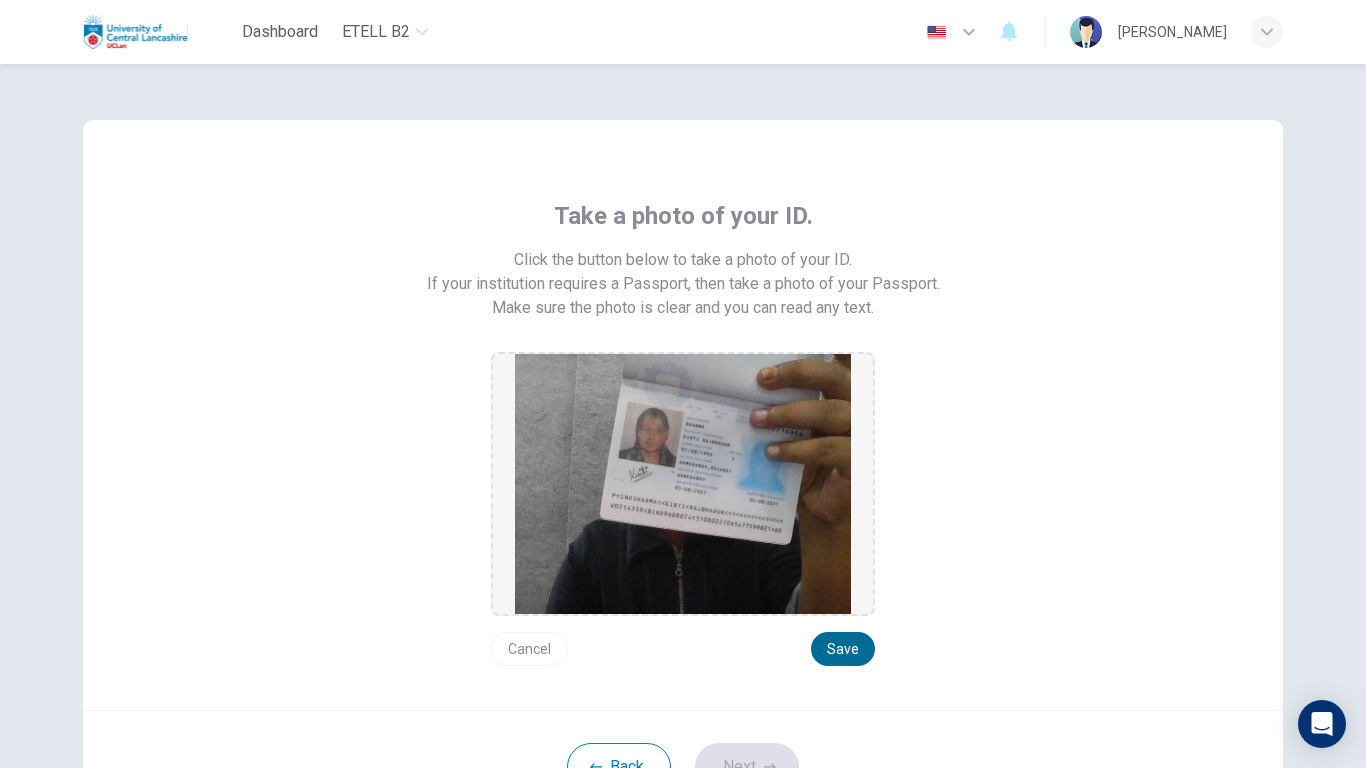 click on "Save" at bounding box center [843, 649] 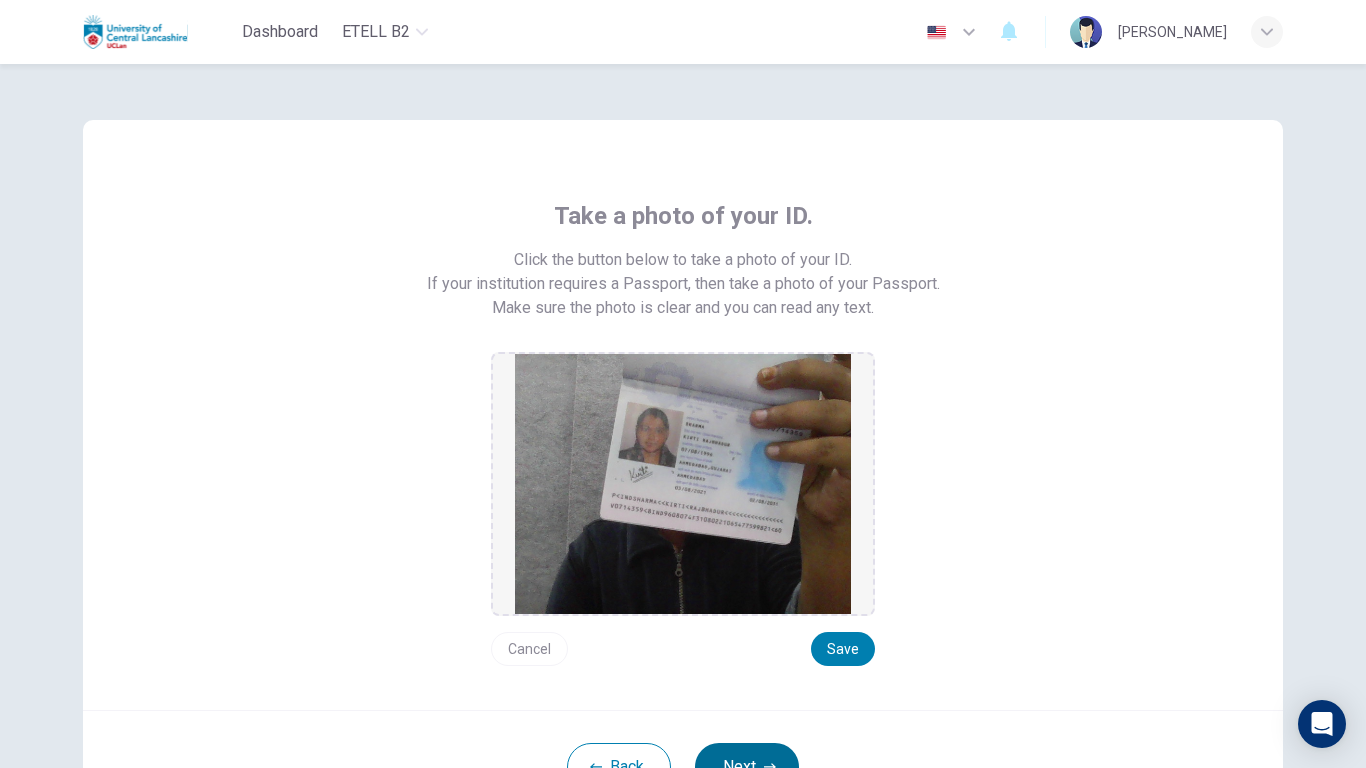 click on "Next" at bounding box center (747, 767) 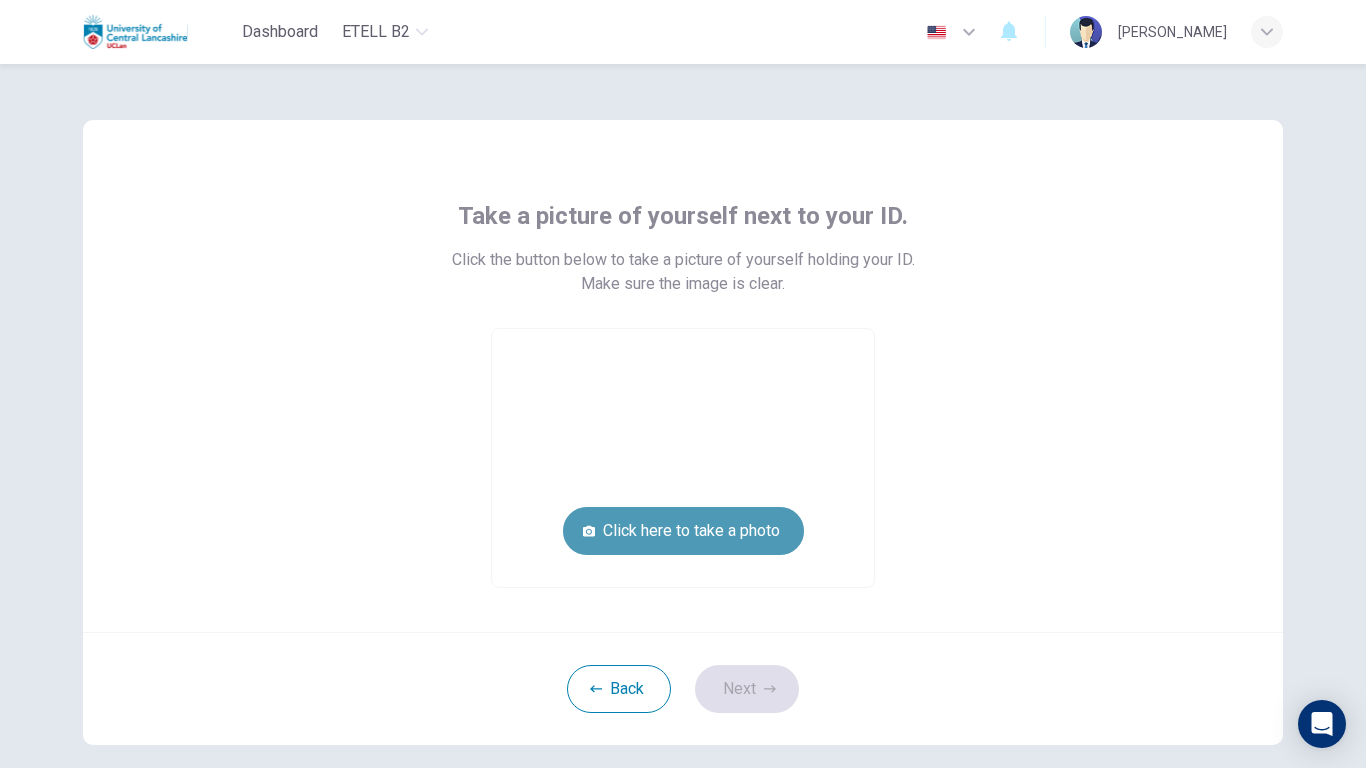 click on "Click here to take a photo" at bounding box center [683, 531] 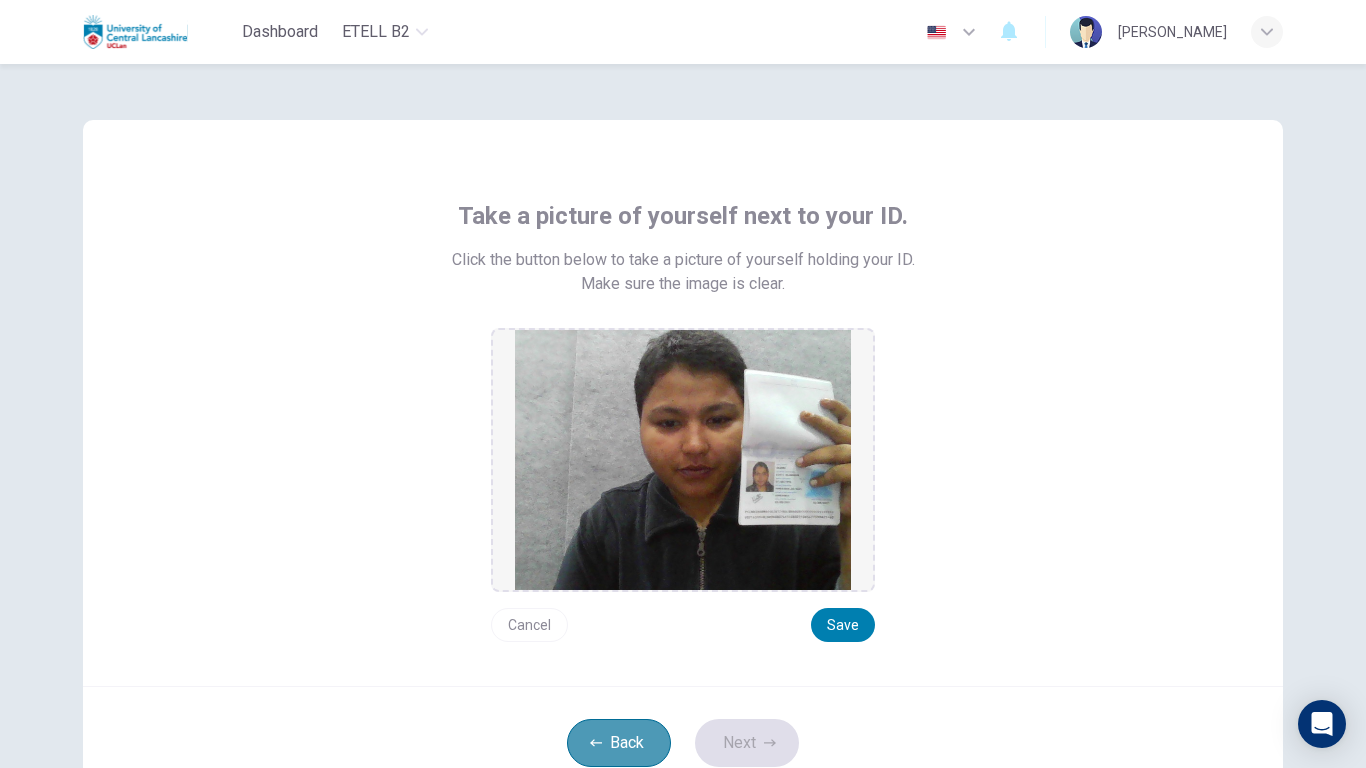click on "Back" at bounding box center [619, 743] 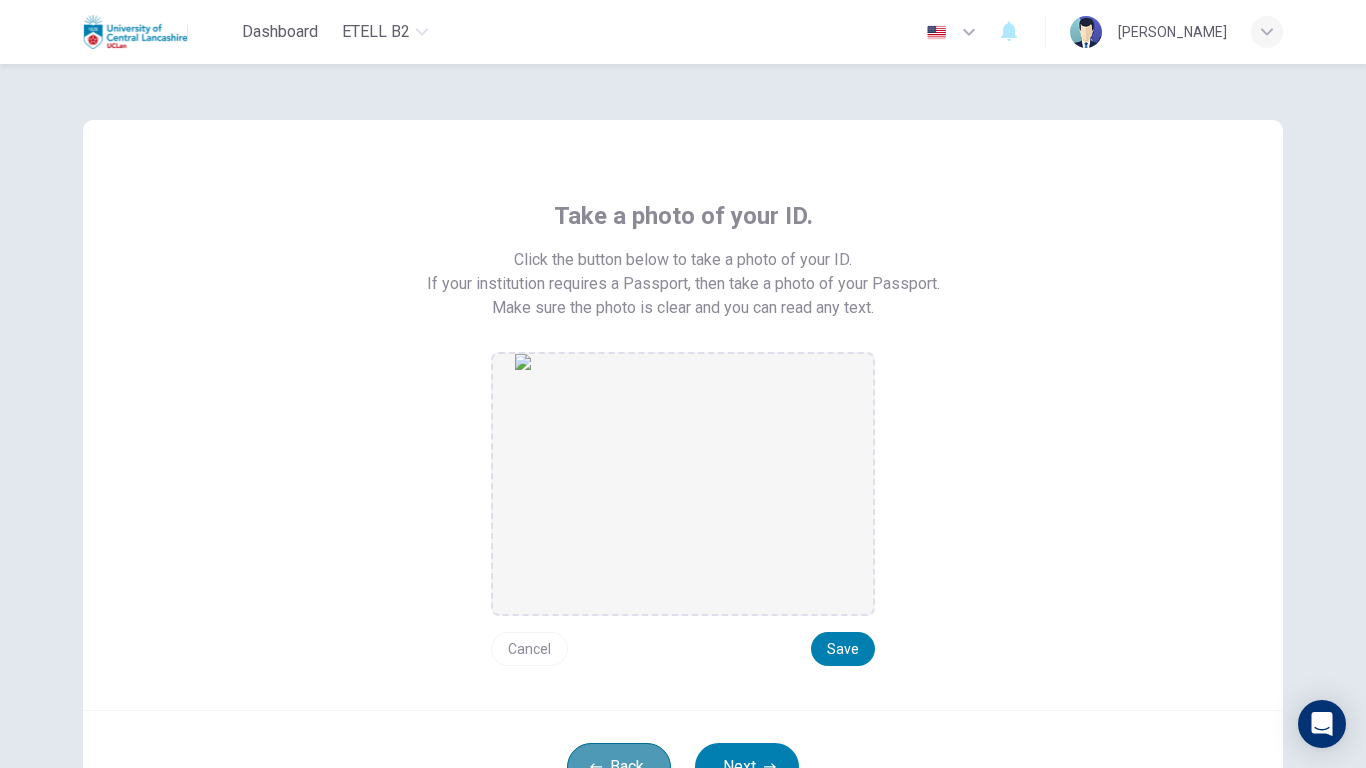 click on "Back" at bounding box center [619, 767] 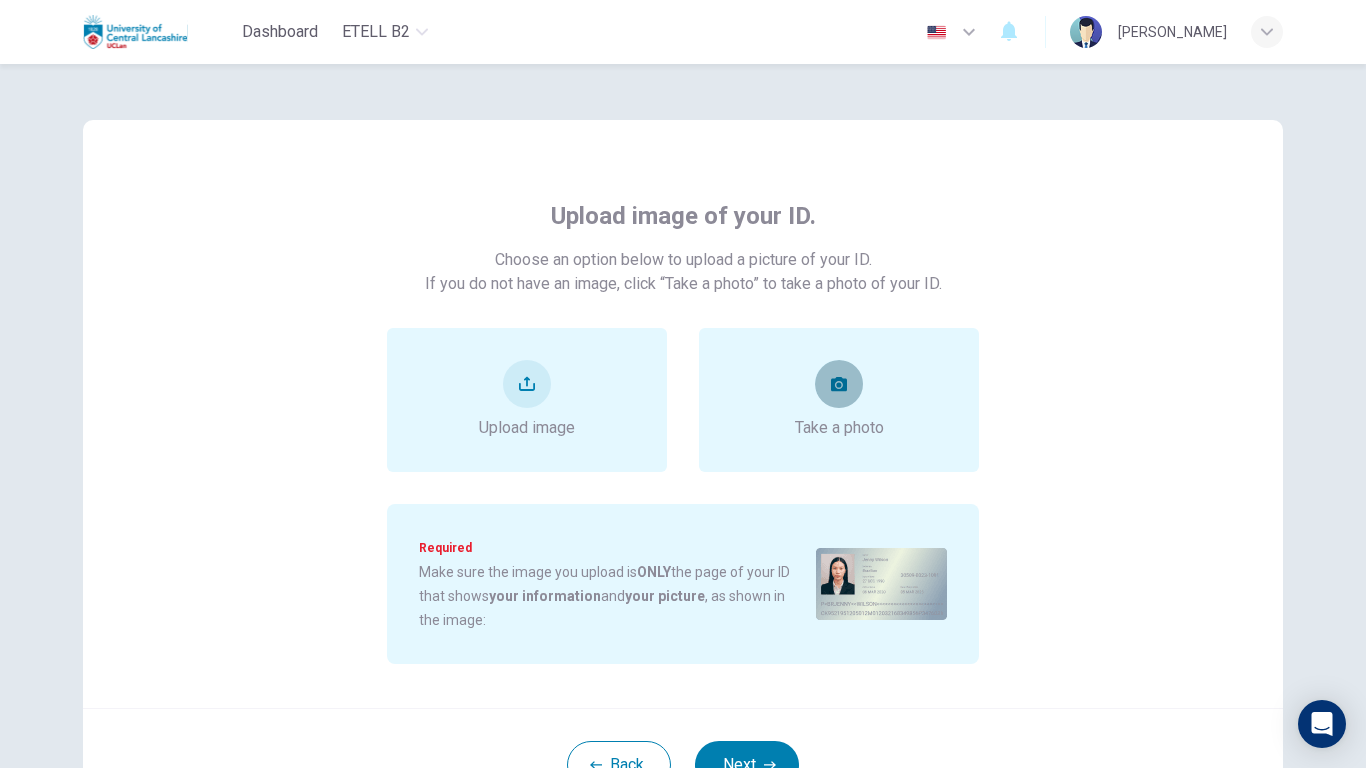 click at bounding box center (839, 384) 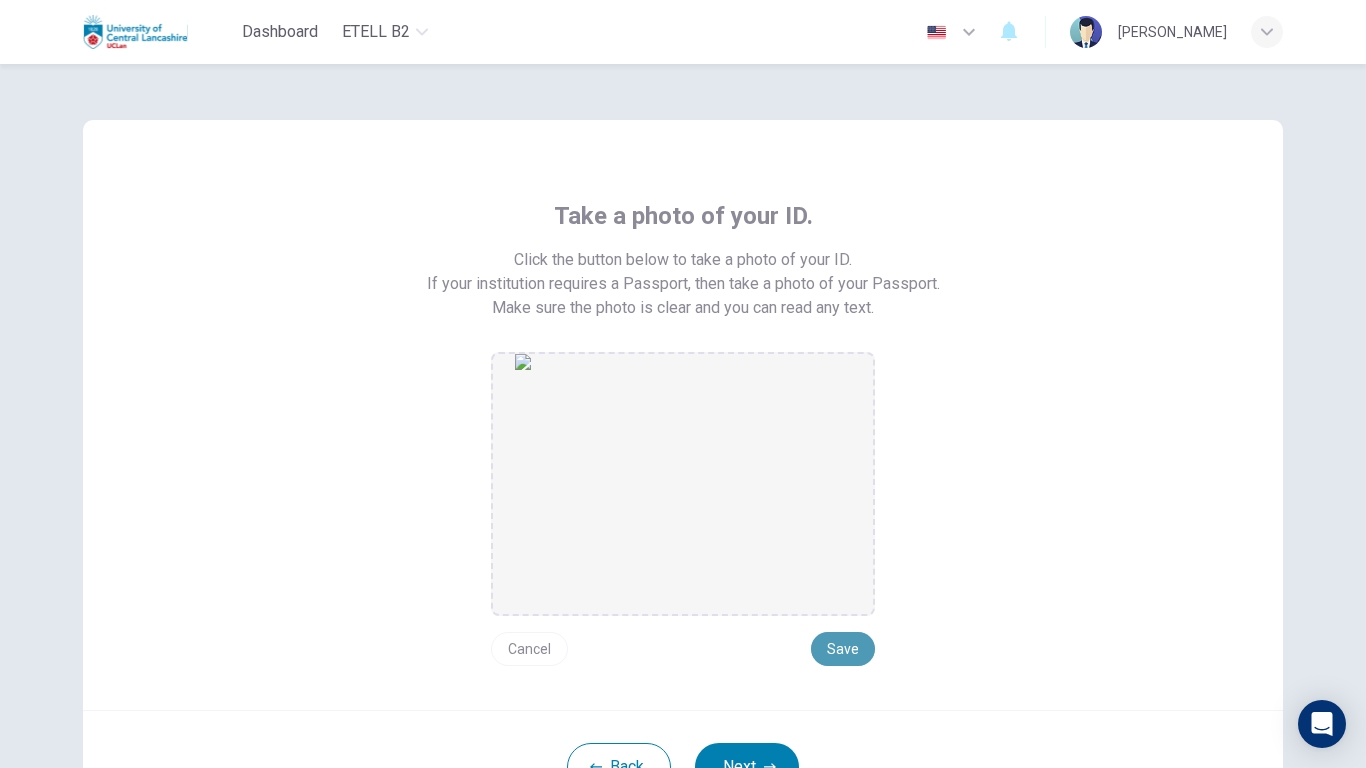 click on "Save" at bounding box center [843, 649] 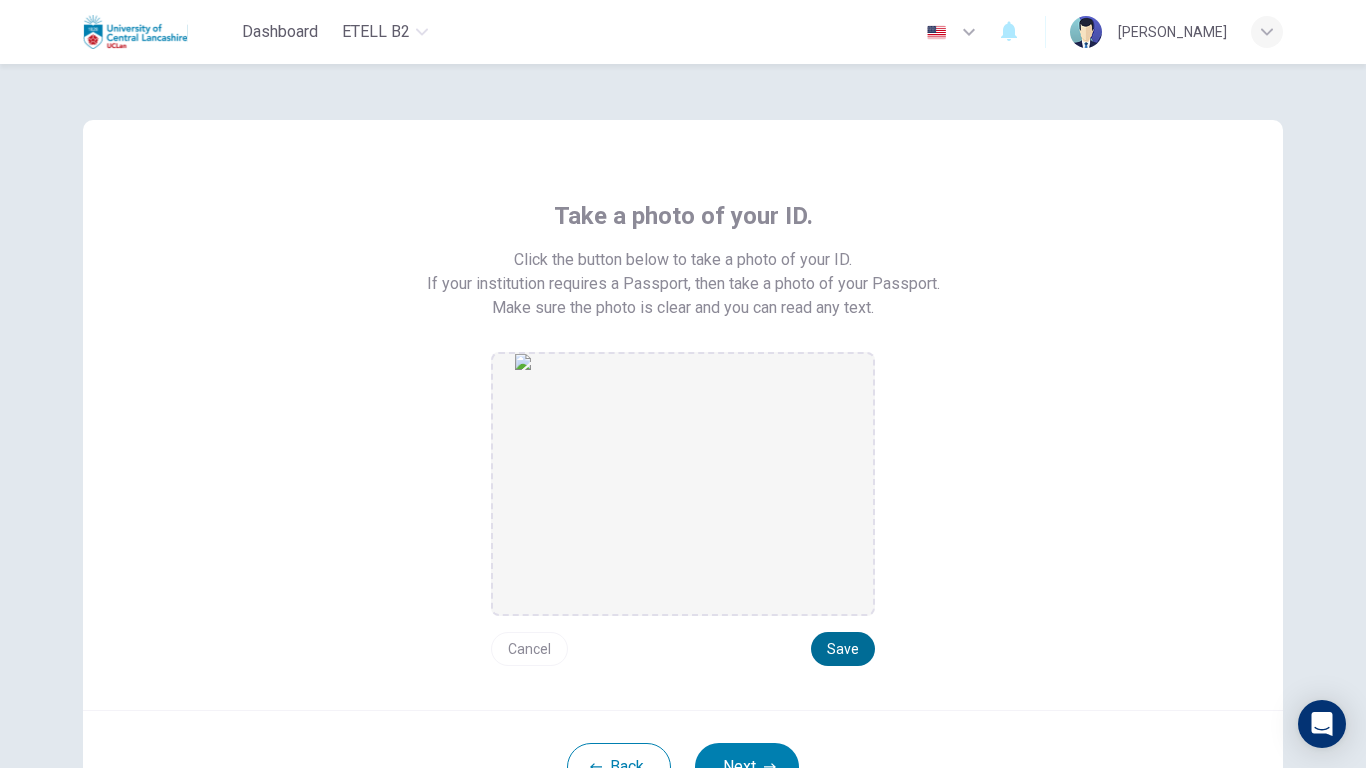 click on "Save" at bounding box center [843, 649] 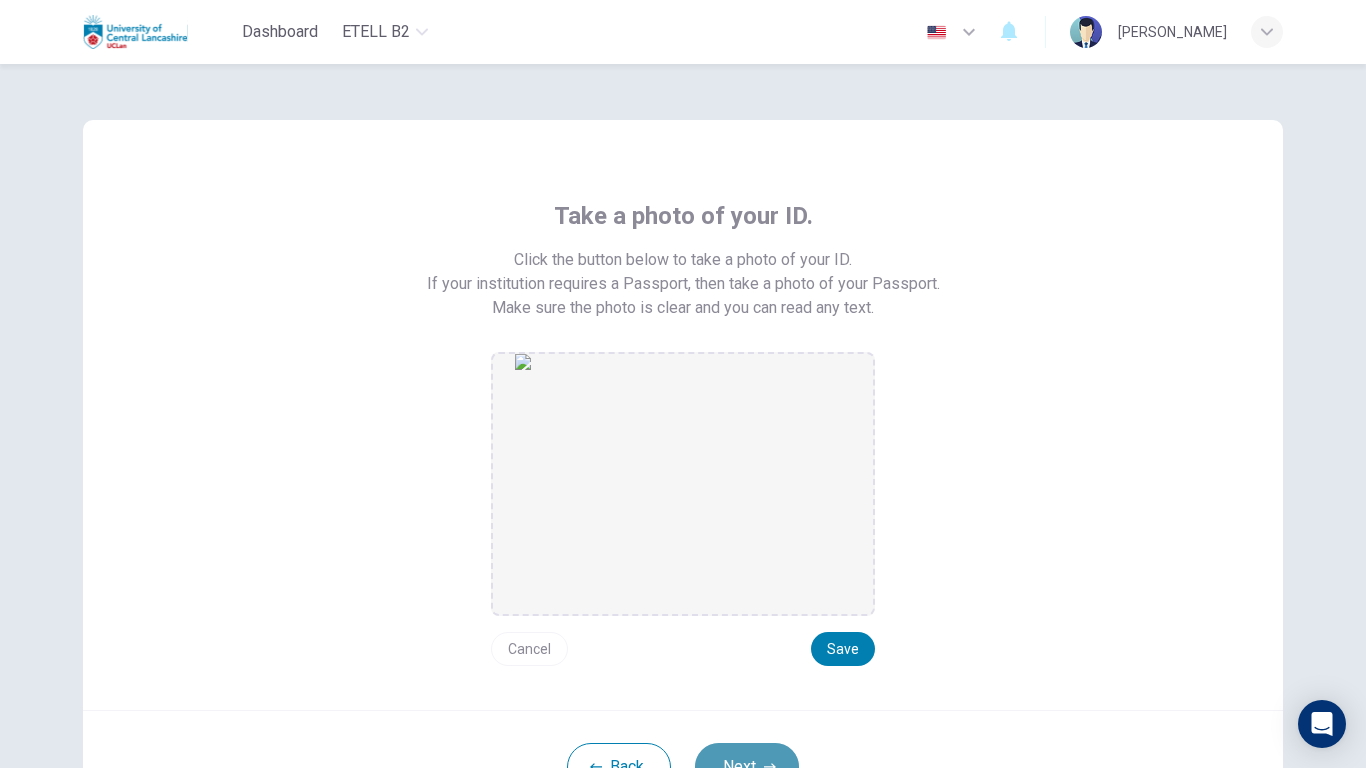 click on "Next" at bounding box center [747, 767] 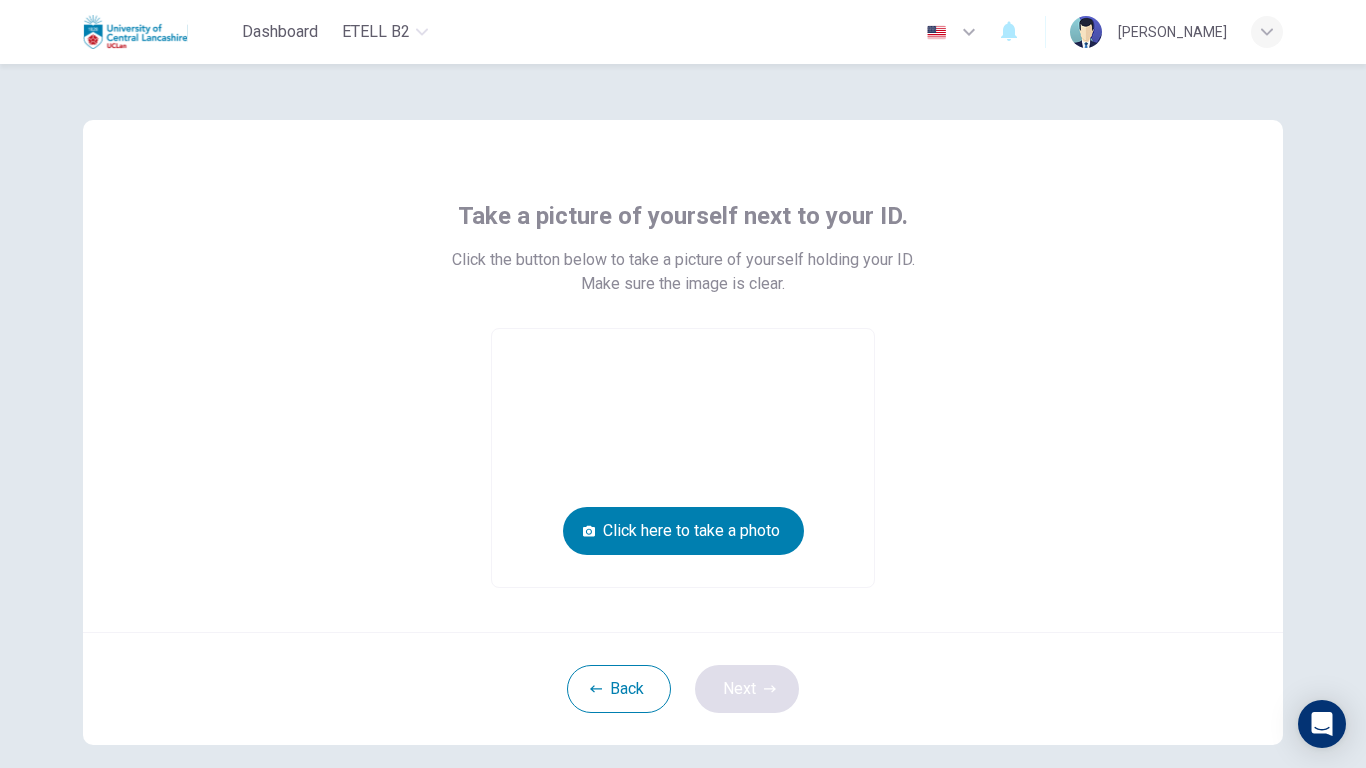 click on "Take a picture of yourself next to your ID. Click the button below to take a picture of yourself holding your ID. Make sure the image is clear. Click here to take a photo Back Next" at bounding box center (683, 432) 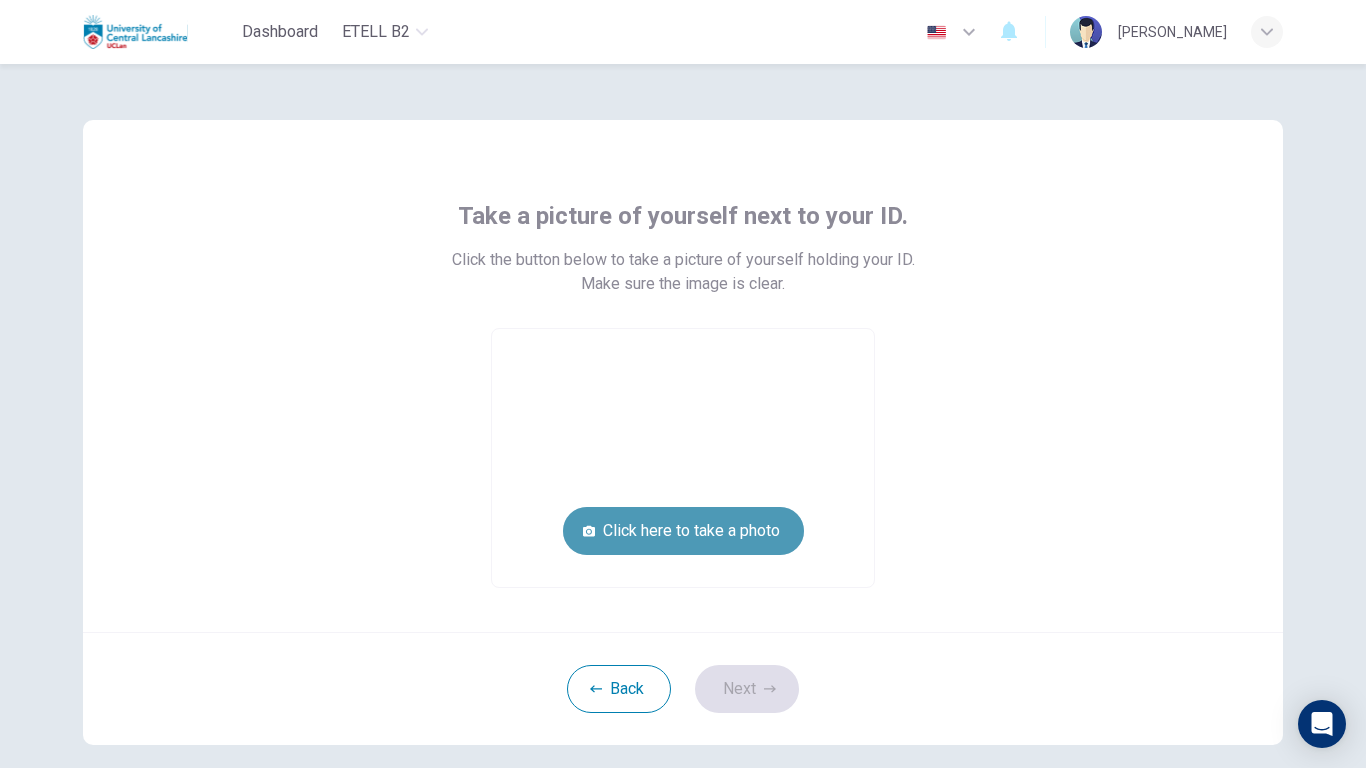 click on "Click here to take a photo" at bounding box center [683, 531] 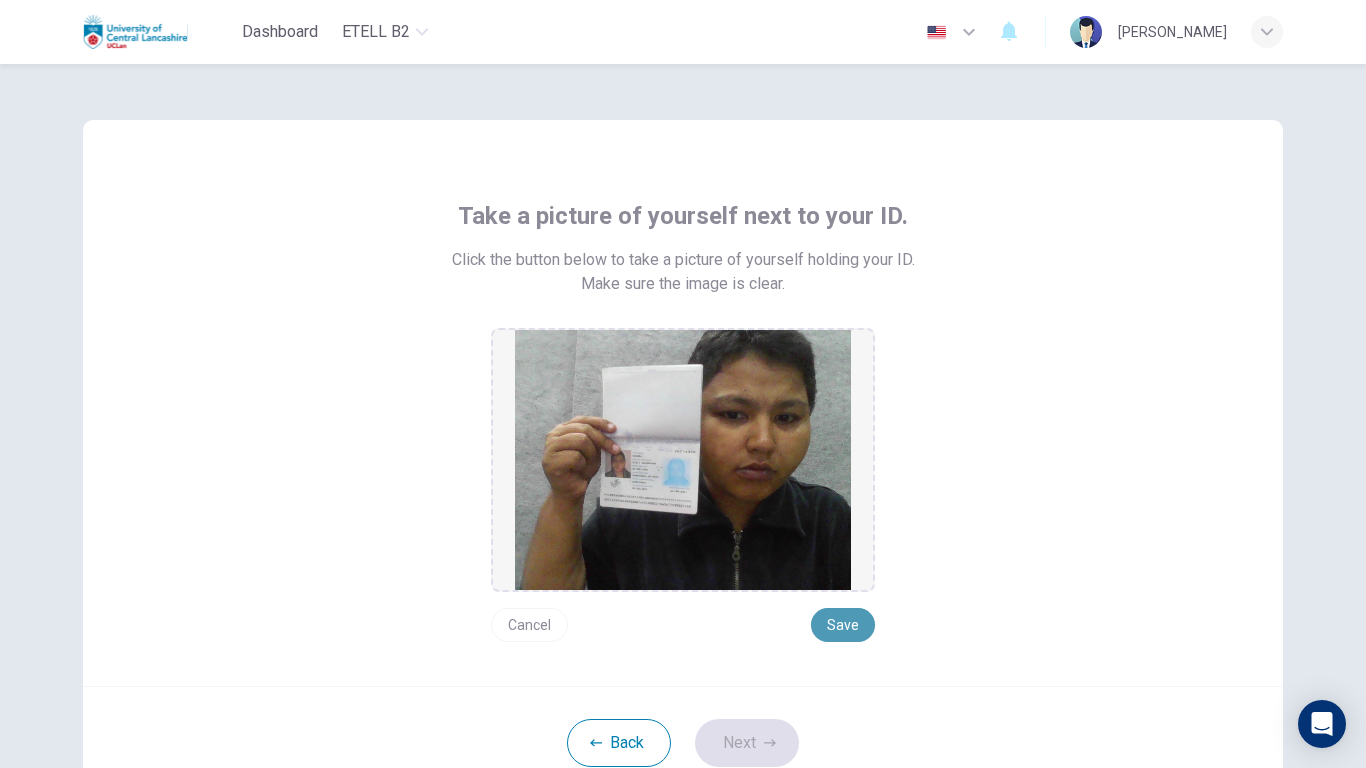 click on "Save" at bounding box center (843, 625) 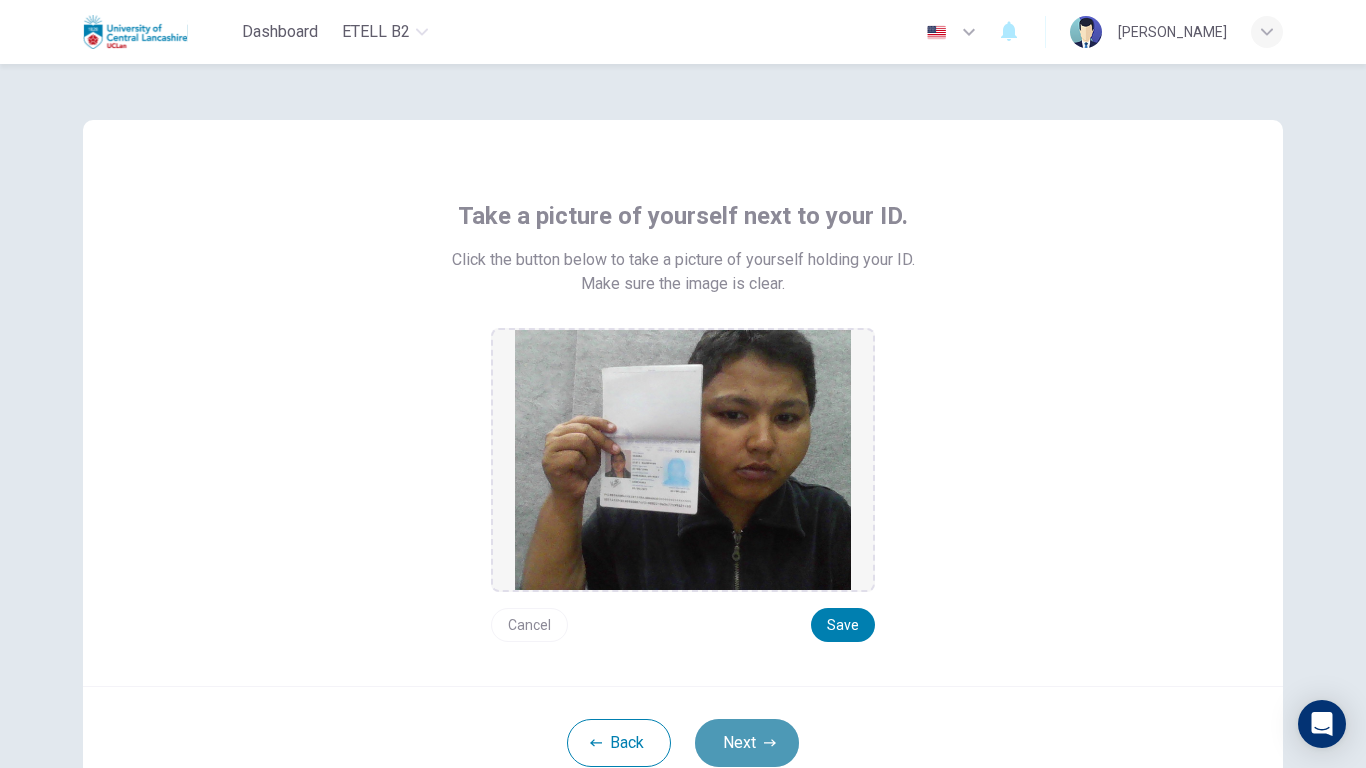 click on "Next" at bounding box center [747, 743] 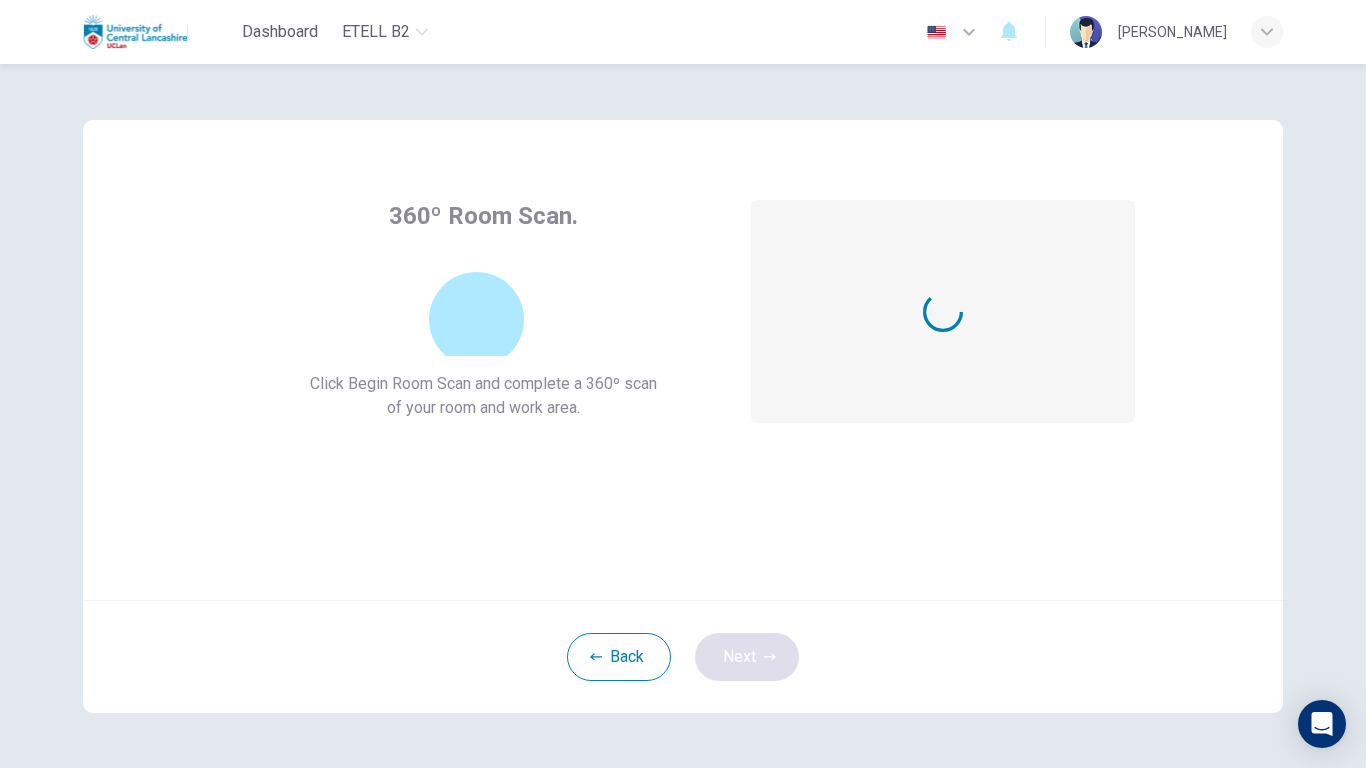 click on "360º Room Scan. Click Begin Room Scan and complete a 360º scan of your room and work area. Begin Room Scan Cancel Back Next" at bounding box center (683, 416) 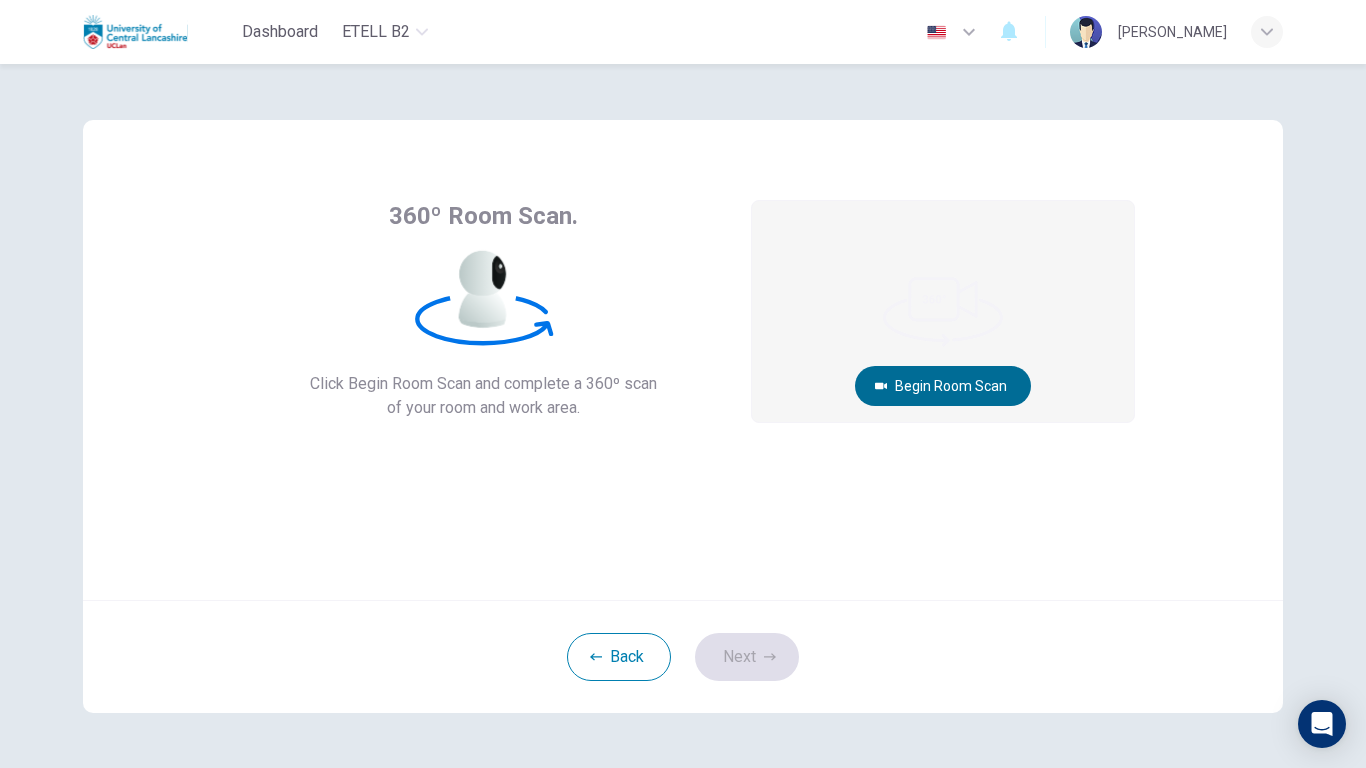 click on "Begin Room Scan" at bounding box center (943, 386) 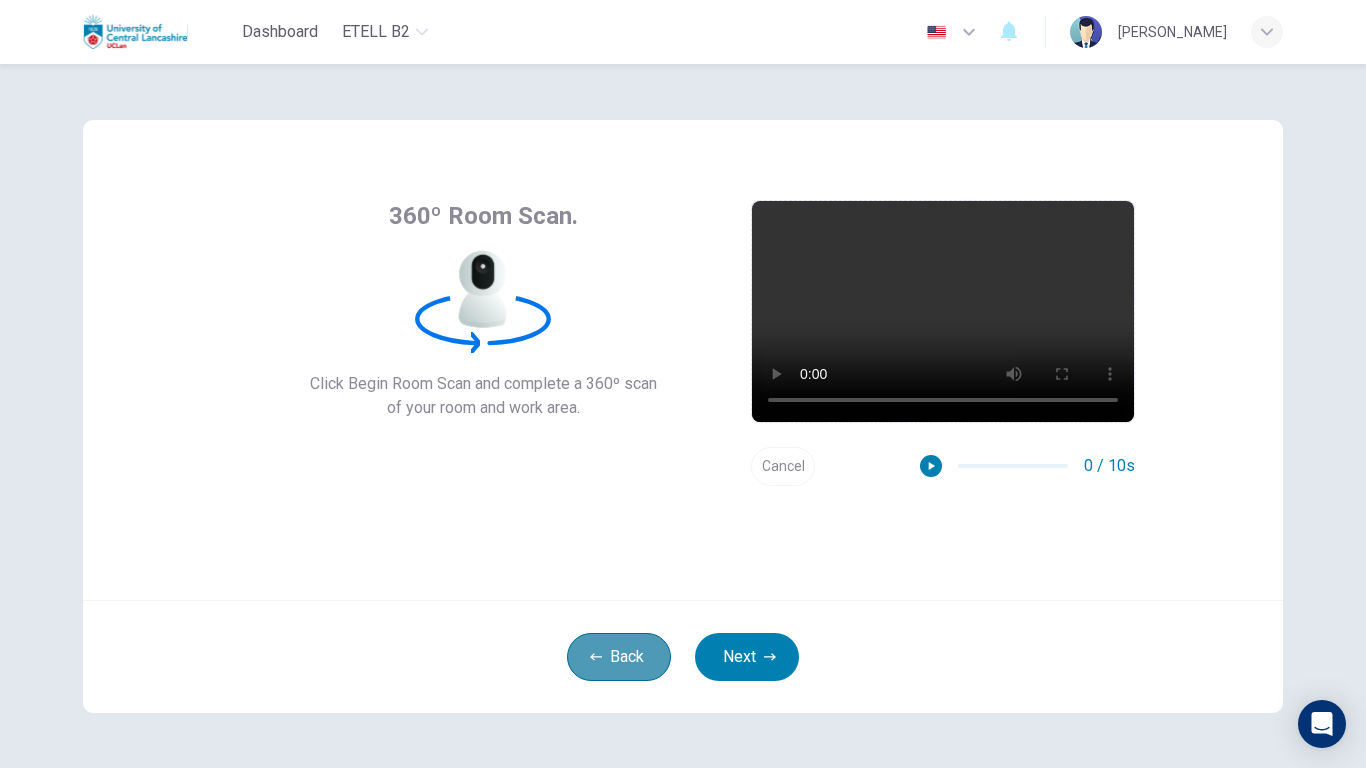 click on "Back" at bounding box center [619, 657] 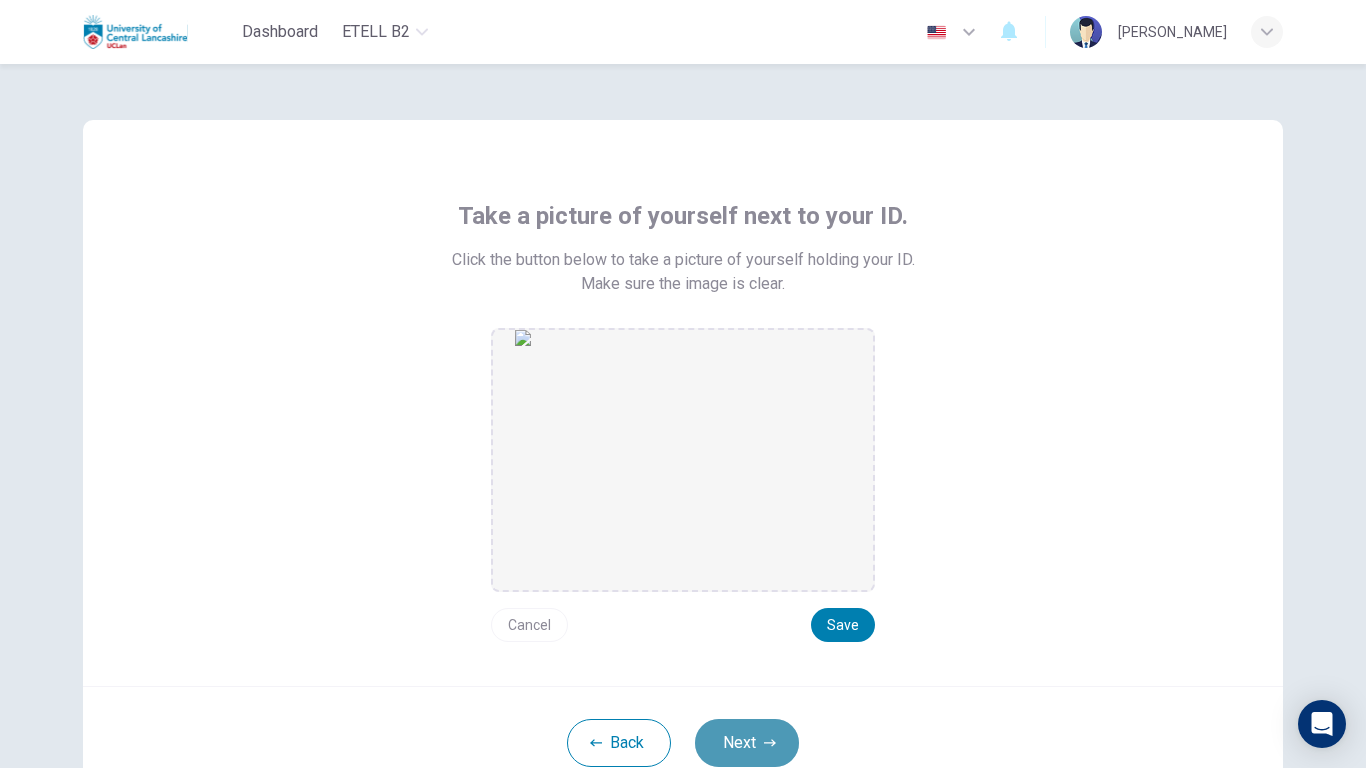 click on "Next" at bounding box center [747, 743] 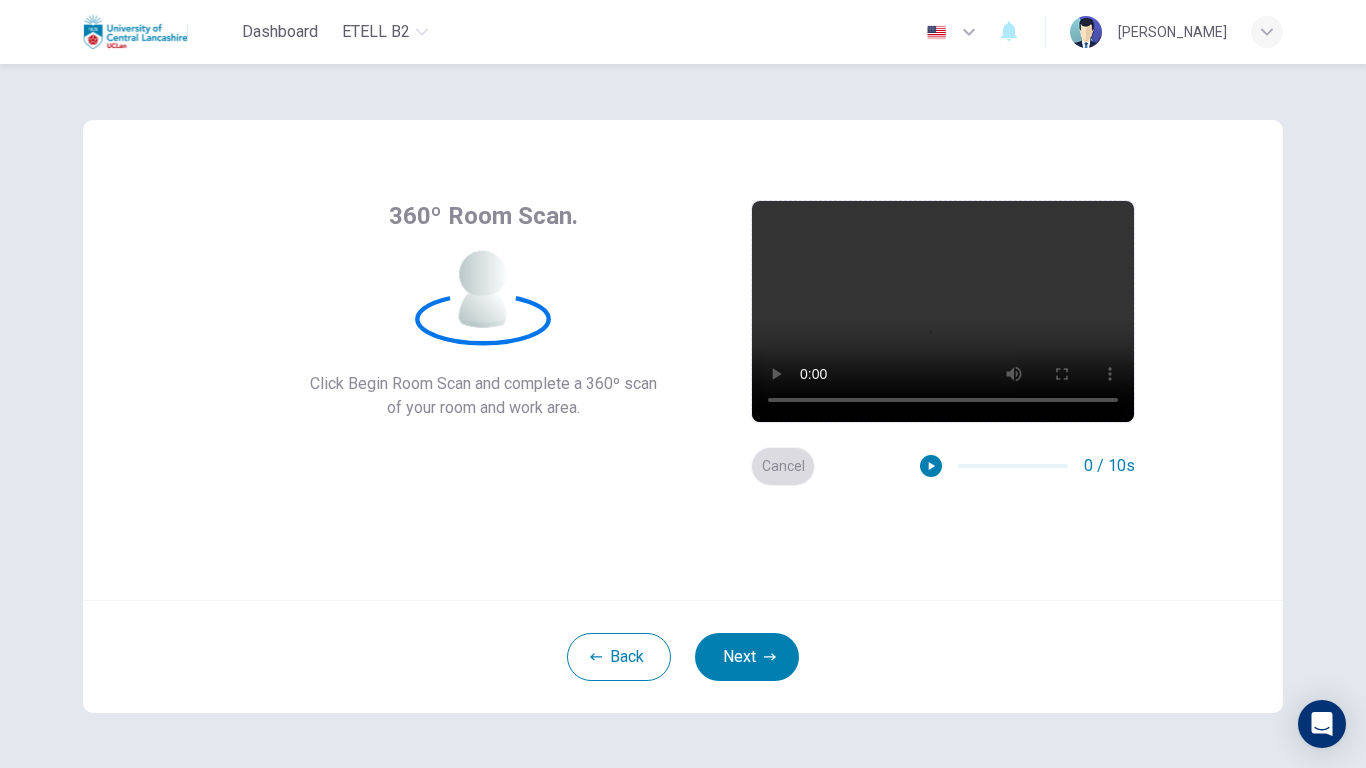 click on "Cancel" at bounding box center [783, 466] 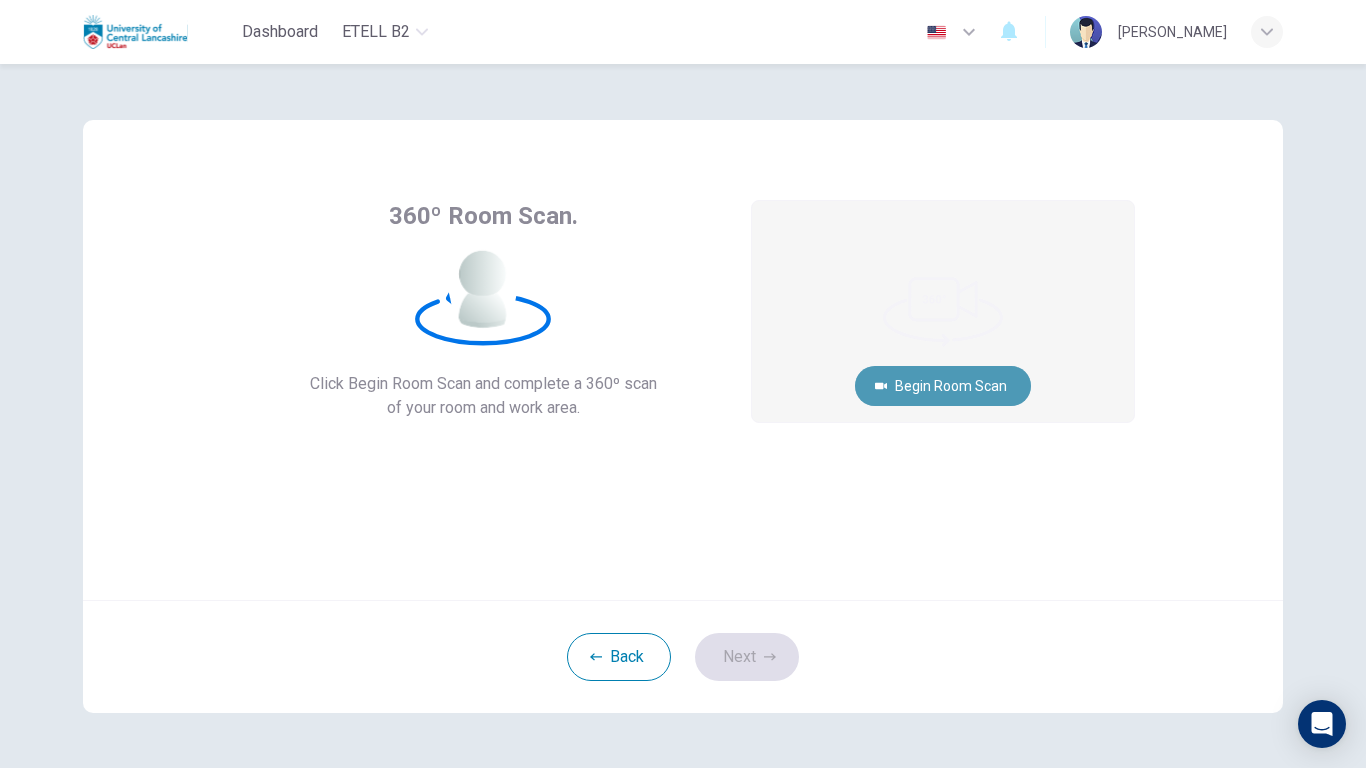 click on "Begin Room Scan" at bounding box center (943, 386) 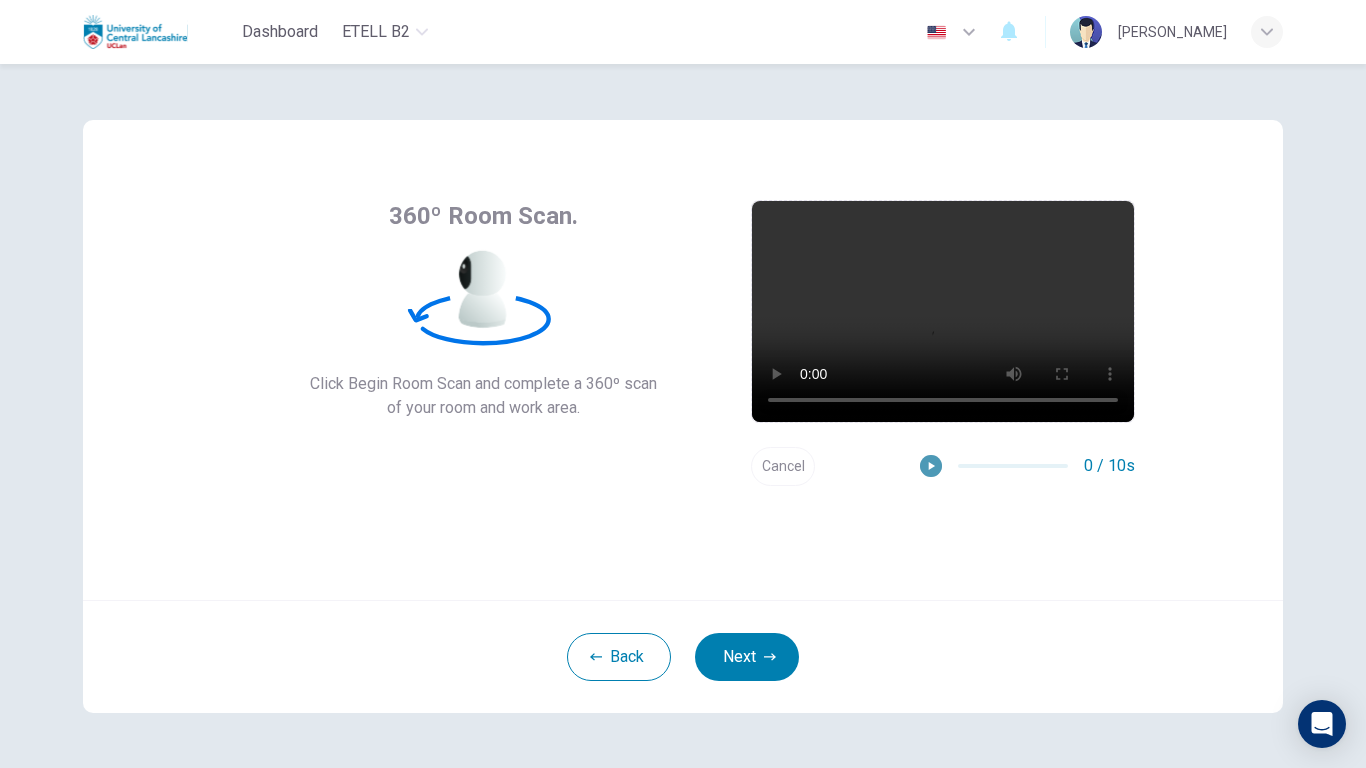 click 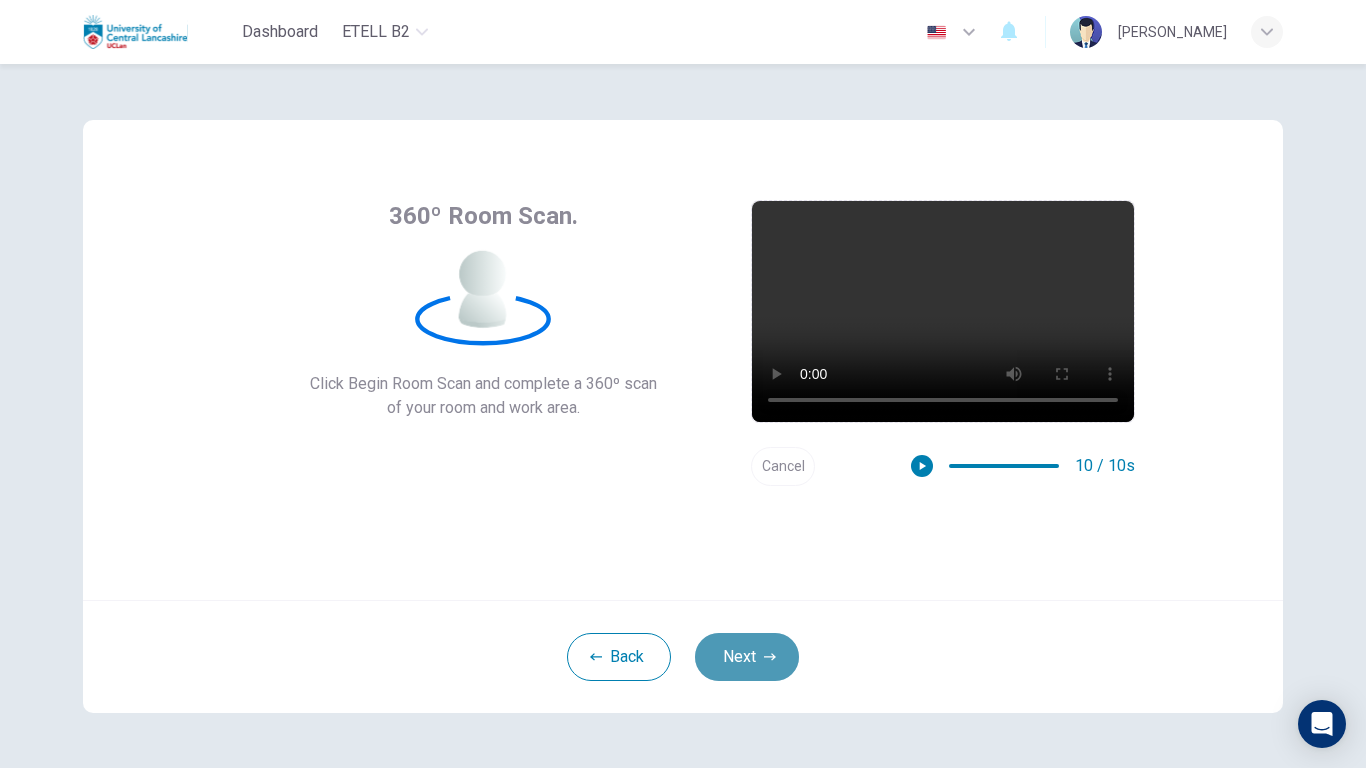 click 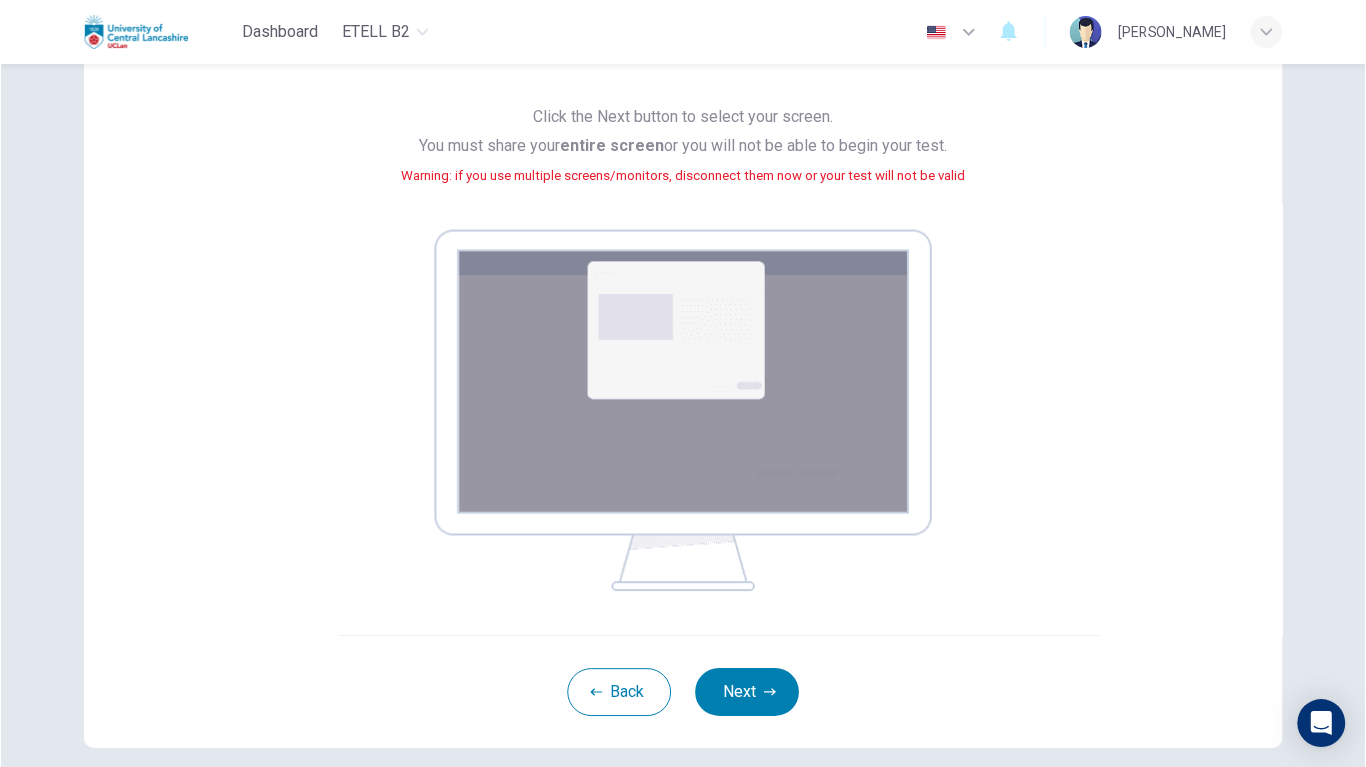 scroll, scrollTop: 167, scrollLeft: 0, axis: vertical 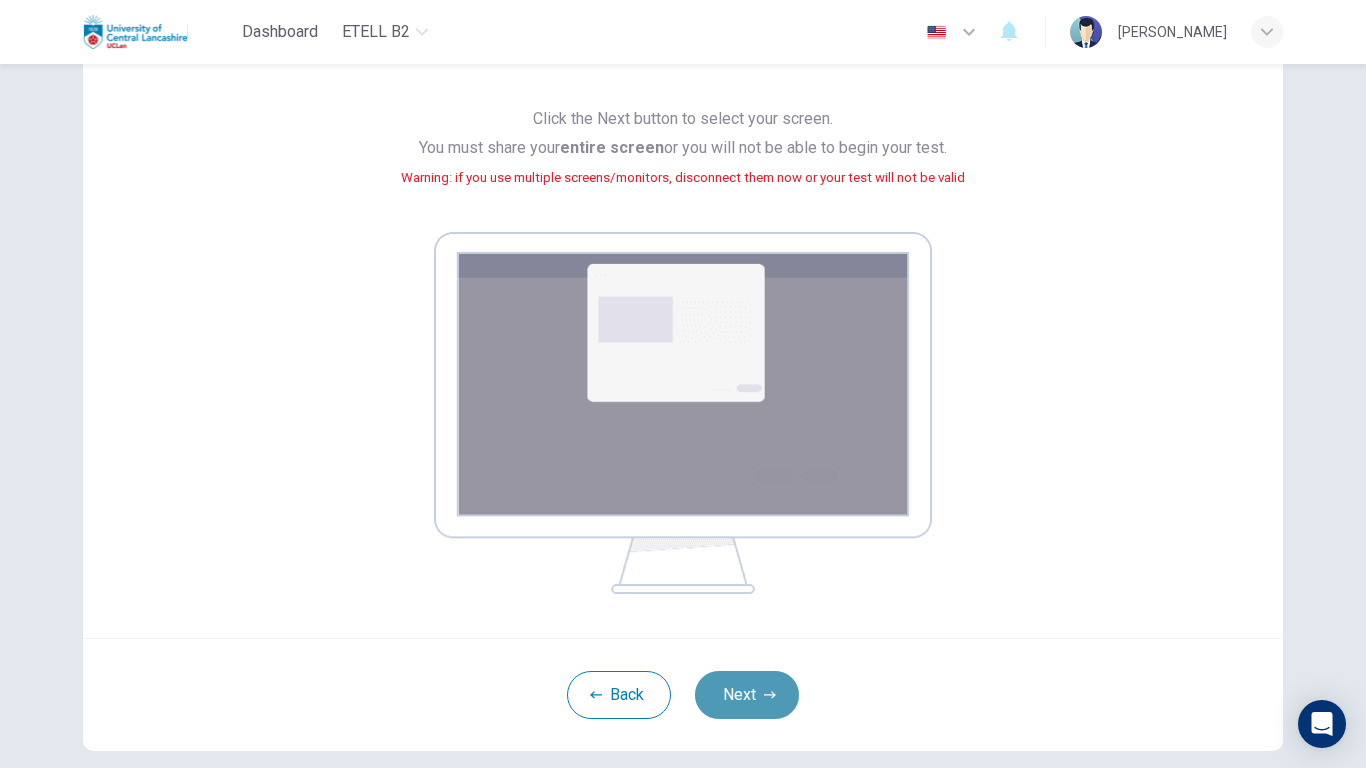 click on "Next" at bounding box center (747, 695) 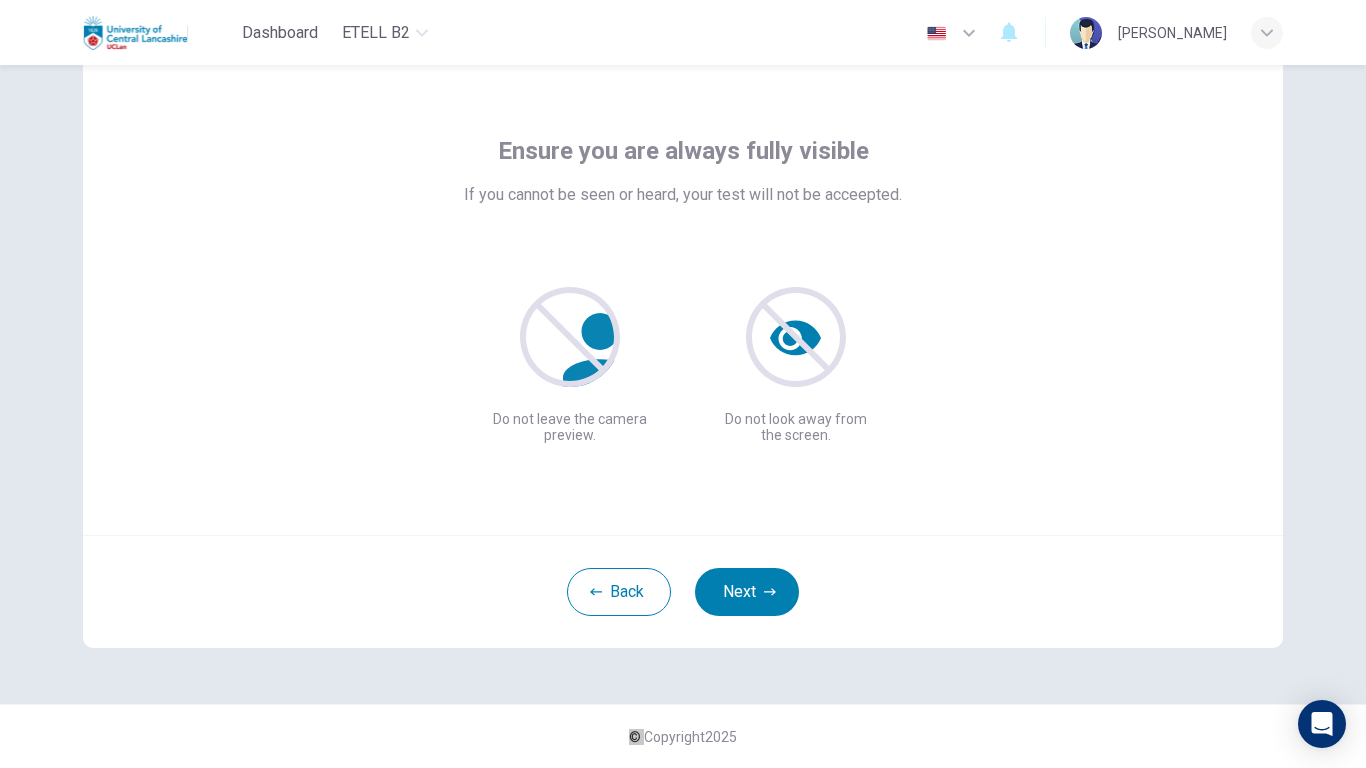 scroll, scrollTop: 66, scrollLeft: 0, axis: vertical 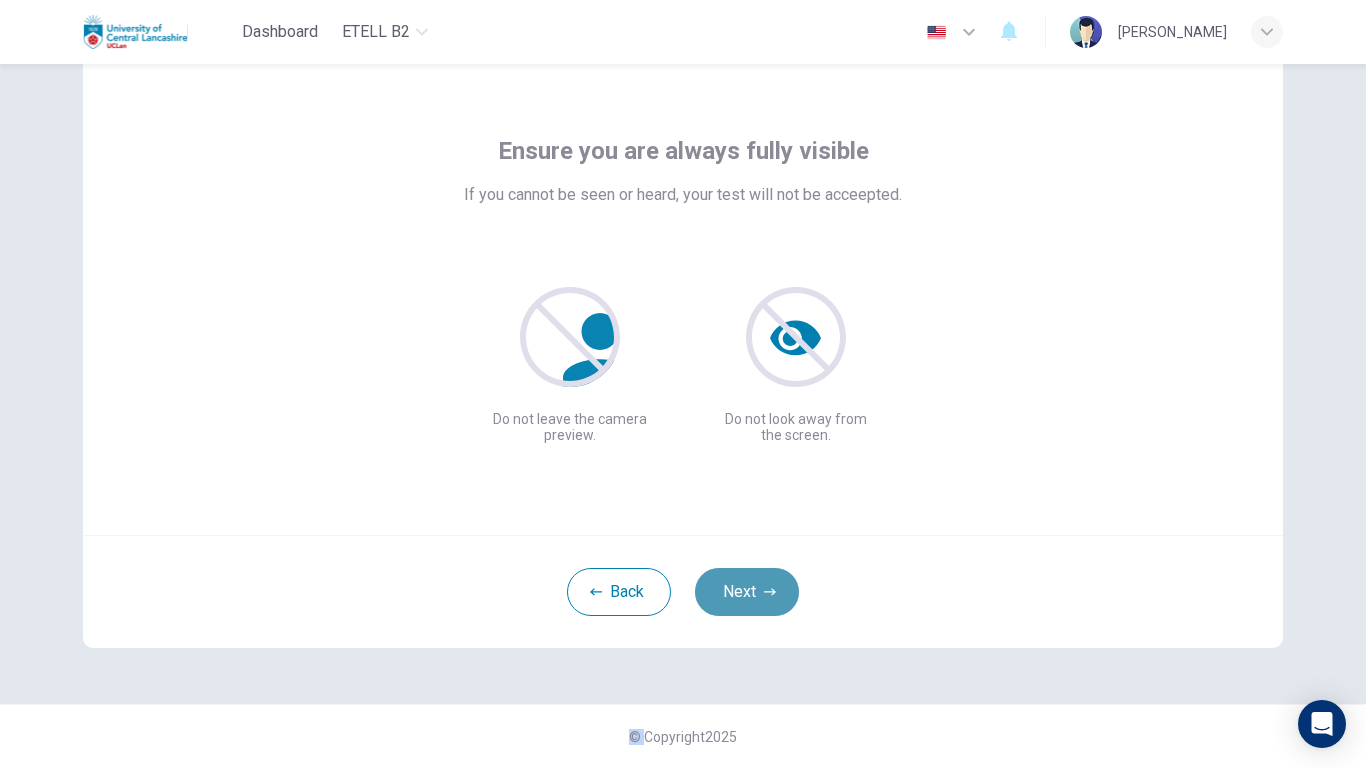 click on "Next" at bounding box center [747, 592] 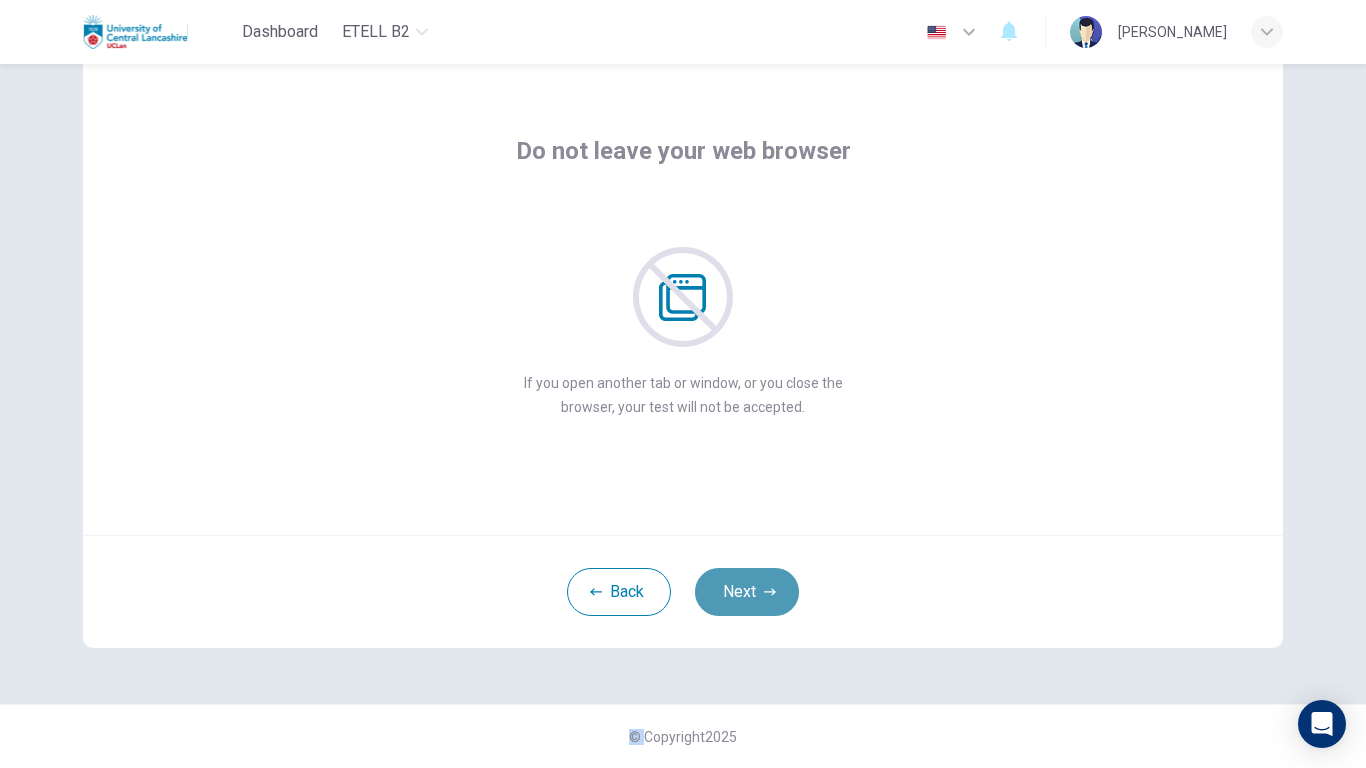 click on "Next" at bounding box center (747, 592) 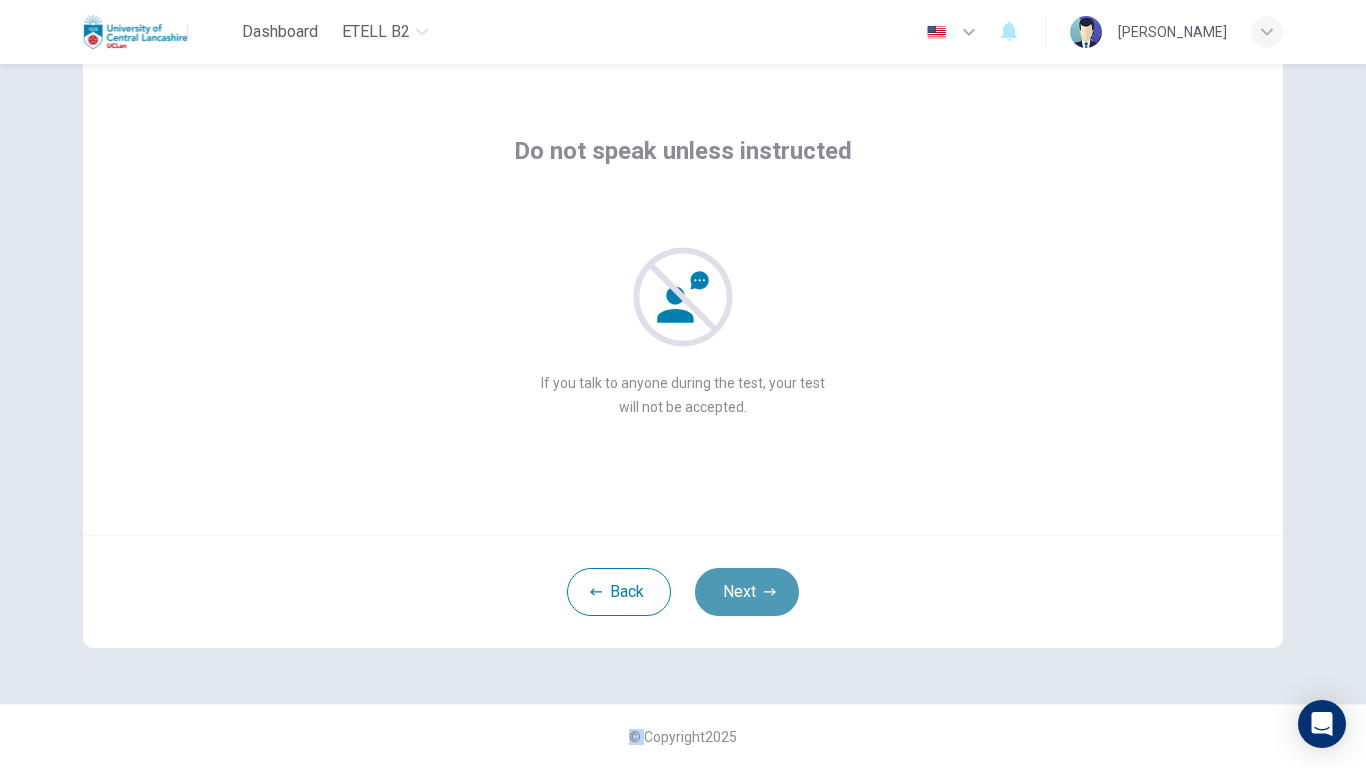 click on "Next" at bounding box center [747, 592] 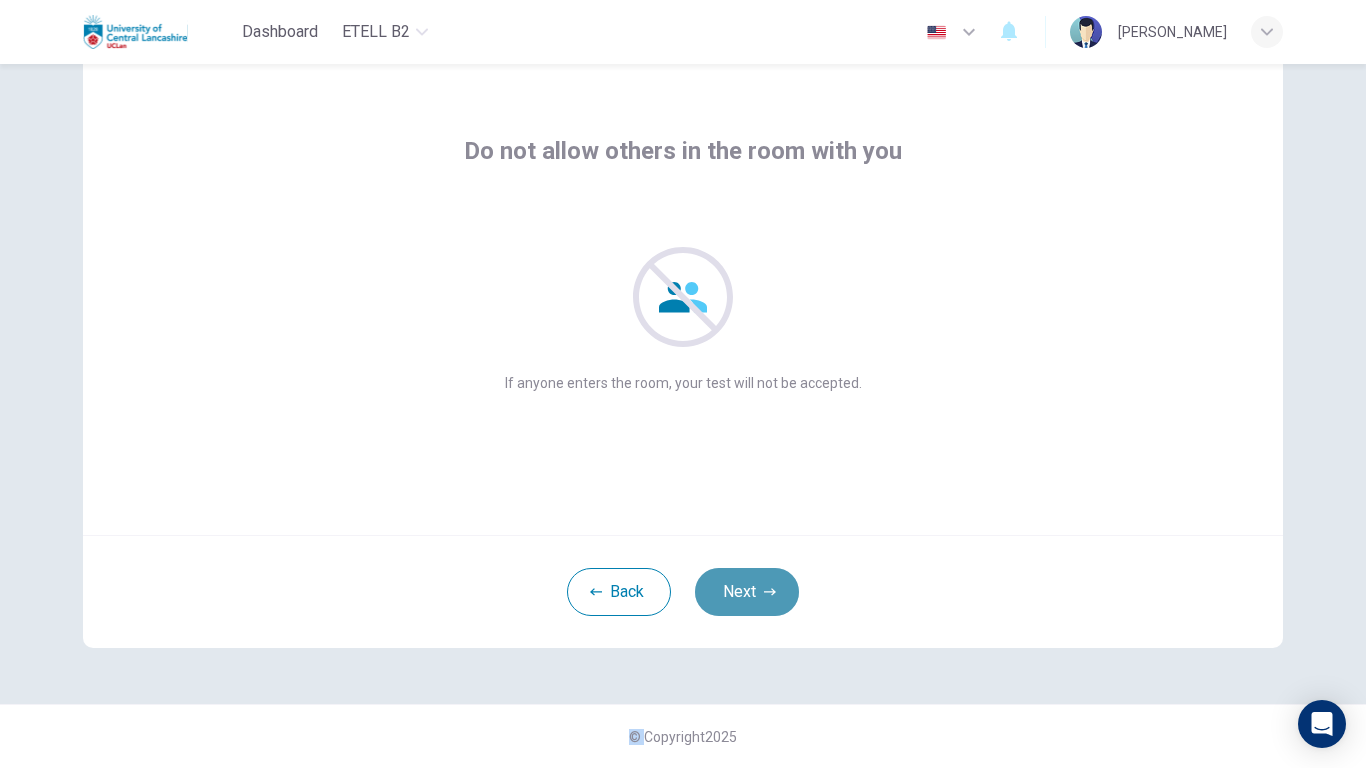 click on "Next" at bounding box center (747, 592) 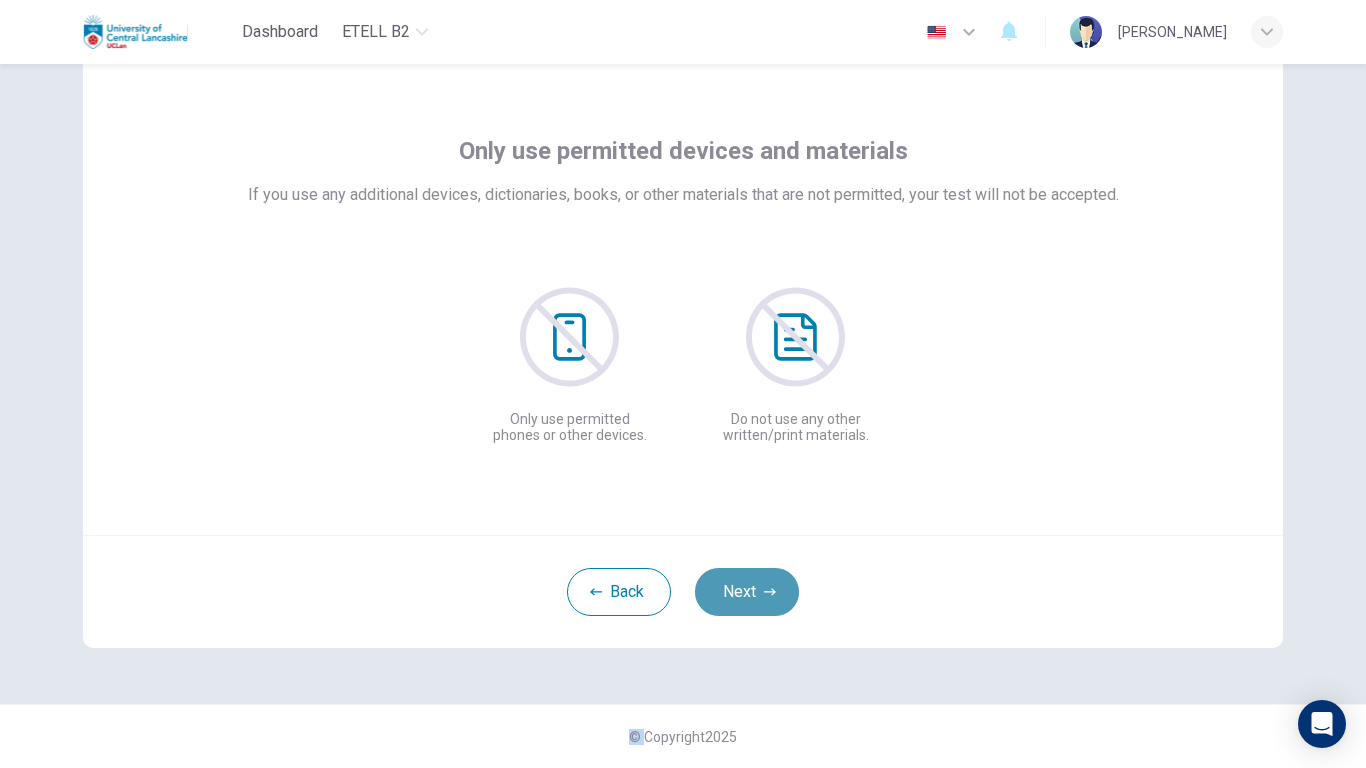 click on "Next" at bounding box center (747, 592) 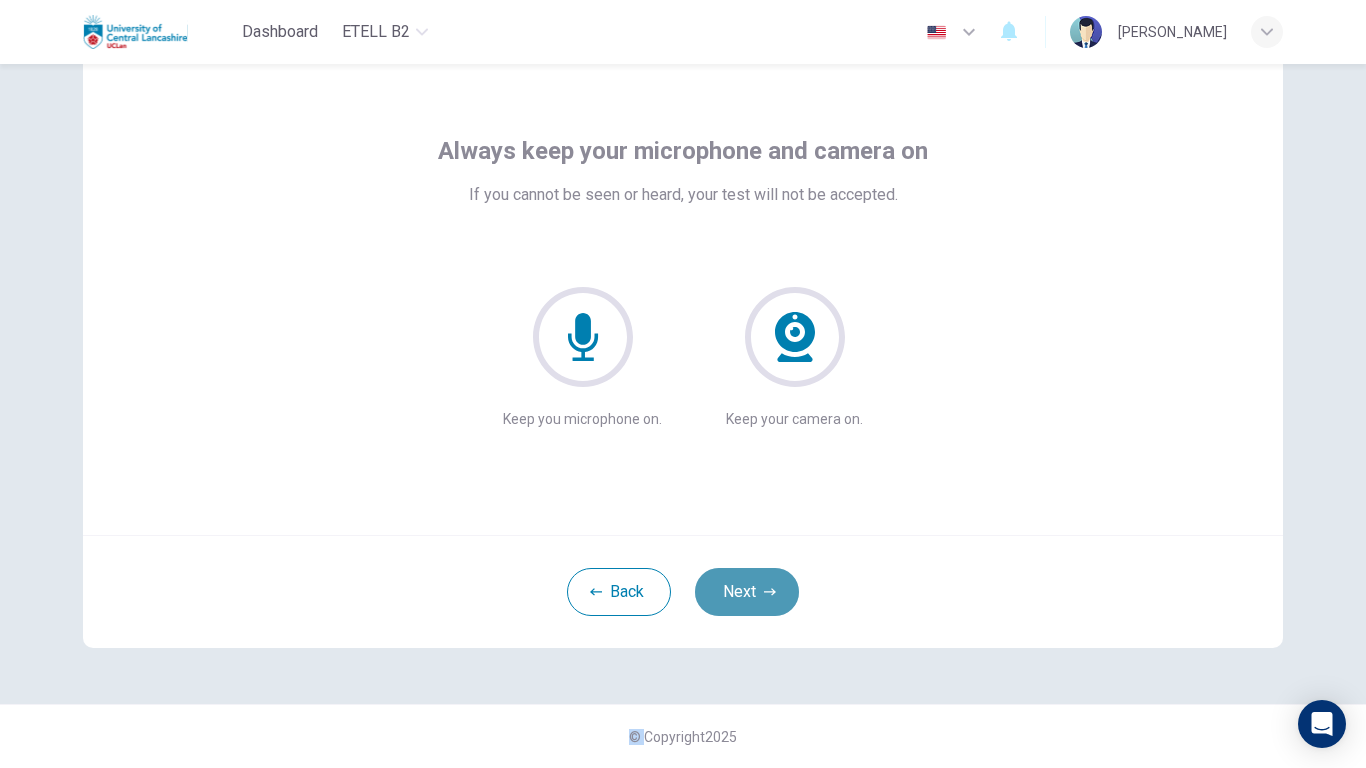 click on "Next" at bounding box center (747, 592) 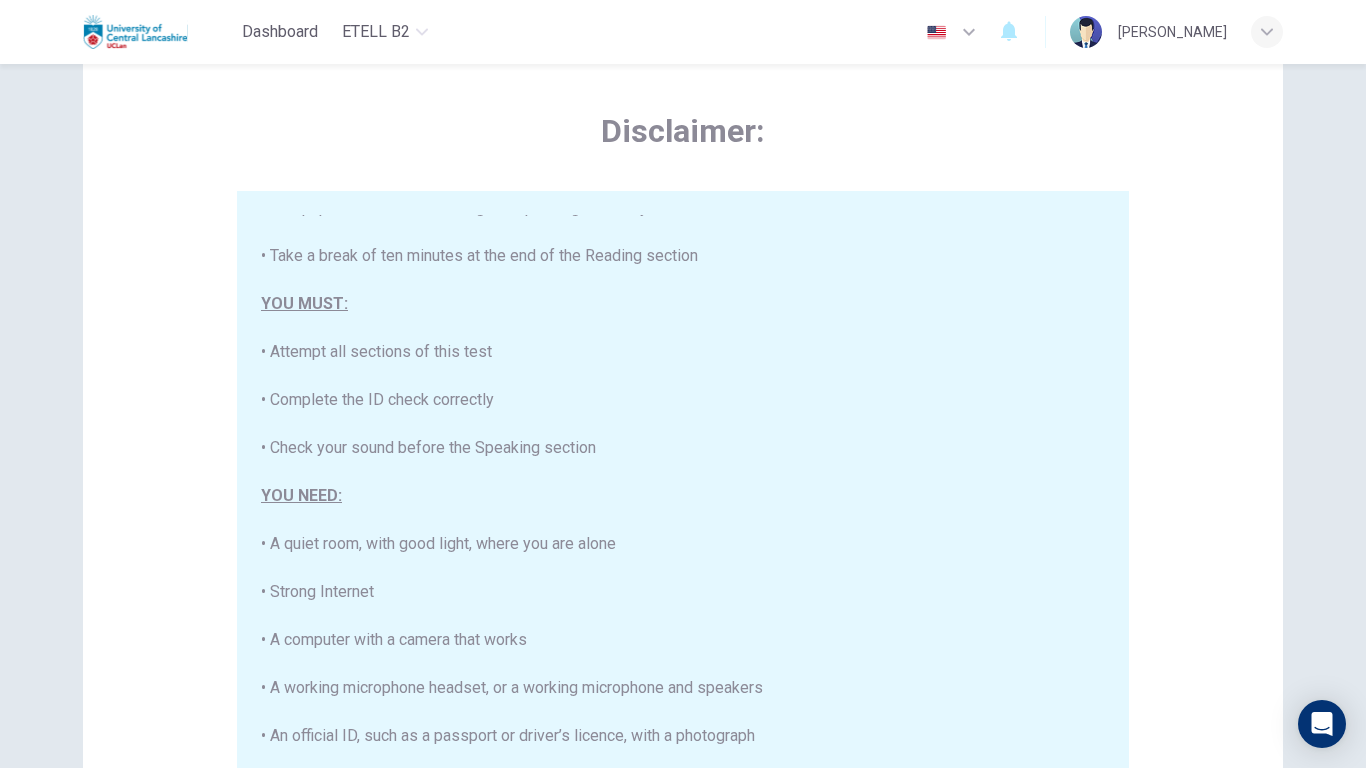scroll, scrollTop: 381, scrollLeft: 0, axis: vertical 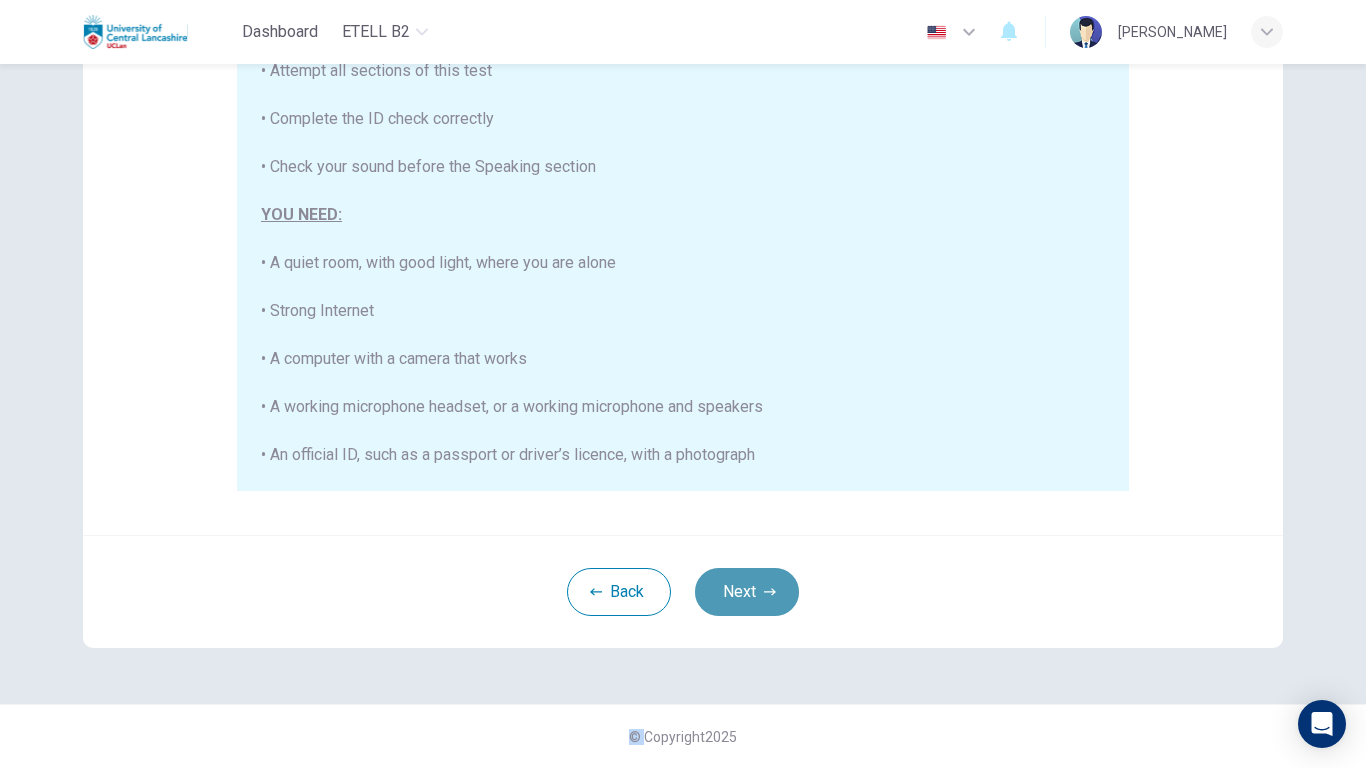 click on "Next" at bounding box center (747, 592) 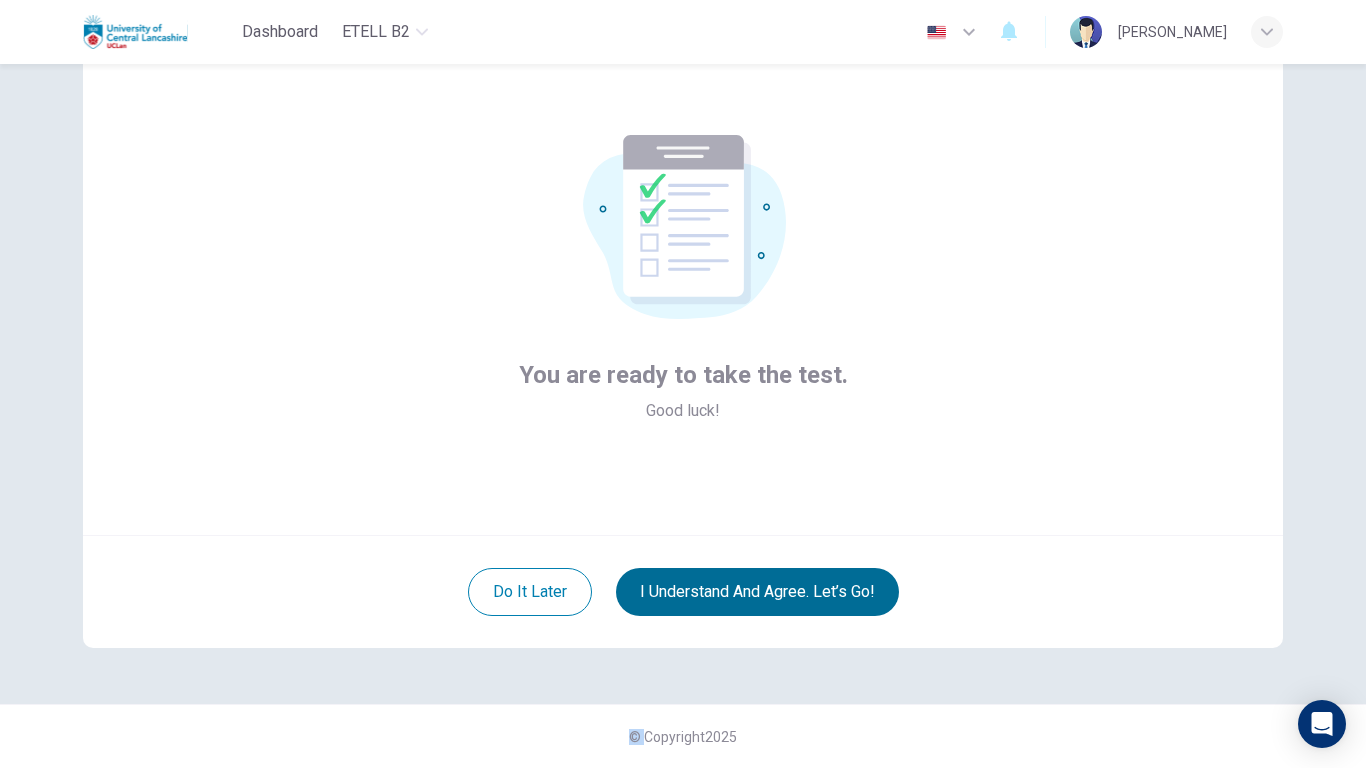 scroll, scrollTop: 65, scrollLeft: 0, axis: vertical 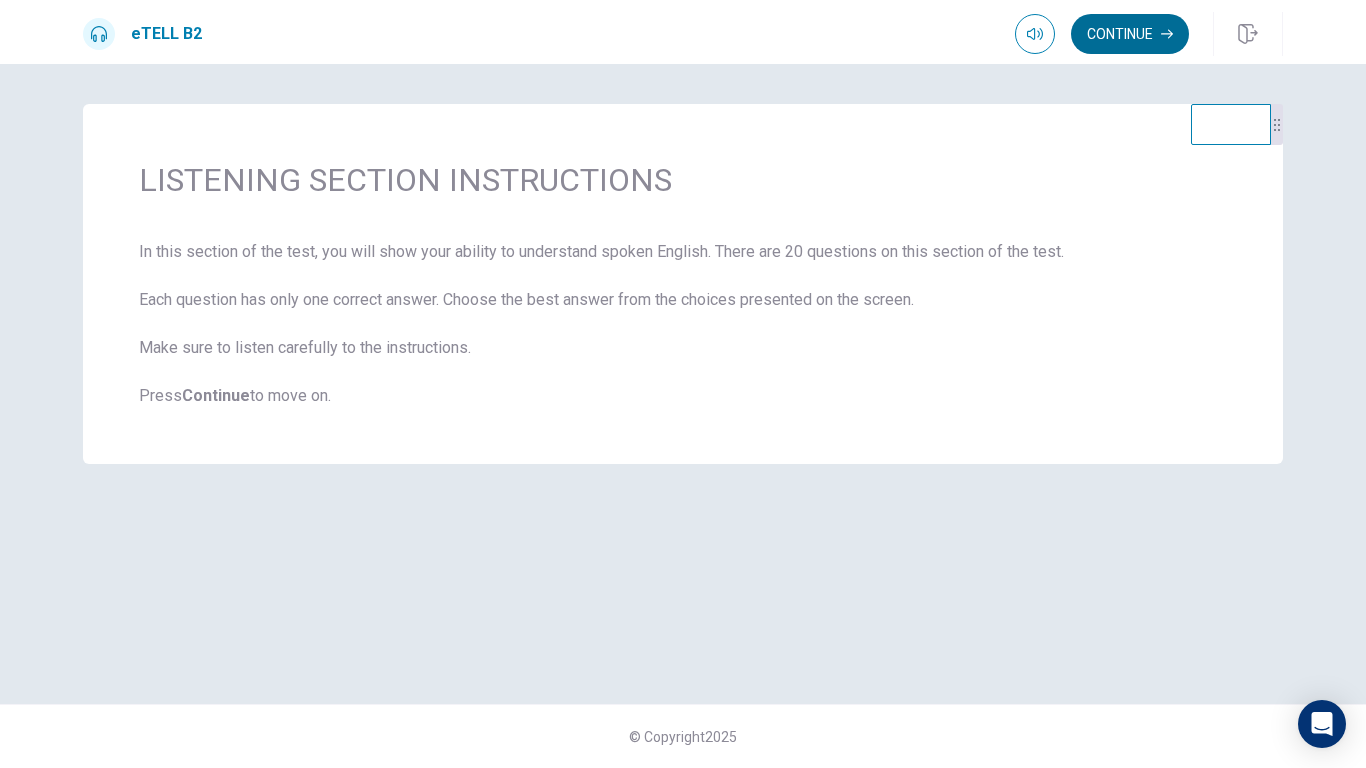 click on "Continue" at bounding box center (1130, 34) 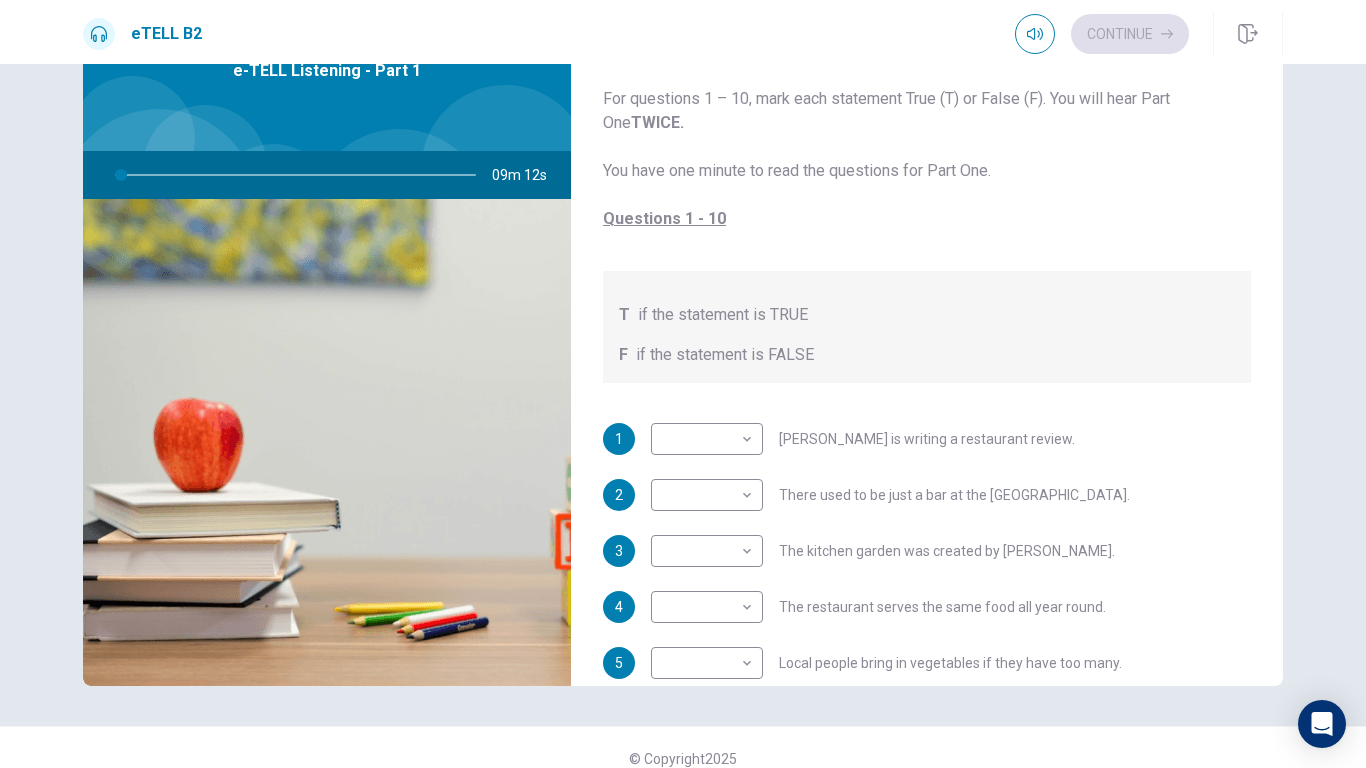 scroll, scrollTop: 114, scrollLeft: 0, axis: vertical 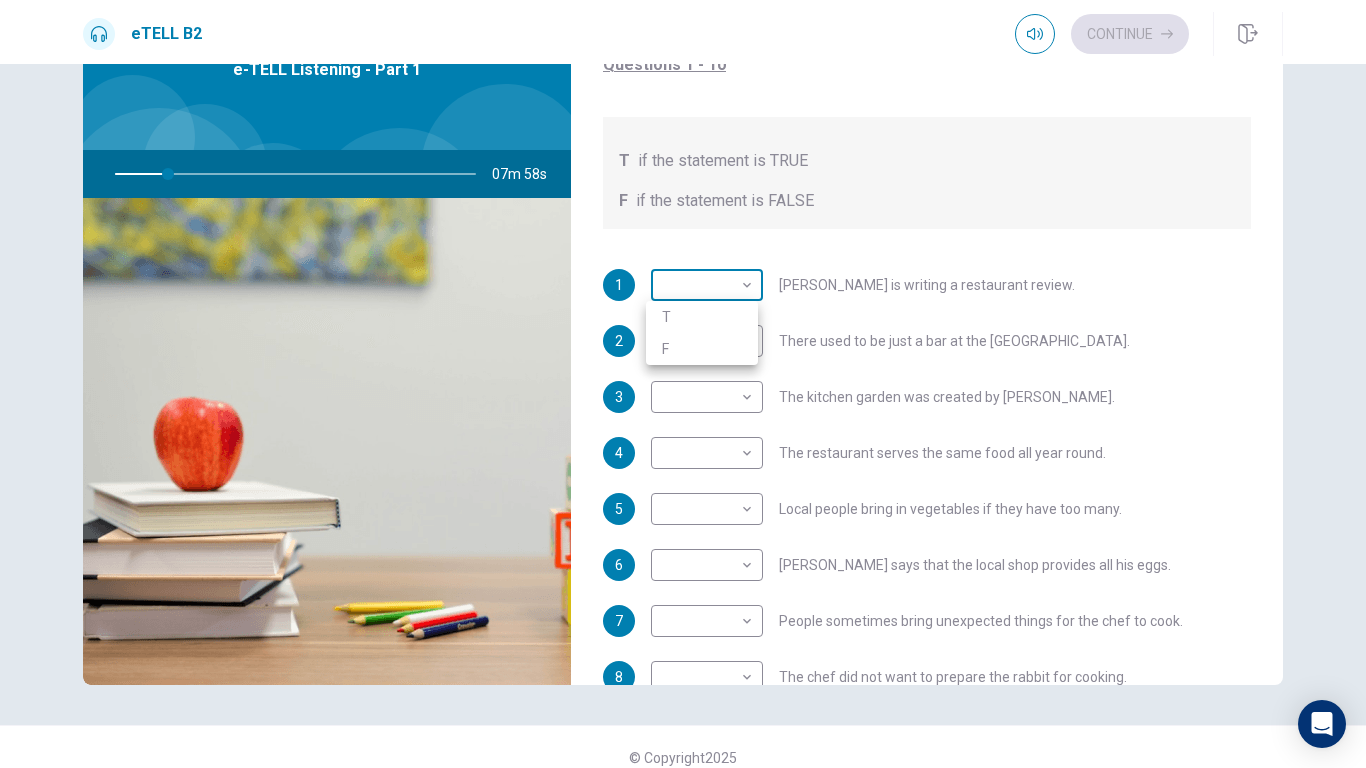 click on "This site uses cookies, as explained in our  Privacy Policy . If you agree to the use of cookies, please click the Accept button and continue to browse our site.   Privacy Policy Accept   eTELL B2 Continue Continue Question 1 For questions 1 – 10, mark each statement True (T) or False (F). You will hear Part One  TWICE.
You have one minute to read the questions for Part One.
Questions 1 - 10 T if the statement is TRUE F if the statement is FALSE 1 ​ ​ [PERSON_NAME] is writing a restaurant review. 2 ​ ​ There used to be just a bar at the [GEOGRAPHIC_DATA]. 3 ​ ​ The kitchen garden was created by [PERSON_NAME]. 4 ​ ​ The restaurant serves the same food all year round. 5 ​ ​ Local people bring in vegetables if they have too many. 6 ​ ​ [PERSON_NAME] says that the local shop provides all his eggs. 7 ​ ​ People sometimes bring unexpected things for the chef to cook. 8 ​ ​ The chef did not want to prepare the rabbit for cooking. 9 ​ ​ [PERSON_NAME] has occasionally refused produce brought by local people." at bounding box center [683, 384] 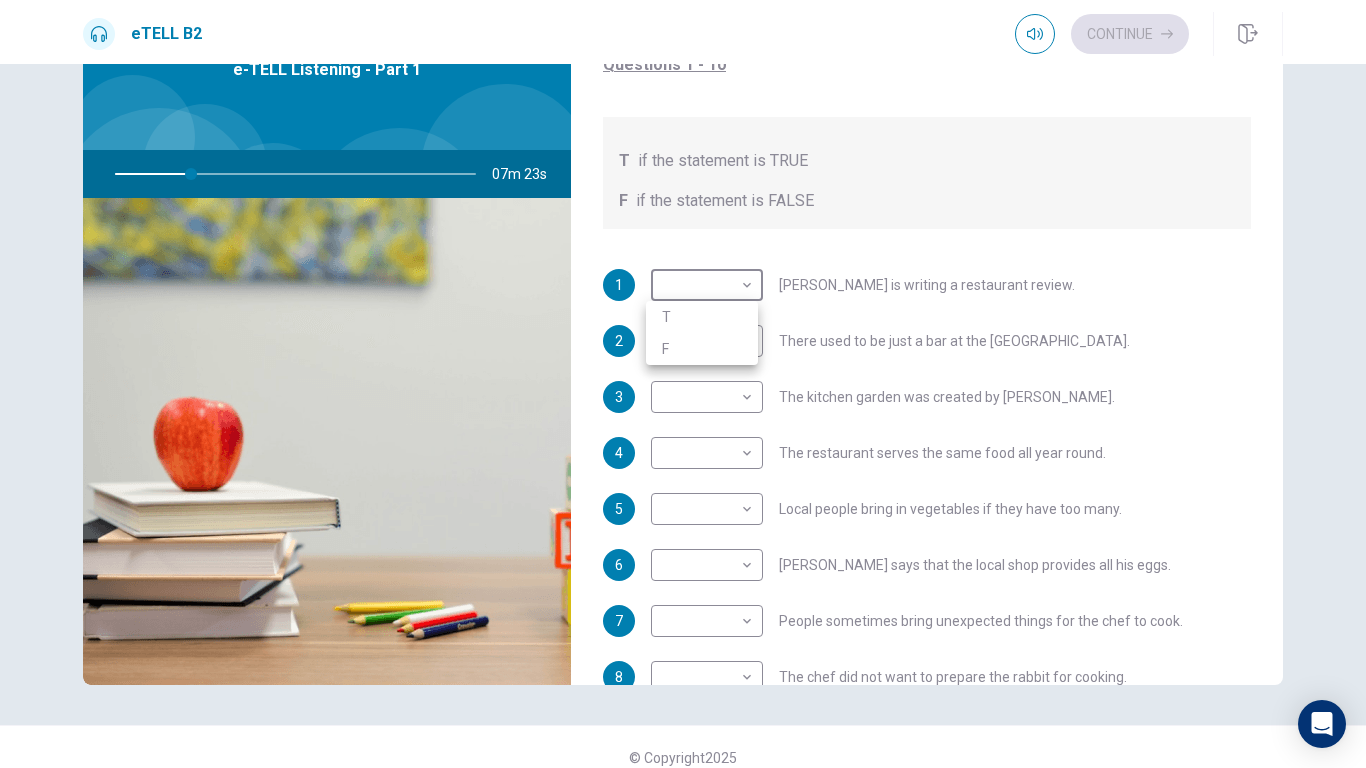 type on "**" 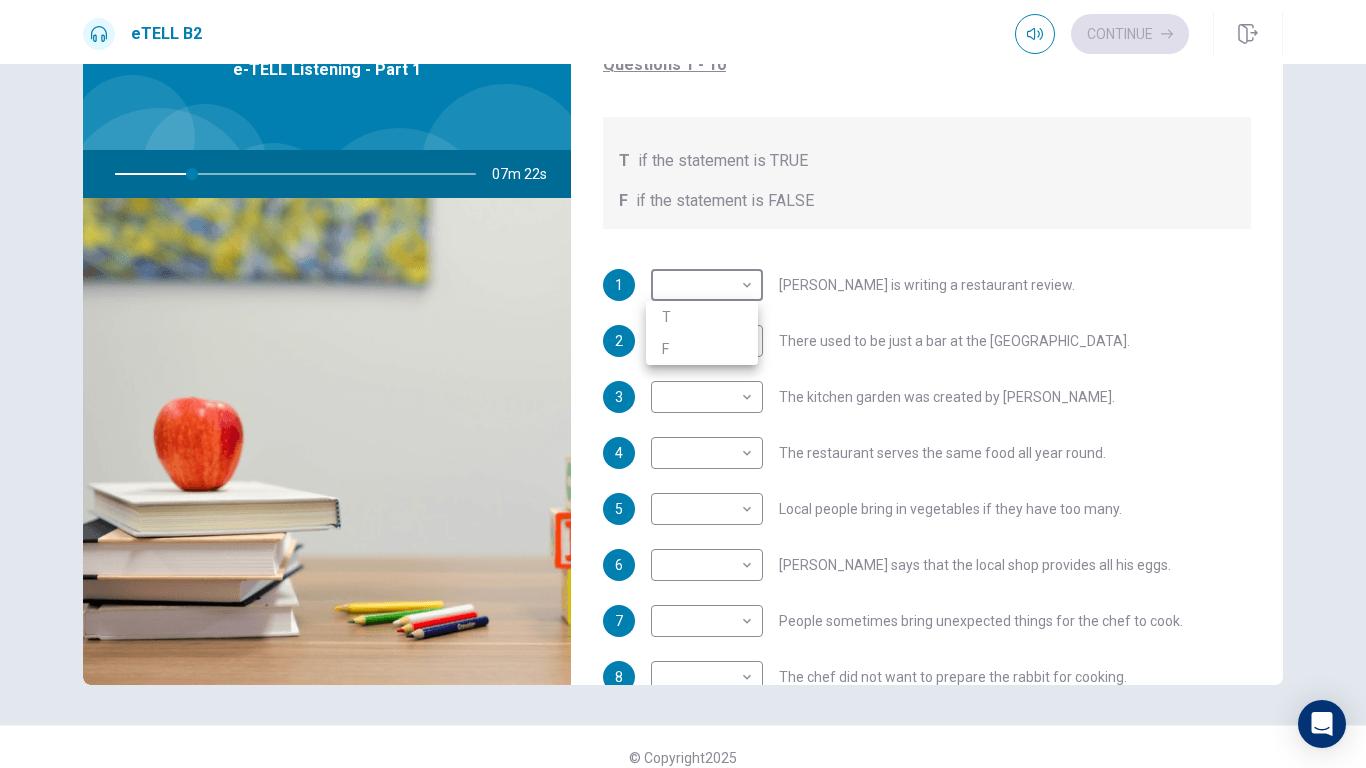 click on "T" at bounding box center (702, 317) 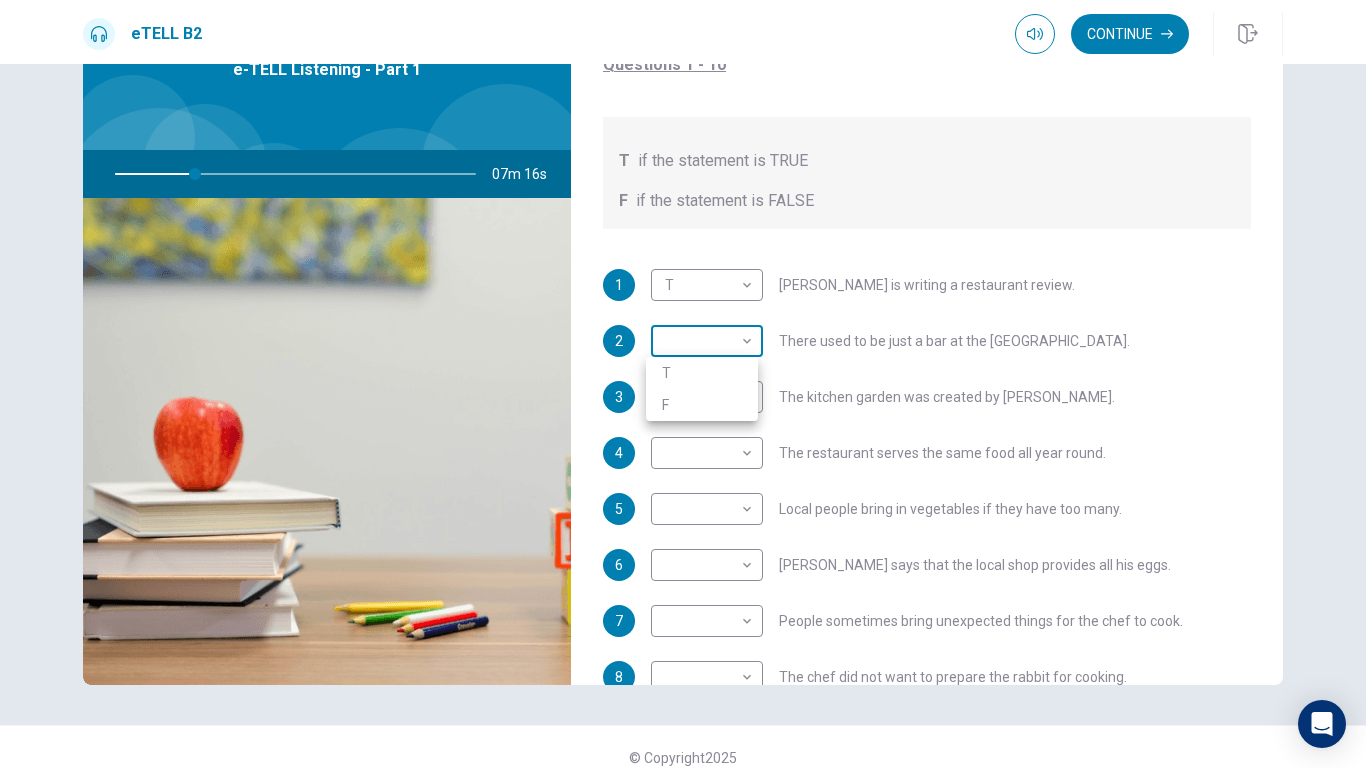 click on "This site uses cookies, as explained in our  Privacy Policy . If you agree to the use of cookies, please click the Accept button and continue to browse our site.   Privacy Policy Accept   eTELL B2 Continue Continue Question 1 For questions 1 – 10, mark each statement True (T) or False (F). You will hear Part One  TWICE.
You have one minute to read the questions for Part One.
Questions 1 - 10 T if the statement is TRUE F if the statement is FALSE 1 T * ​ [PERSON_NAME] is writing a restaurant review. 2 ​ ​ There used to be just a bar at the [GEOGRAPHIC_DATA]. 3 ​ ​ The kitchen garden was created by [PERSON_NAME]. 4 ​ ​ The restaurant serves the same food all year round. 5 ​ ​ Local people bring in vegetables if they have too many. 6 ​ ​ [PERSON_NAME] says that the local shop provides all his eggs. 7 ​ ​ People sometimes bring unexpected things for the chef to cook. 8 ​ ​ The chef did not want to prepare the rabbit for cooking. 9 ​ ​ [PERSON_NAME] has occasionally refused produce brought by local people." at bounding box center (683, 384) 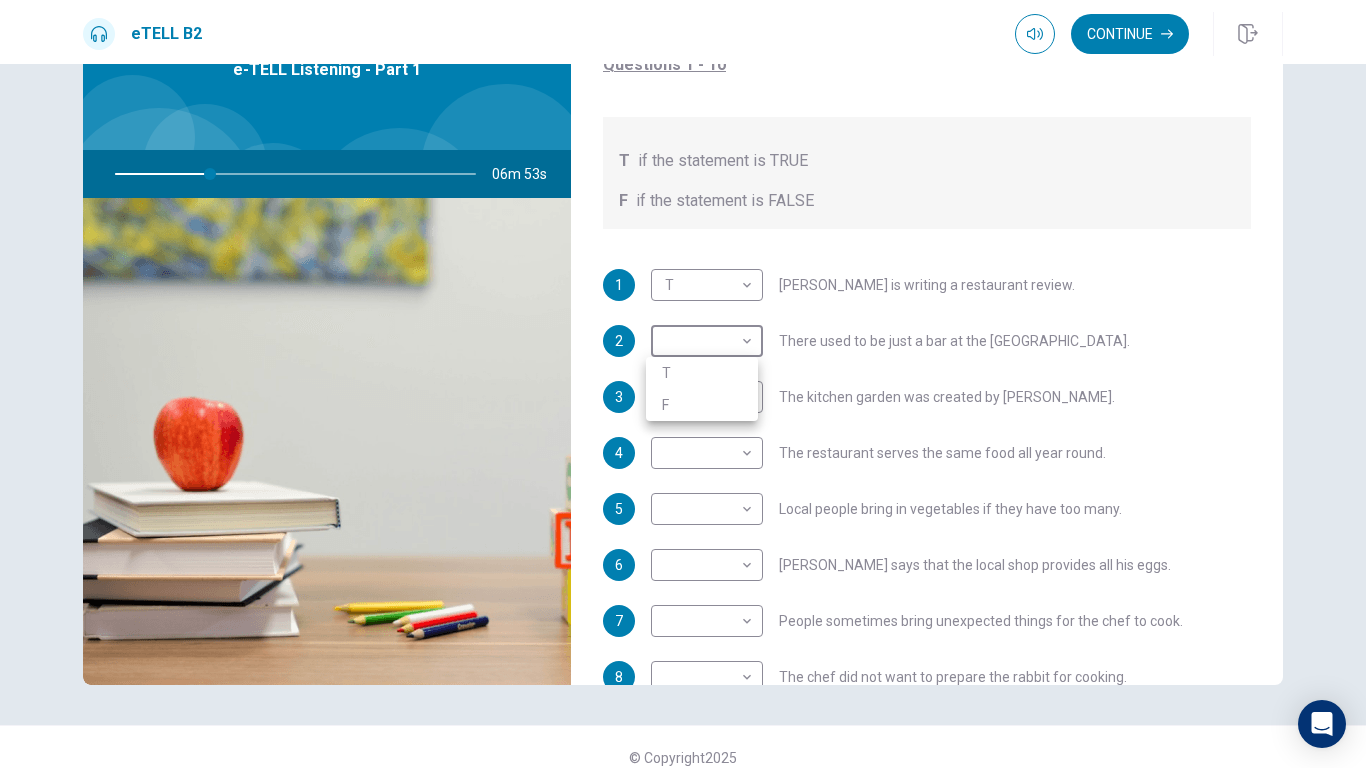 type on "**" 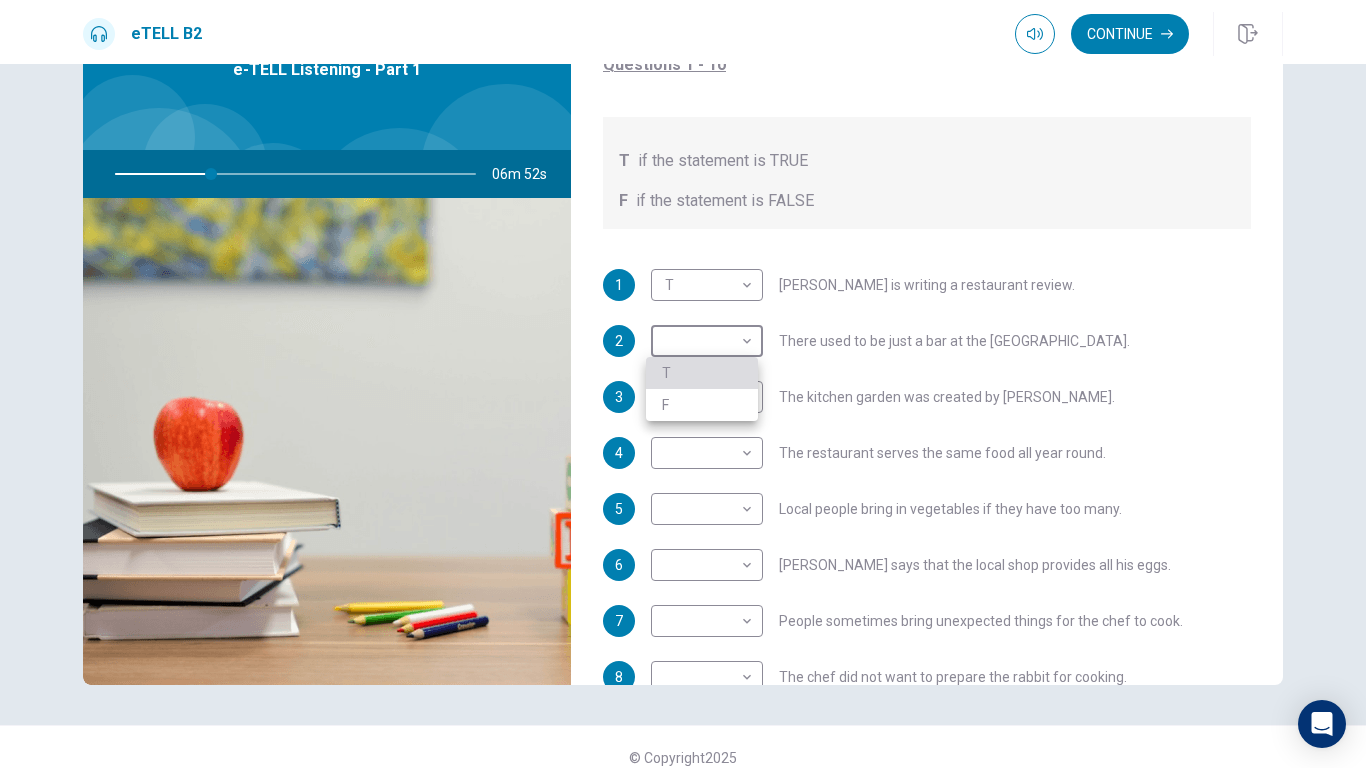 click on "T" at bounding box center [702, 373] 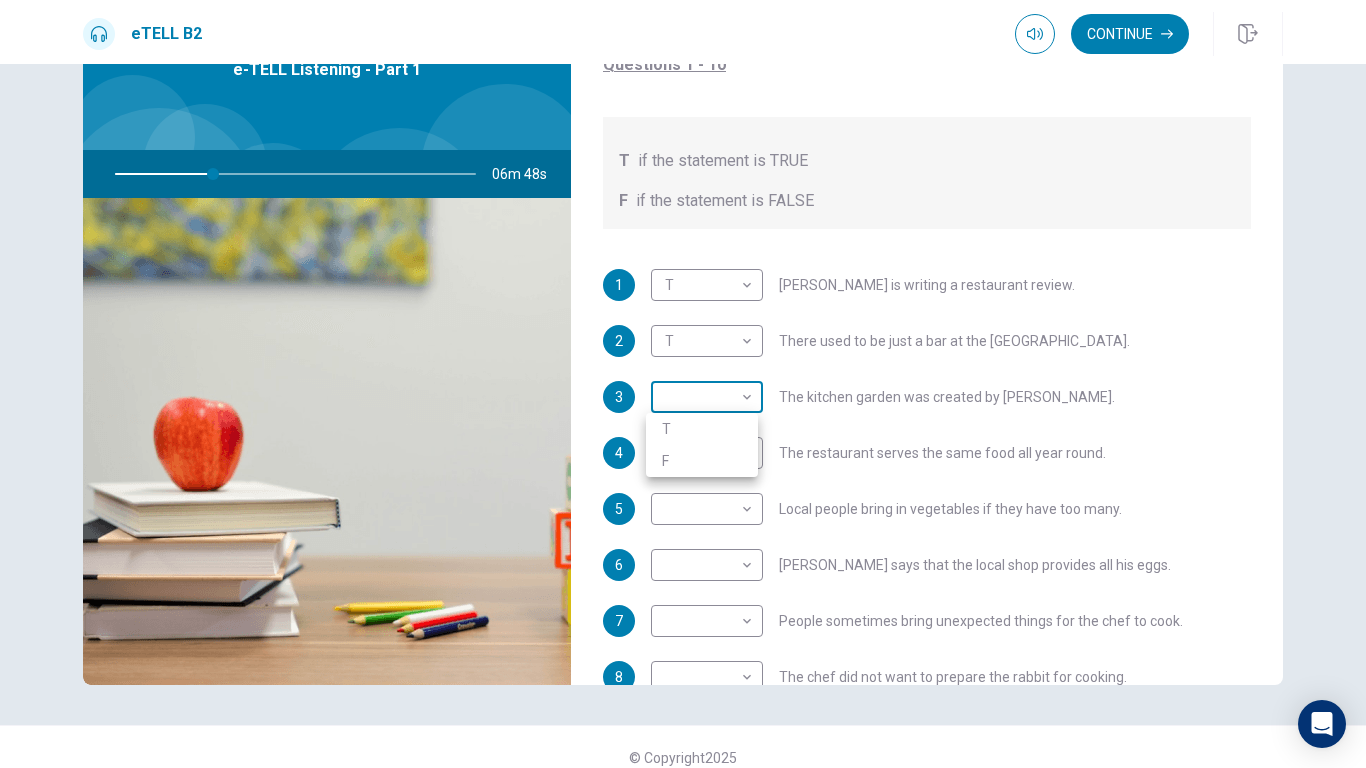 click on "This site uses cookies, as explained in our  Privacy Policy . If you agree to the use of cookies, please click the Accept button and continue to browse our site.   Privacy Policy Accept   eTELL B2 Continue Continue Question 1 For questions 1 – 10, mark each statement True (T) or False (F). You will hear Part One  TWICE.
You have one minute to read the questions for Part One.
Questions 1 - 10 T if the statement is TRUE F if the statement is FALSE 1 T * ​ [PERSON_NAME] is writing a restaurant review. 2 T * ​ There used to be just a bar at the [GEOGRAPHIC_DATA]. 3 ​ ​ The kitchen garden was created by [PERSON_NAME]. 4 ​ ​ The restaurant serves the same food all year round. 5 ​ ​ Local people bring in vegetables if they have too many. 6 ​ ​ [PERSON_NAME] says that the local shop provides all his eggs. 7 ​ ​ People sometimes bring unexpected things for the chef to cook. 8 ​ ​ The chef did not want to prepare the rabbit for cooking. 9 ​ ​ [PERSON_NAME] has occasionally refused produce brought by local people." at bounding box center [683, 384] 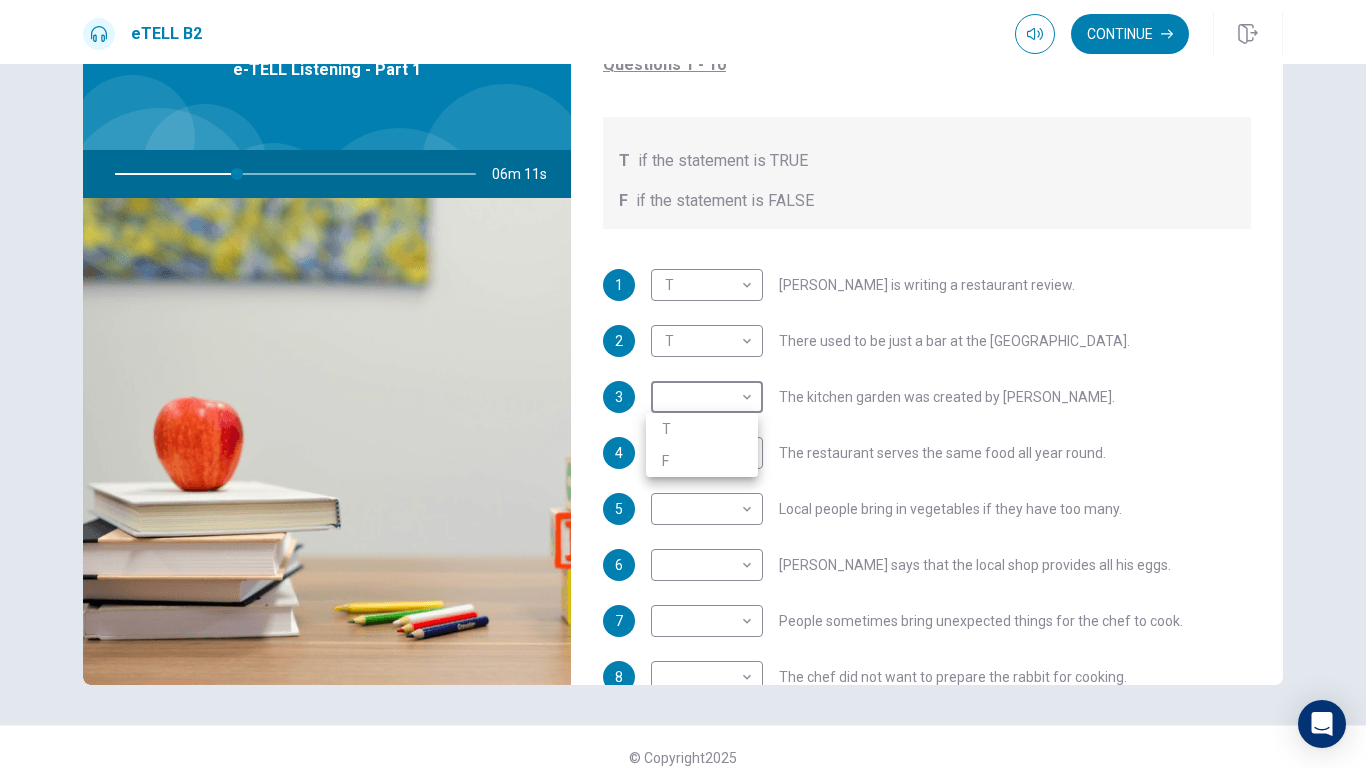 type on "**" 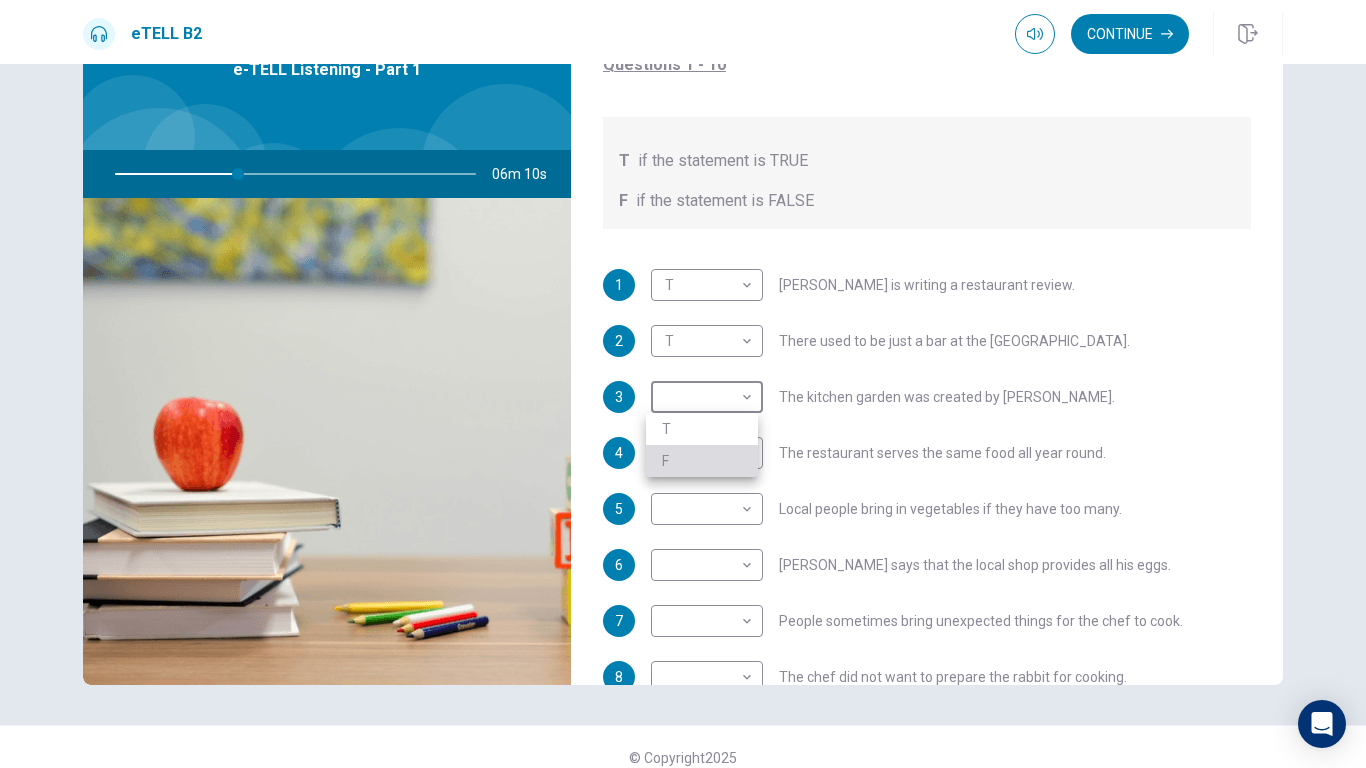 click on "F" at bounding box center [702, 461] 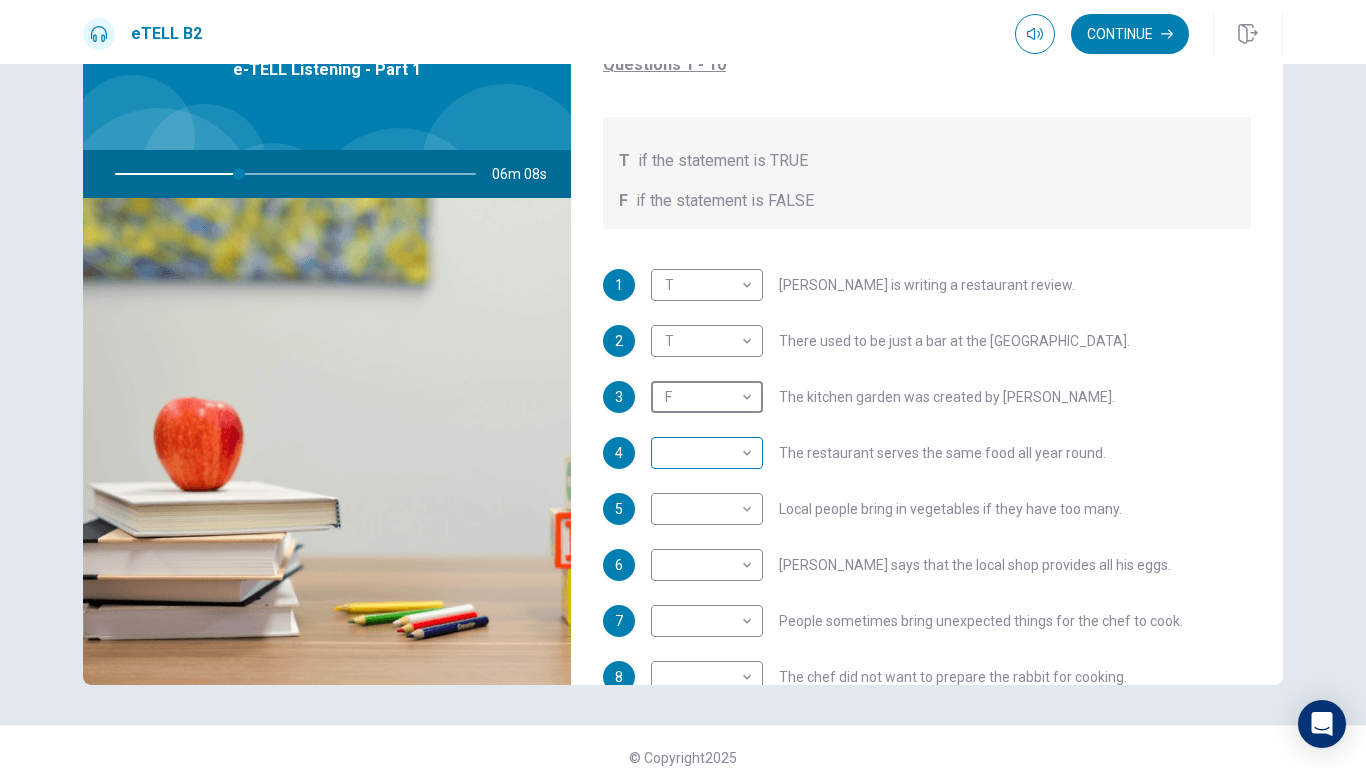 click on "This site uses cookies, as explained in our  Privacy Policy . If you agree to the use of cookies, please click the Accept button and continue to browse our site.   Privacy Policy Accept   eTELL B2 Continue Continue Question 1 For questions 1 – 10, mark each statement True (T) or False (F). You will hear Part One  TWICE.
You have one minute to read the questions for Part One.
Questions 1 - 10 T if the statement is TRUE F if the statement is FALSE 1 T * ​ [PERSON_NAME] is writing a restaurant review. 2 T * ​ There used to be just a bar at the [GEOGRAPHIC_DATA]. 3 F * ​ The kitchen garden was created by [PERSON_NAME]. 4 ​ ​ The restaurant serves the same food all year round. 5 ​ ​ Local people bring in vegetables if they have too many. 6 ​ ​ [PERSON_NAME] says that the local shop provides all his eggs. 7 ​ ​ People sometimes bring unexpected things for the chef to cook. 8 ​ ​ The chef did not want to prepare the rabbit for cooking. 9 ​ ​ [PERSON_NAME] has occasionally refused produce brought by local people." at bounding box center (683, 384) 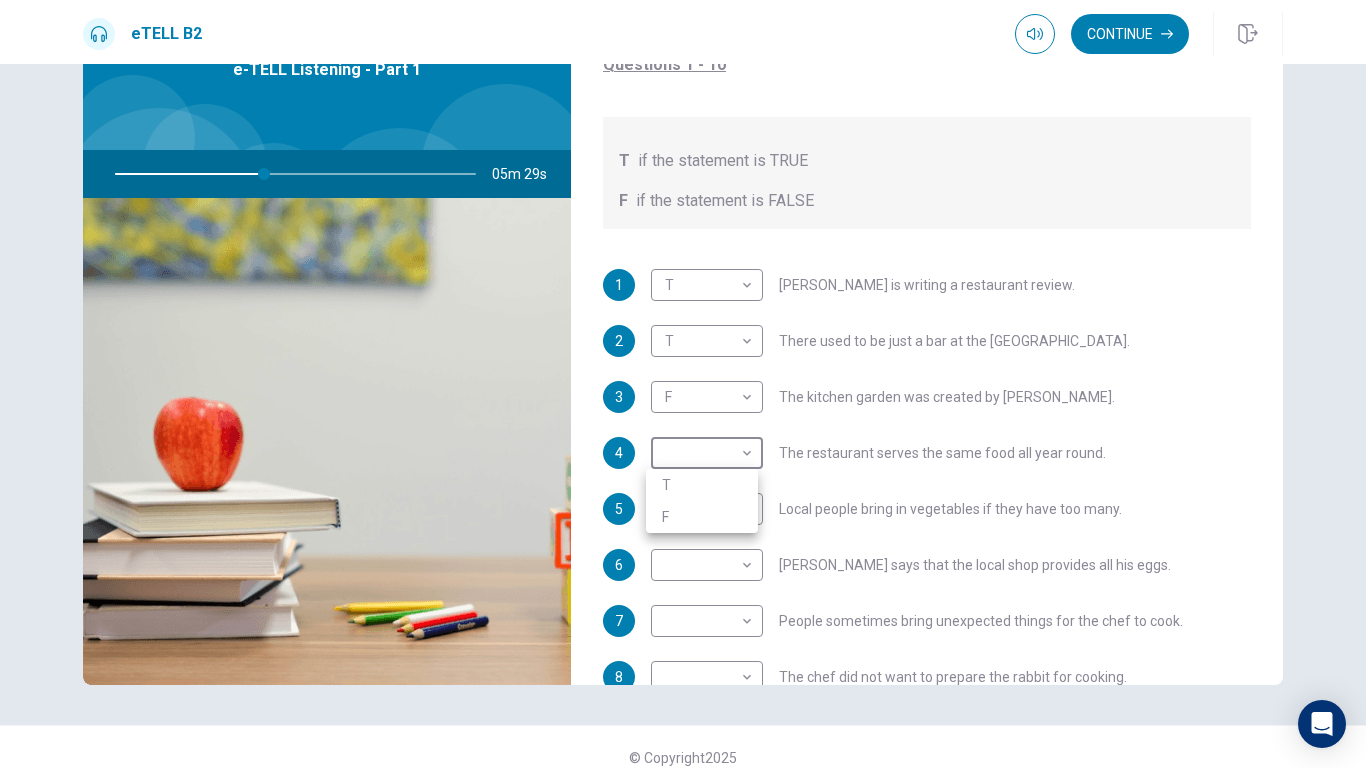 type on "**" 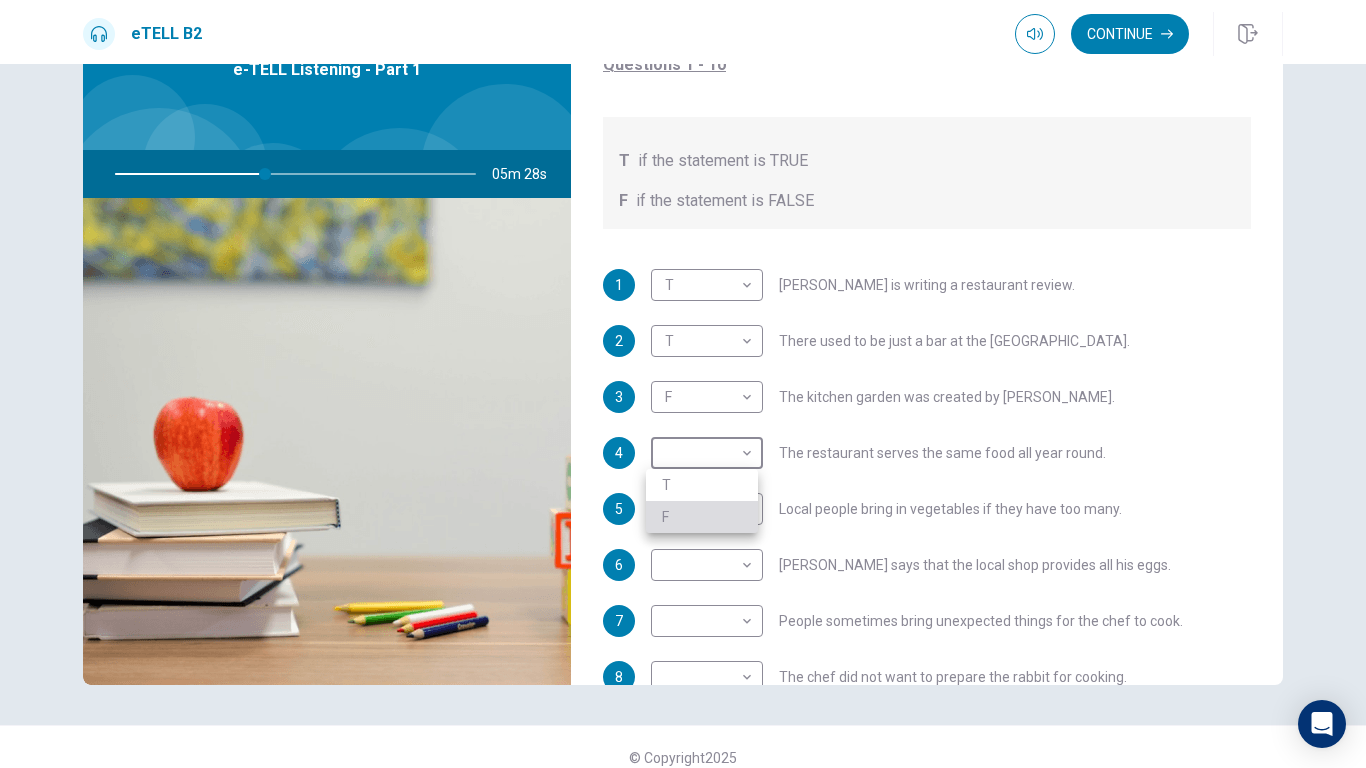 click on "F" at bounding box center [702, 517] 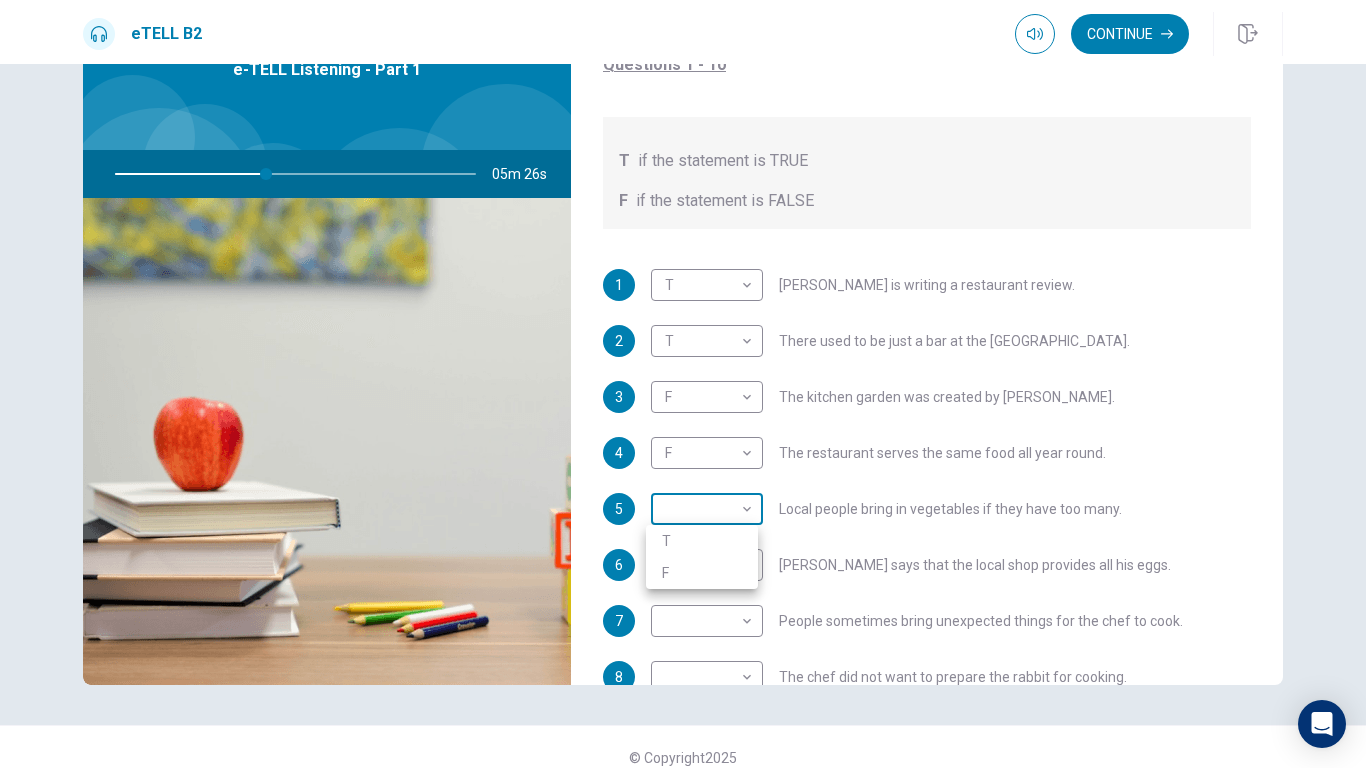 click on "This site uses cookies, as explained in our  Privacy Policy . If you agree to the use of cookies, please click the Accept button and continue to browse our site.   Privacy Policy Accept   eTELL B2 Continue Continue Question 1 For questions 1 – 10, mark each statement True (T) or False (F). You will hear Part One  TWICE.
You have one minute to read the questions for Part One.
Questions 1 - 10 T if the statement is TRUE F if the statement is FALSE 1 T * ​ [PERSON_NAME] is writing a restaurant review. 2 T * ​ There used to be just a bar at the [GEOGRAPHIC_DATA]. 3 F * ​ The kitchen garden was created by [PERSON_NAME]. 4 F * ​ The restaurant serves the same food all year round. 5 ​ ​ Local people bring in vegetables if they have too many. 6 ​ ​ [PERSON_NAME] says that the local shop provides all his eggs. 7 ​ ​ People sometimes bring unexpected things for the chef to cook. 8 ​ ​ The chef did not want to prepare the rabbit for cooking. 9 ​ ​ [PERSON_NAME] has occasionally refused produce brought by local people." at bounding box center (683, 384) 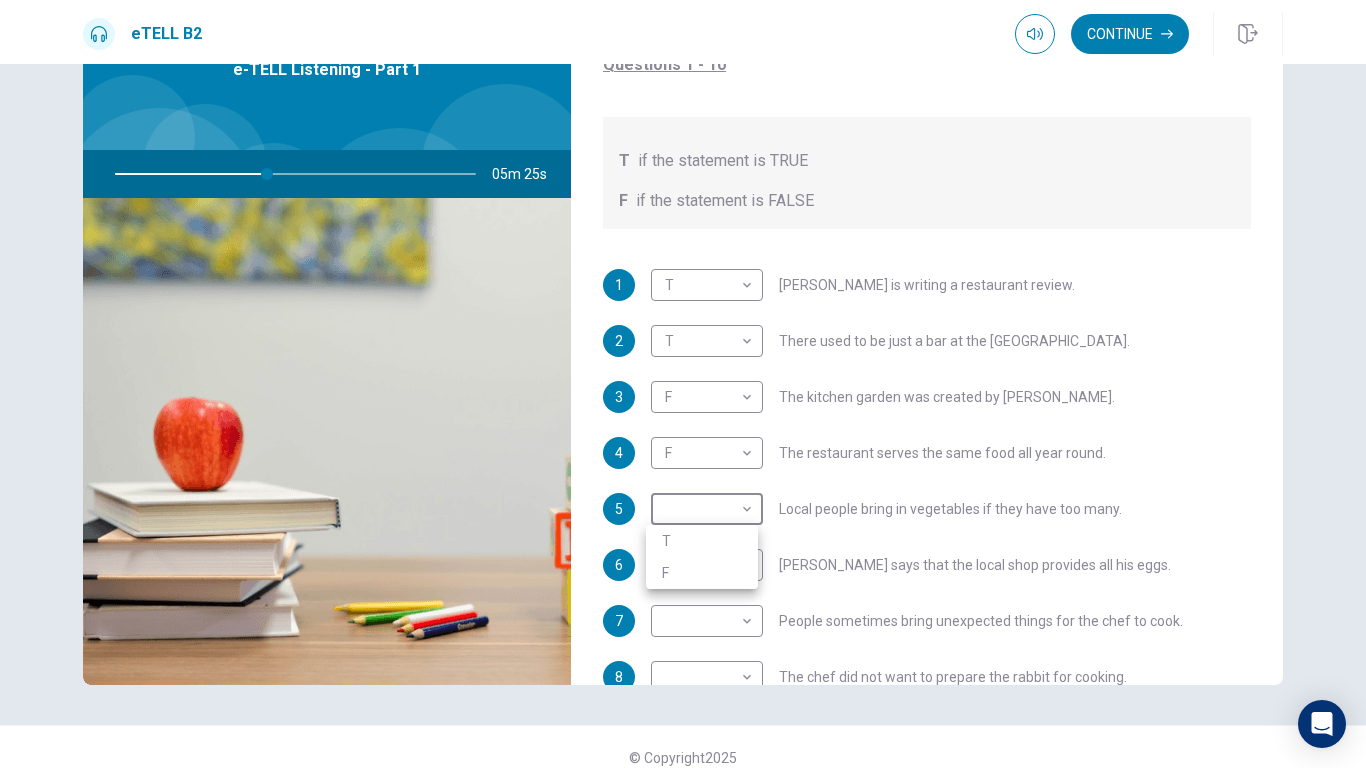 type on "**" 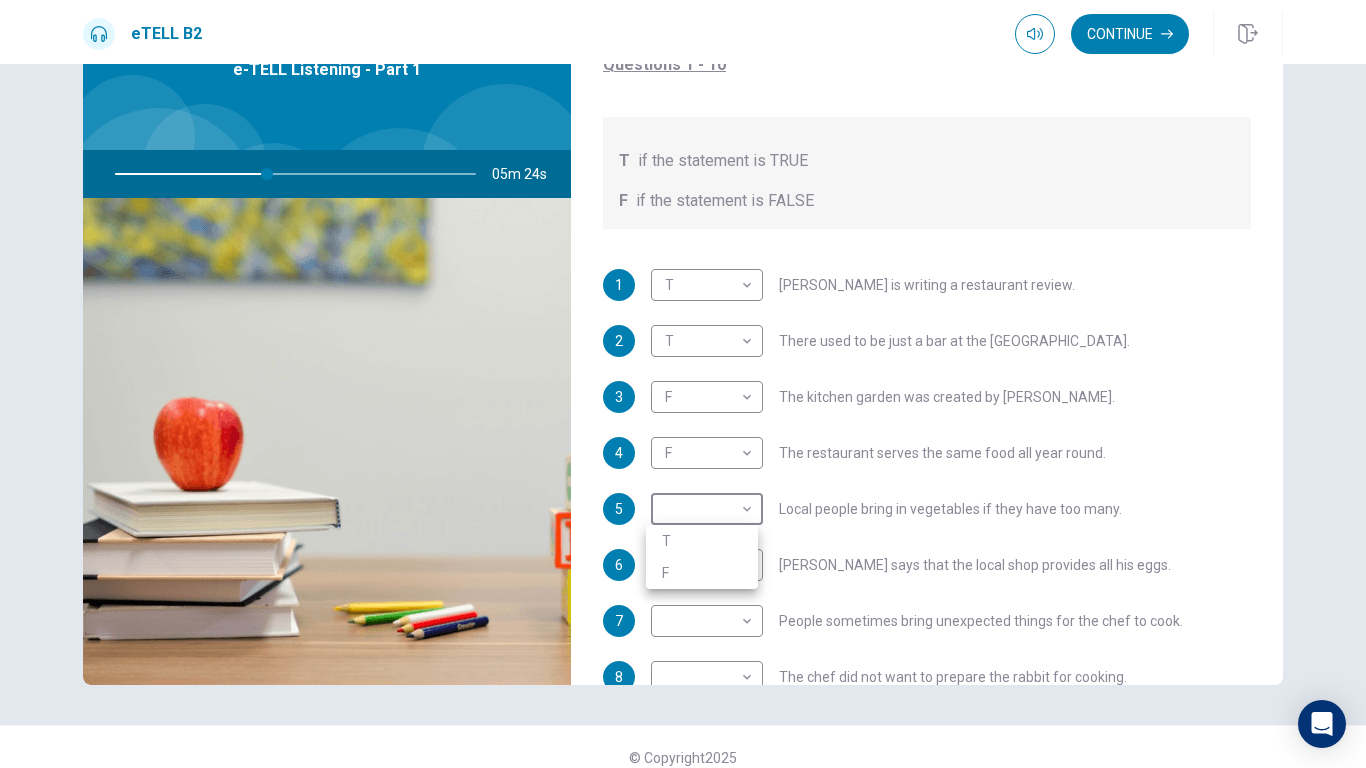 click on "T" at bounding box center (702, 541) 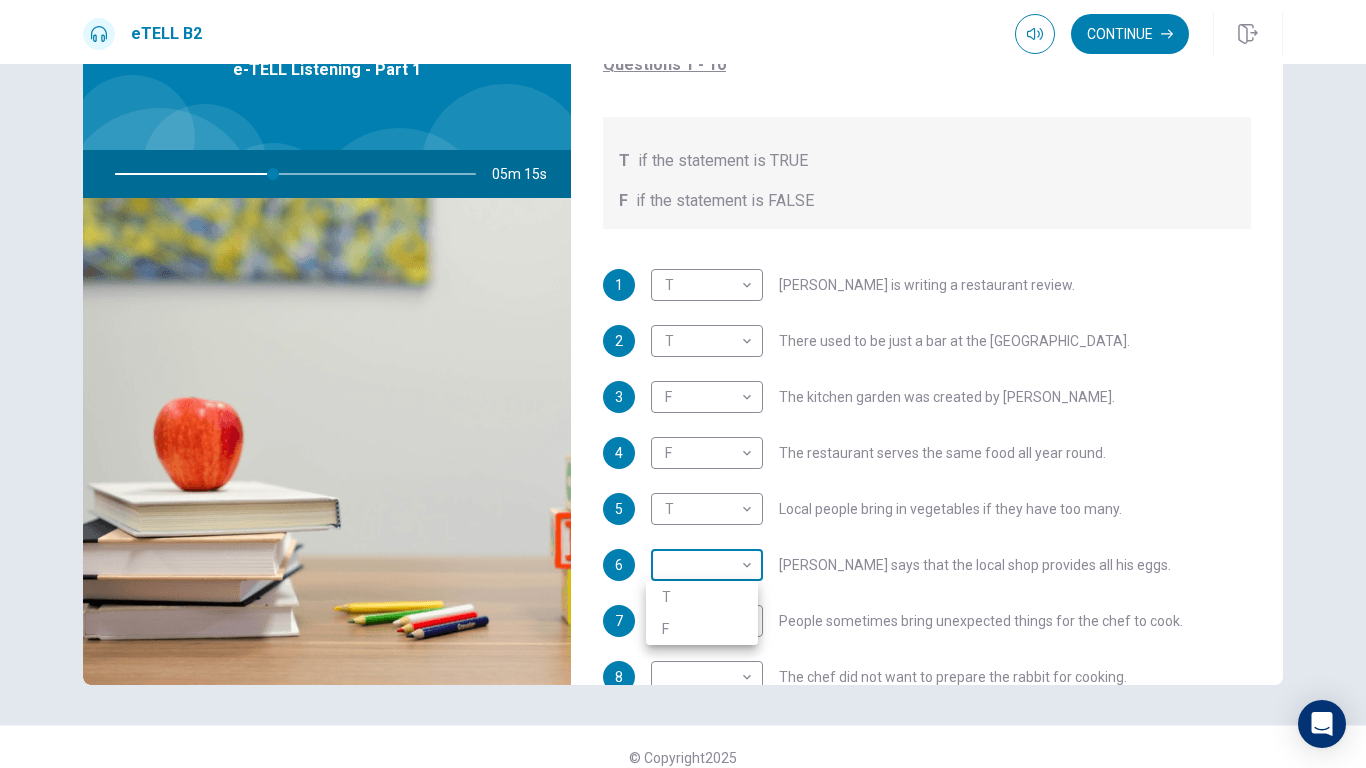 click on "This site uses cookies, as explained in our  Privacy Policy . If you agree to the use of cookies, please click the Accept button and continue to browse our site.   Privacy Policy Accept   eTELL B2 Continue Continue Question 1 For questions 1 – 10, mark each statement True (T) or False (F). You will hear Part One  TWICE.
You have one minute to read the questions for Part One.
Questions 1 - 10 T if the statement is TRUE F if the statement is FALSE 1 T * ​ [PERSON_NAME] is writing a restaurant review. 2 T * ​ There used to be just a bar at the [GEOGRAPHIC_DATA]. 3 F * ​ The kitchen garden was created by [PERSON_NAME]. 4 F * ​ The restaurant serves the same food all year round. 5 T * ​ Local people bring in vegetables if they have too many. 6 ​ ​ [PERSON_NAME] says that the local shop provides all his eggs. 7 ​ ​ People sometimes bring unexpected things for the chef to cook. 8 ​ ​ The chef did not want to prepare the rabbit for cooking. 9 ​ ​ [PERSON_NAME] has occasionally refused produce brought by local people." at bounding box center (683, 384) 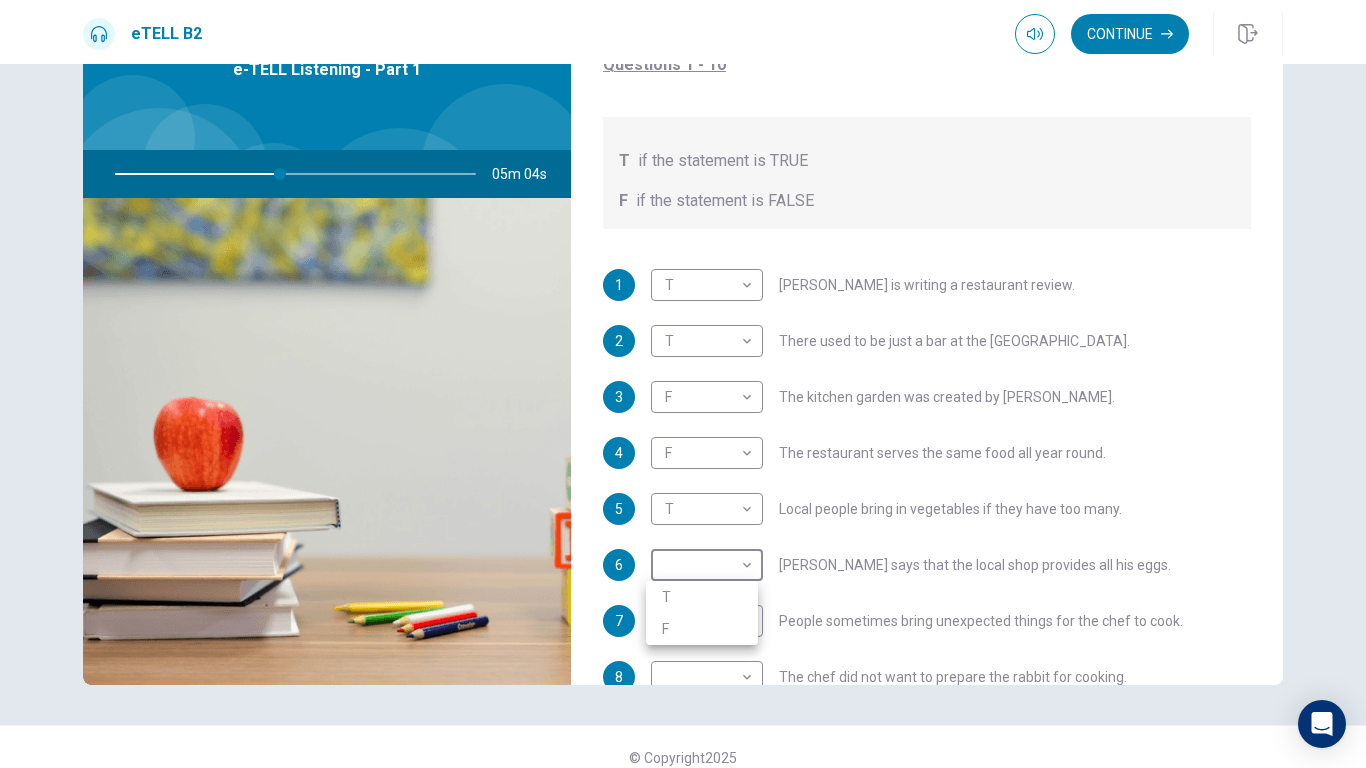 type on "**" 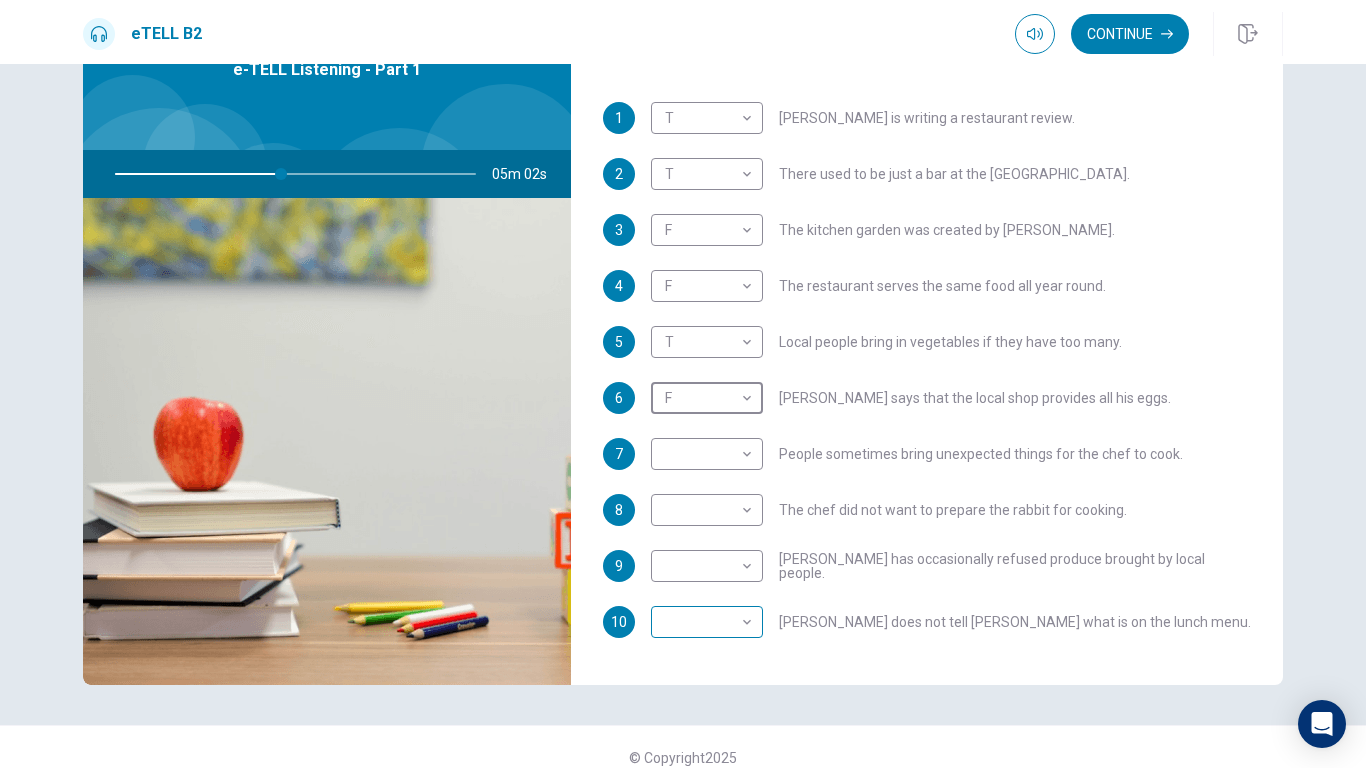 scroll, scrollTop: 353, scrollLeft: 0, axis: vertical 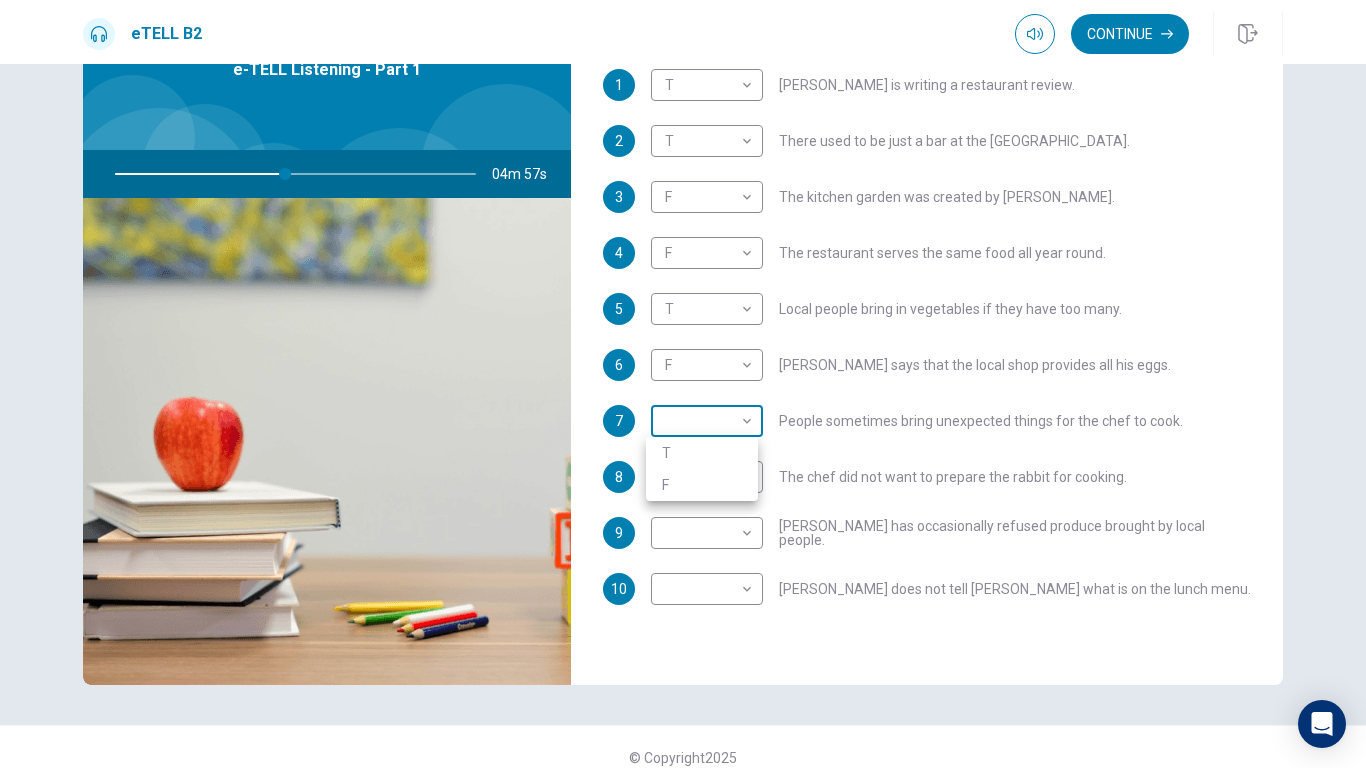 click on "This site uses cookies, as explained in our  Privacy Policy . If you agree to the use of cookies, please click the Accept button and continue to browse our site.   Privacy Policy Accept   eTELL B2 Continue Continue Question 1 For questions 1 – 10, mark each statement True (T) or False (F). You will hear Part One  TWICE.
You have one minute to read the questions for Part One.
Questions 1 - 10 T if the statement is TRUE F if the statement is FALSE 1 T * ​ [PERSON_NAME] is writing a restaurant review. 2 T * ​ There used to be just a bar at the [GEOGRAPHIC_DATA]. 3 F * ​ The kitchen garden was created by [PERSON_NAME]. 4 F * ​ The restaurant serves the same food all year round. 5 T * ​ Local people bring in vegetables if they have too many. 6 F * ​ [PERSON_NAME] says that the local shop provides all his eggs. 7 ​ ​ People sometimes bring unexpected things for the chef to cook. 8 ​ ​ The chef did not want to prepare the rabbit for cooking. 9 ​ ​ [PERSON_NAME] has occasionally refused produce brought by local people." at bounding box center [683, 384] 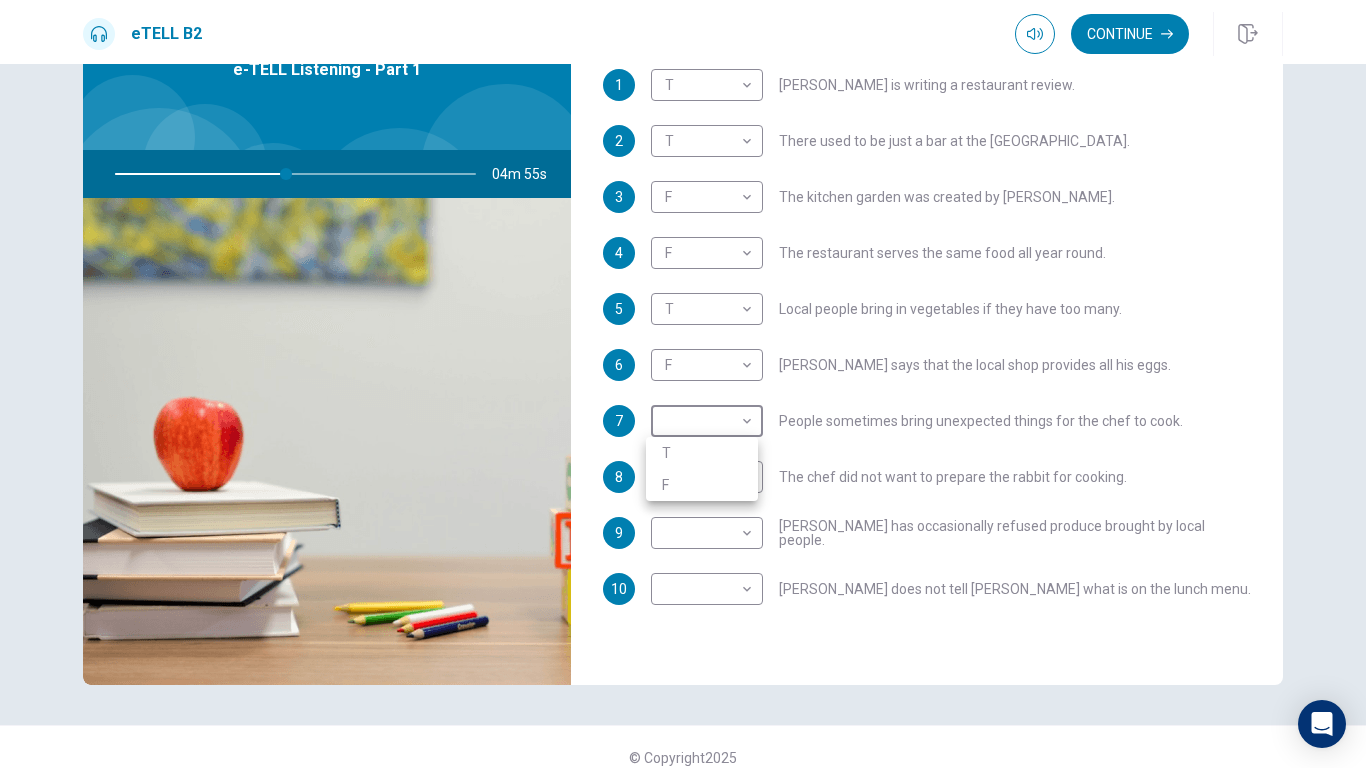 type on "**" 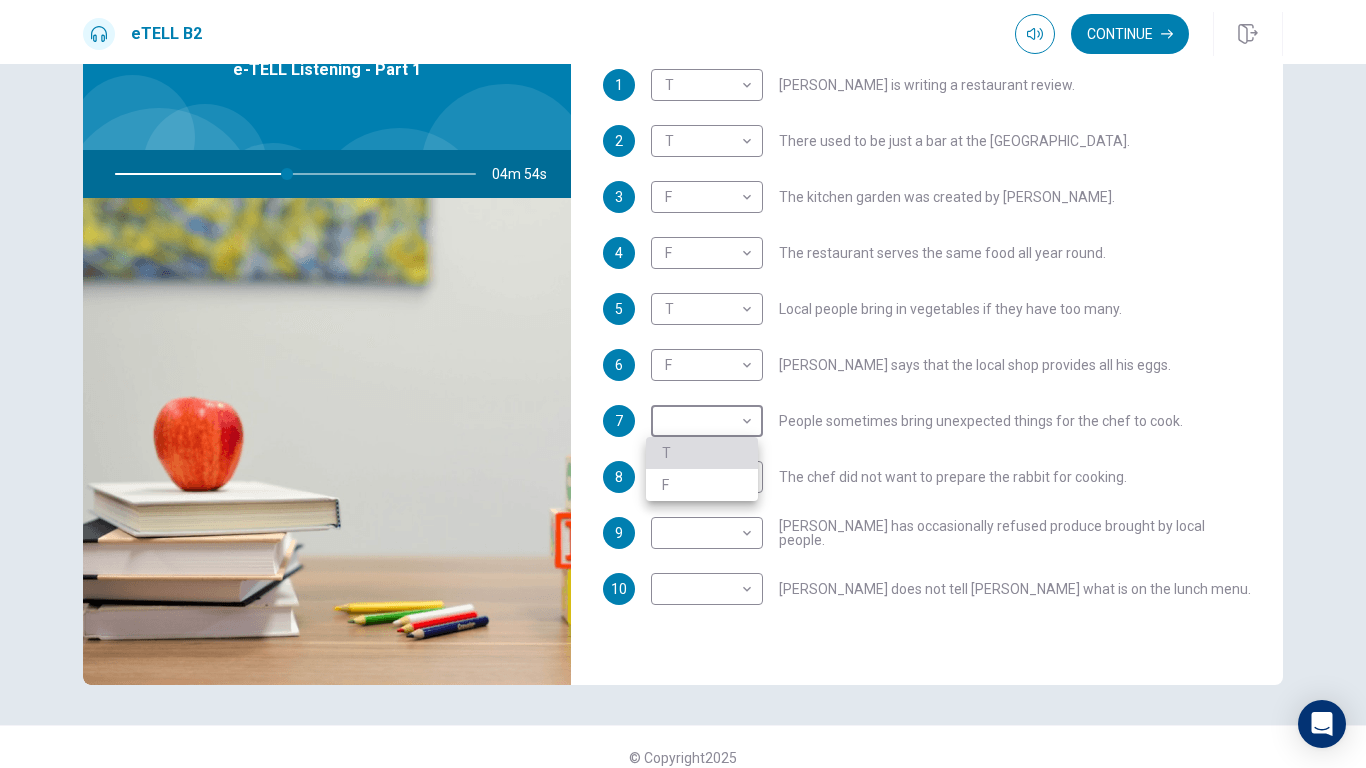 click on "T" at bounding box center (702, 453) 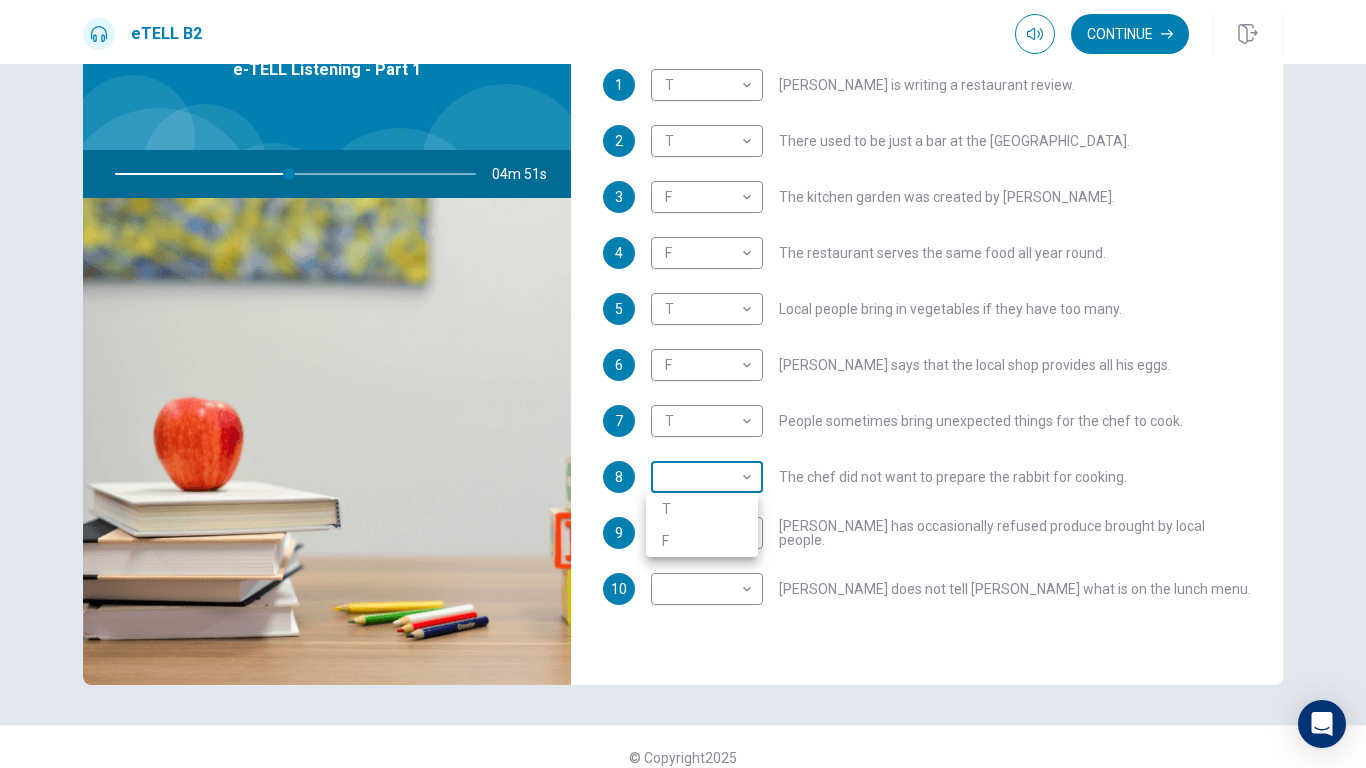 click on "This site uses cookies, as explained in our  Privacy Policy . If you agree to the use of cookies, please click the Accept button and continue to browse our site.   Privacy Policy Accept   eTELL B2 Continue Continue Question 1 For questions 1 – 10, mark each statement True (T) or False (F). You will hear Part One  TWICE.
You have one minute to read the questions for Part One.
Questions 1 - 10 T if the statement is TRUE F if the statement is FALSE 1 T * ​ [PERSON_NAME] is writing a restaurant review. 2 T * ​ There used to be just a bar at the [GEOGRAPHIC_DATA]. 3 F * ​ The kitchen garden was created by [PERSON_NAME]. 4 F * ​ The restaurant serves the same food all year round. 5 T * ​ Local people bring in vegetables if they have too many. 6 F * ​ [PERSON_NAME] says that the local shop provides all his eggs. 7 T * ​ People sometimes bring unexpected things for the chef to cook. 8 ​ ​ The chef did not want to prepare the rabbit for cooking. 9 ​ ​ [PERSON_NAME] has occasionally refused produce brought by local people." at bounding box center [683, 384] 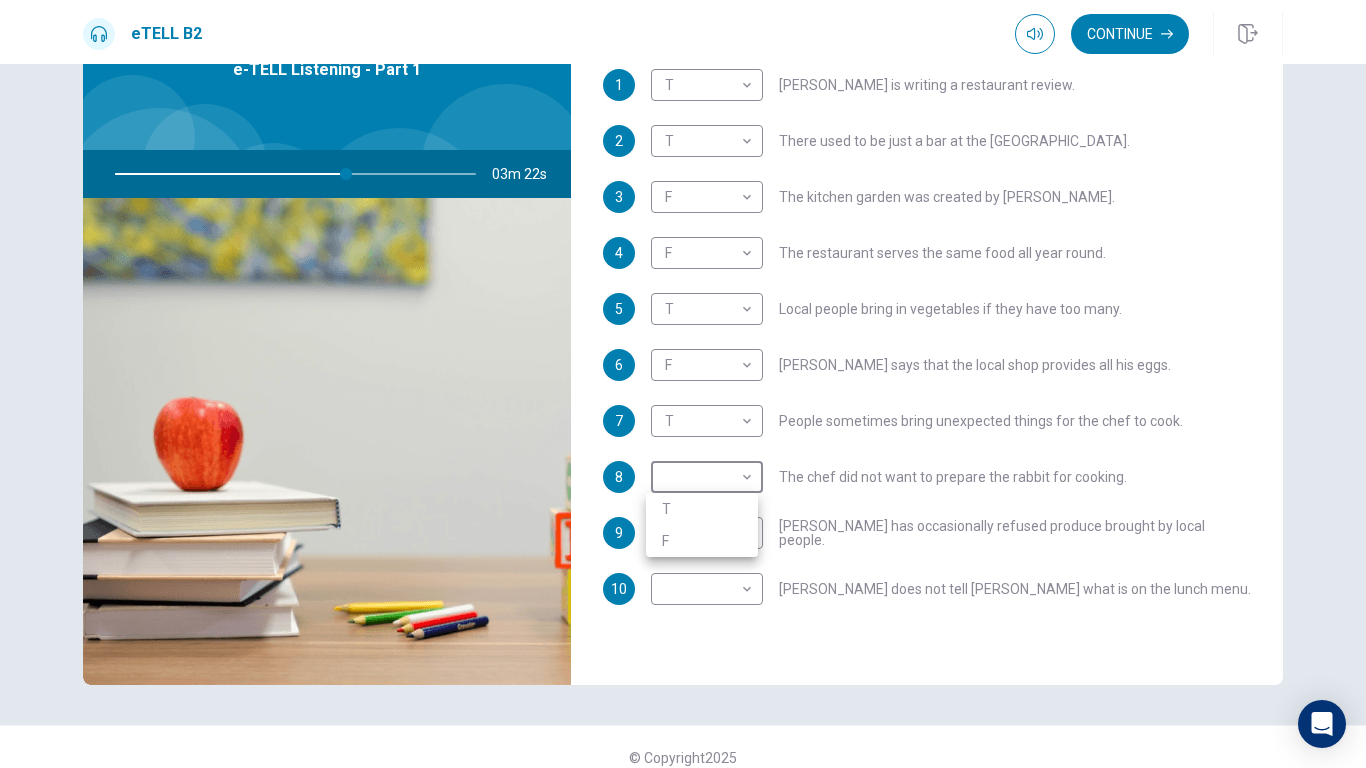 type on "**" 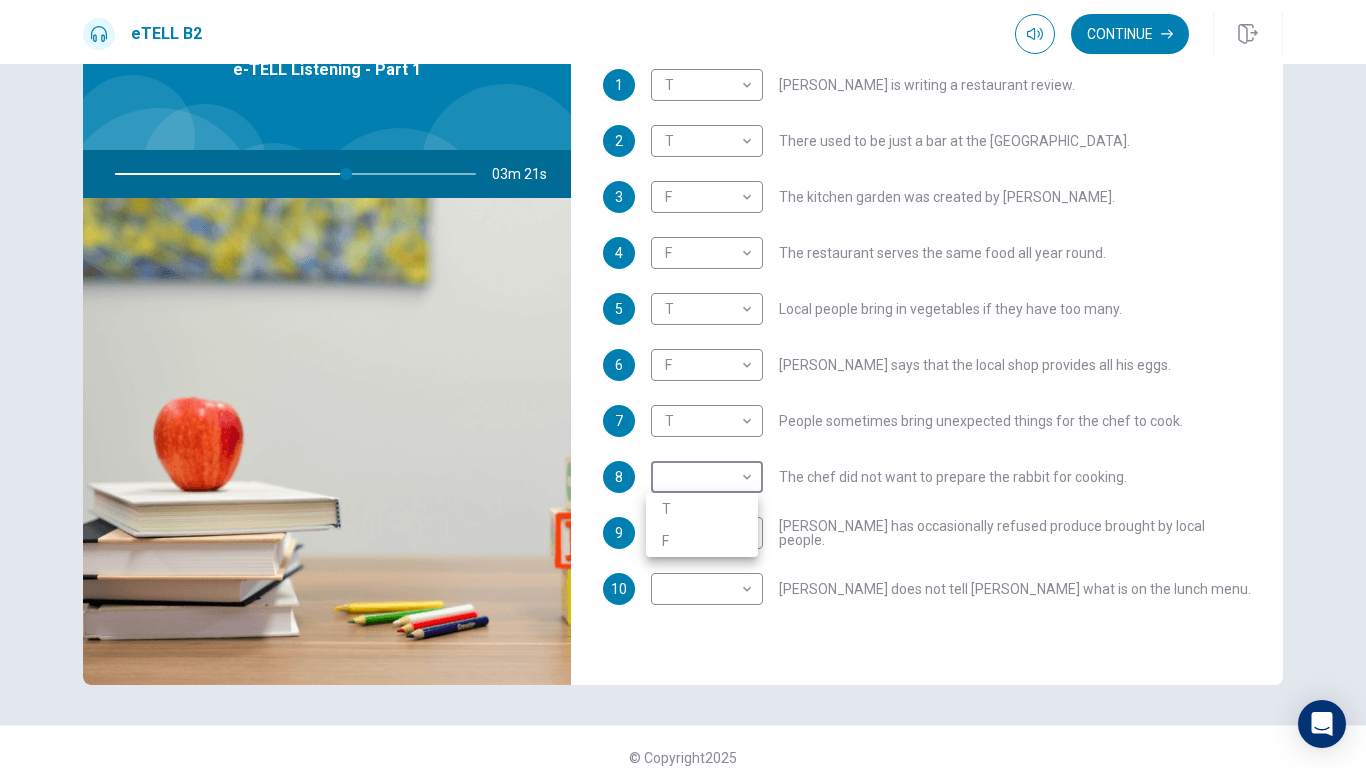 click on "T" at bounding box center (702, 509) 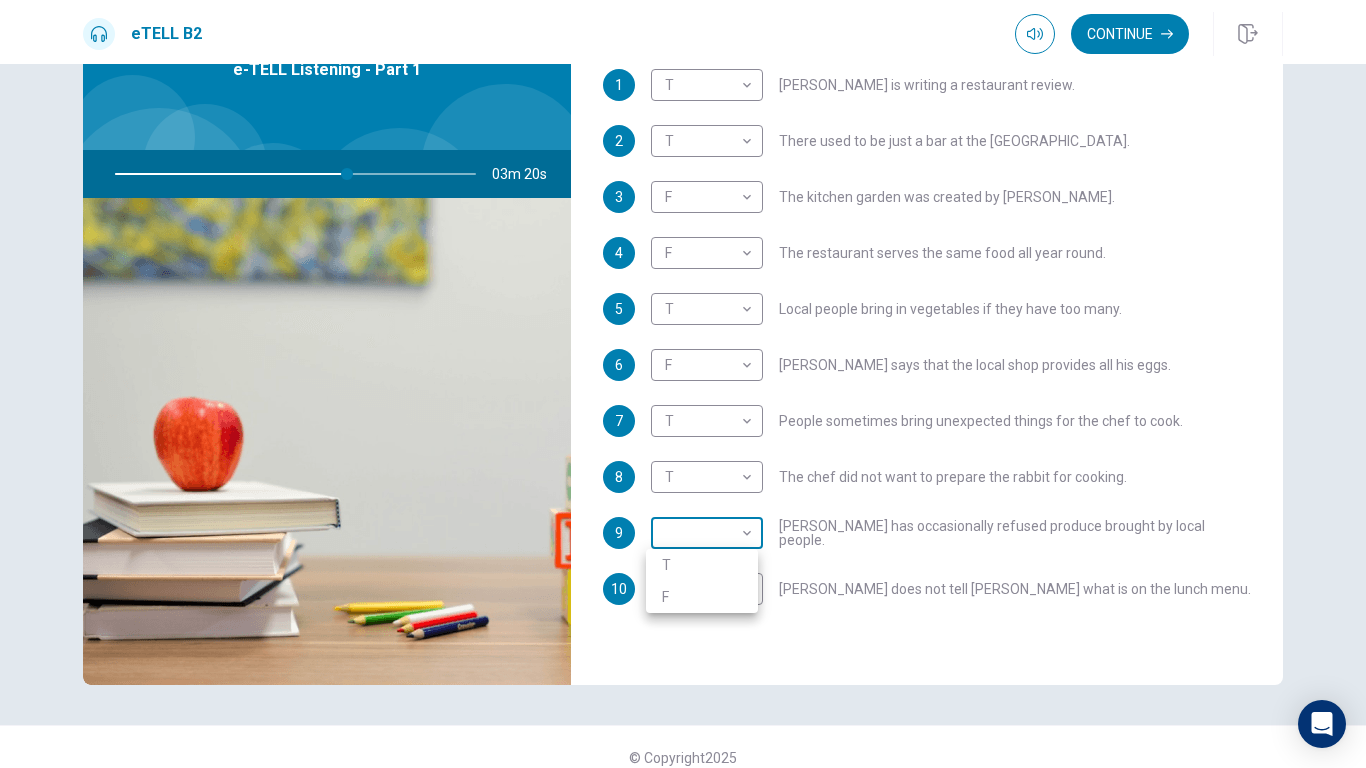 click on "This site uses cookies, as explained in our  Privacy Policy . If you agree to the use of cookies, please click the Accept button and continue to browse our site.   Privacy Policy Accept   eTELL B2 Continue Continue Question 1 For questions 1 – 10, mark each statement True (T) or False (F). You will hear Part One  TWICE.
You have one minute to read the questions for Part One.
Questions 1 - 10 T if the statement is TRUE F if the statement is FALSE 1 T * ​ [PERSON_NAME] is writing a restaurant review. 2 T * ​ There used to be just a bar at the [GEOGRAPHIC_DATA]. 3 F * ​ The kitchen garden was created by [PERSON_NAME]. 4 F * ​ The restaurant serves the same food all year round. 5 T * ​ Local people bring in vegetables if they have too many. 6 F * ​ [PERSON_NAME] says that the local shop provides all his eggs. 7 T * ​ People sometimes bring unexpected things for the chef to cook. 8 T * ​ The chef did not want to prepare the rabbit for cooking. 9 ​ ​ [PERSON_NAME] has occasionally refused produce brought by local people." at bounding box center (683, 384) 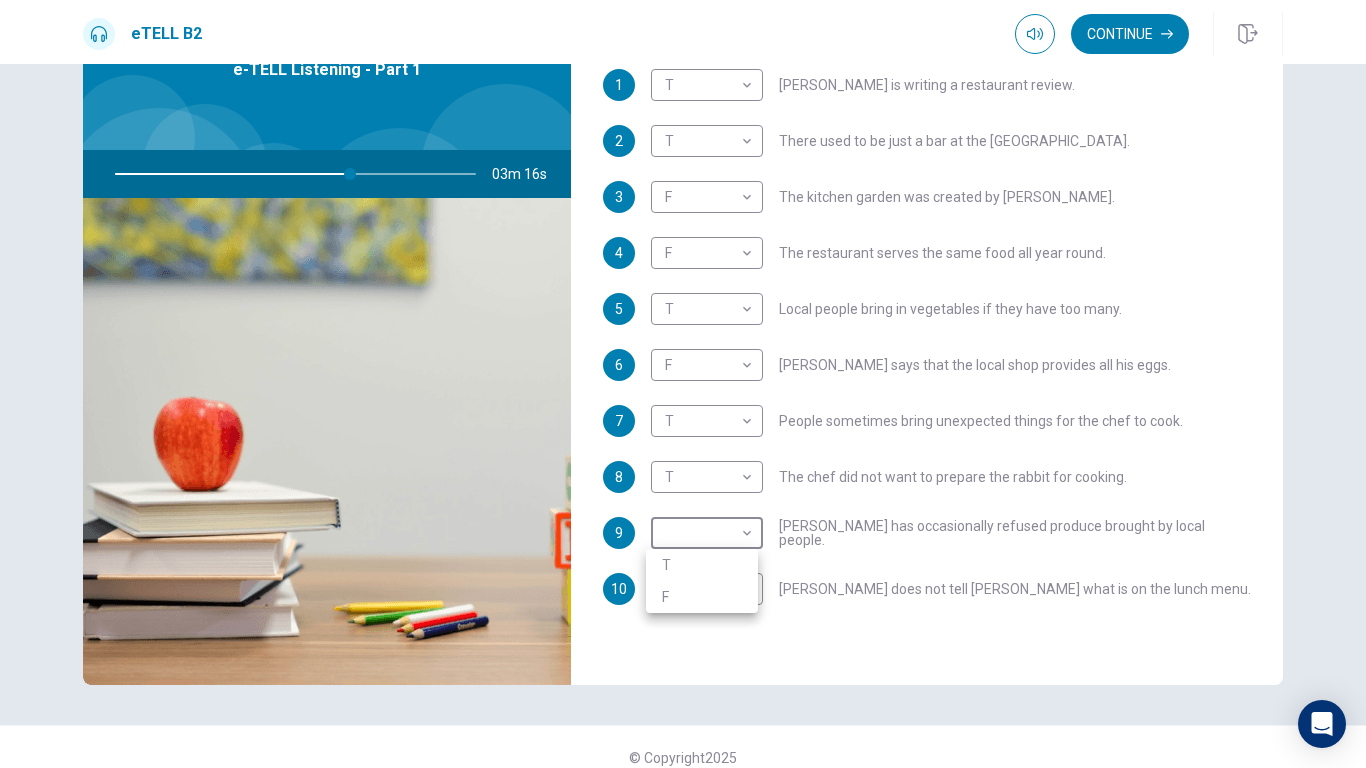 drag, startPoint x: 932, startPoint y: 558, endPoint x: 886, endPoint y: 562, distance: 46.173584 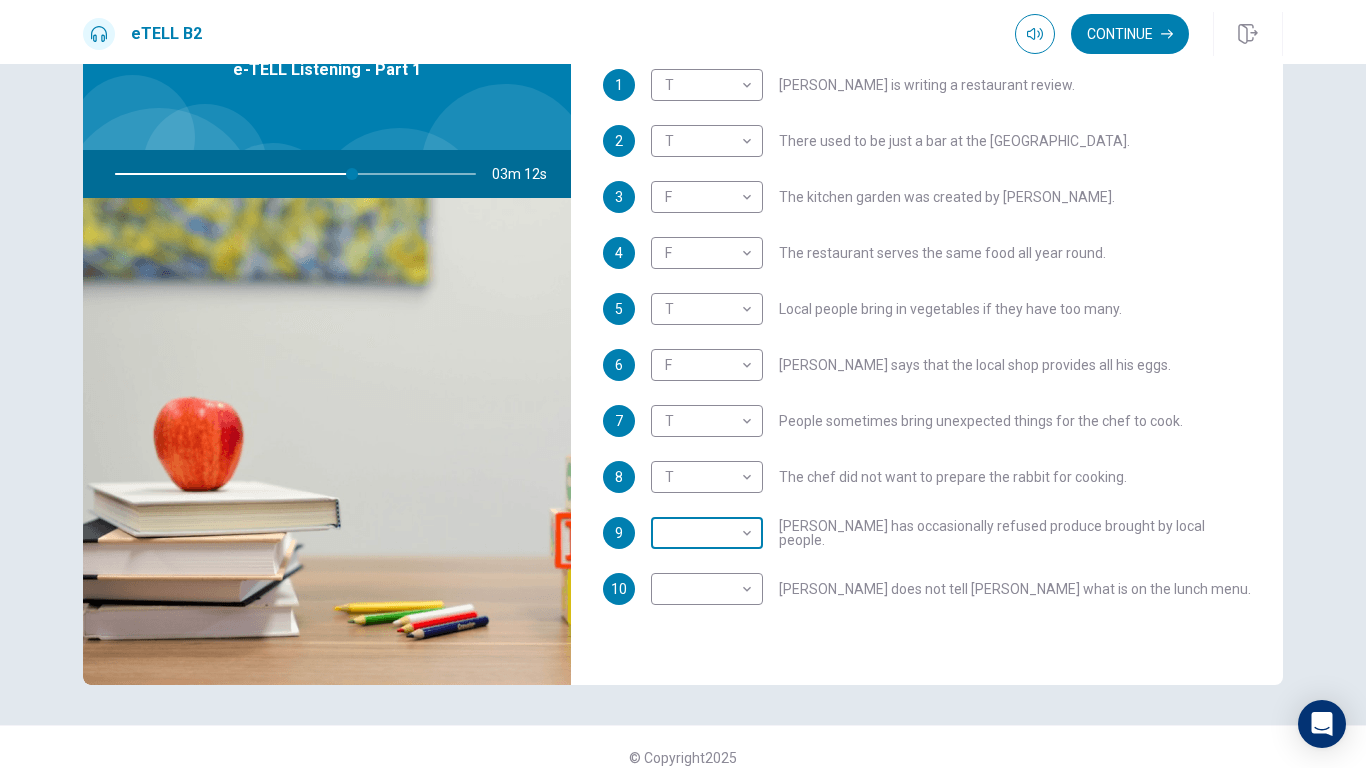click on "This site uses cookies, as explained in our  Privacy Policy . If you agree to the use of cookies, please click the Accept button and continue to browse our site.   Privacy Policy Accept   eTELL B2 Continue Continue Question 1 For questions 1 – 10, mark each statement True (T) or False (F). You will hear Part One  TWICE.
You have one minute to read the questions for Part One.
Questions 1 - 10 T if the statement is TRUE F if the statement is FALSE 1 T * ​ [PERSON_NAME] is writing a restaurant review. 2 T * ​ There used to be just a bar at the [GEOGRAPHIC_DATA]. 3 F * ​ The kitchen garden was created by [PERSON_NAME]. 4 F * ​ The restaurant serves the same food all year round. 5 T * ​ Local people bring in vegetables if they have too many. 6 F * ​ [PERSON_NAME] says that the local shop provides all his eggs. 7 T * ​ People sometimes bring unexpected things for the chef to cook. 8 T * ​ The chef did not want to prepare the rabbit for cooking. 9 ​ ​ [PERSON_NAME] has occasionally refused produce brought by local people." at bounding box center [683, 384] 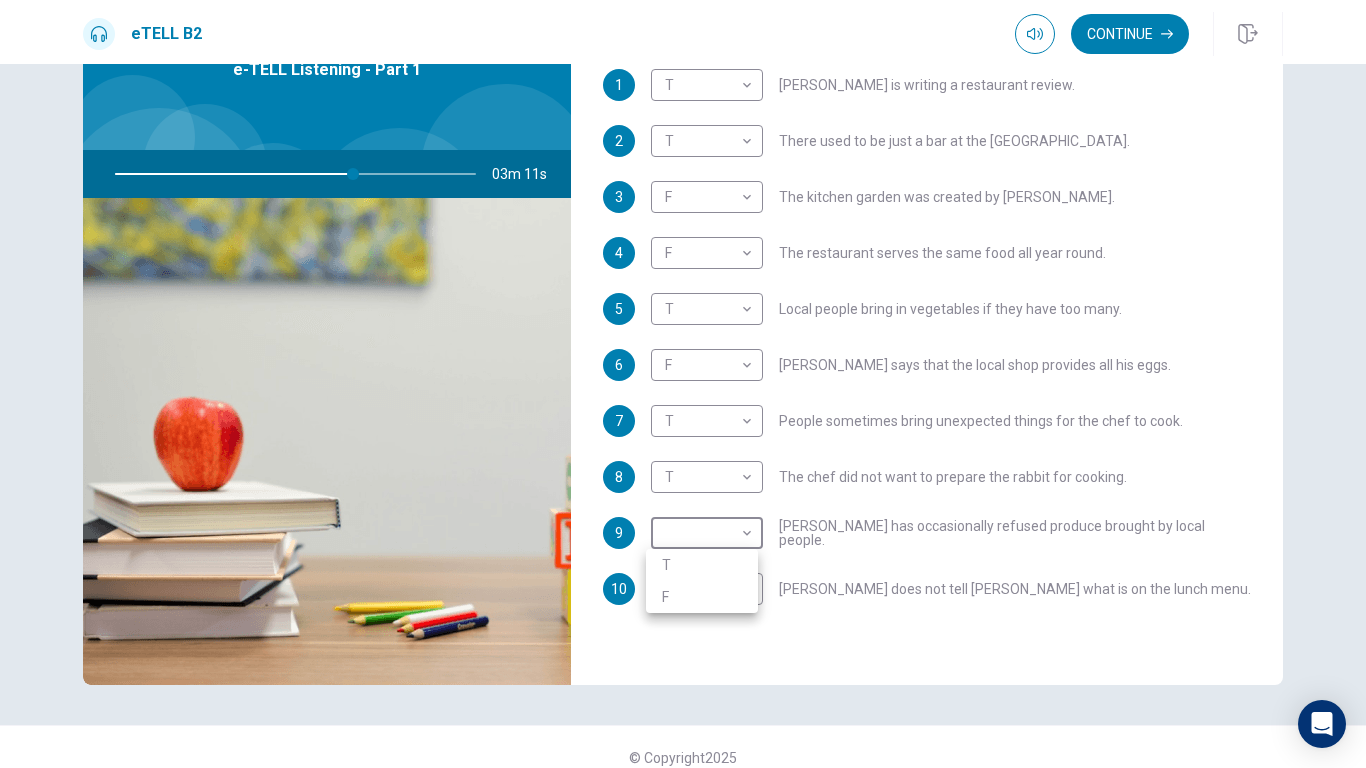type on "**" 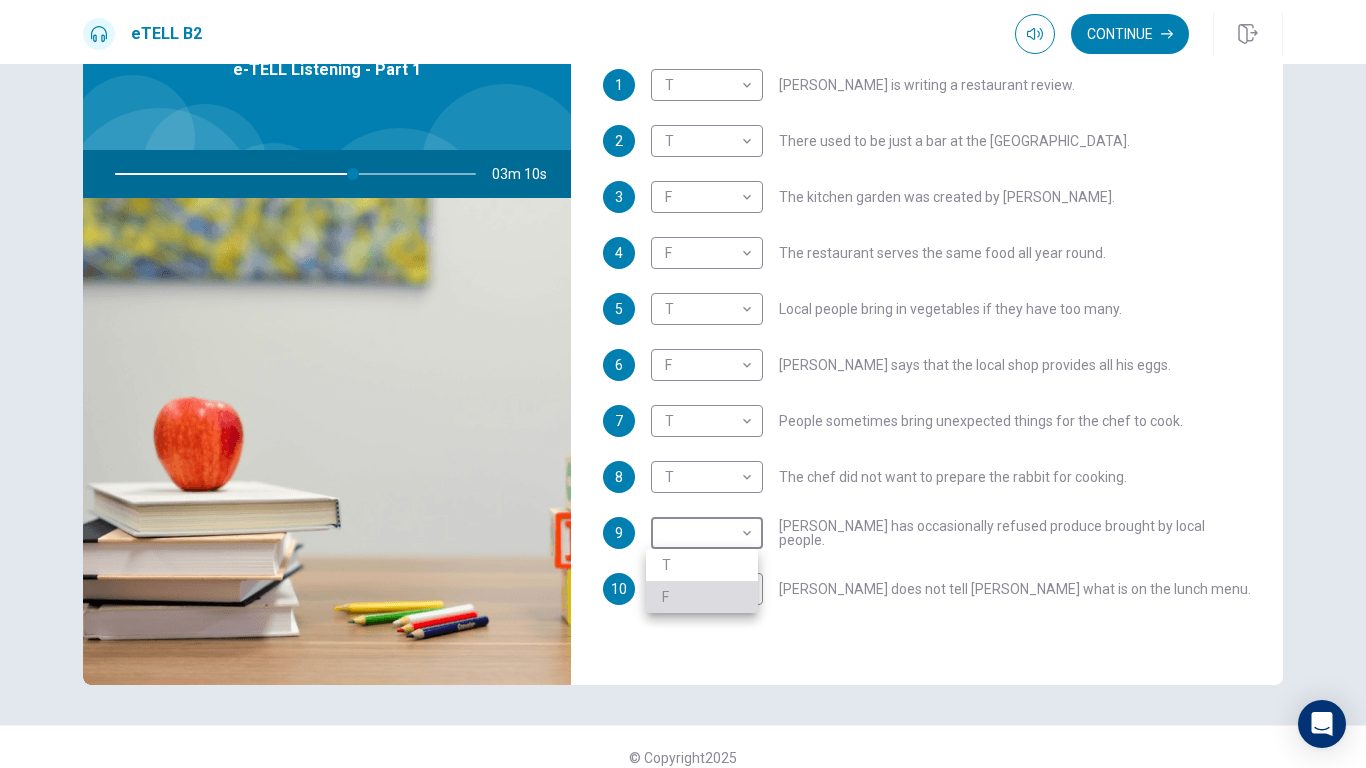 click on "F" at bounding box center [702, 597] 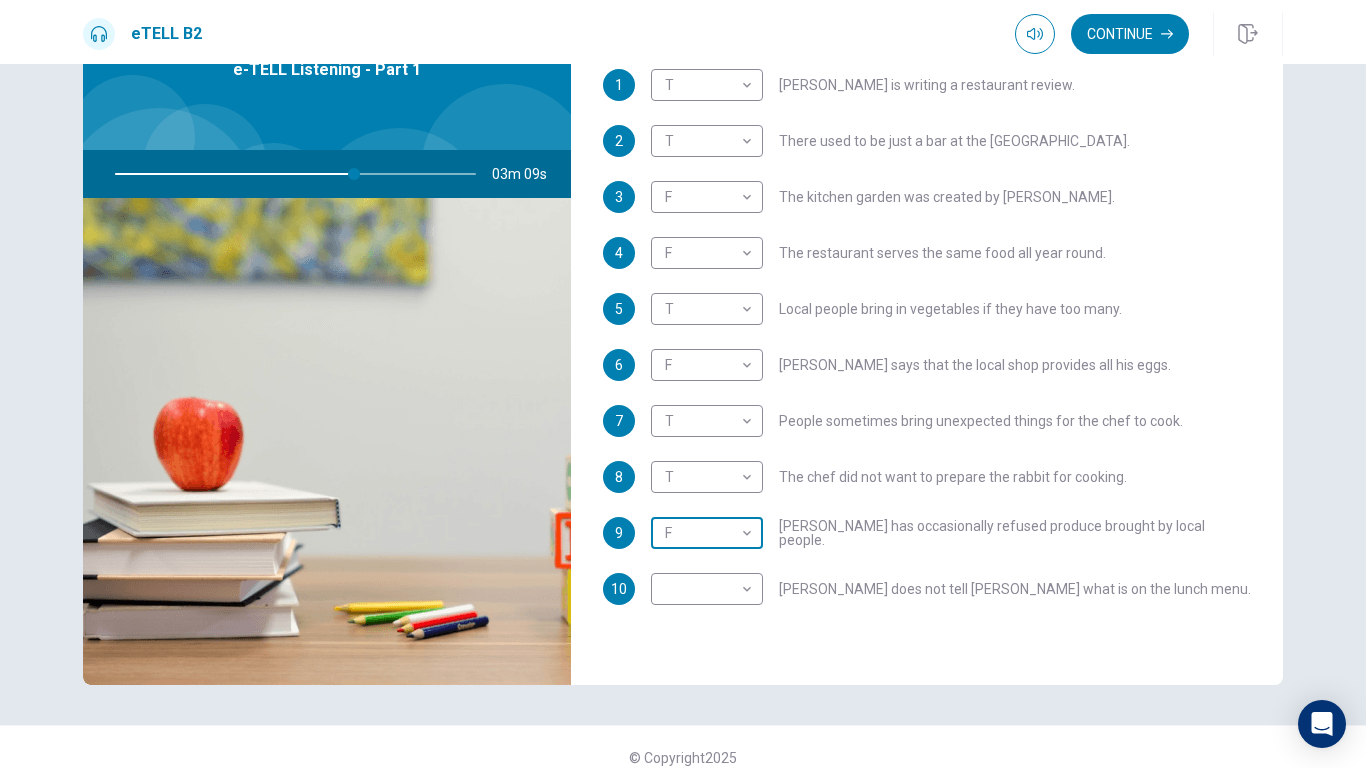 type on "**" 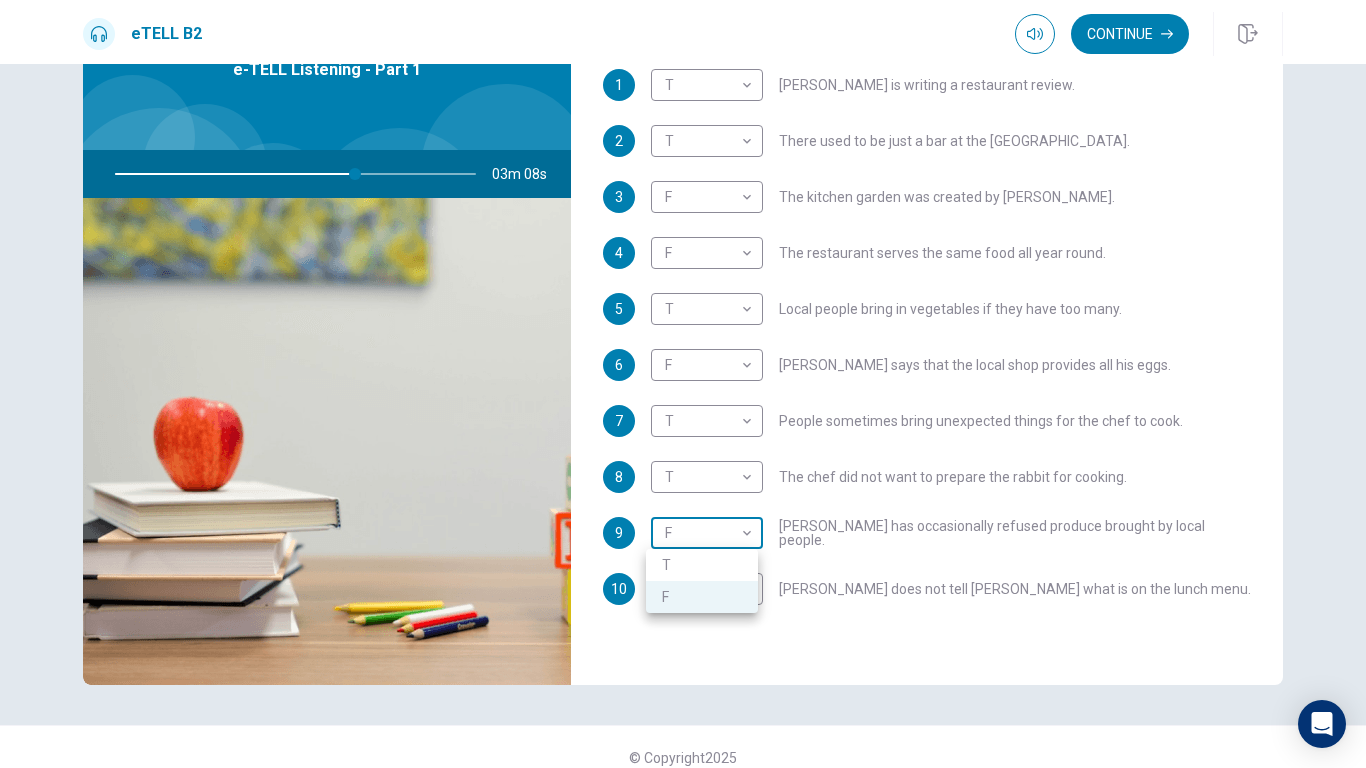 click on "This site uses cookies, as explained in our  Privacy Policy . If you agree to the use of cookies, please click the Accept button and continue to browse our site.   Privacy Policy Accept   eTELL B2 Continue Continue Question 1 For questions 1 – 10, mark each statement True (T) or False (F). You will hear Part One  TWICE.
You have one minute to read the questions for Part One.
Questions 1 - 10 T if the statement is TRUE F if the statement is FALSE 1 T * ​ [PERSON_NAME] is writing a restaurant review. 2 T * ​ There used to be just a bar at the [GEOGRAPHIC_DATA]. 3 F * ​ The kitchen garden was created by [PERSON_NAME]. 4 F * ​ The restaurant serves the same food all year round. 5 T * ​ Local people bring in vegetables if they have too many. 6 F * ​ [PERSON_NAME] says that the local shop provides all his eggs. 7 T * ​ People sometimes bring unexpected things for the chef to cook. 8 T * ​ The chef did not want to prepare the rabbit for cooking. 9 F * ​ [PERSON_NAME] has occasionally refused produce brought by local people." at bounding box center [683, 384] 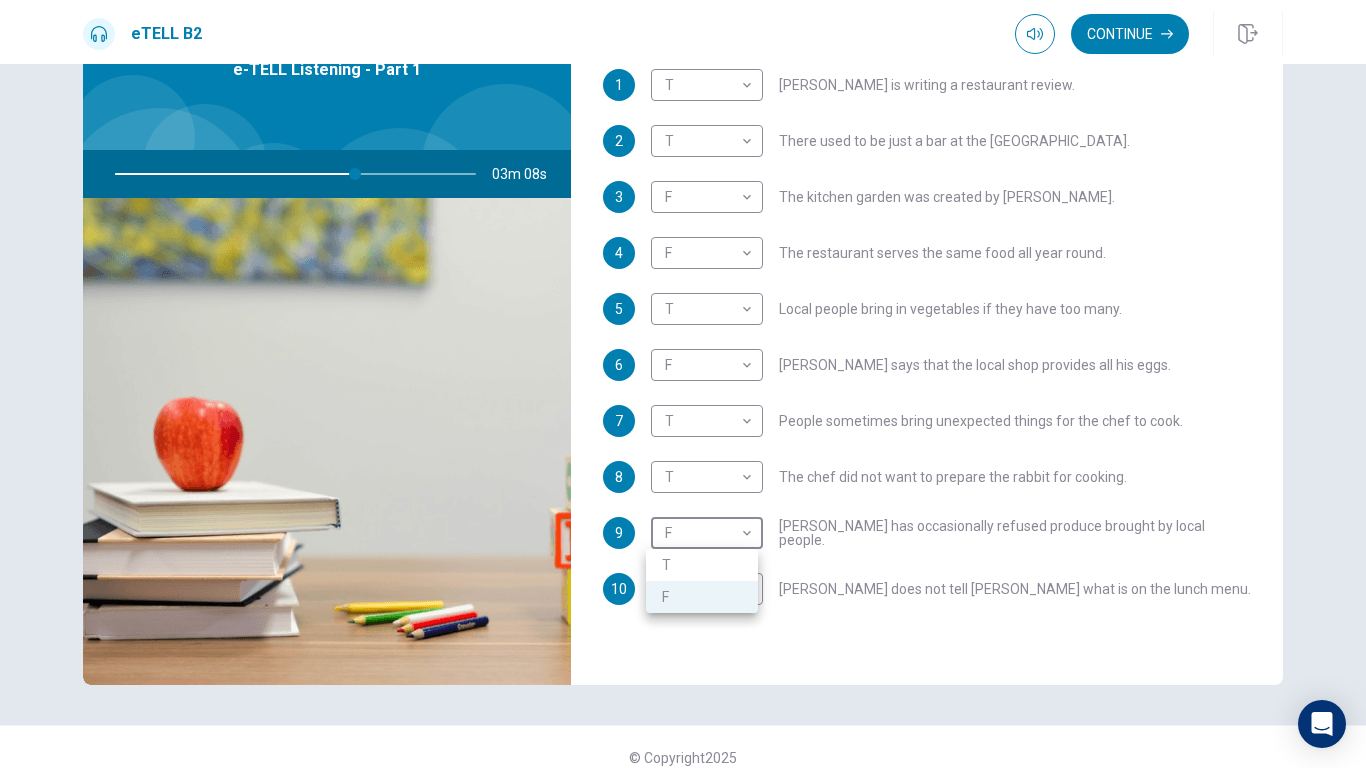 click on "T" at bounding box center (702, 565) 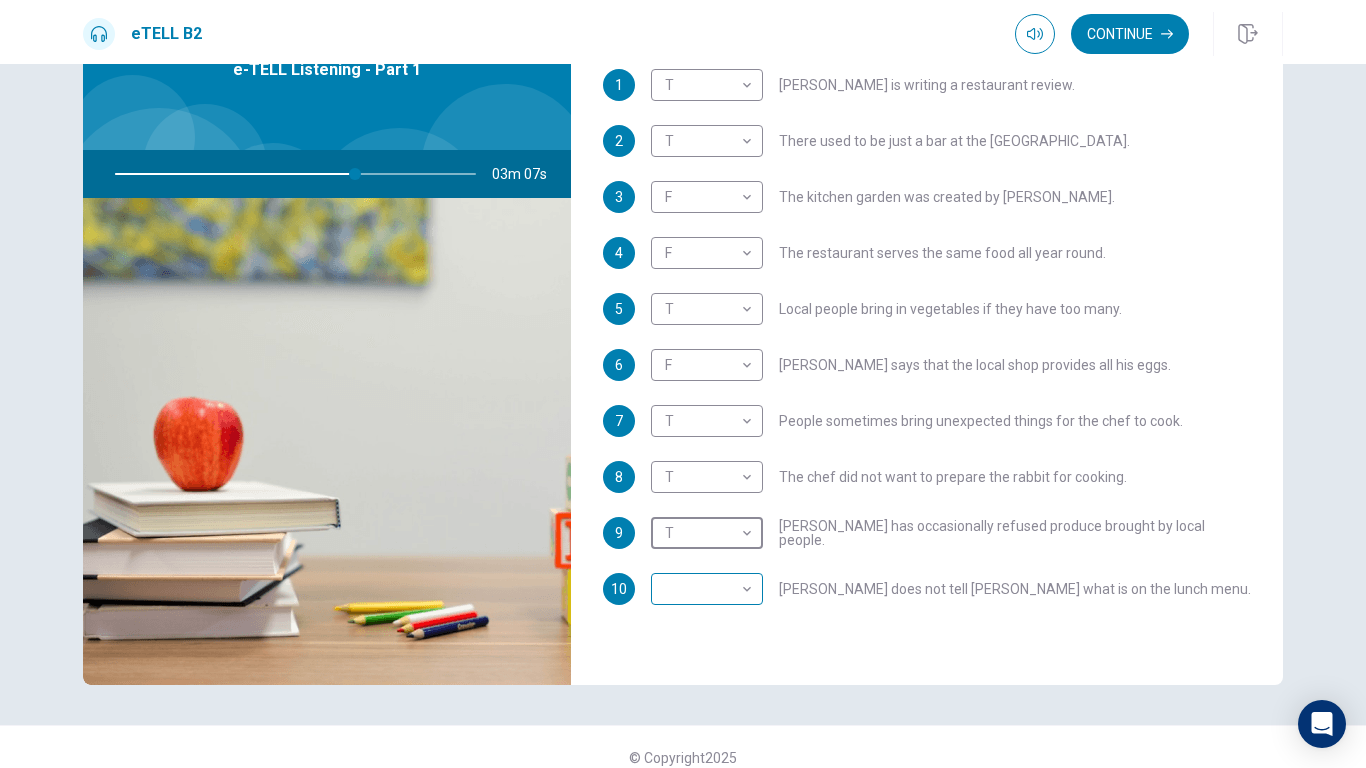 click on "This site uses cookies, as explained in our  Privacy Policy . If you agree to the use of cookies, please click the Accept button and continue to browse our site.   Privacy Policy Accept   eTELL B2 Continue Continue Question 1 For questions 1 – 10, mark each statement True (T) or False (F). You will hear Part One  TWICE.
You have one minute to read the questions for Part One.
Questions 1 - 10 T if the statement is TRUE F if the statement is FALSE 1 T * ​ [PERSON_NAME] is writing a restaurant review. 2 T * ​ There used to be just a bar at the [GEOGRAPHIC_DATA]. 3 F * ​ The kitchen garden was created by [PERSON_NAME]. 4 F * ​ The restaurant serves the same food all year round. 5 T * ​ Local people bring in vegetables if they have too many. 6 F * ​ [PERSON_NAME] says that the local shop provides all his eggs. 7 T * ​ People sometimes bring unexpected things for the chef to cook. 8 T * ​ The chef did not want to prepare the rabbit for cooking. 9 T * ​ [PERSON_NAME] has occasionally refused produce brought by local people." at bounding box center [683, 384] 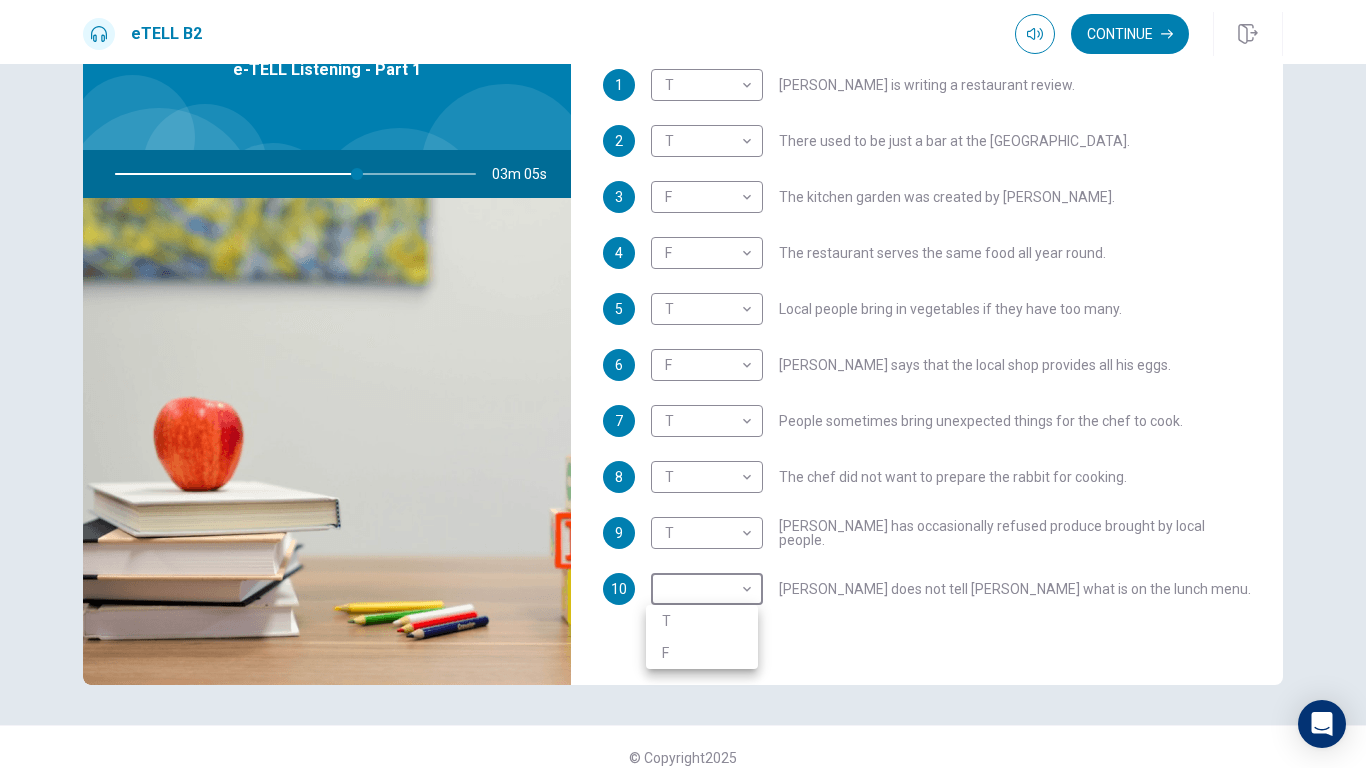 type on "**" 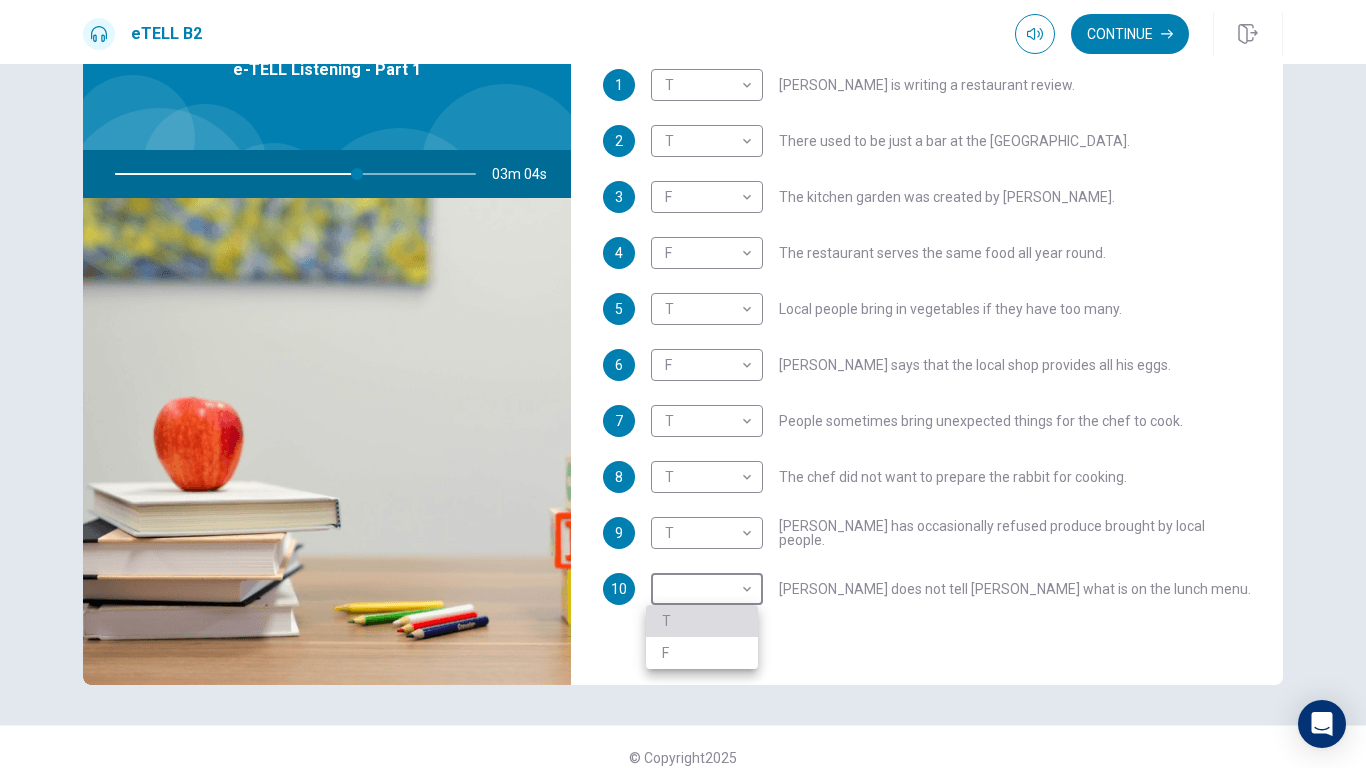 click on "T" at bounding box center (702, 621) 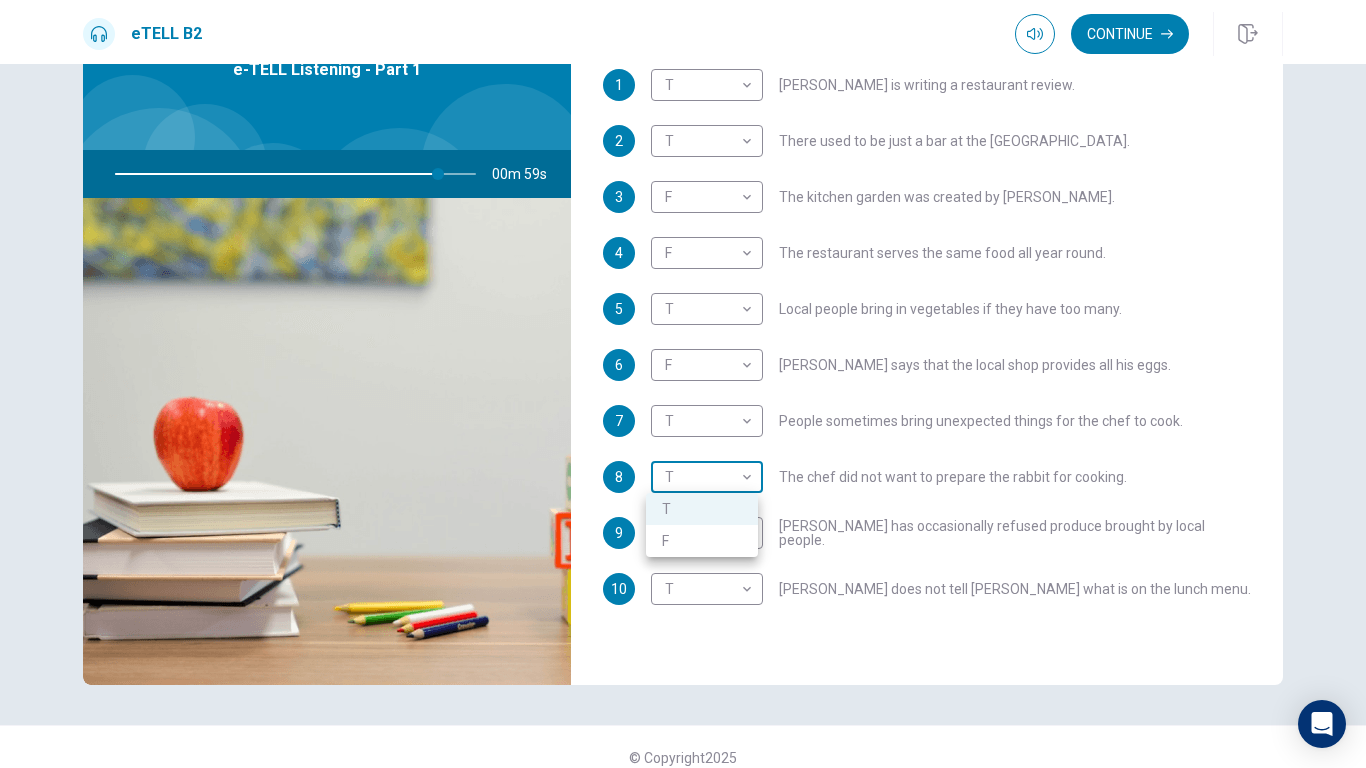 click on "This site uses cookies, as explained in our  Privacy Policy . If you agree to the use of cookies, please click the Accept button and continue to browse our site.   Privacy Policy Accept   eTELL B2 Continue Continue Question 1 For questions 1 – 10, mark each statement True (T) or False (F). You will hear Part One  TWICE.
You have one minute to read the questions for Part One.
Questions 1 - 10 T if the statement is TRUE F if the statement is FALSE 1 T * ​ [PERSON_NAME] is writing a restaurant review. 2 T * ​ There used to be just a bar at the [GEOGRAPHIC_DATA]. 3 F * ​ The kitchen garden was created by [PERSON_NAME]. 4 F * ​ The restaurant serves the same food all year round. 5 T * ​ Local people bring in vegetables if they have too many. 6 F * ​ [PERSON_NAME] says that the local shop provides all his eggs. 7 T * ​ People sometimes bring unexpected things for the chef to cook. 8 T * ​ The chef did not want to prepare the rabbit for cooking. 9 T * ​ [PERSON_NAME] has occasionally refused produce brought by local people." at bounding box center (683, 384) 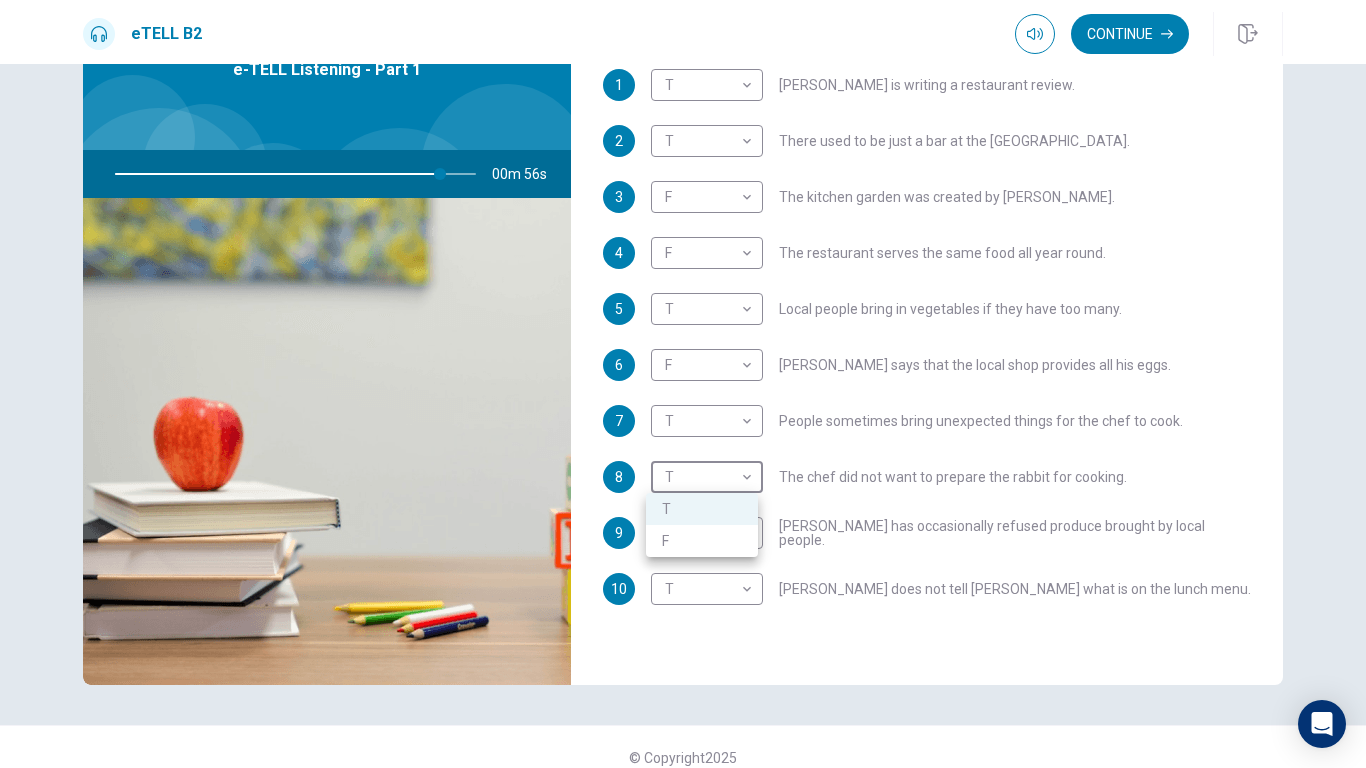 type on "**" 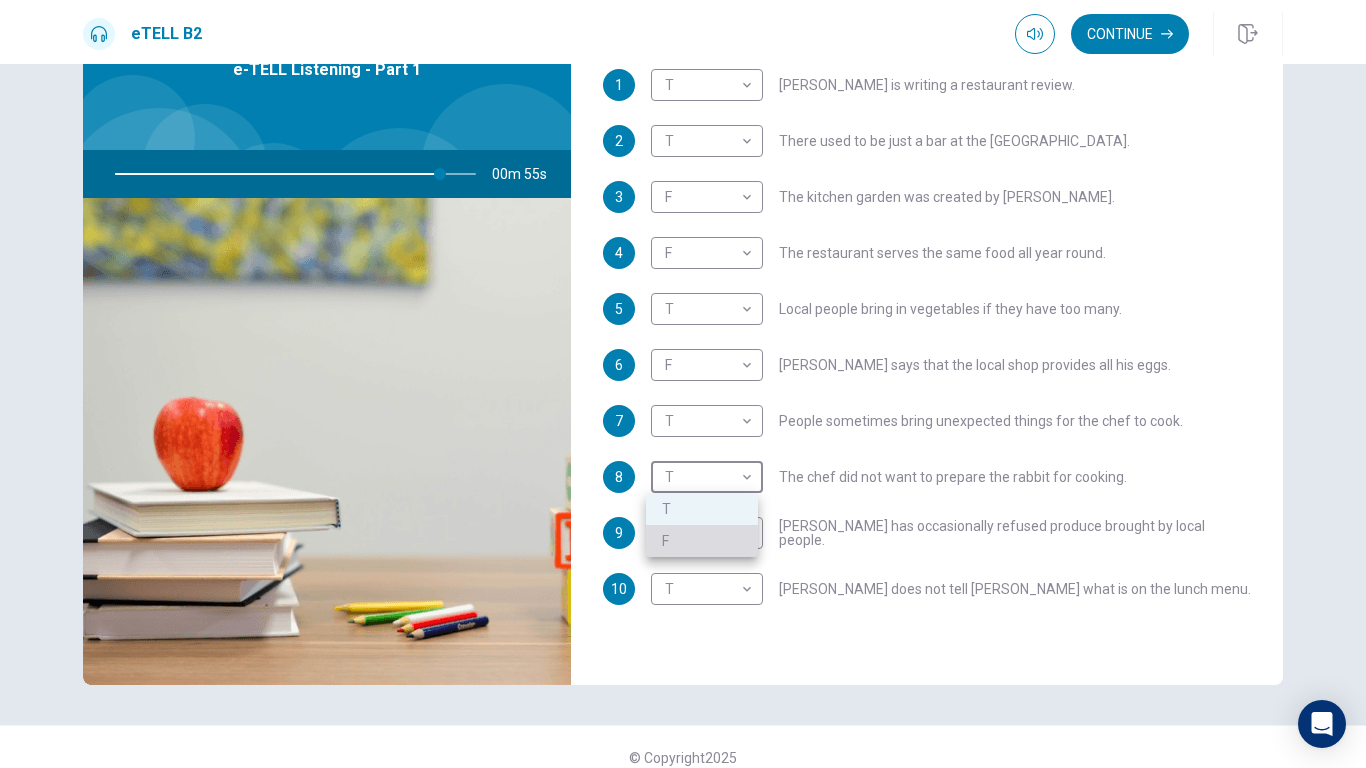 click on "F" at bounding box center (702, 541) 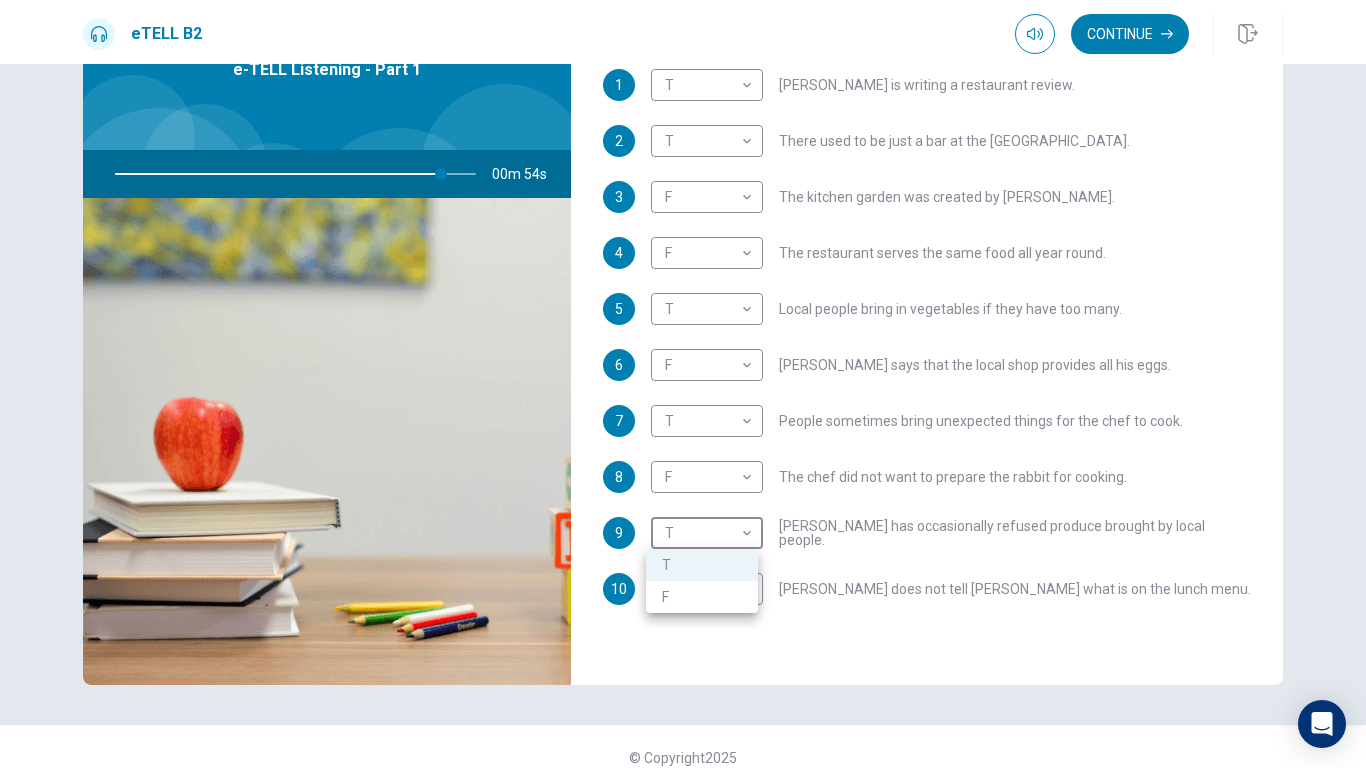 click on "This site uses cookies, as explained in our  Privacy Policy . If you agree to the use of cookies, please click the Accept button and continue to browse our site.   Privacy Policy Accept   eTELL B2 Continue Continue Question 1 For questions 1 – 10, mark each statement True (T) or False (F). You will hear Part One  TWICE.
You have one minute to read the questions for Part One.
Questions 1 - 10 T if the statement is TRUE F if the statement is FALSE 1 T * ​ [PERSON_NAME] is writing a restaurant review. 2 T * ​ There used to be just a bar at the [GEOGRAPHIC_DATA]. 3 F * ​ The kitchen garden was created by [PERSON_NAME]. 4 F * ​ The restaurant serves the same food all year round. 5 T * ​ Local people bring in vegetables if they have too many. 6 F * ​ [PERSON_NAME] says that the local shop provides all his eggs. 7 T * ​ People sometimes bring unexpected things for the chef to cook. 8 F * ​ The chef did not want to prepare the rabbit for cooking. 9 T * ​ [PERSON_NAME] has occasionally refused produce brought by local people." at bounding box center [683, 384] 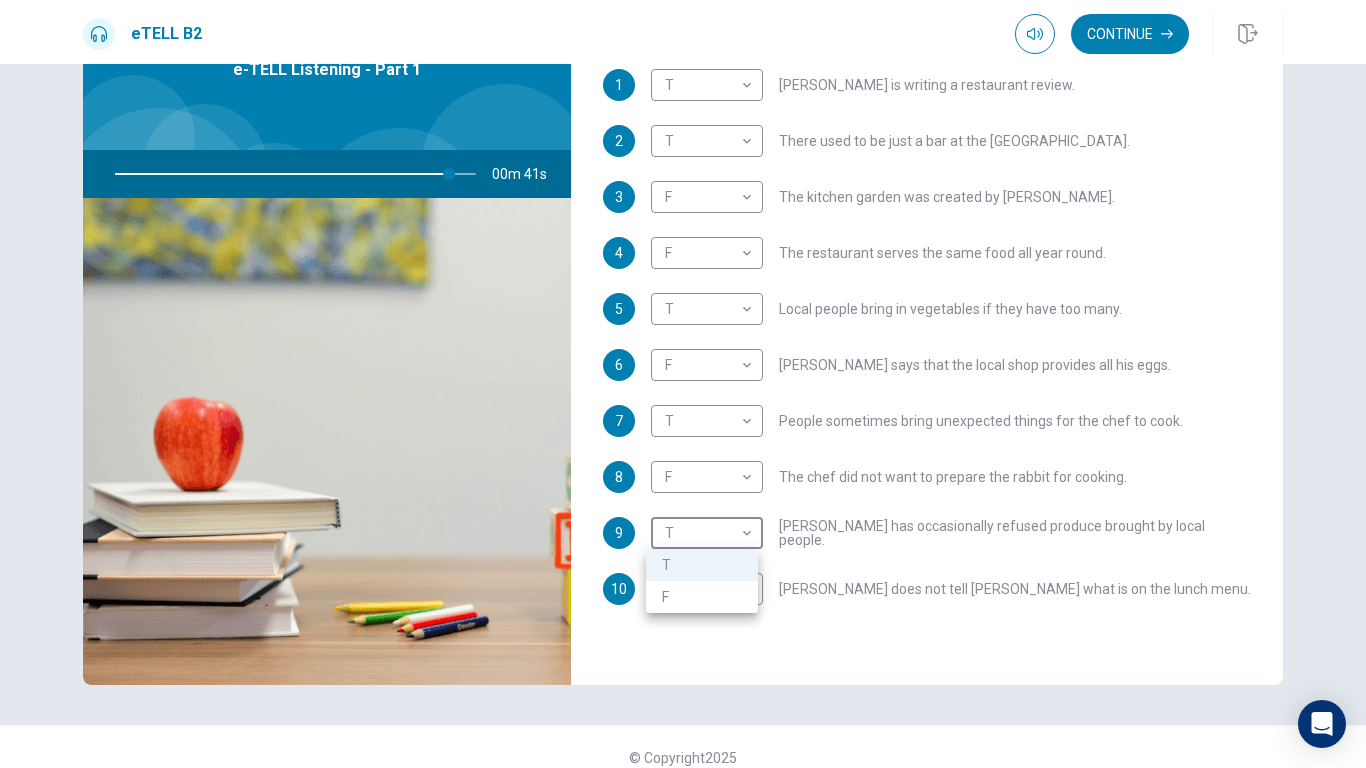 click at bounding box center (683, 384) 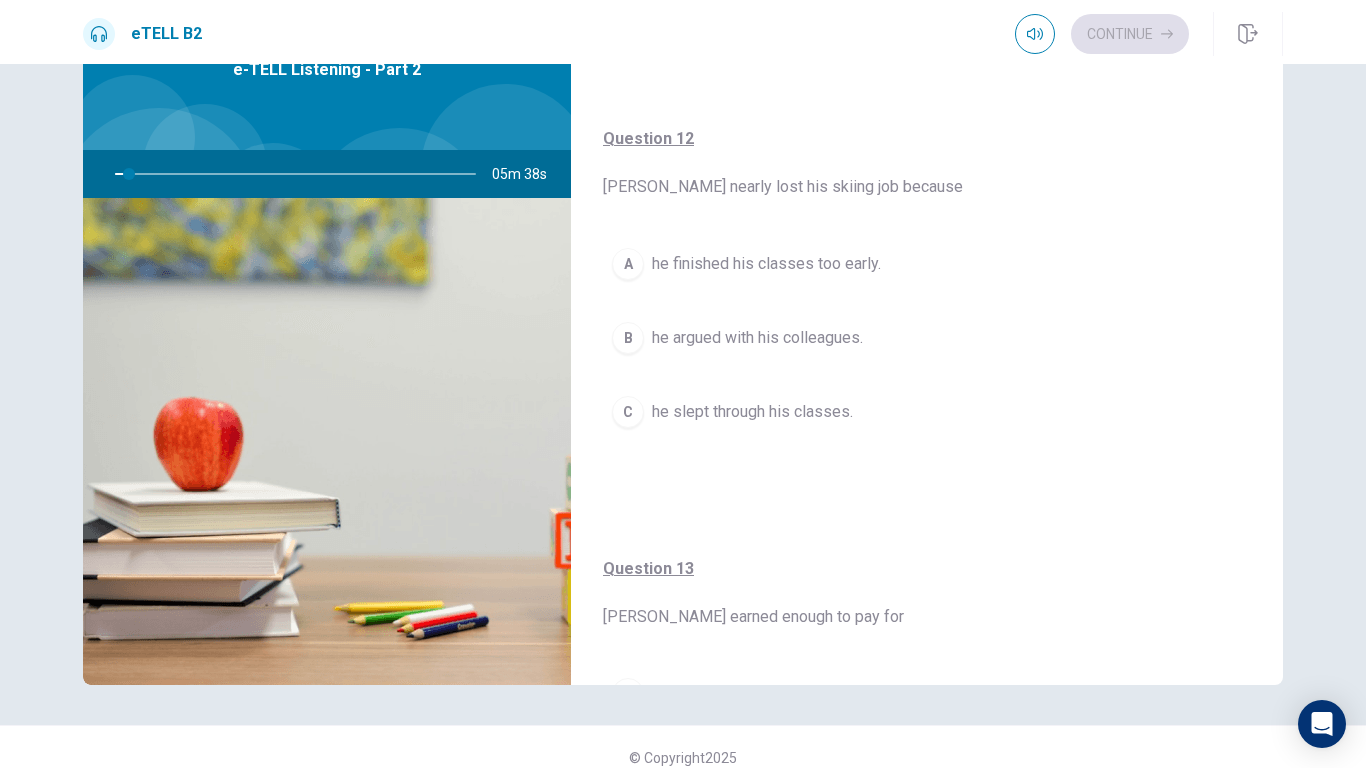 scroll, scrollTop: 436, scrollLeft: 0, axis: vertical 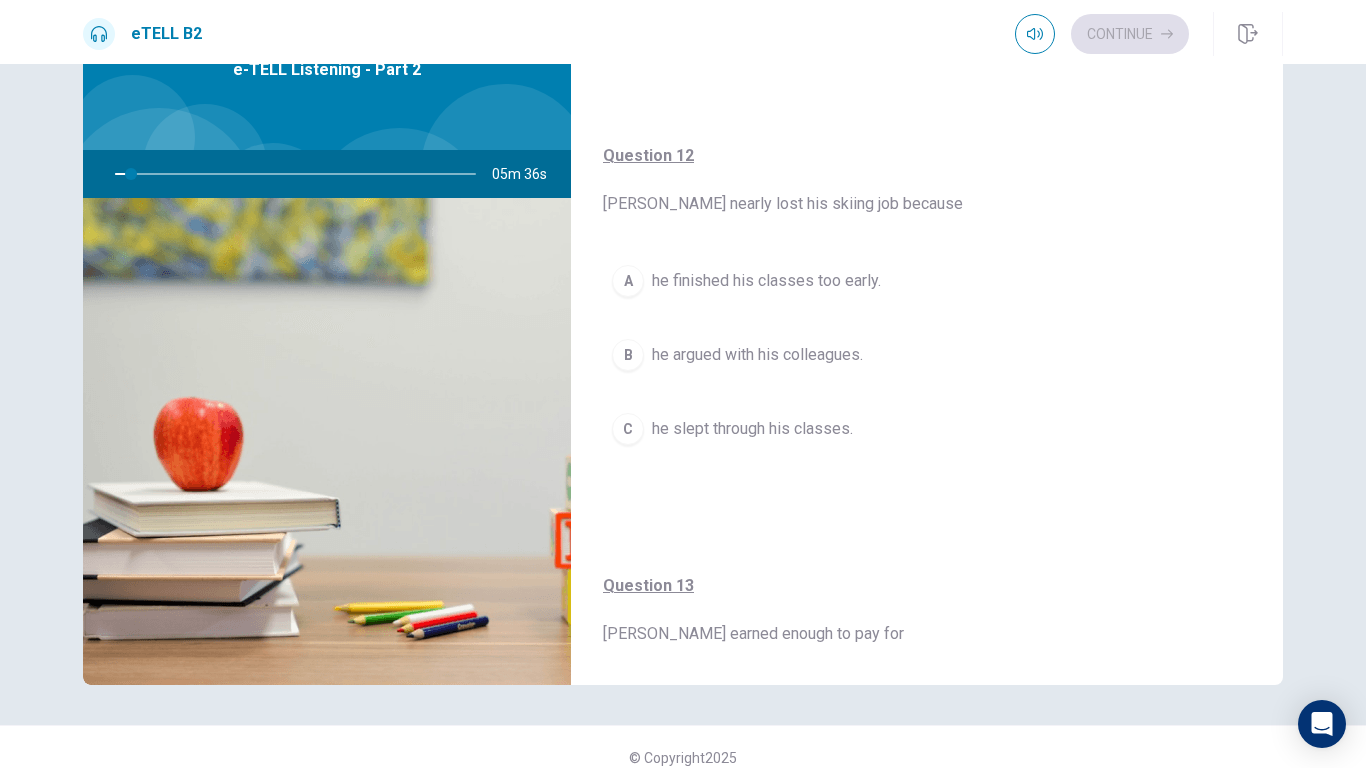 click on "Question 12 [PERSON_NAME] nearly lost his skiing job because A he finished his classes too early. B he argued with his colleagues. C he slept through his classes." at bounding box center [927, 319] 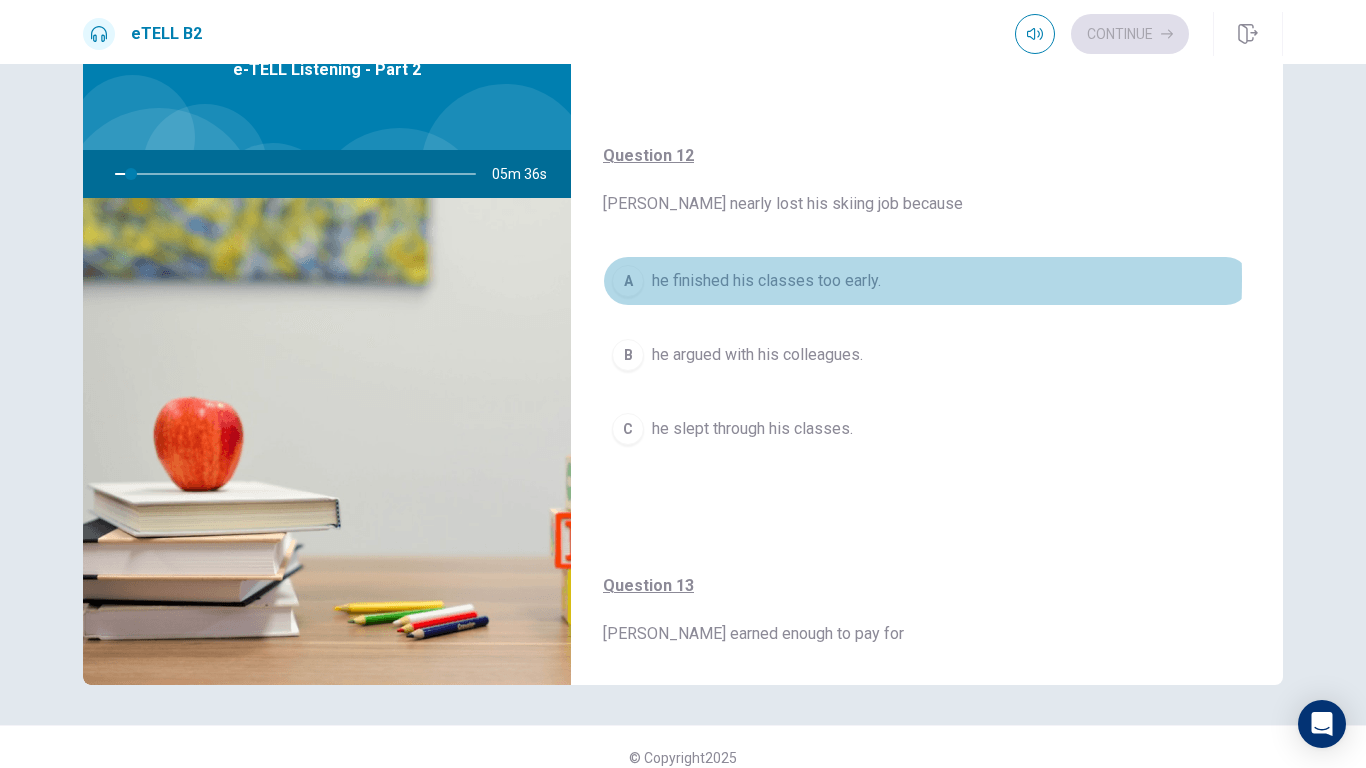 click on "A" at bounding box center [628, 281] 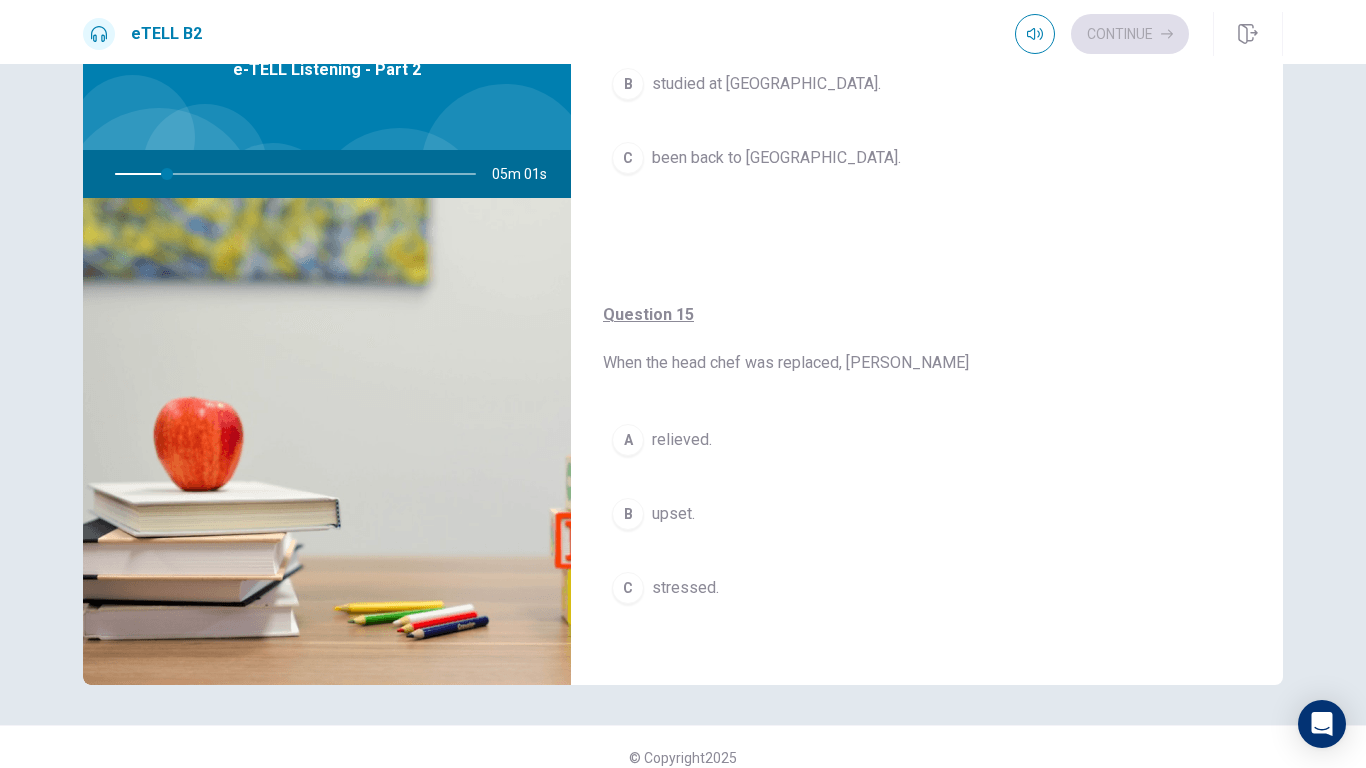 scroll, scrollTop: 1575, scrollLeft: 0, axis: vertical 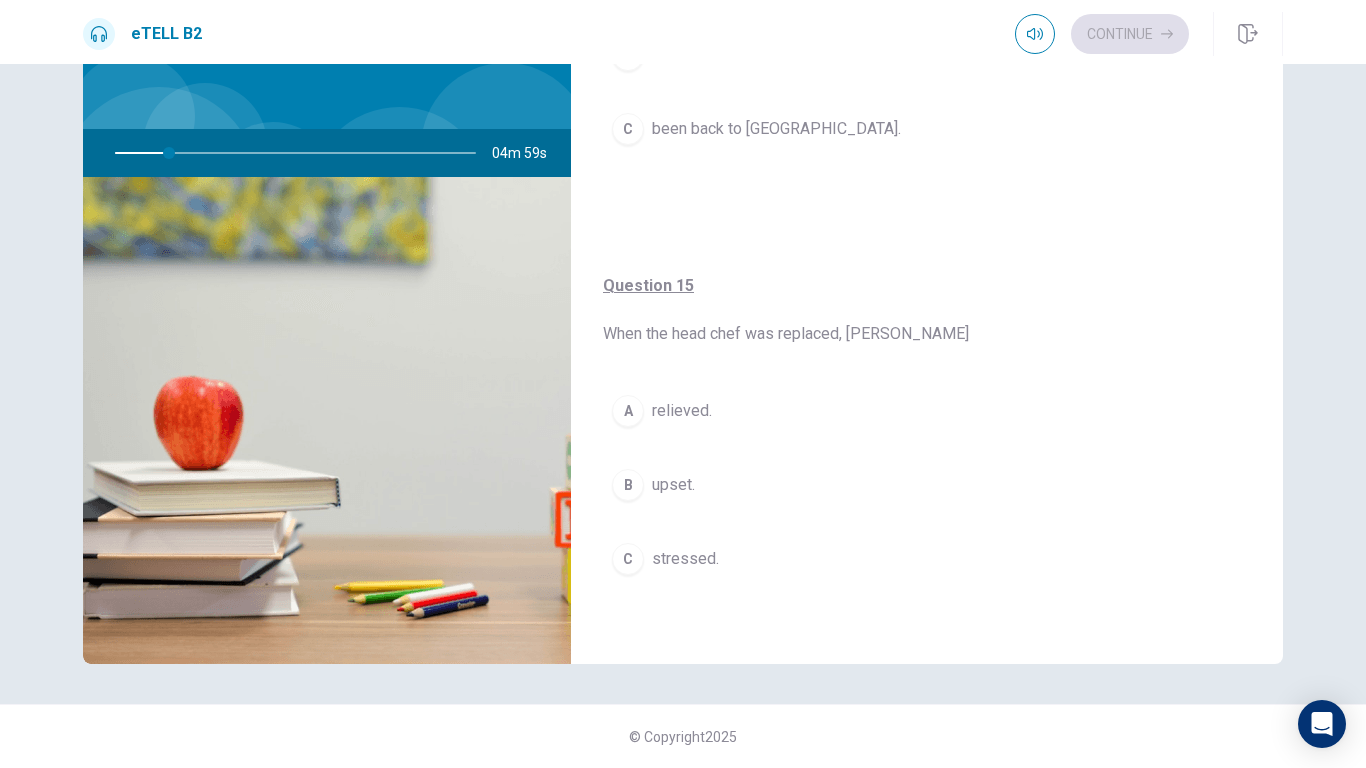 click on "A worked at a ski resort. B studied at university. C been back to [GEOGRAPHIC_DATA]." at bounding box center [927, 75] 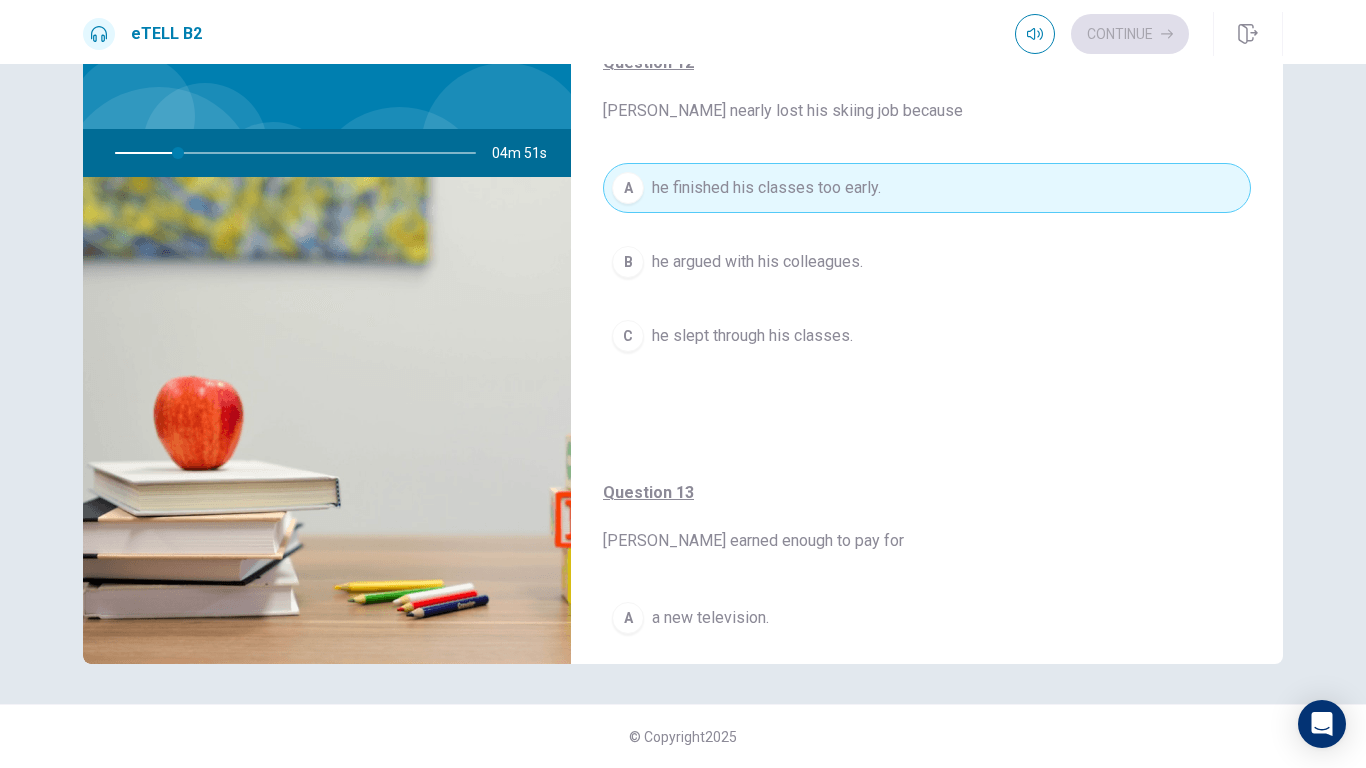 scroll, scrollTop: 507, scrollLeft: 0, axis: vertical 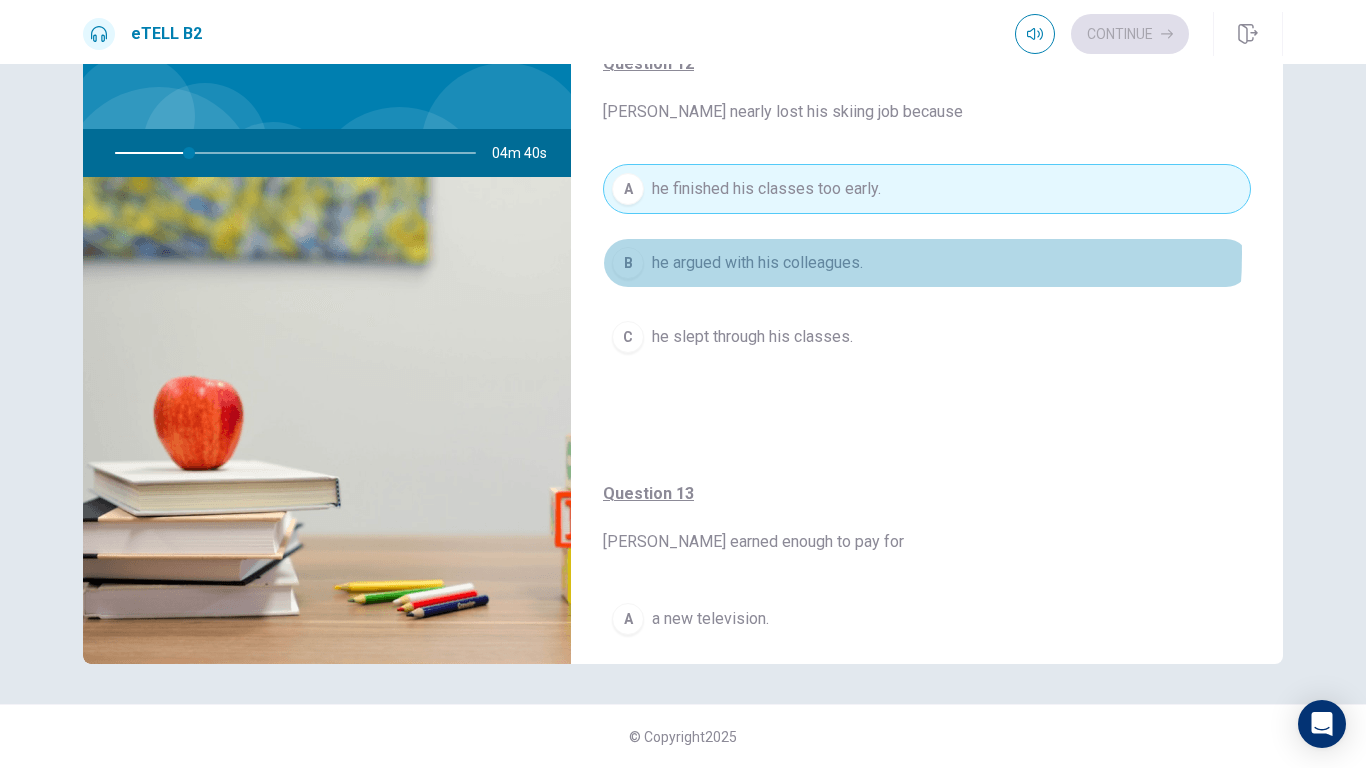 click on "he argued with his colleagues." at bounding box center [757, 263] 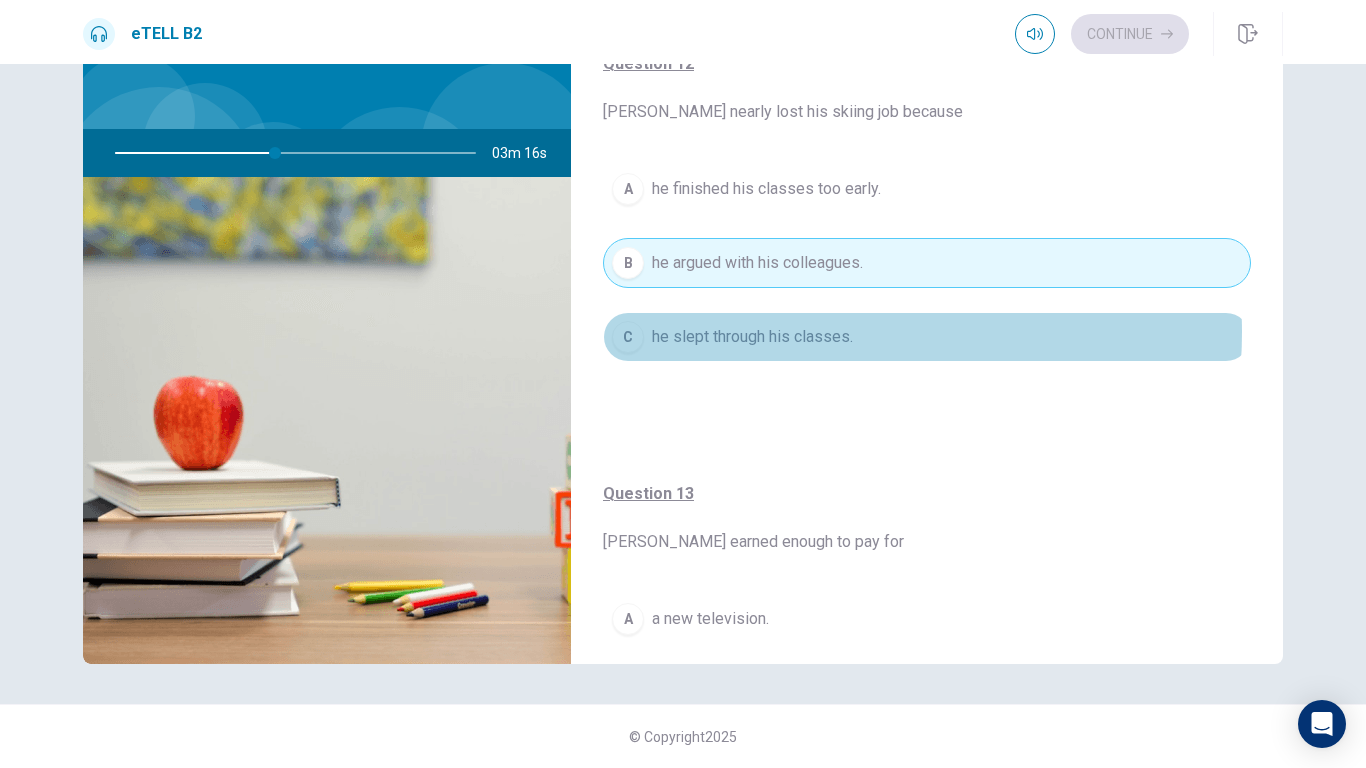 click on "he slept through his classes." at bounding box center [752, 337] 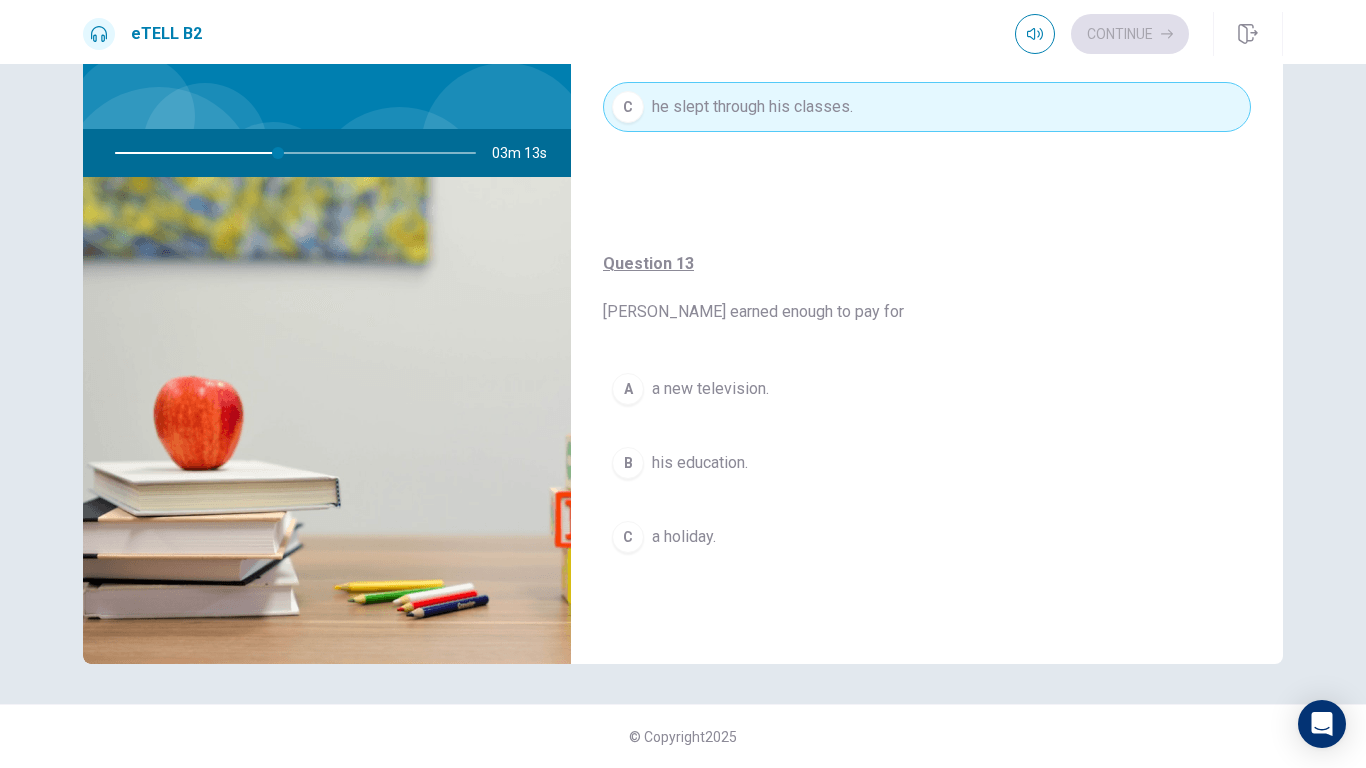 scroll, scrollTop: 738, scrollLeft: 0, axis: vertical 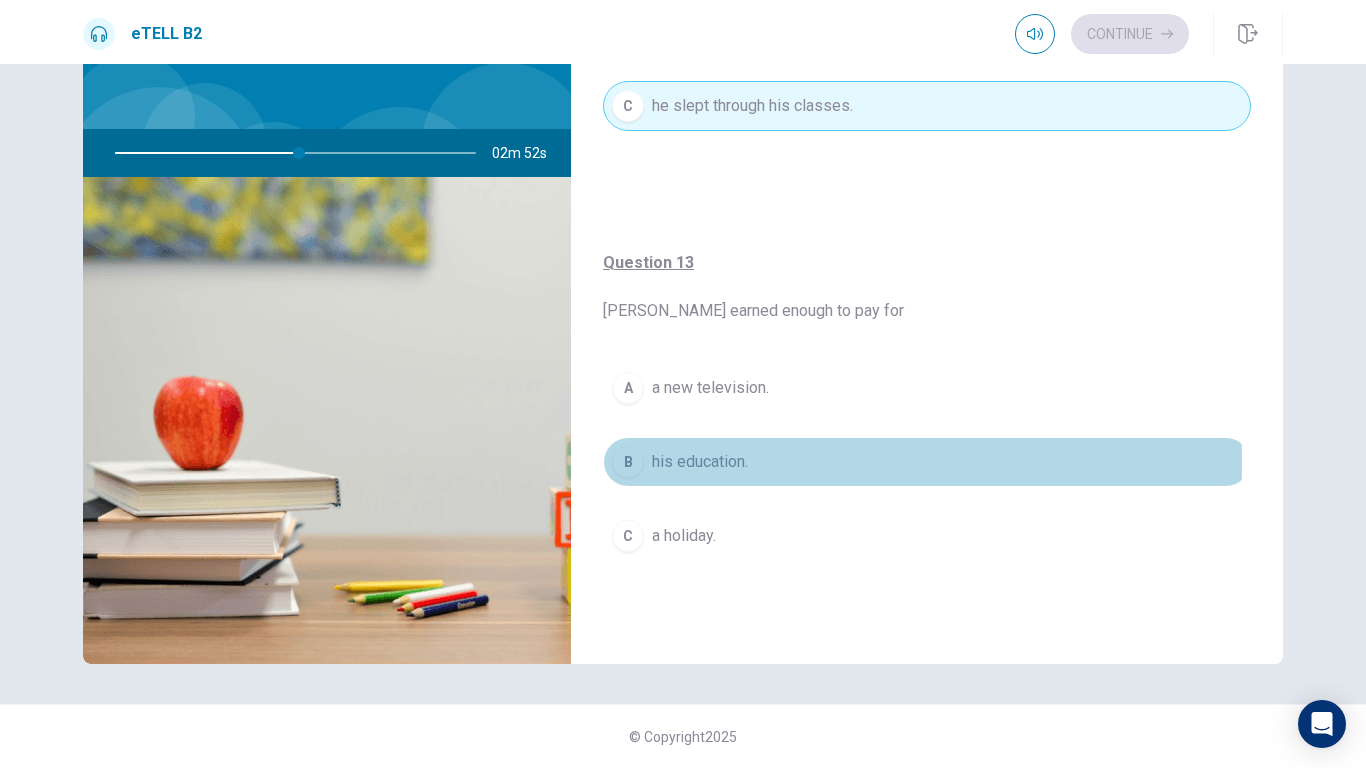 click on "his education." at bounding box center [700, 462] 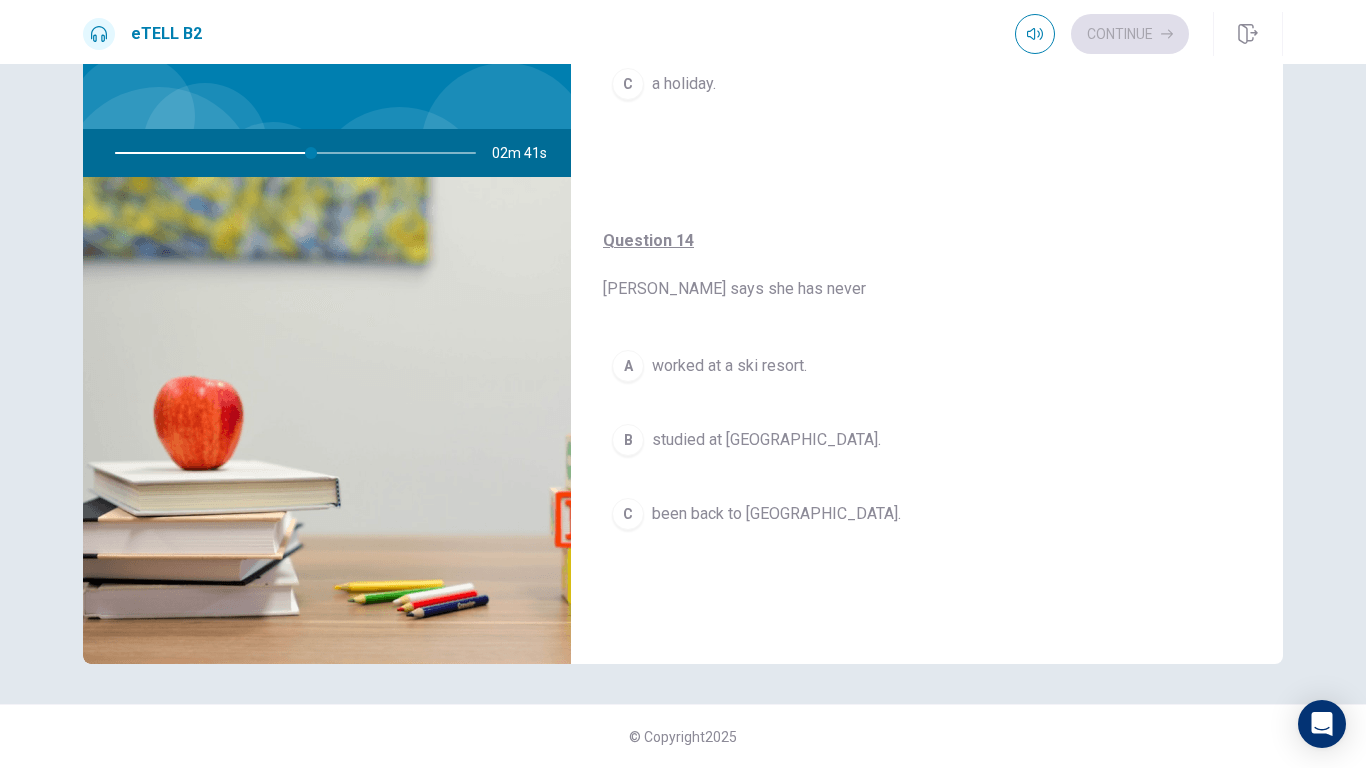 scroll, scrollTop: 1191, scrollLeft: 0, axis: vertical 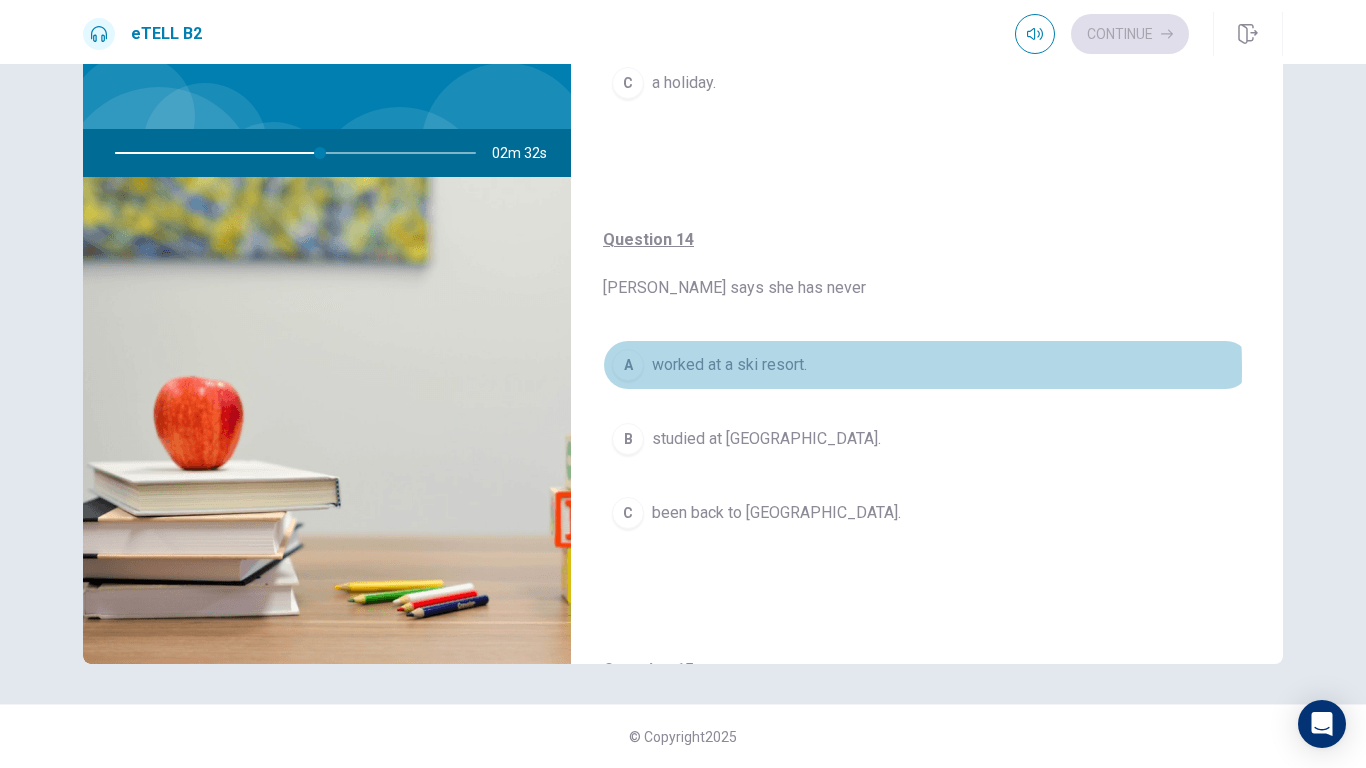 click on "worked at a ski resort." at bounding box center [729, 365] 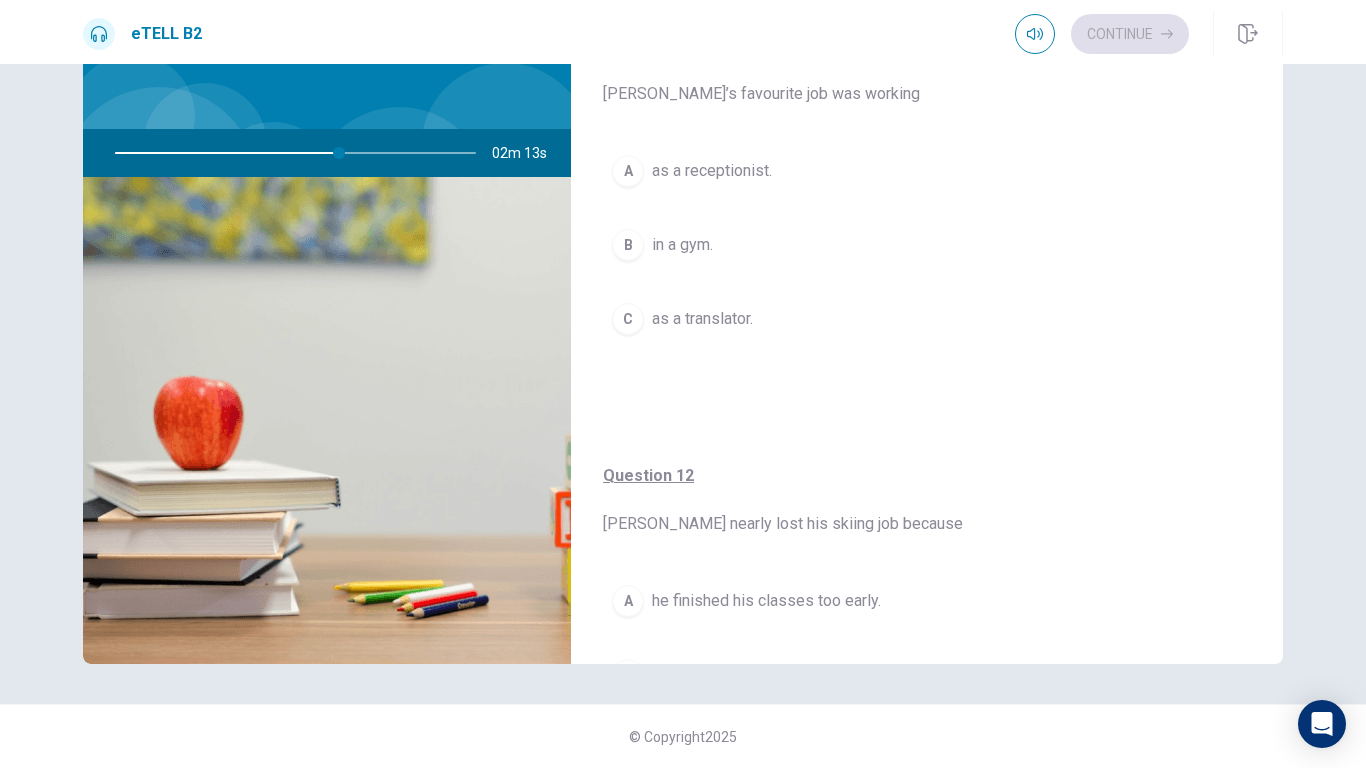 scroll, scrollTop: 0, scrollLeft: 0, axis: both 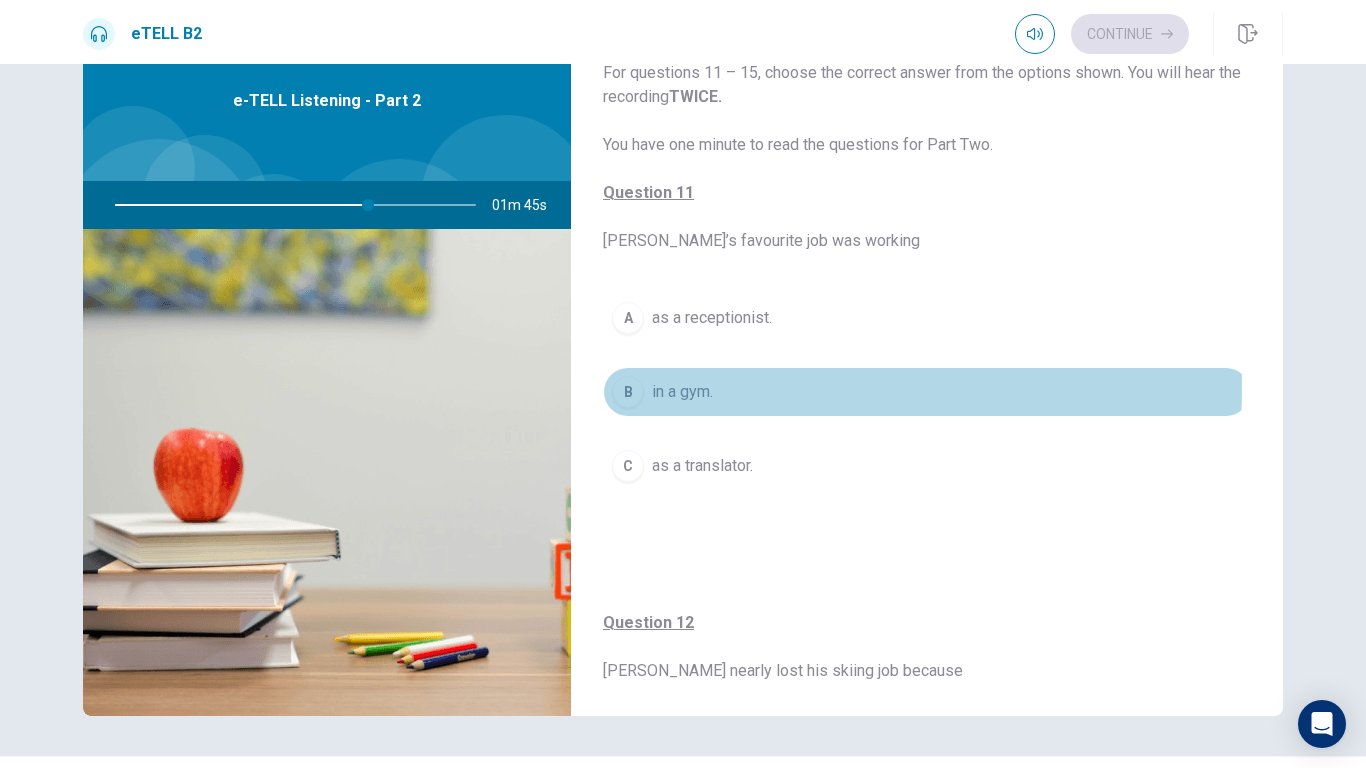 click on "in a gym." at bounding box center [682, 392] 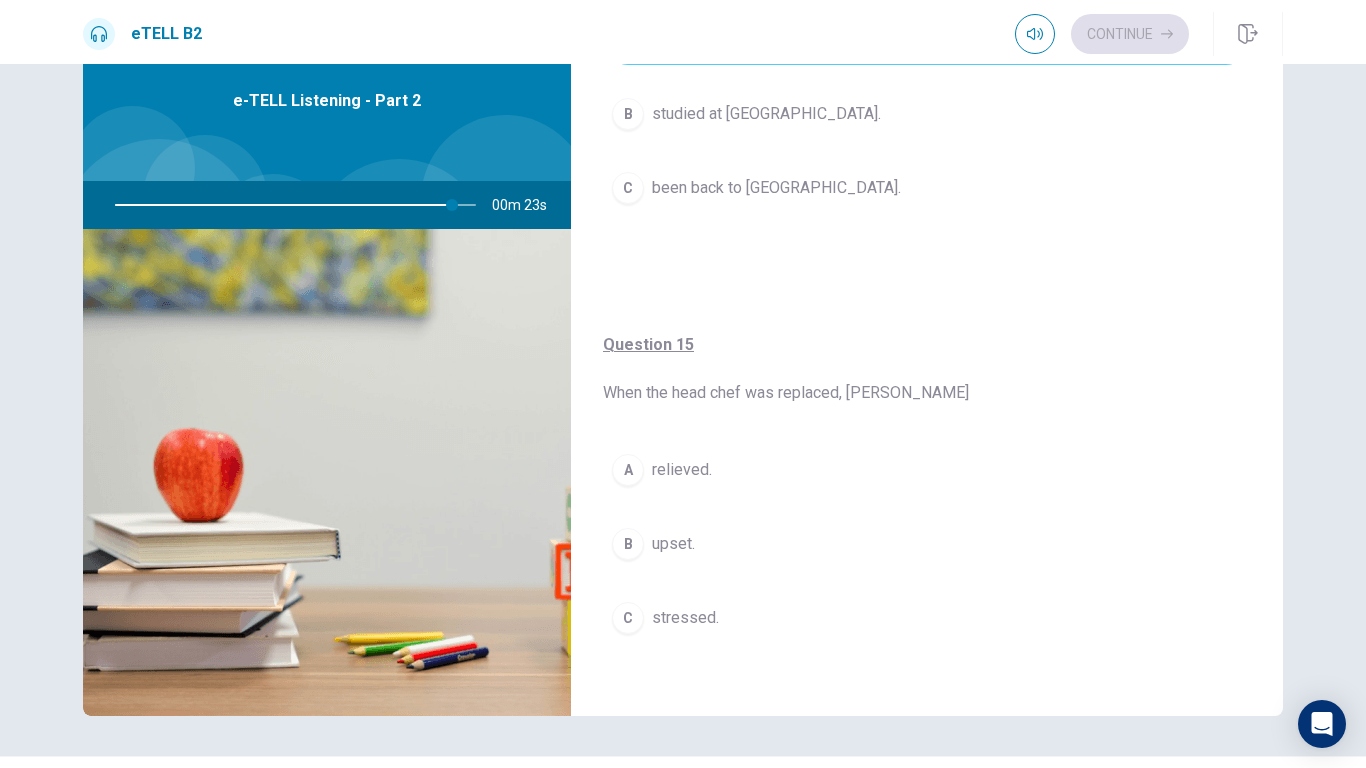 scroll, scrollTop: 1575, scrollLeft: 0, axis: vertical 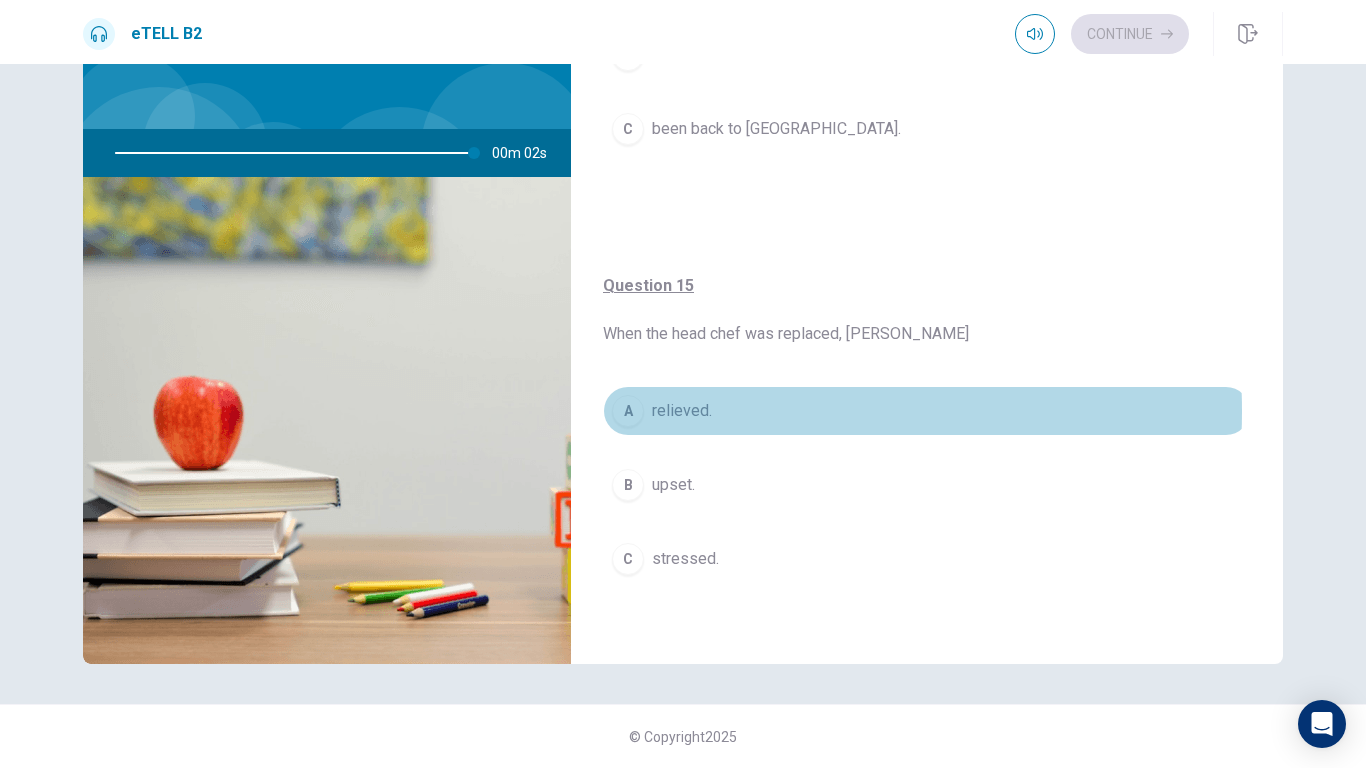 click on "relieved." at bounding box center (682, 411) 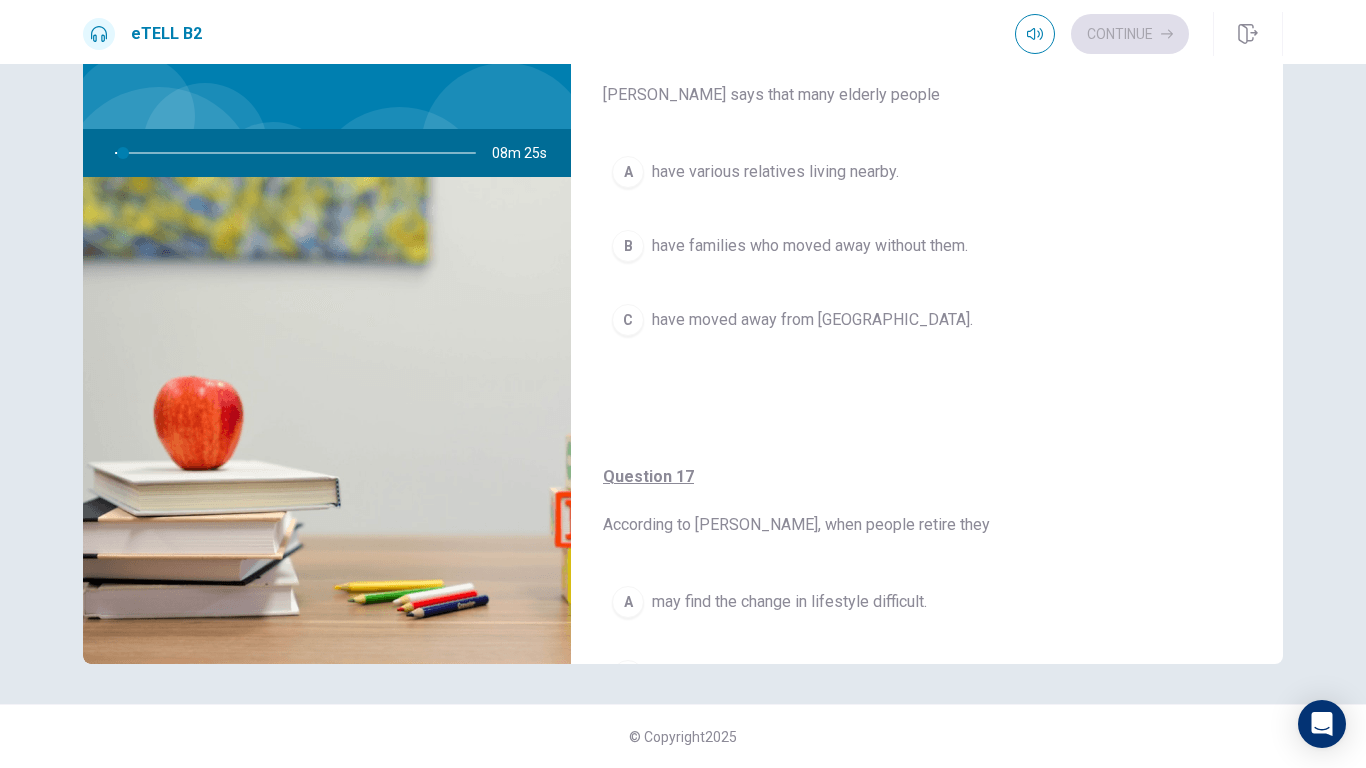 scroll, scrollTop: 0, scrollLeft: 0, axis: both 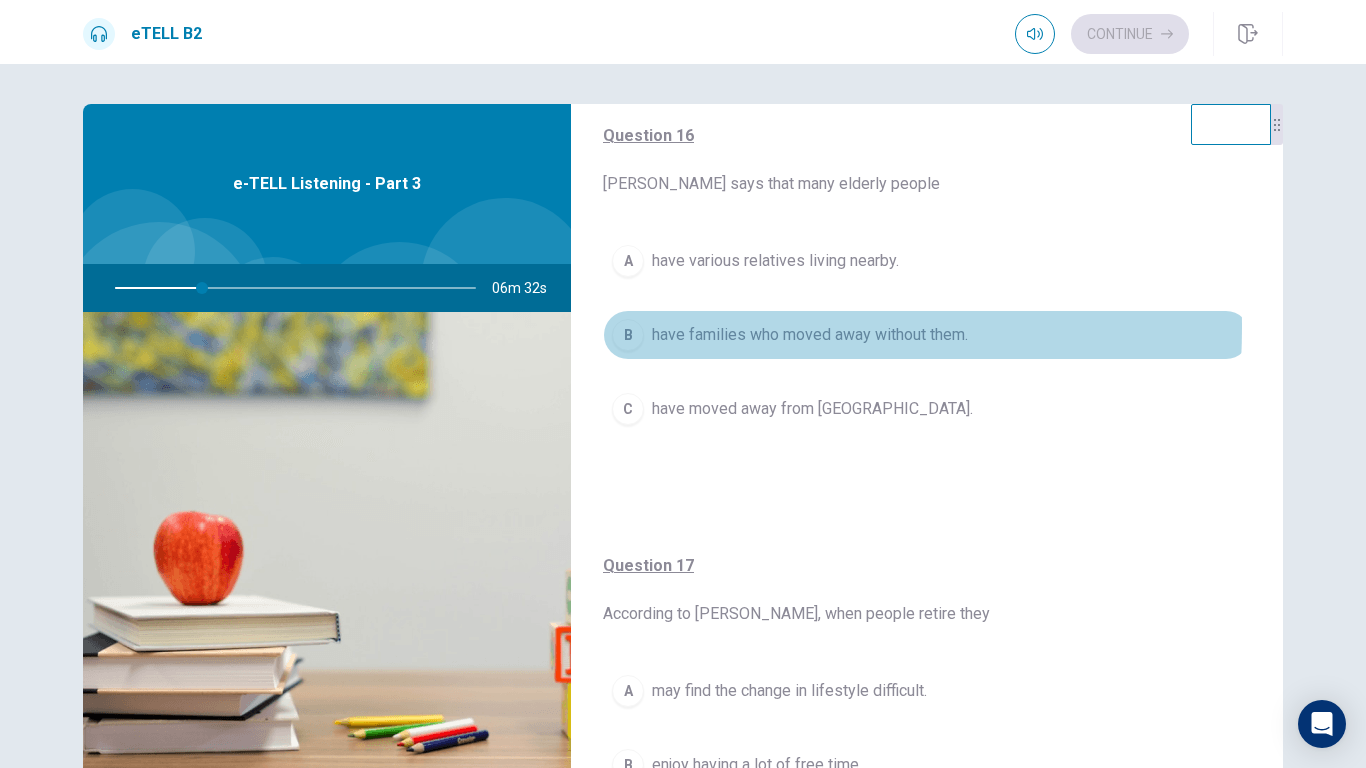 click on "B" at bounding box center (628, 335) 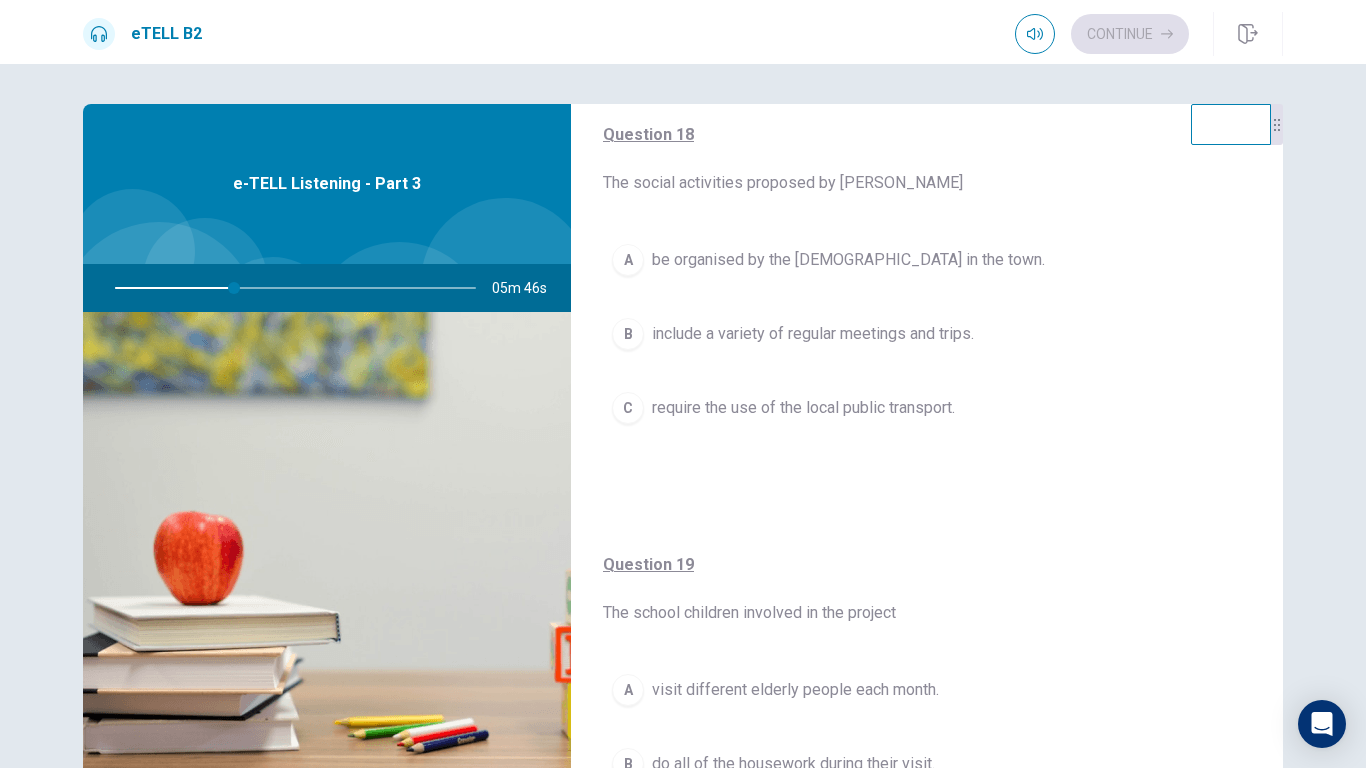scroll, scrollTop: 954, scrollLeft: 0, axis: vertical 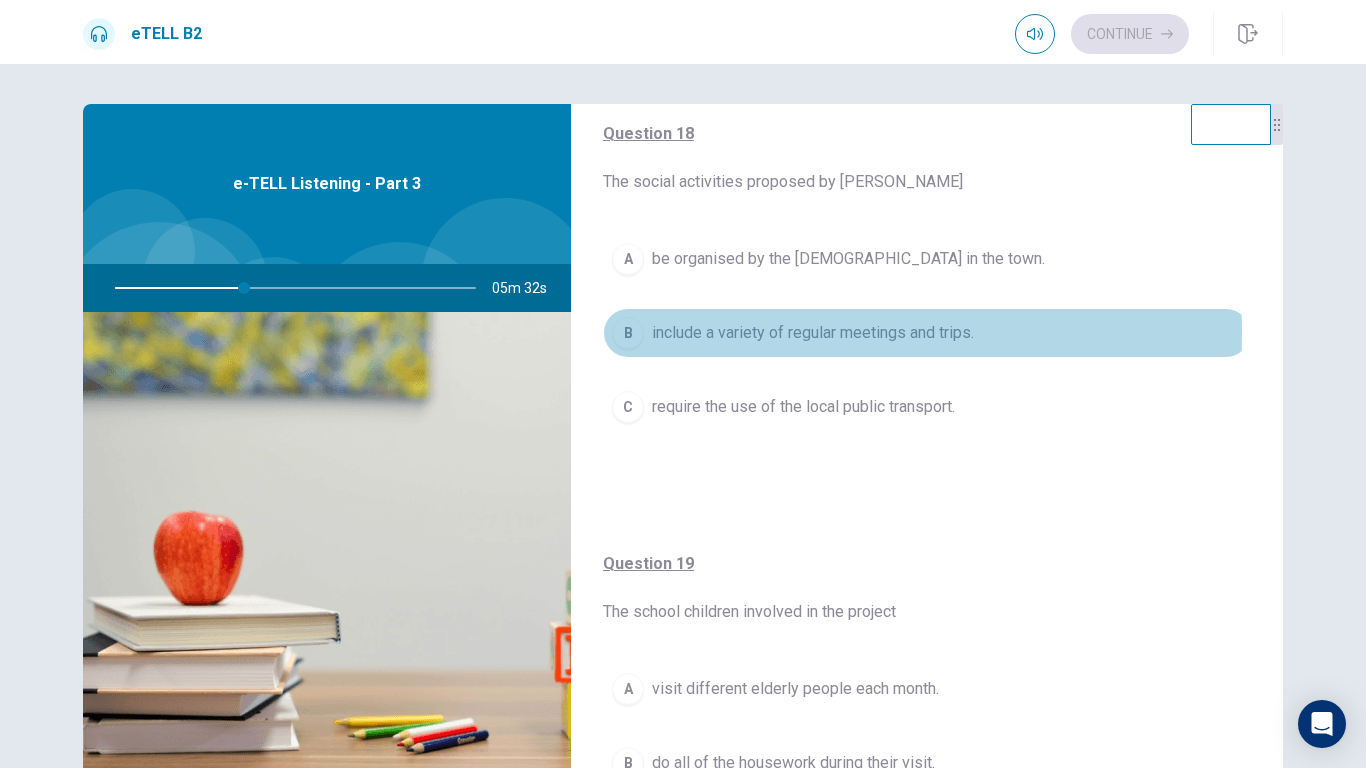 click on "include a variety of regular meetings and trips." at bounding box center [813, 333] 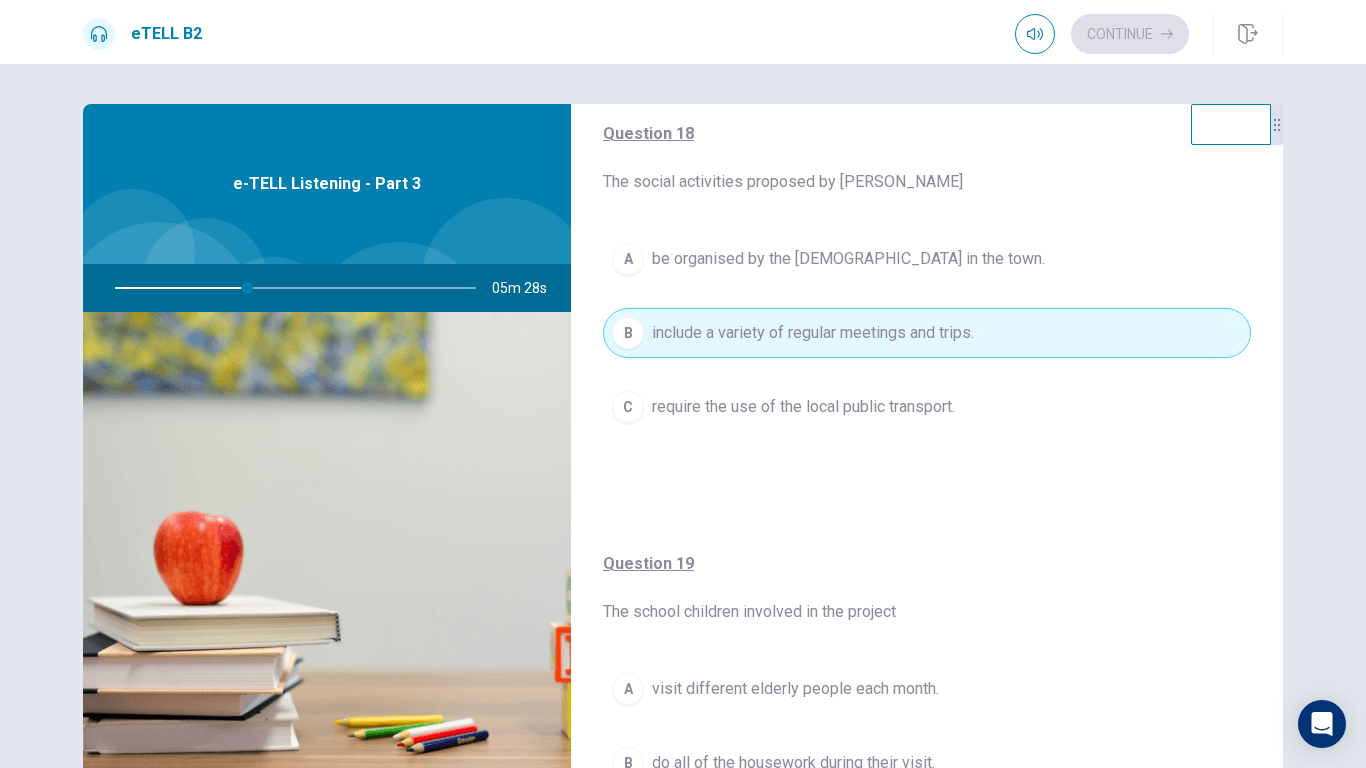 click on "be organised by the [DEMOGRAPHIC_DATA] in the town." at bounding box center (848, 259) 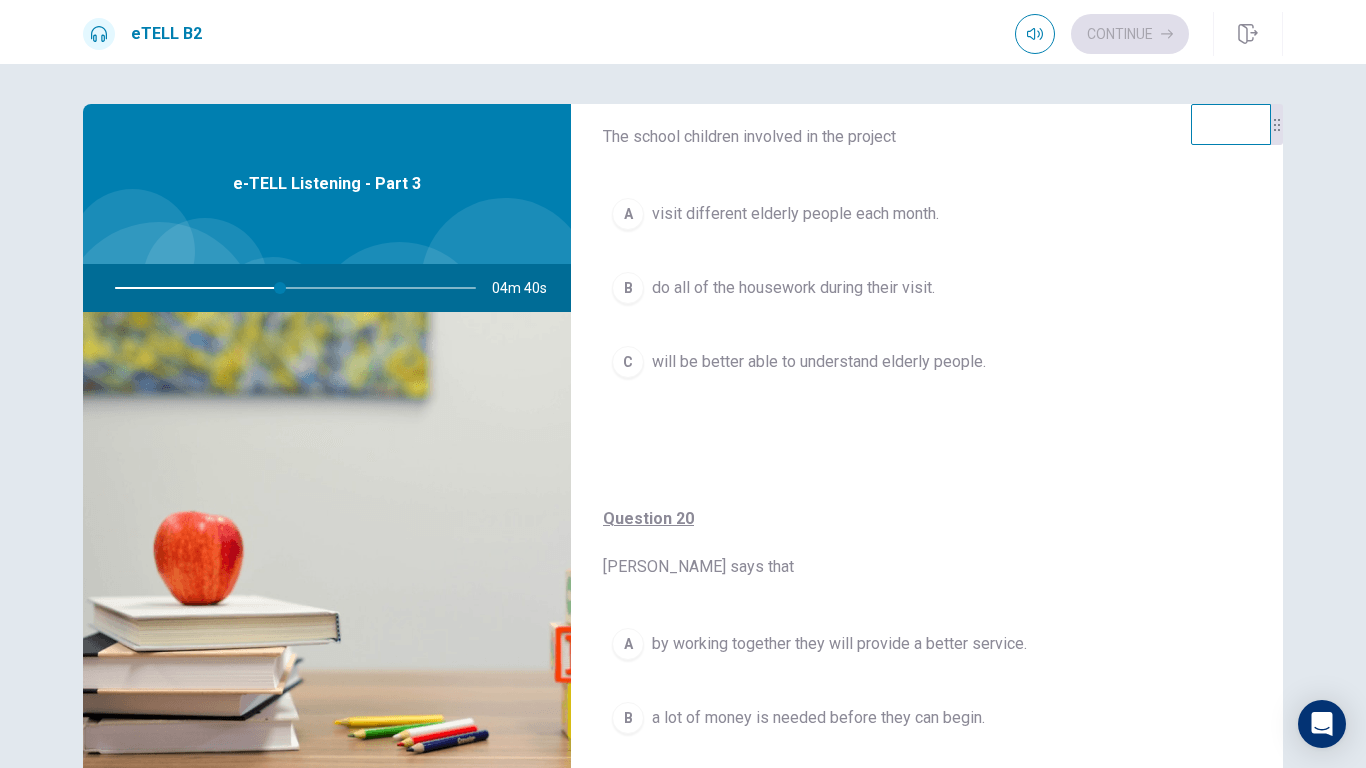 scroll, scrollTop: 1428, scrollLeft: 0, axis: vertical 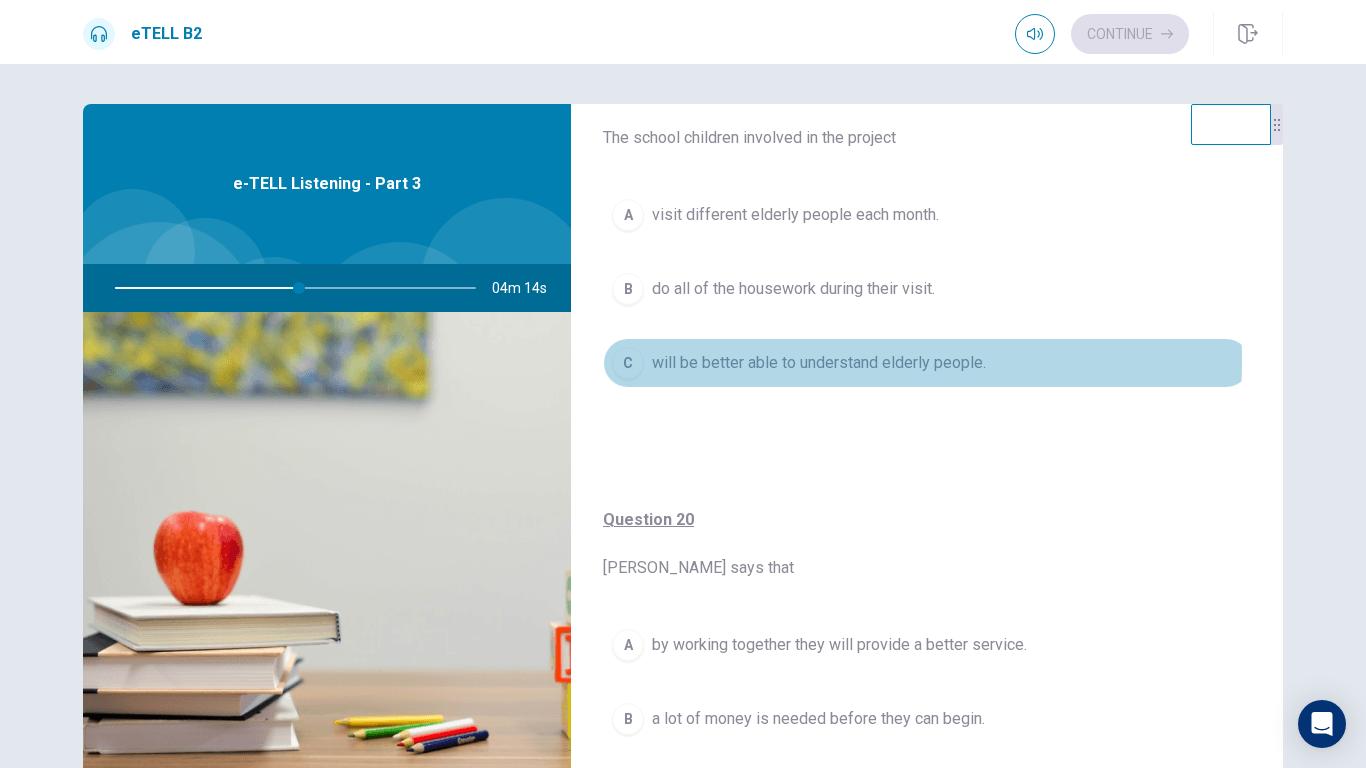 click on "will be better able to understand elderly people." at bounding box center (819, 363) 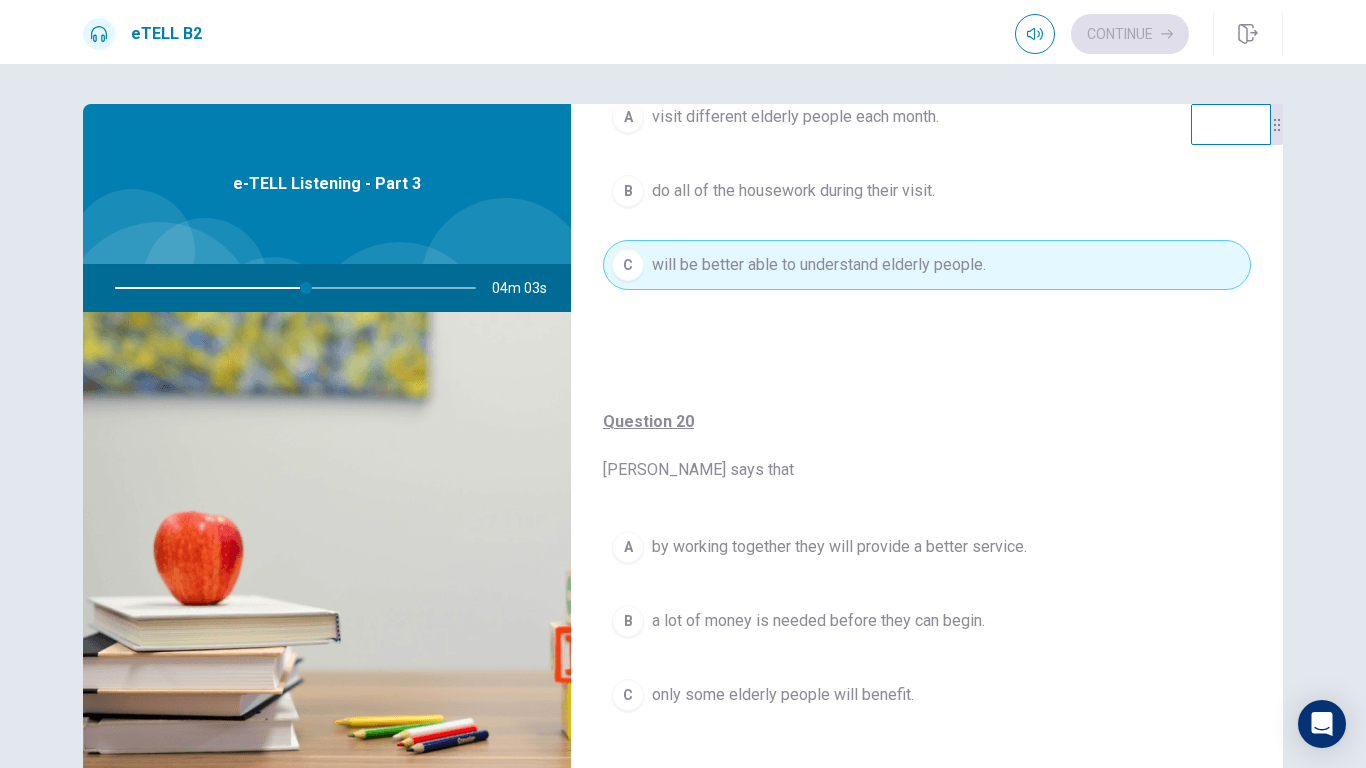 scroll, scrollTop: 1527, scrollLeft: 0, axis: vertical 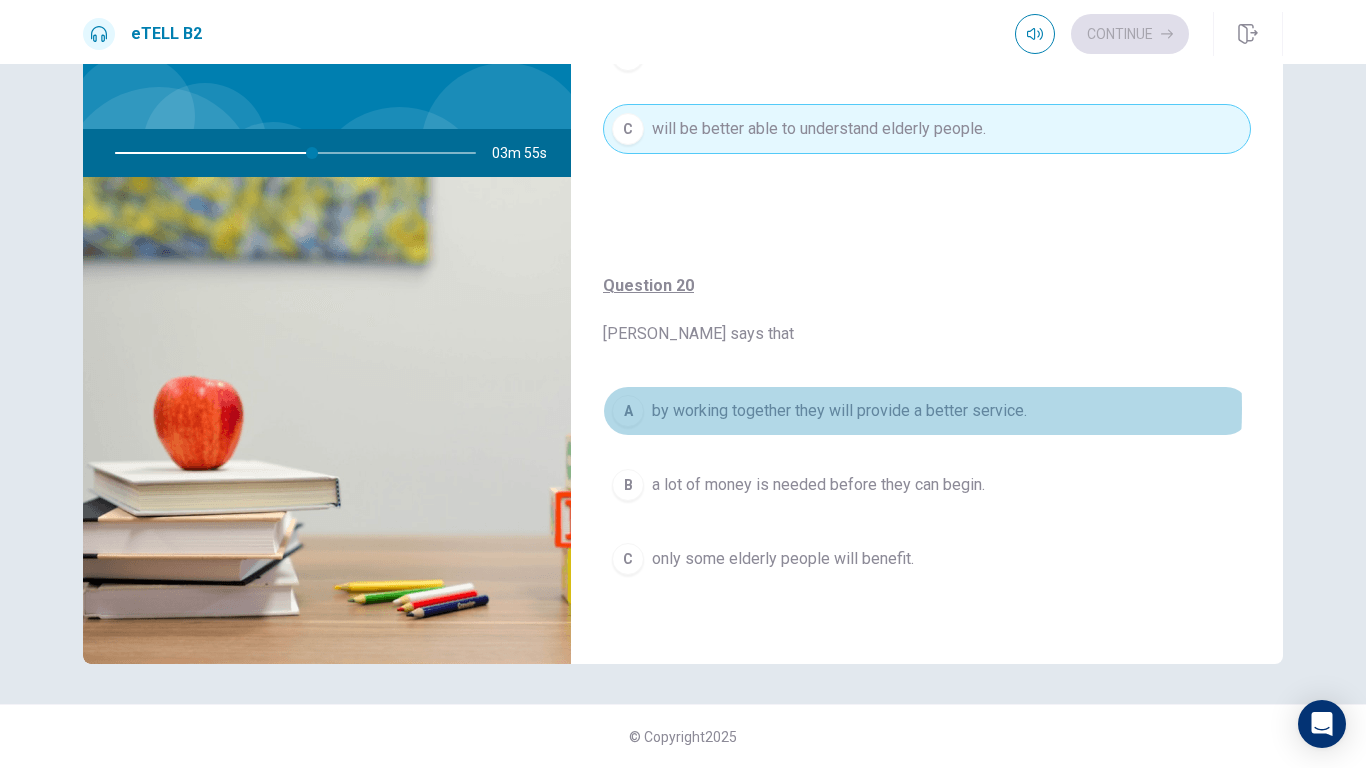 click on "by working together they will provide a better service." at bounding box center [839, 411] 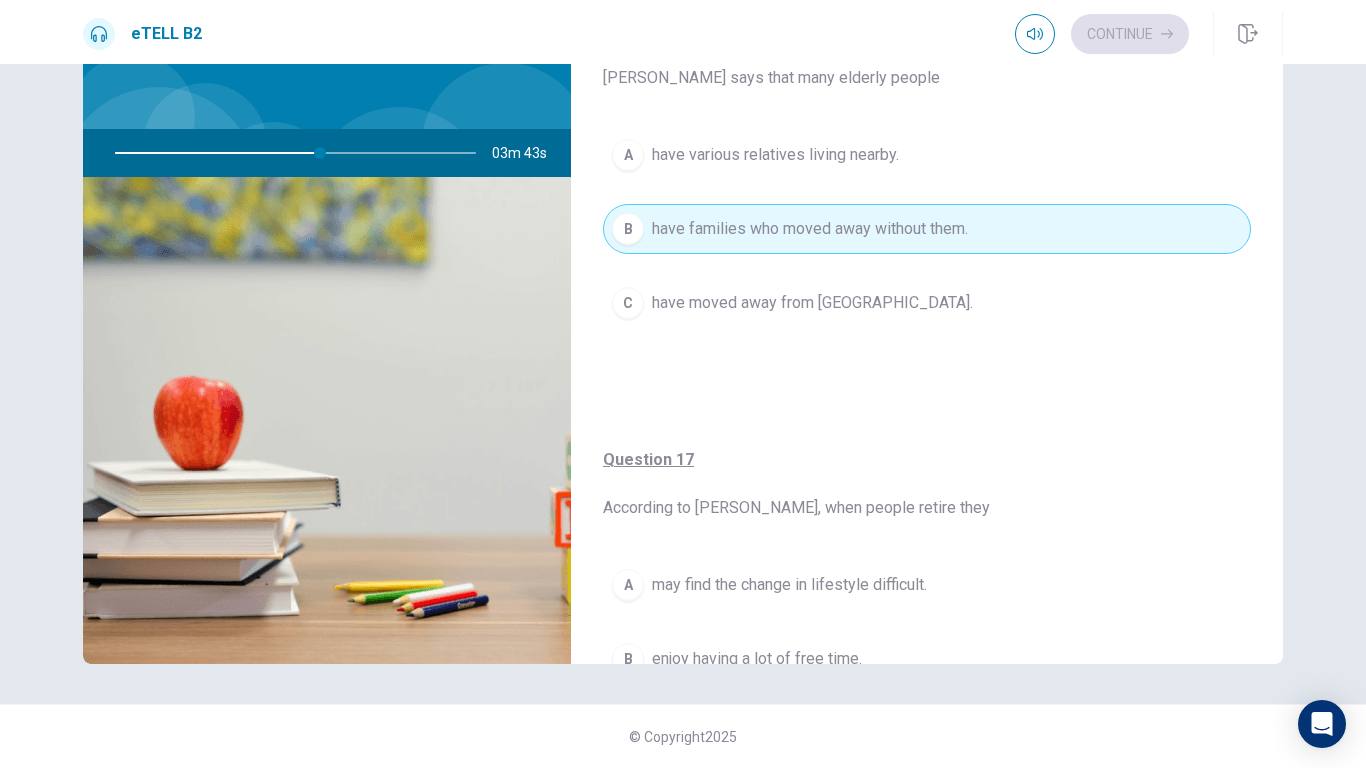 scroll, scrollTop: 0, scrollLeft: 0, axis: both 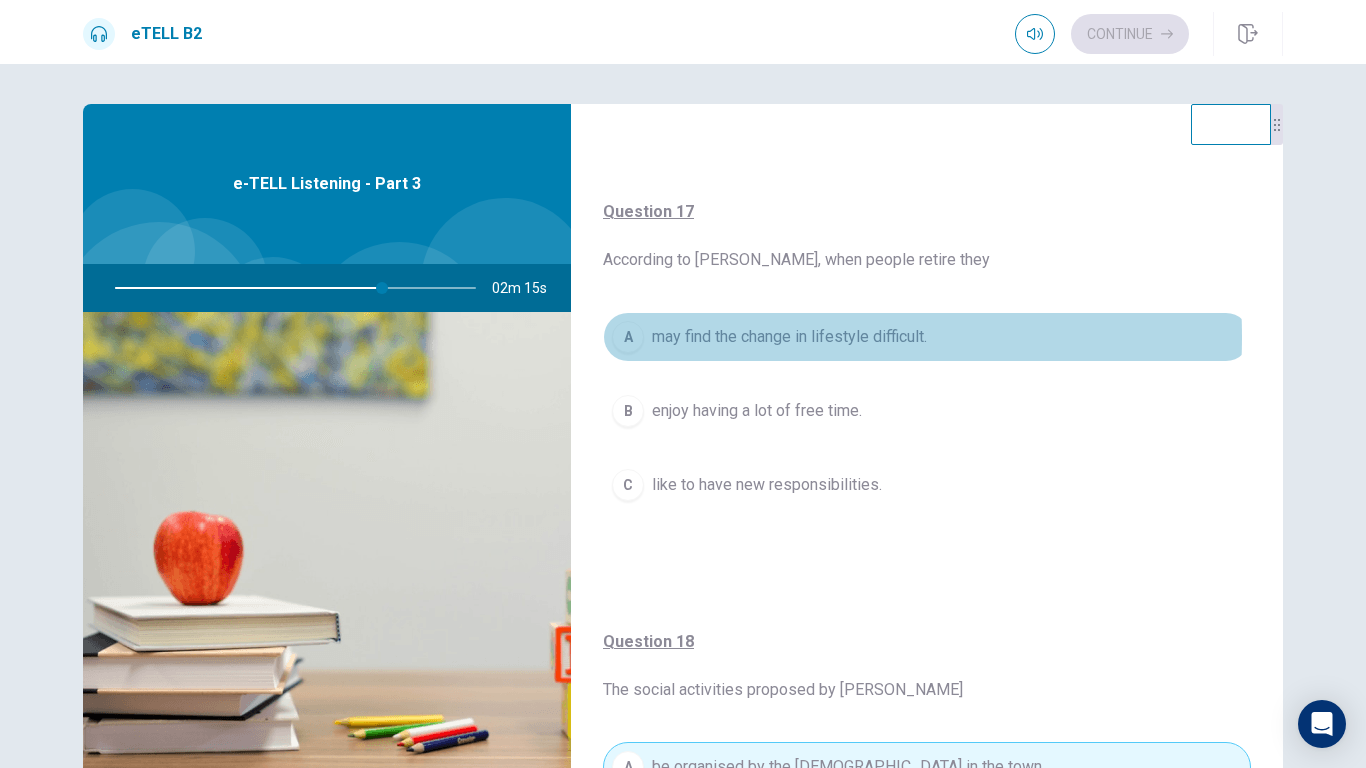 click on "may find the change in lifestyle difficult." at bounding box center [789, 337] 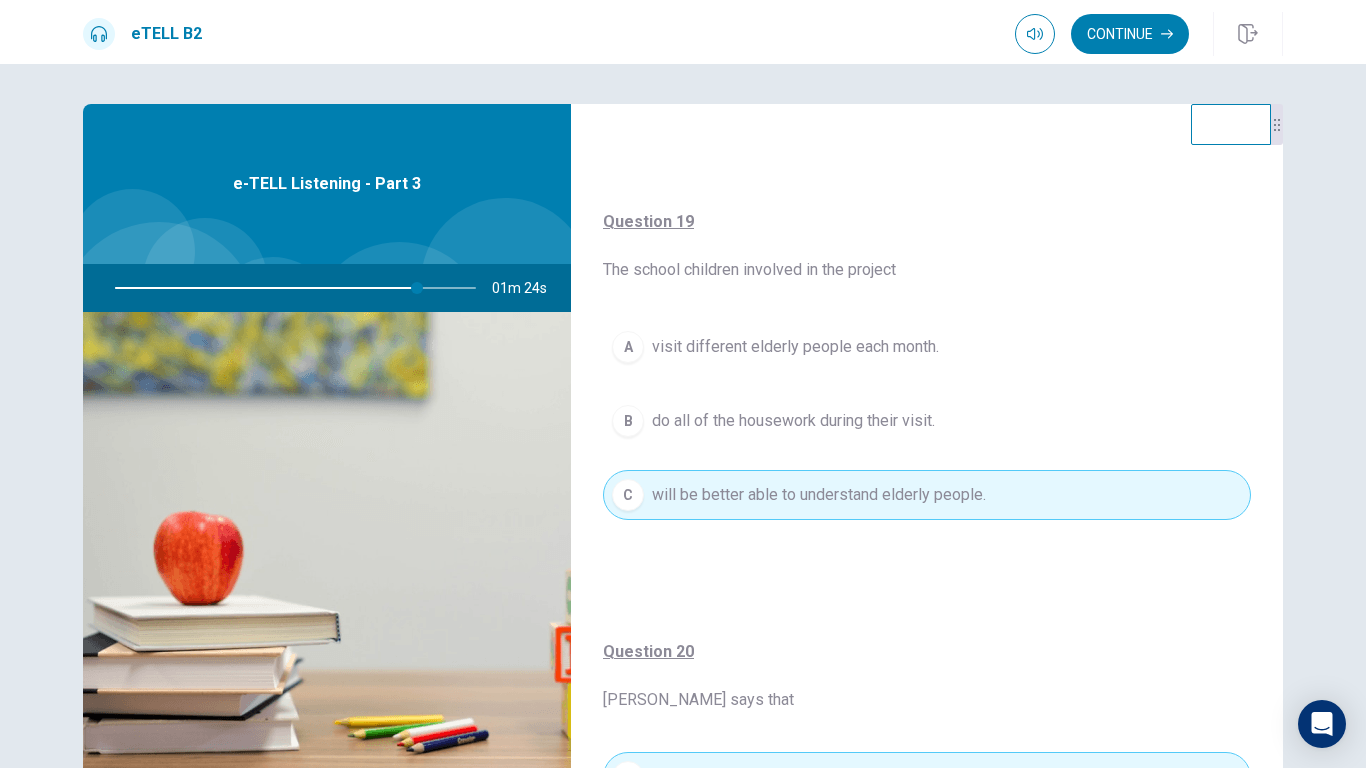 scroll, scrollTop: 1297, scrollLeft: 0, axis: vertical 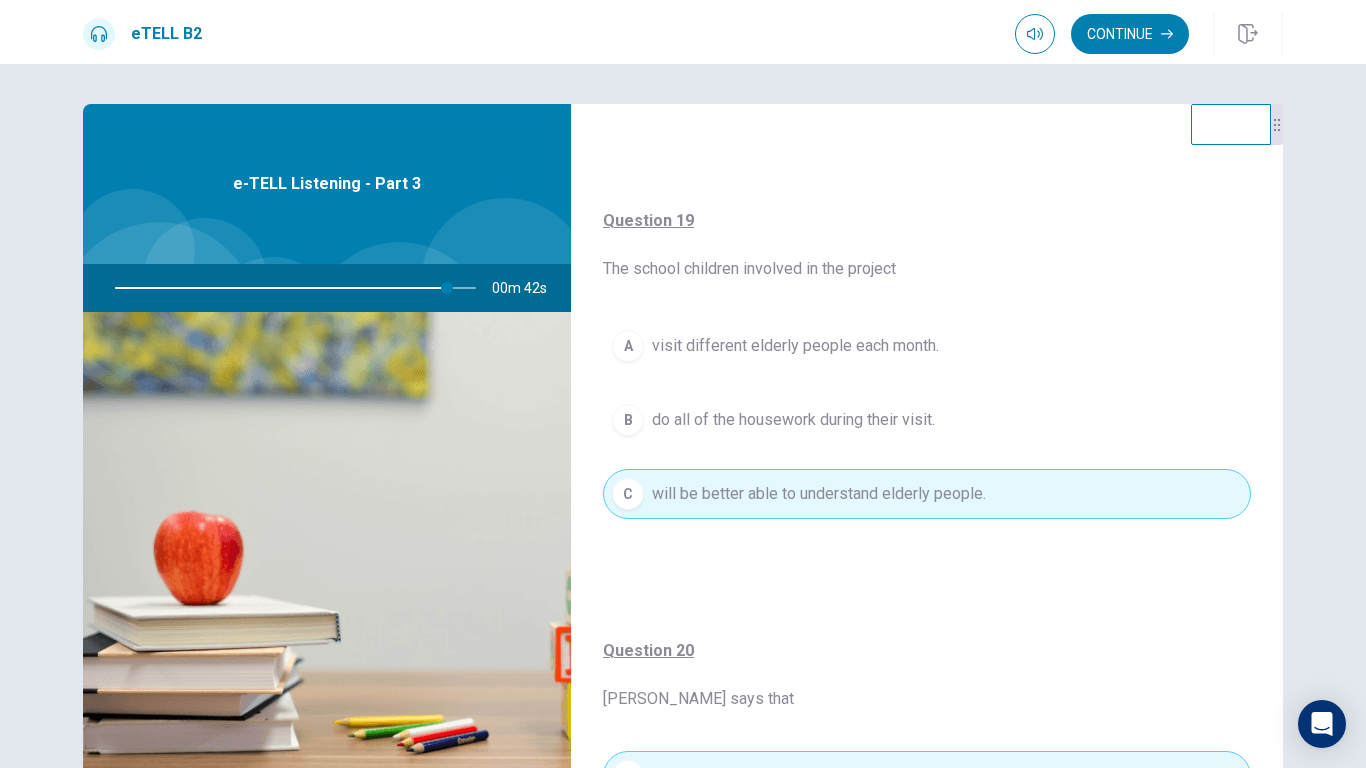 click on "visit different elderly people each month." at bounding box center [795, 346] 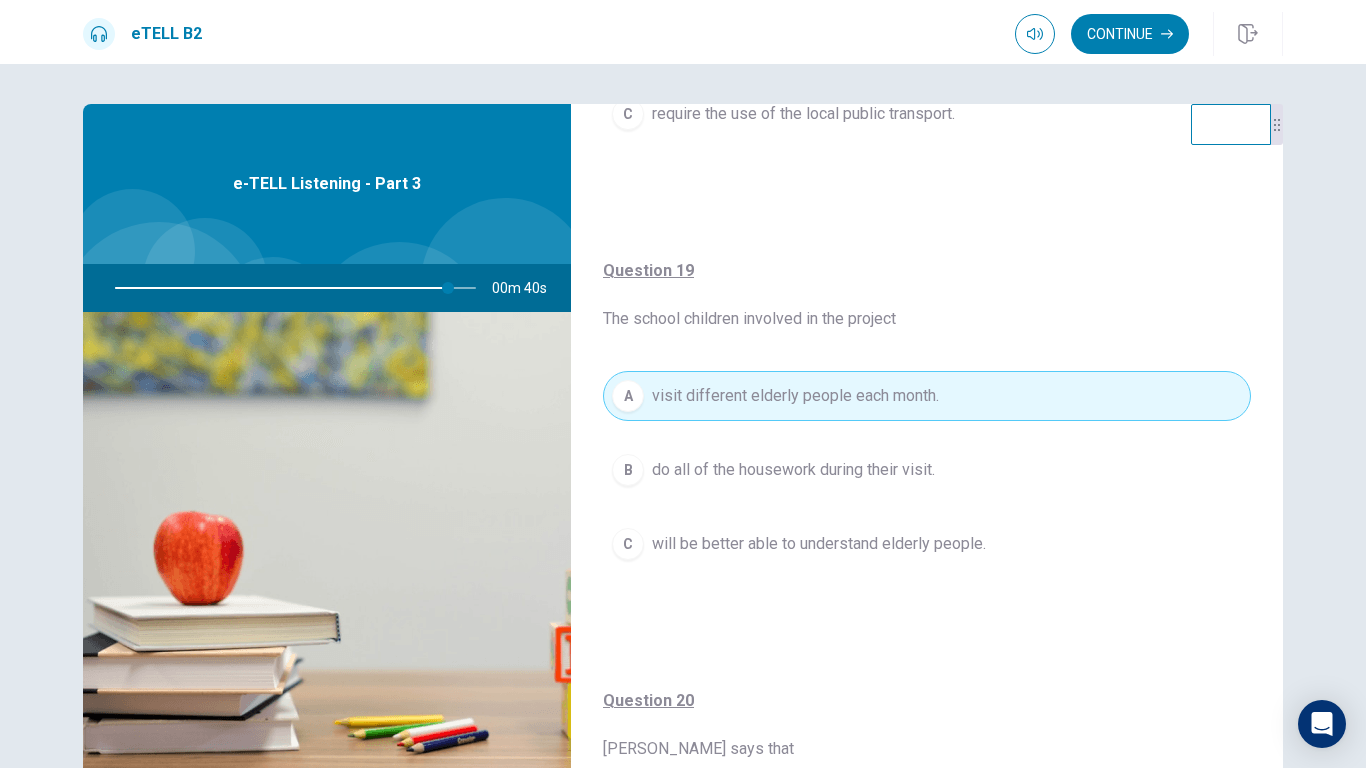 scroll, scrollTop: 1277, scrollLeft: 0, axis: vertical 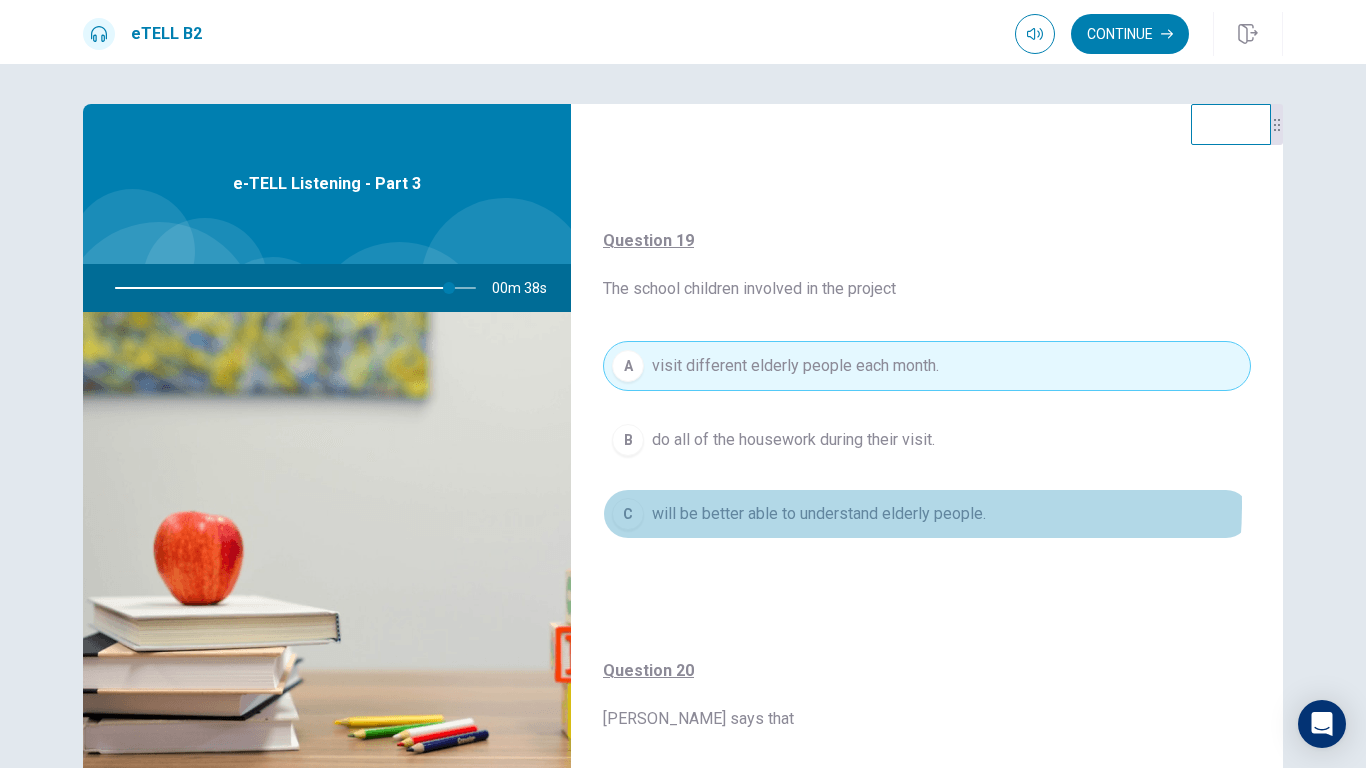 click on "will be better able to understand elderly people." at bounding box center (819, 514) 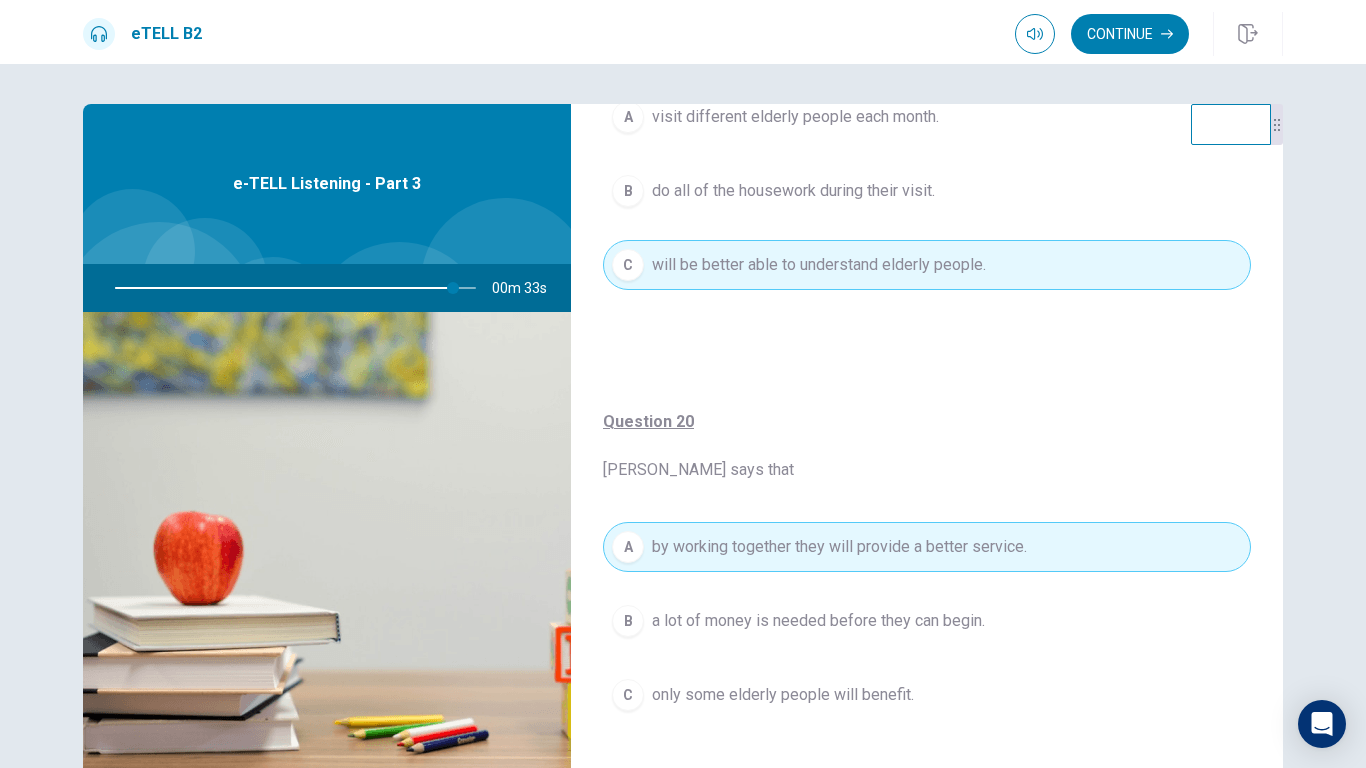 scroll, scrollTop: 1527, scrollLeft: 0, axis: vertical 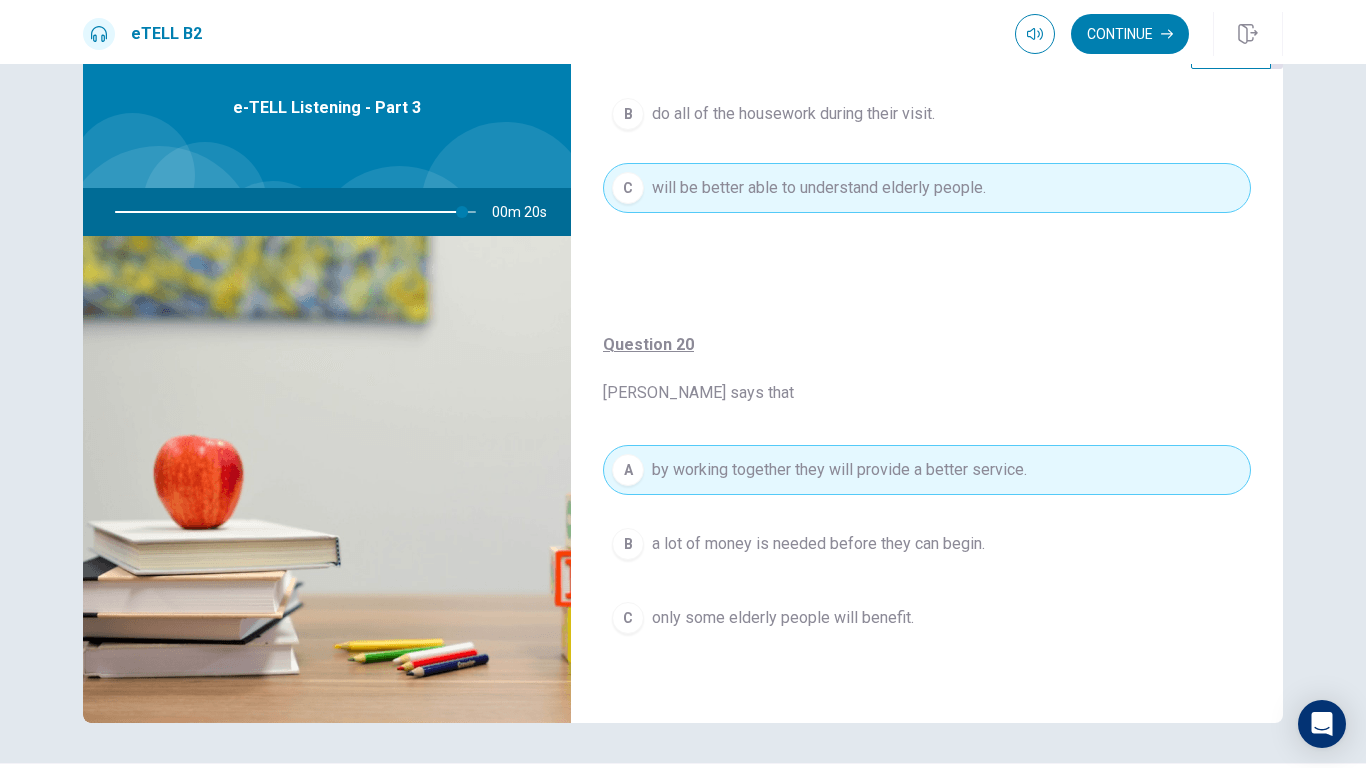 click on "A by working together they will provide a better service. B a lot of money is needed before they can begin. C only some elderly people will benefit." at bounding box center [927, 564] 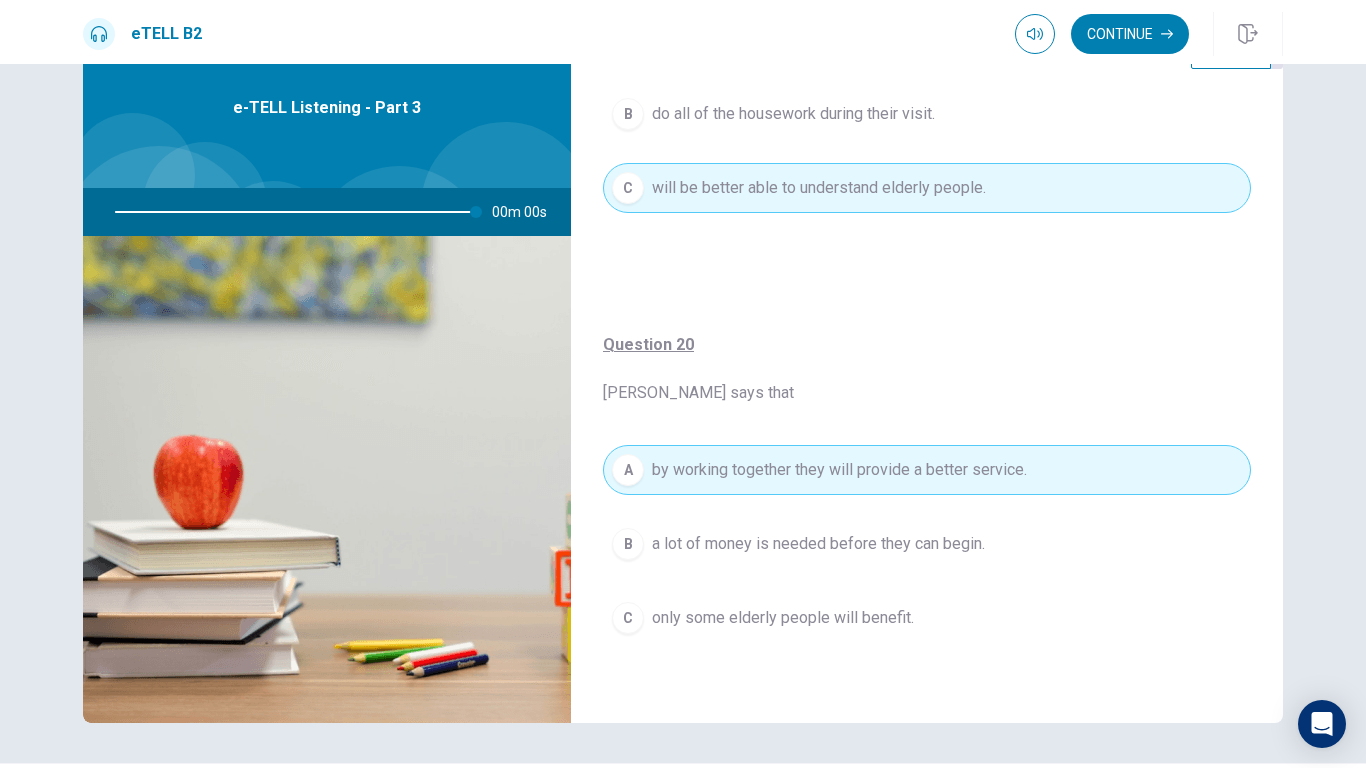 type on "*" 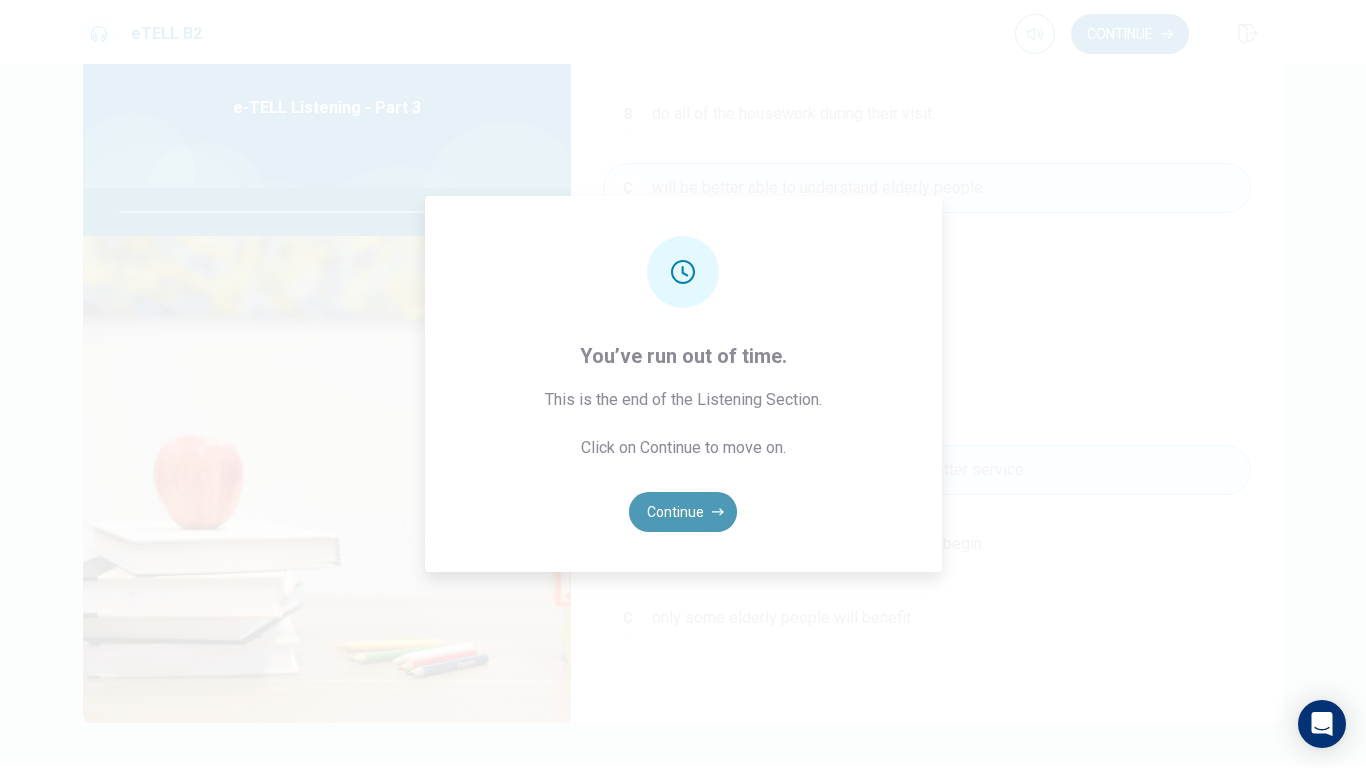 click on "Continue" at bounding box center [683, 512] 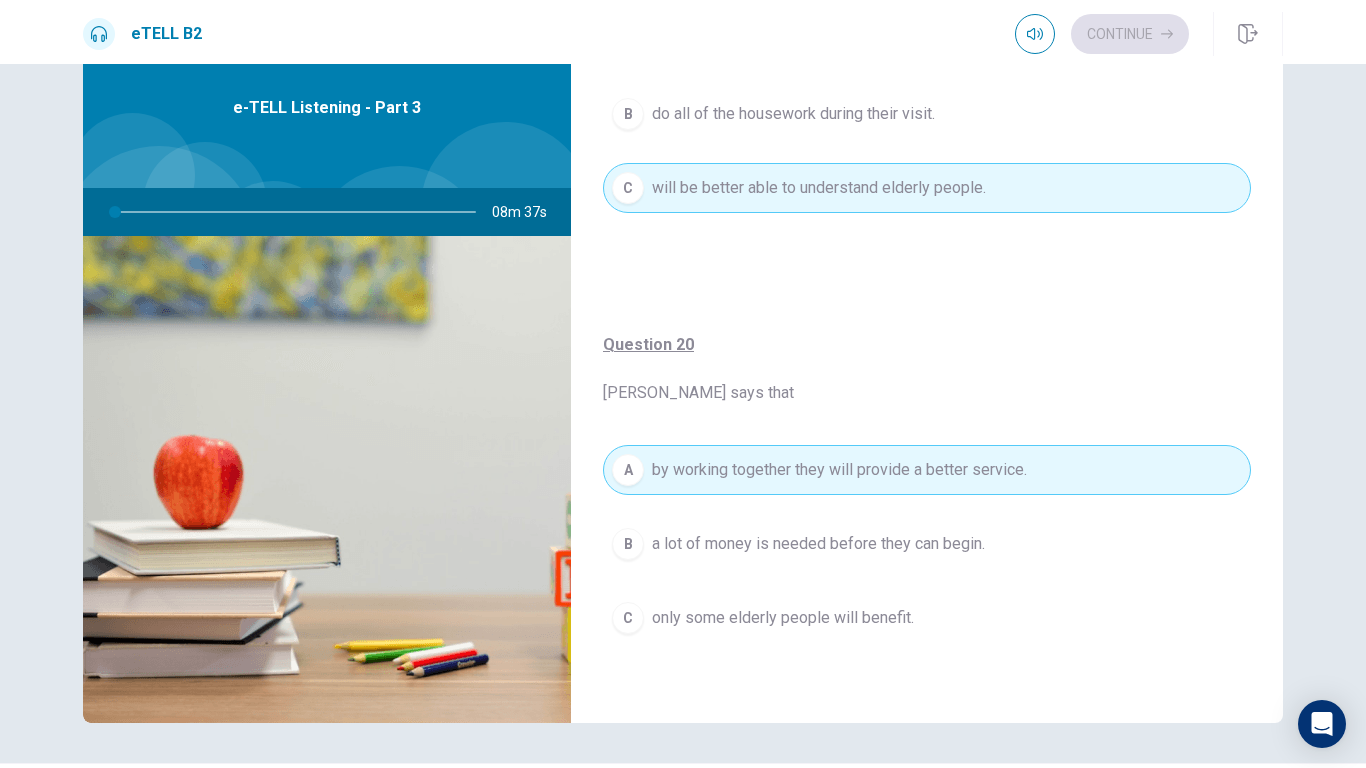 scroll, scrollTop: 0, scrollLeft: 0, axis: both 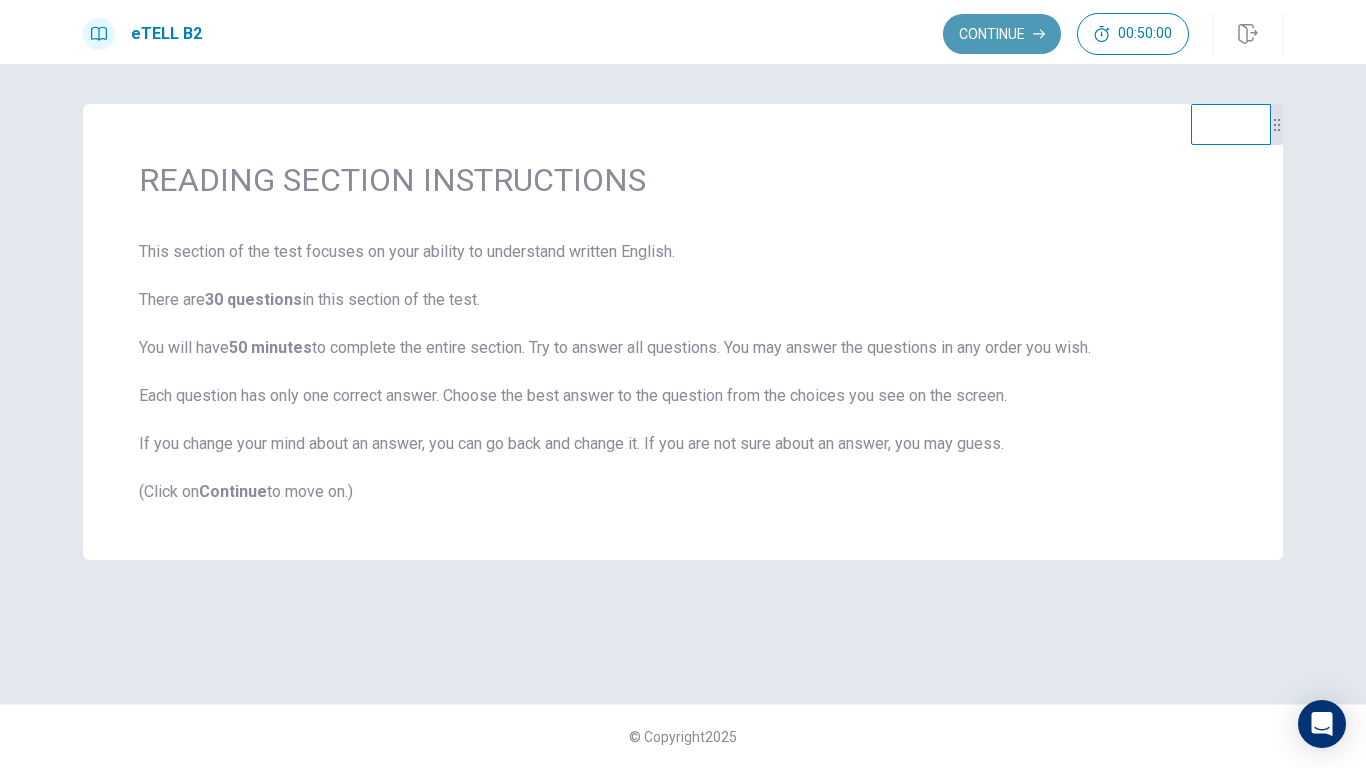 click on "Continue" at bounding box center (1002, 34) 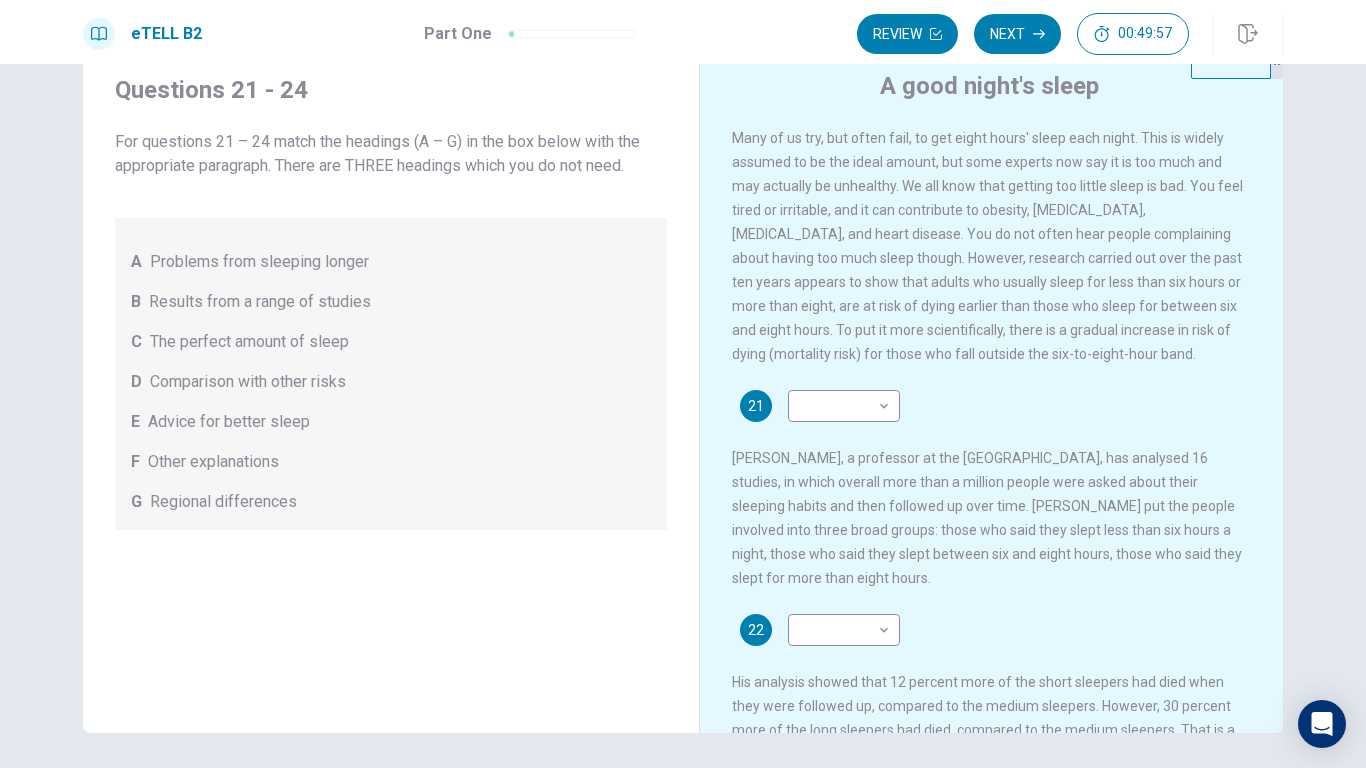 scroll, scrollTop: 65, scrollLeft: 0, axis: vertical 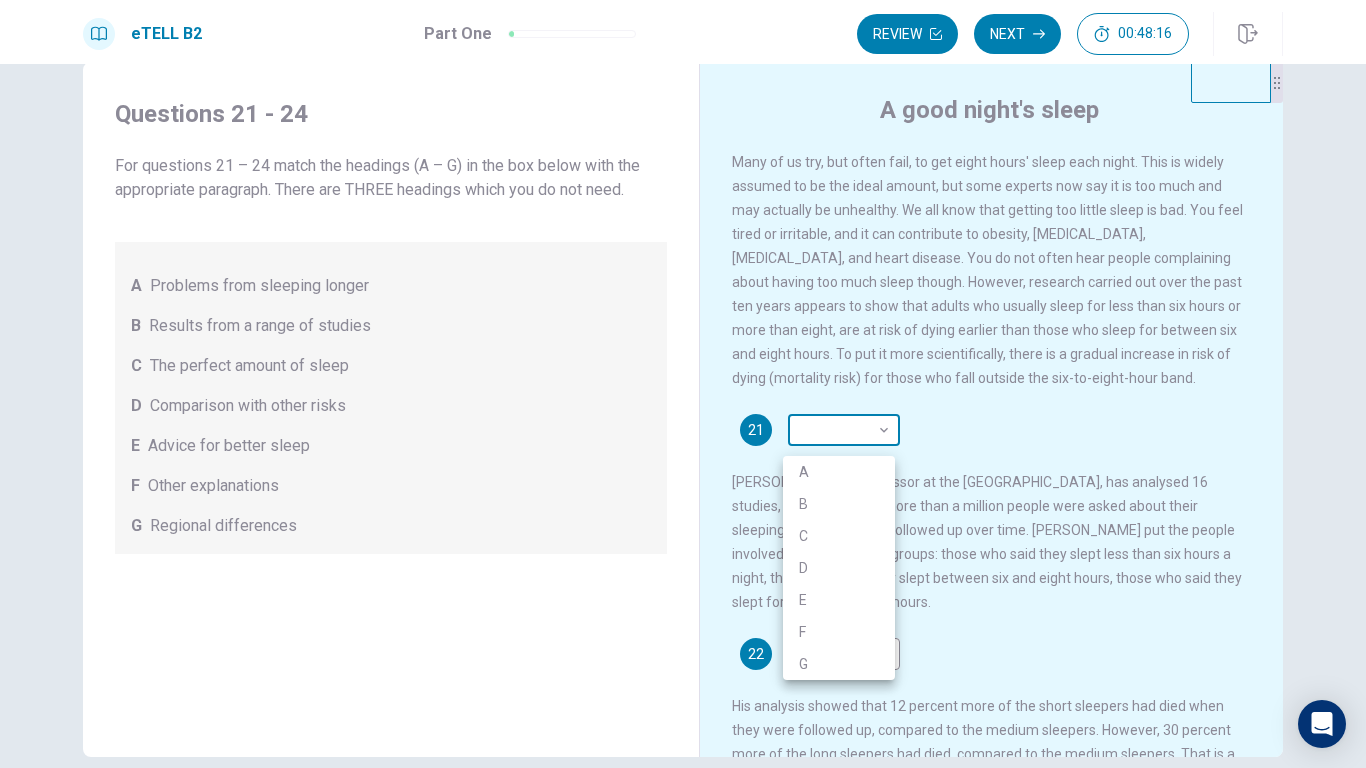 click on "This site uses cookies, as explained in our  Privacy Policy . If you agree to the use of cookies, please click the Accept button and continue to browse our site.   Privacy Policy Accept   eTELL B2 Part One Review Next 00:48:16 Question 1 - 4 of 30 00:48:16 Review Next Questions 21 - 24 For questions 21 – 24 match the headings (A – G) in the box below with the appropriate paragraph. There are THREE headings which you do not need. A Problems from sleeping longer B Results from a range of studies C The perfect amount of sleep D Comparison with other risks E Advice for better sleep F Other explanations G Regional differences A good night's sleep 21 ​ ​ 22 ​ ​ 23 ​ ​ 24 ​ ​ © Copyright  2025 Going somewhere? You are not allowed to open other tabs/pages or switch windows during a test. Doing this will be reported as cheating to the Administrators. Are you sure you want to leave this page? Please continue until you finish your test. It looks like there is a problem with your internet connection." at bounding box center [683, 384] 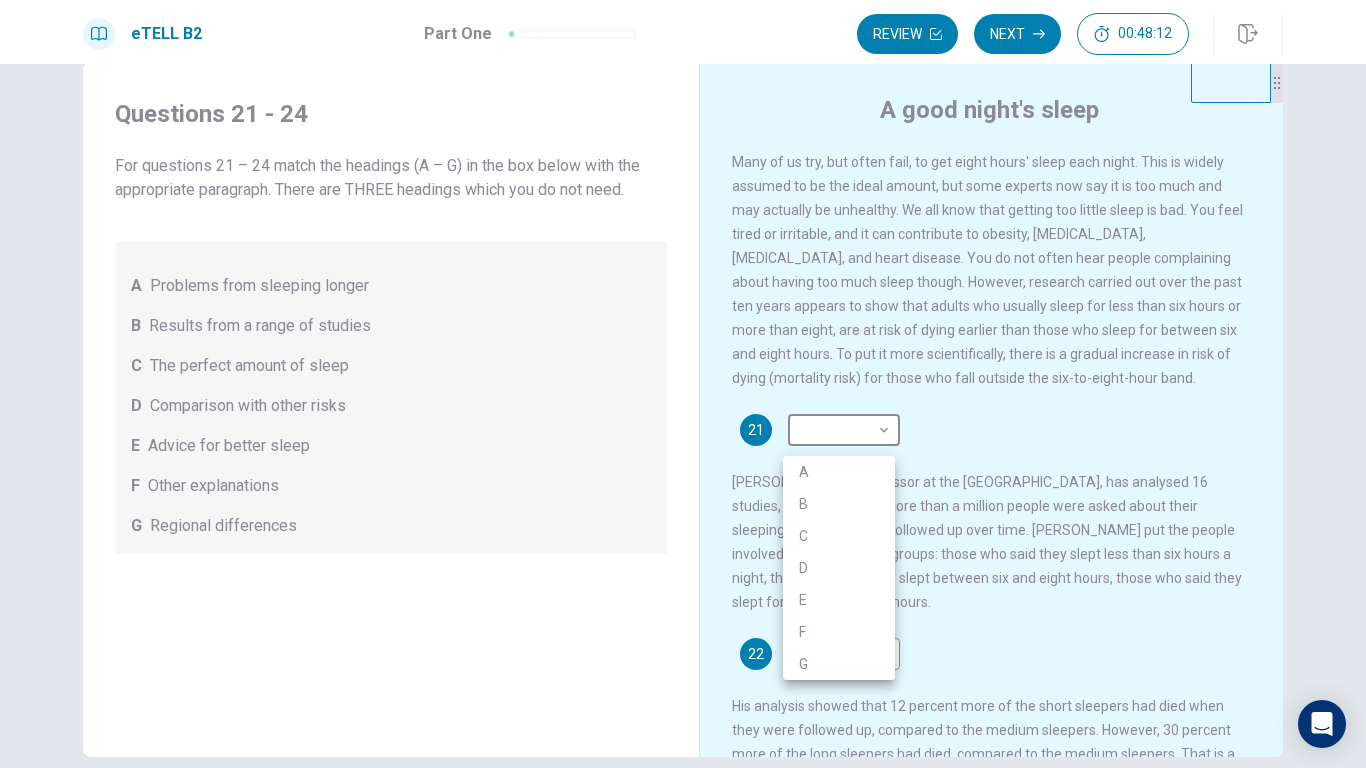 click at bounding box center [683, 384] 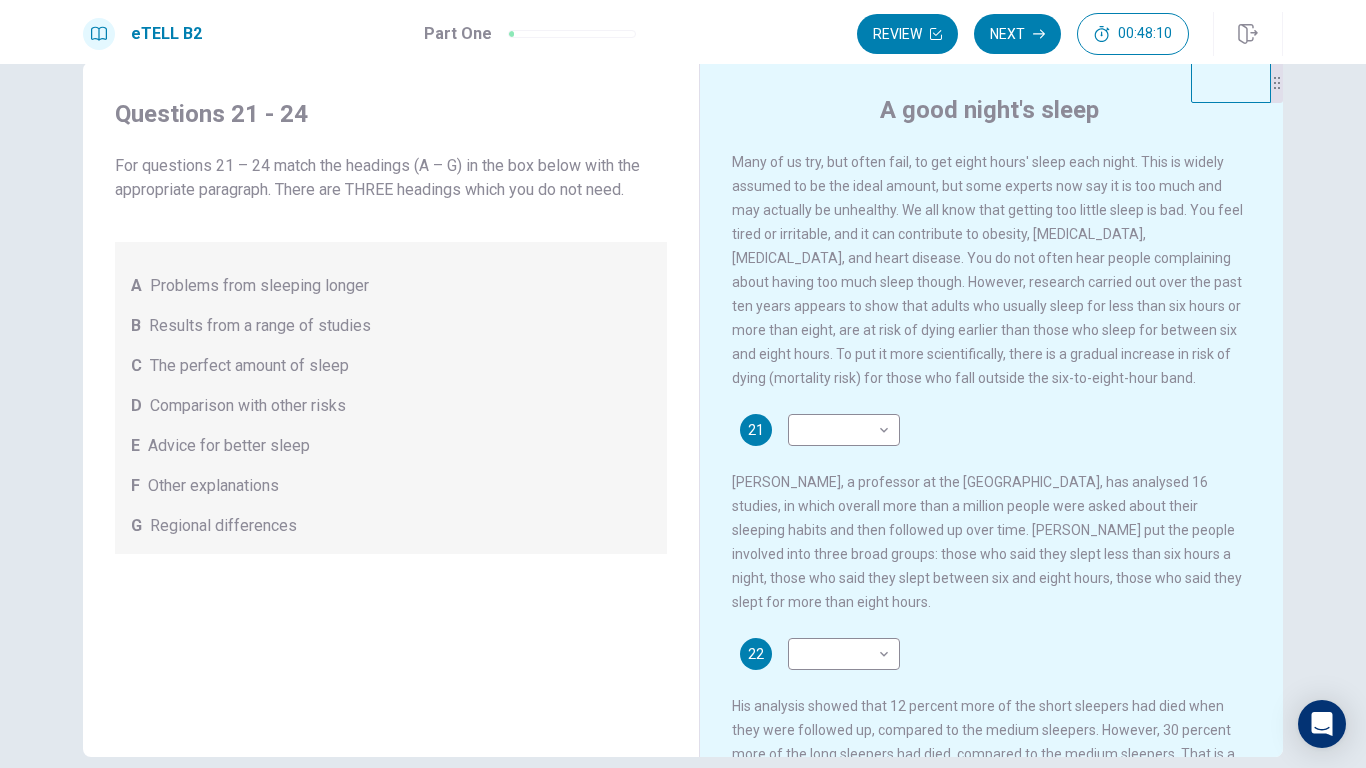 drag, startPoint x: 922, startPoint y: 409, endPoint x: 889, endPoint y: 410, distance: 33.01515 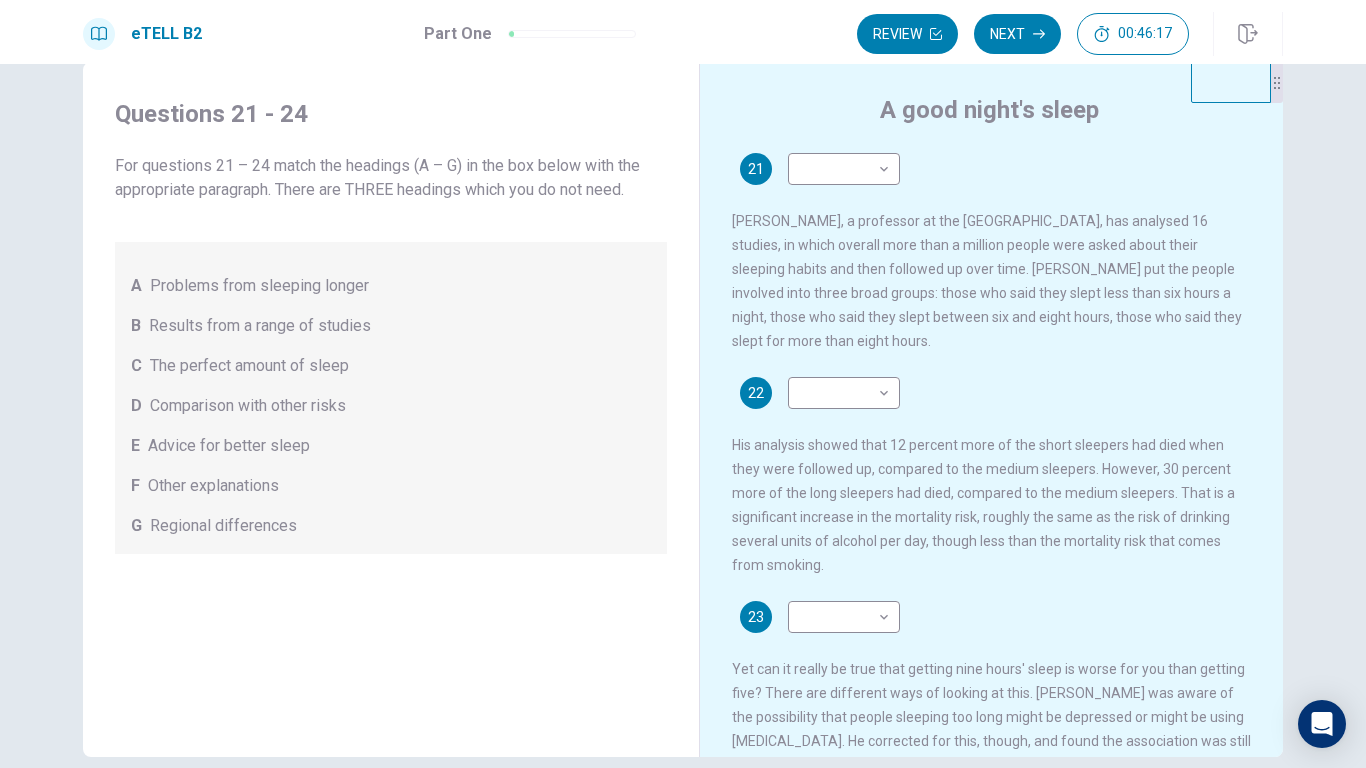 scroll, scrollTop: 262, scrollLeft: 0, axis: vertical 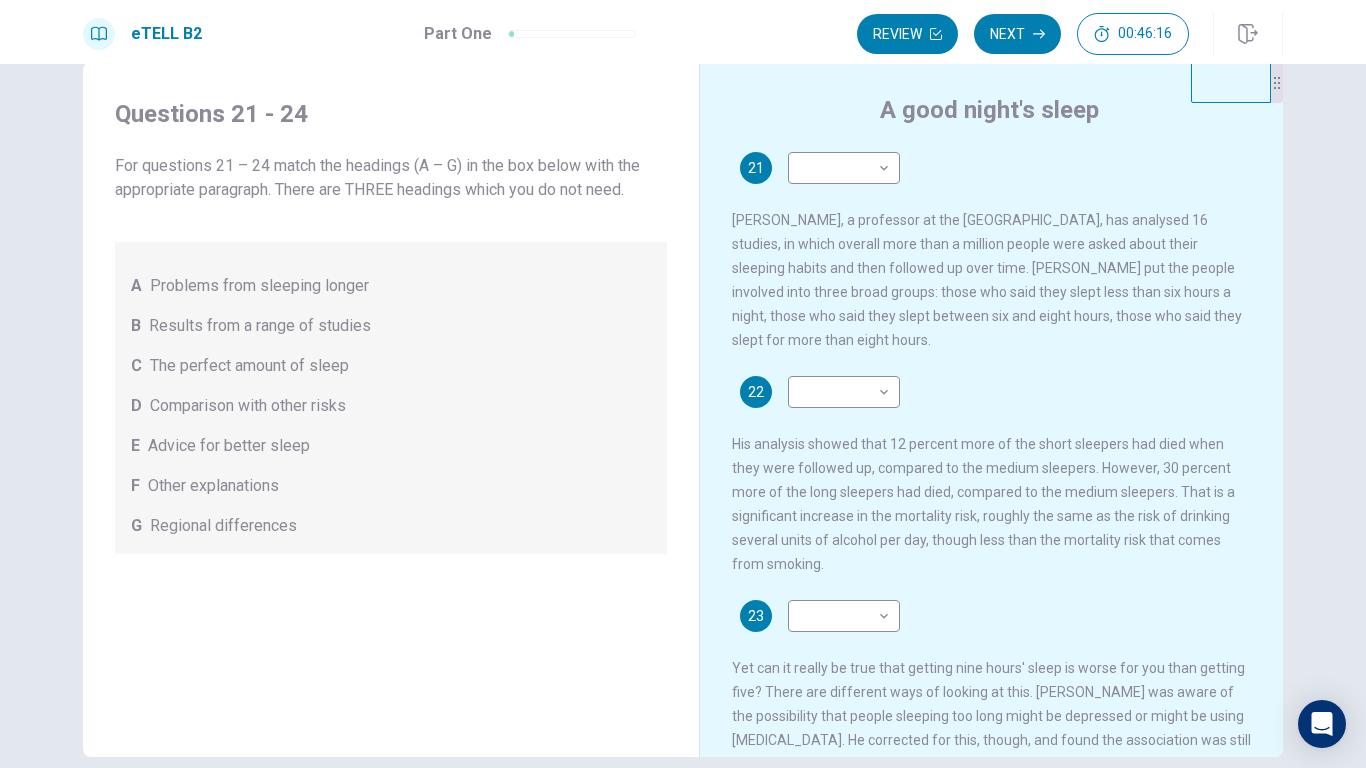 click on "​ ​" at bounding box center (844, 392) 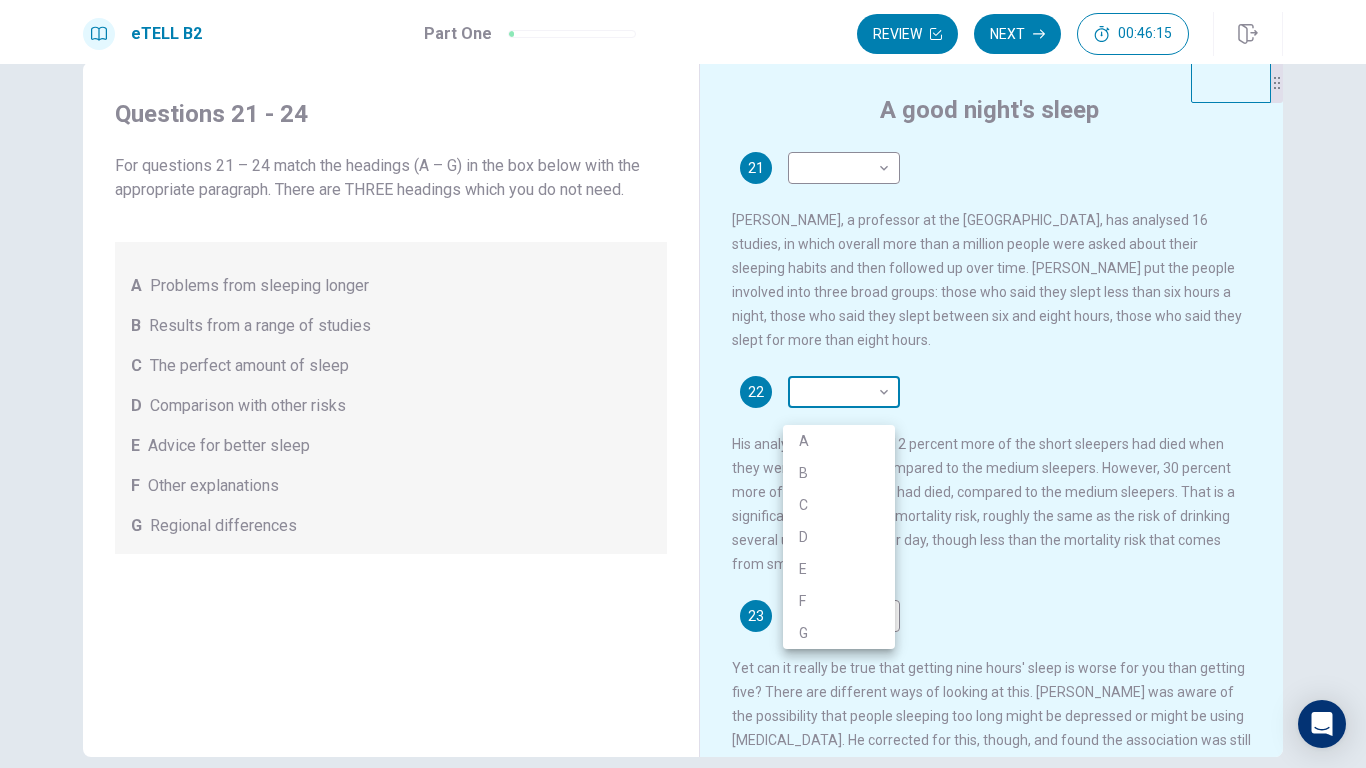 click on "This site uses cookies, as explained in our  Privacy Policy . If you agree to the use of cookies, please click the Accept button and continue to browse our site.   Privacy Policy Accept   eTELL B2 Part One Review Next 00:46:15 Question 1 - 4 of 30 00:46:15 Review Next Questions 21 - 24 For questions 21 – 24 match the headings (A – G) in the box below with the appropriate paragraph. There are THREE headings which you do not need. A Problems from sleeping longer B Results from a range of studies C The perfect amount of sleep D Comparison with other risks E Advice for better sleep F Other explanations G Regional differences A good night's sleep 21 ​ ​ 22 ​ ​ 23 ​ ​ 24 ​ ​ © Copyright  2025 Going somewhere? You are not allowed to open other tabs/pages or switch windows during a test. Doing this will be reported as cheating to the Administrators. Are you sure you want to leave this page? Please continue until you finish your test. It looks like there is a problem with your internet connection." at bounding box center (683, 384) 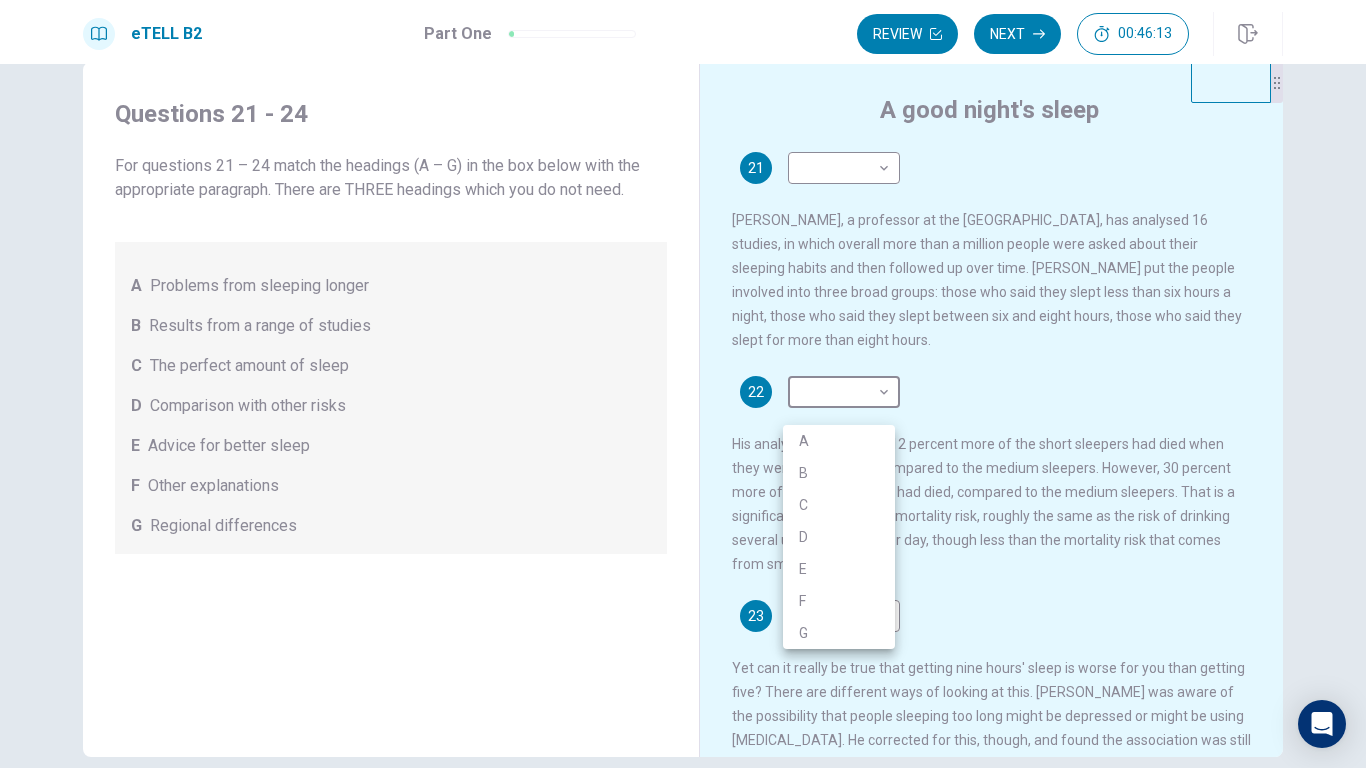 click at bounding box center [683, 384] 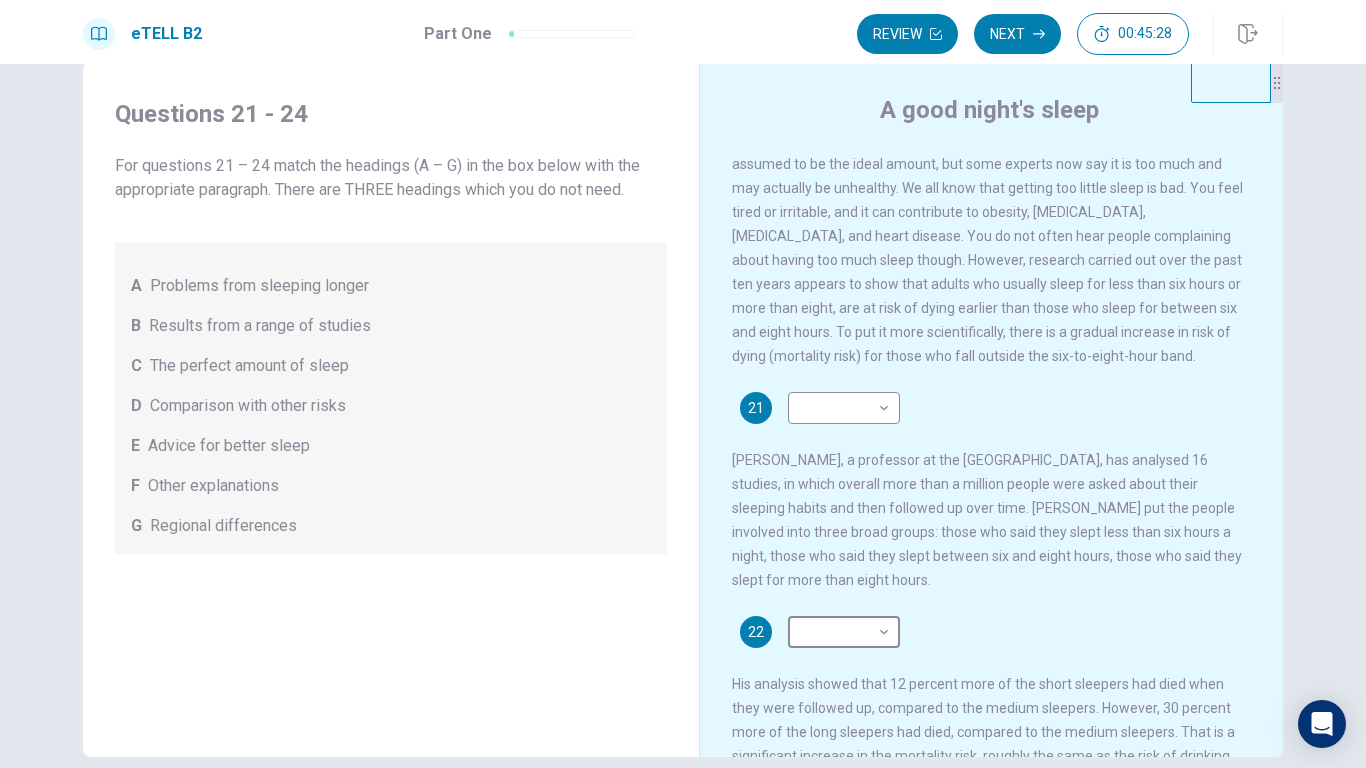 scroll, scrollTop: 0, scrollLeft: 0, axis: both 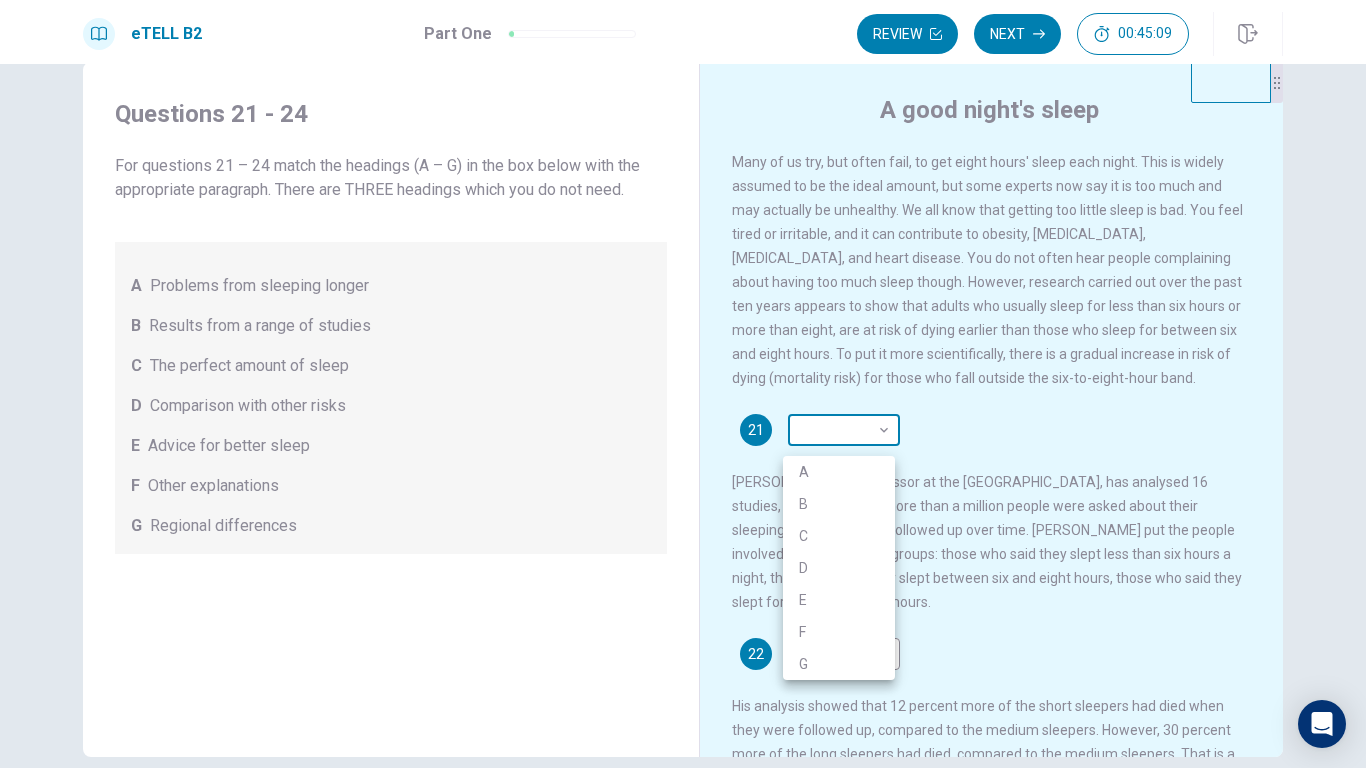 click on "This site uses cookies, as explained in our  Privacy Policy . If you agree to the use of cookies, please click the Accept button and continue to browse our site.   Privacy Policy Accept   eTELL B2 Part One Review Next 00:45:09 Question 1 - 4 of 30 00:45:09 Review Next Questions 21 - 24 For questions 21 – 24 match the headings (A – G) in the box below with the appropriate paragraph. There are THREE headings which you do not need. A Problems from sleeping longer B Results from a range of studies C The perfect amount of sleep D Comparison with other risks E Advice for better sleep F Other explanations G Regional differences A good night's sleep 21 ​ ​ 22 ​ ​ 23 ​ ​ 24 ​ ​ © Copyright  2025 Going somewhere? You are not allowed to open other tabs/pages or switch windows during a test. Doing this will be reported as cheating to the Administrators. Are you sure you want to leave this page? Please continue until you finish your test. It looks like there is a problem with your internet connection." at bounding box center (683, 384) 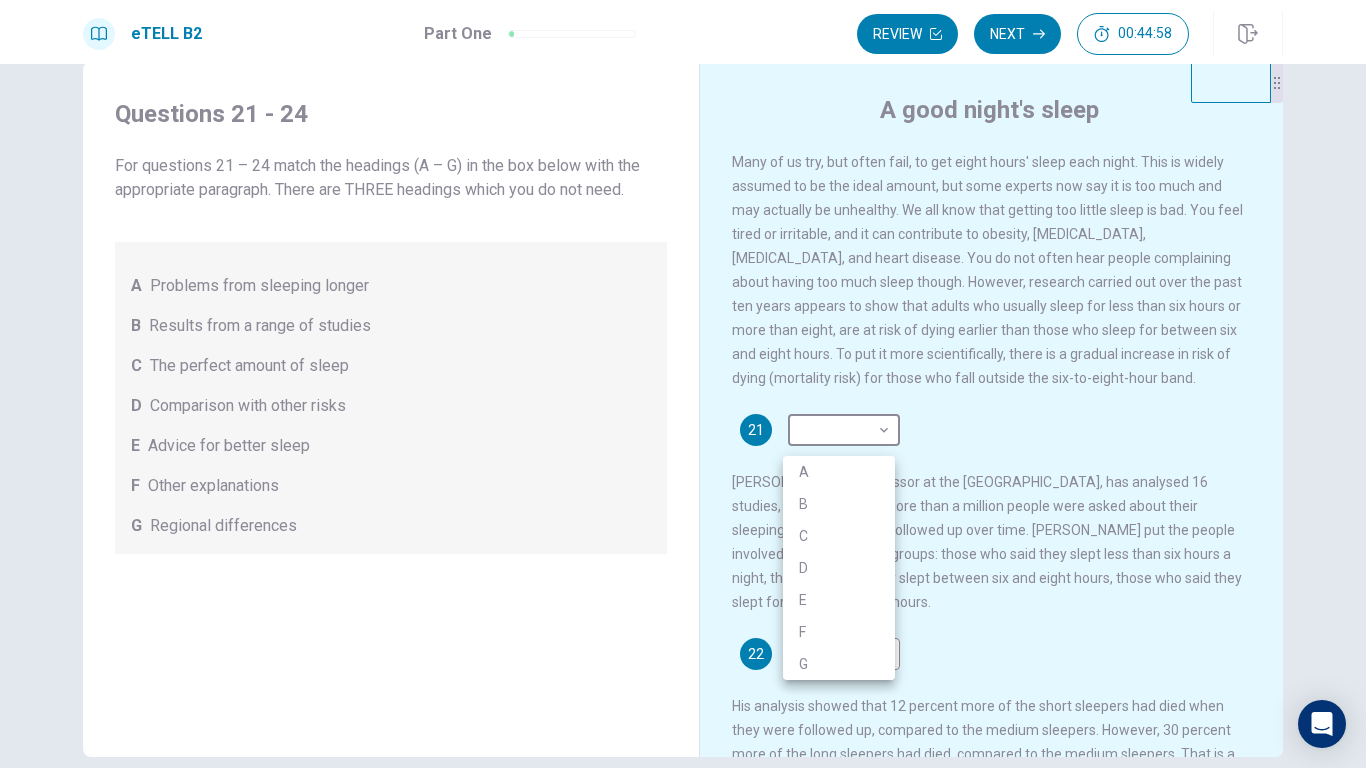 click at bounding box center [683, 384] 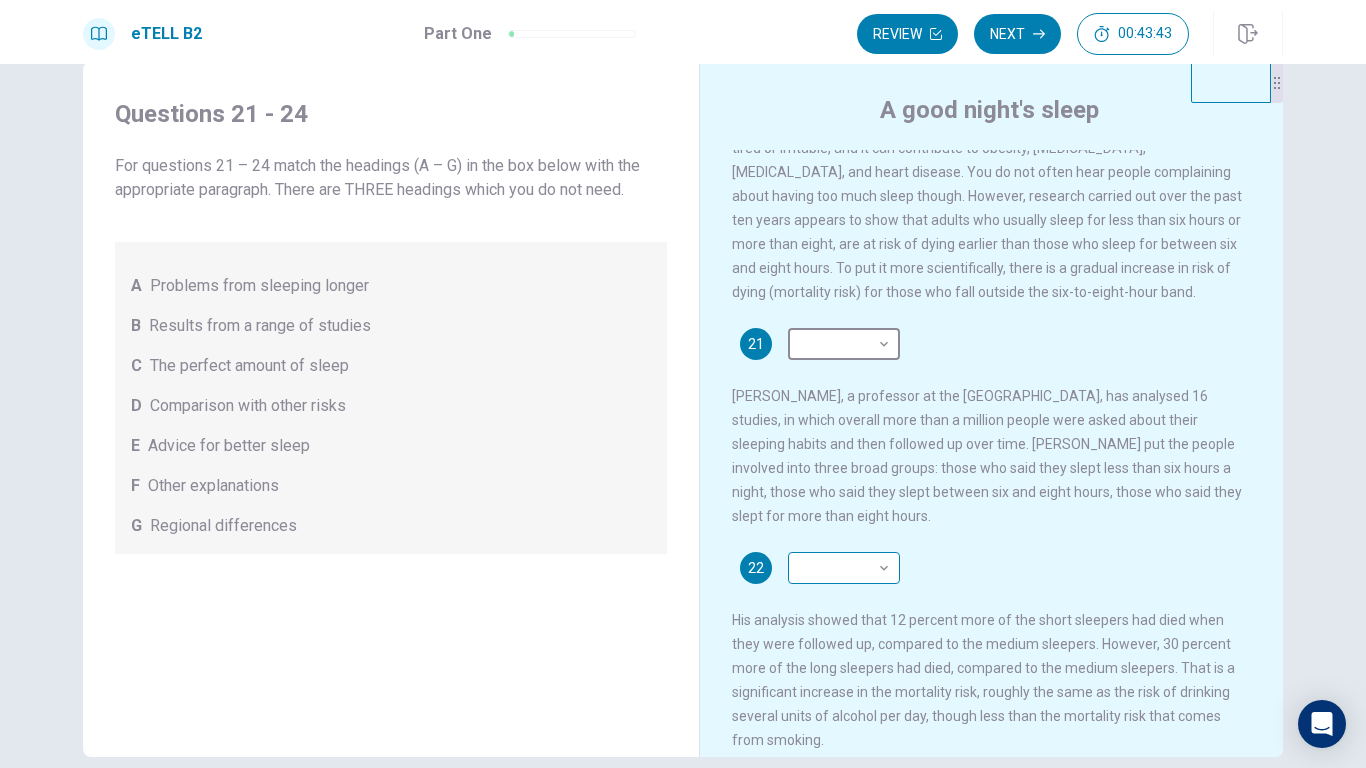 scroll, scrollTop: 0, scrollLeft: 0, axis: both 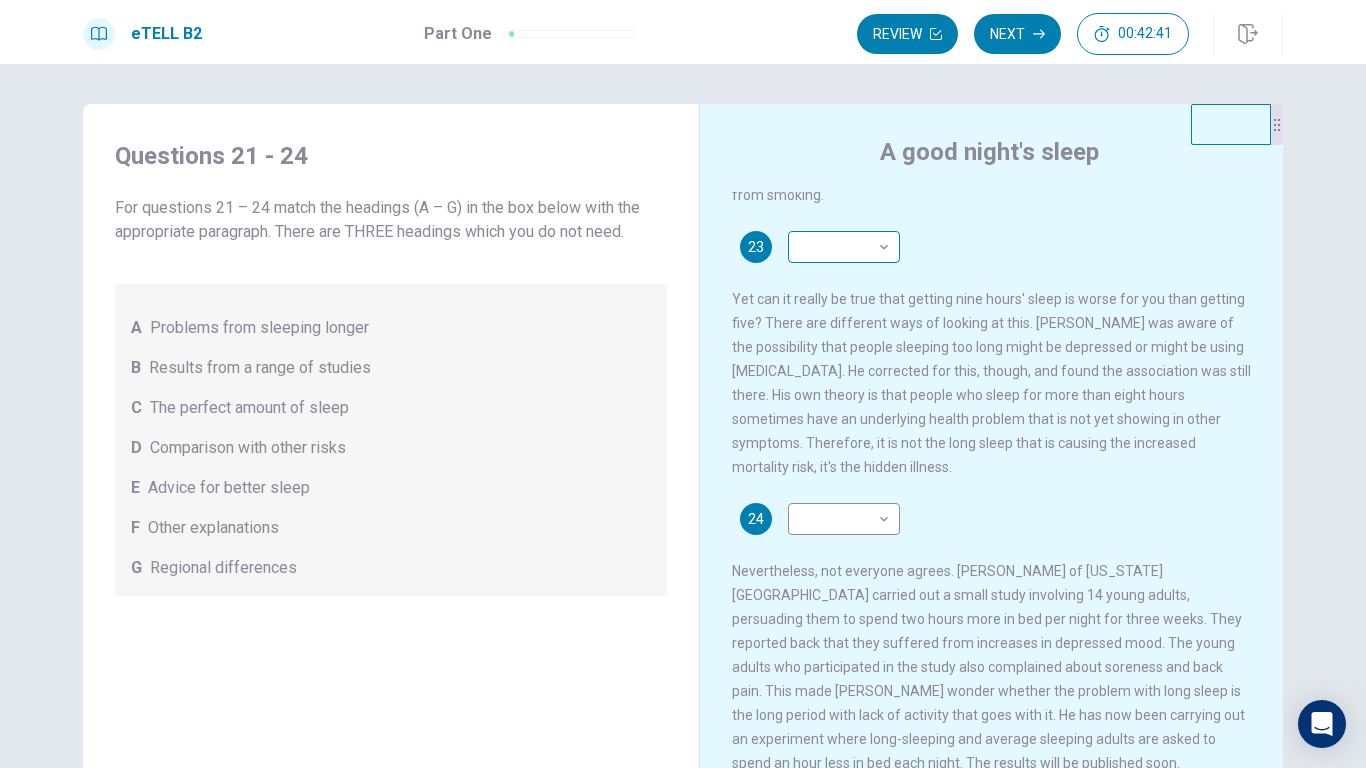 click on "23 ​ ​
Yet can it really be true that getting nine hours' sleep is worse for you than getting five?  There are different ways of looking at this. [PERSON_NAME] was aware of the possibility that  people sleeping too long might be depressed or might be using [MEDICAL_DATA]. He  corrected for this, though, and found the association was still there. His own theory is  that people who sleep for more than eight hours sometimes have an underlying health  problem that is not yet showing in other symptoms. Therefore, it is not the long sleep  that is causing the increased mortality risk, it's the hidden illness." at bounding box center [992, 355] 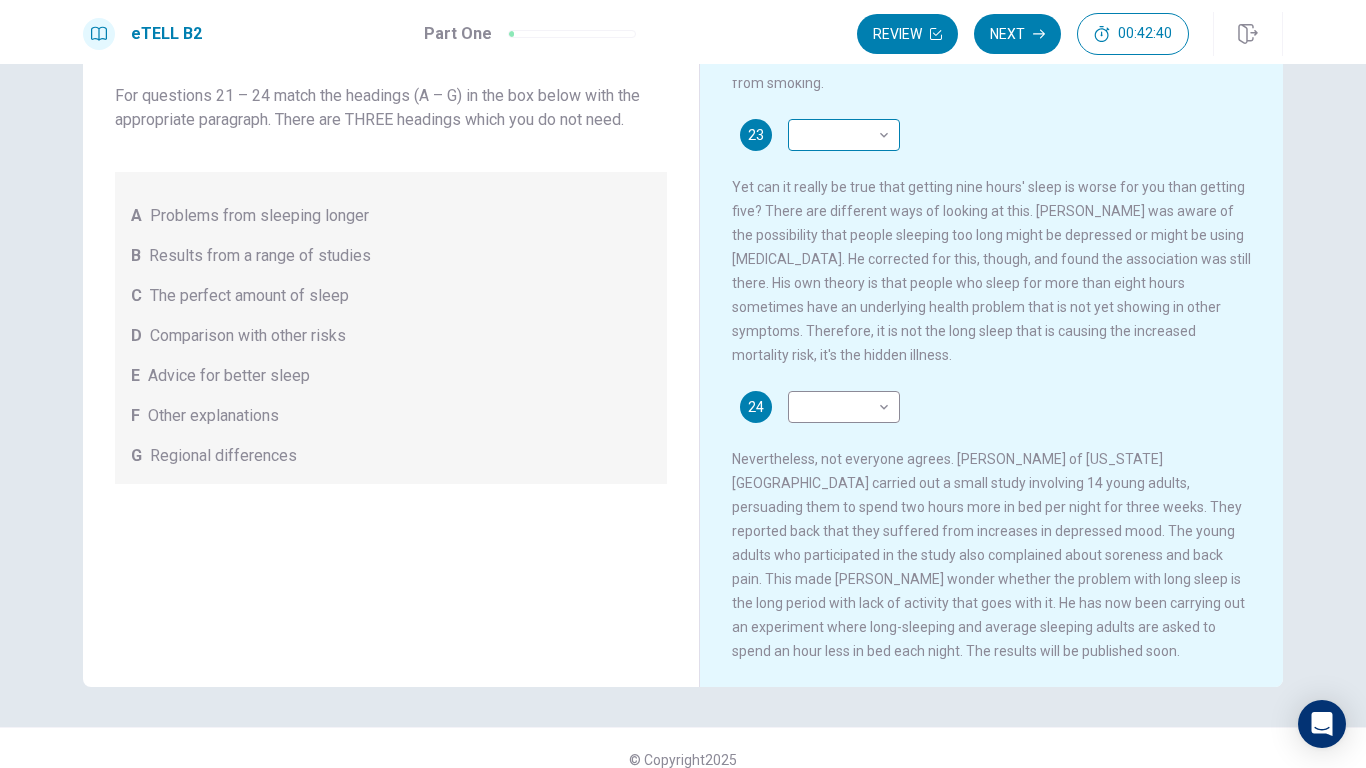 scroll, scrollTop: 0, scrollLeft: 0, axis: both 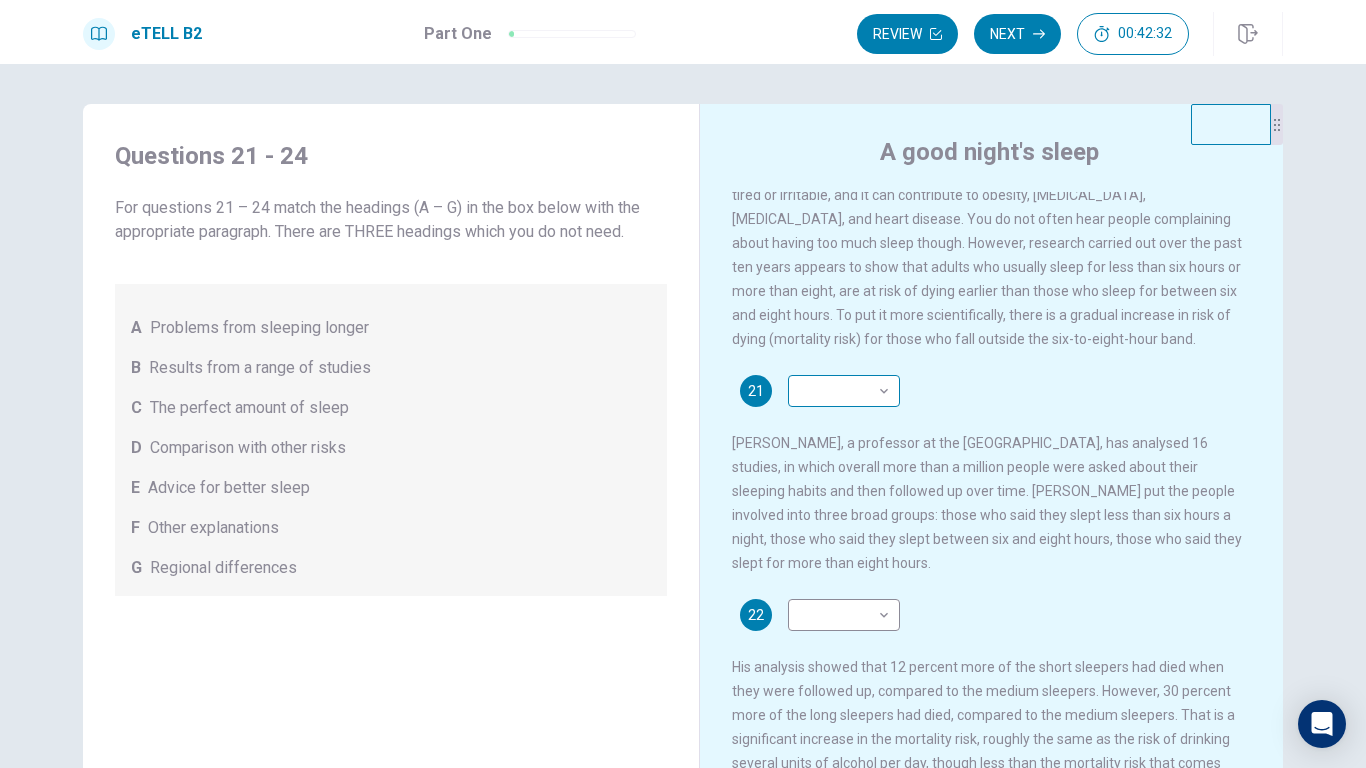 click on "This site uses cookies, as explained in our  Privacy Policy . If you agree to the use of cookies, please click the Accept button and continue to browse our site.   Privacy Policy Accept   eTELL B2 Part One Review Next 00:42:32 Question 1 - 4 of 30 00:42:32 Review Next Questions 21 - 24 For questions 21 – 24 match the headings (A – G) in the box below with the appropriate paragraph. There are THREE headings which you do not need. A Problems from sleeping longer B Results from a range of studies C The perfect amount of sleep D Comparison with other risks E Advice for better sleep F Other explanations G Regional differences A good night's sleep 21 ​ ​ 22 ​ ​ 23 ​ ​ 24 ​ ​ © Copyright  2025 Going somewhere? You are not allowed to open other tabs/pages or switch windows during a test. Doing this will be reported as cheating to the Administrators. Are you sure you want to leave this page? Please continue until you finish your test. It looks like there is a problem with your internet connection." at bounding box center [683, 384] 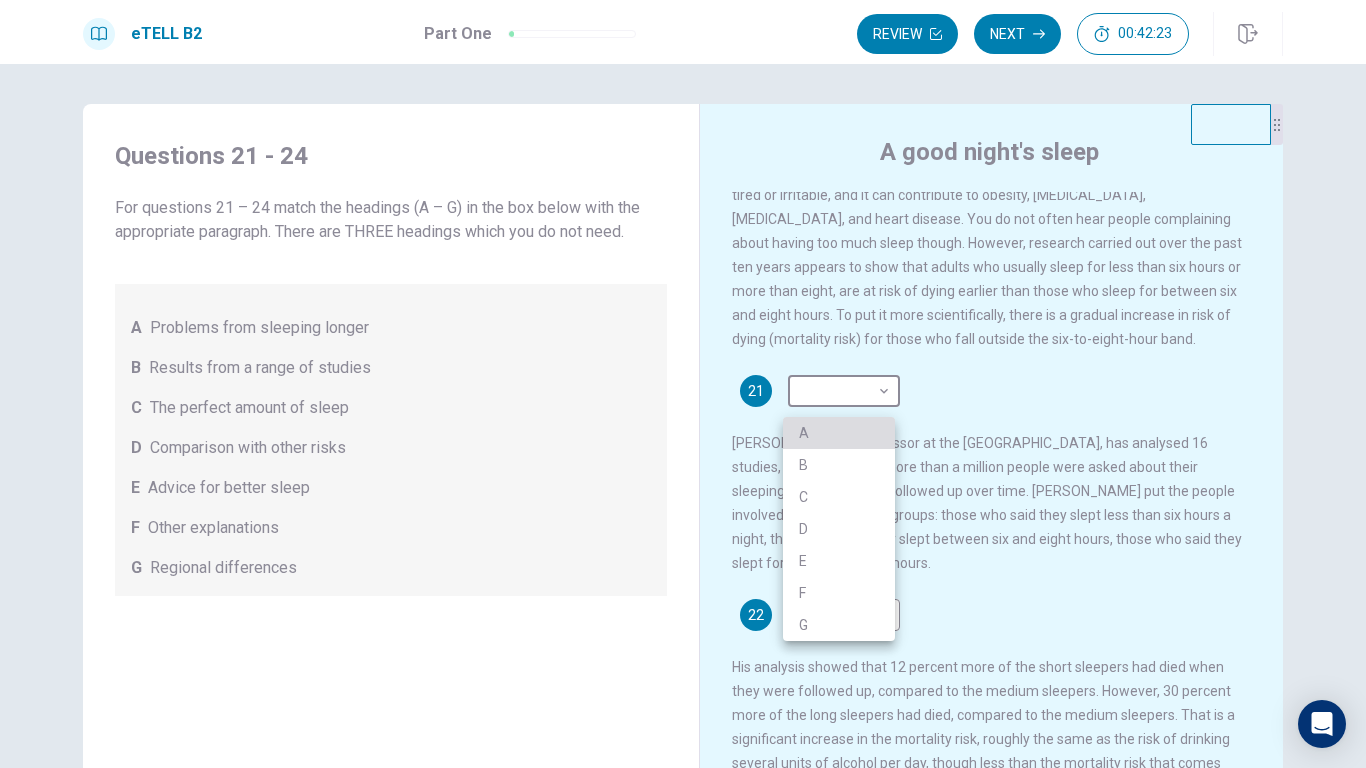 click on "A" at bounding box center (839, 433) 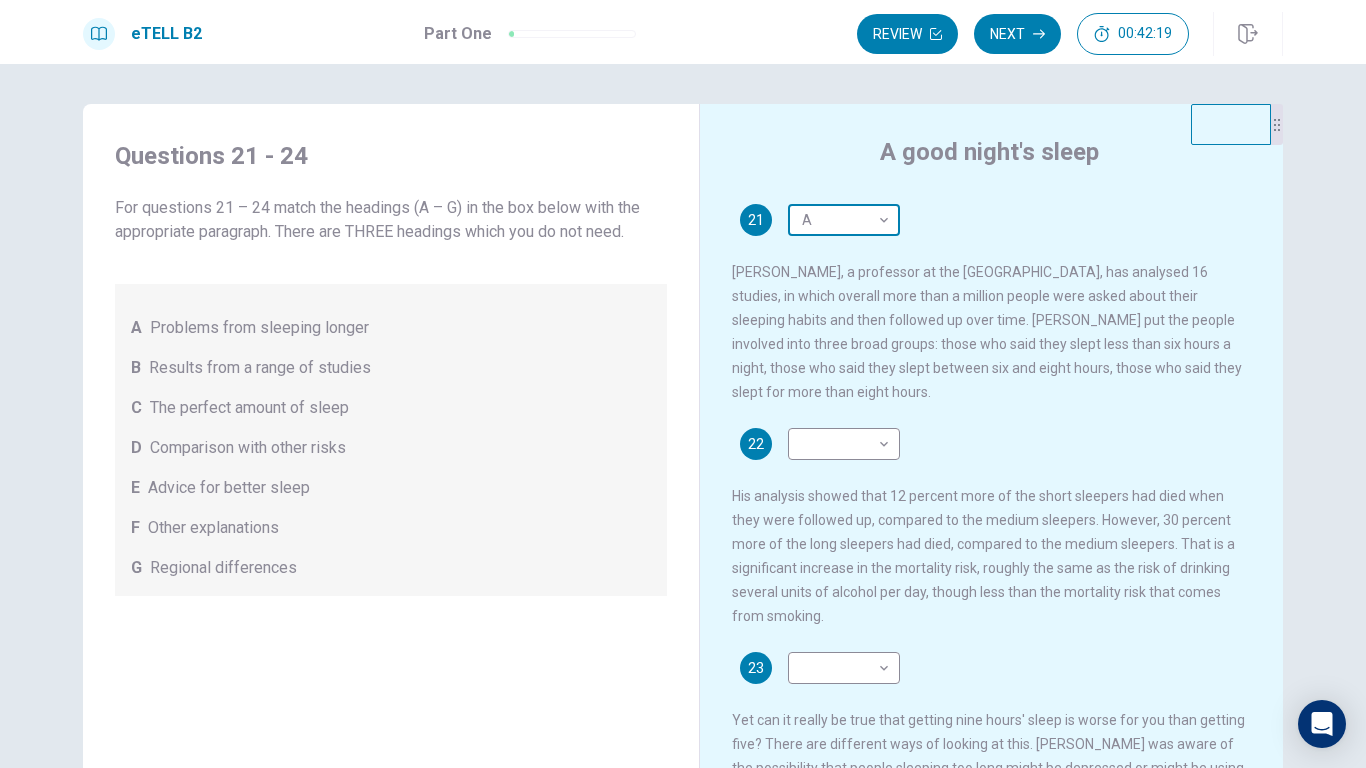 scroll, scrollTop: 253, scrollLeft: 0, axis: vertical 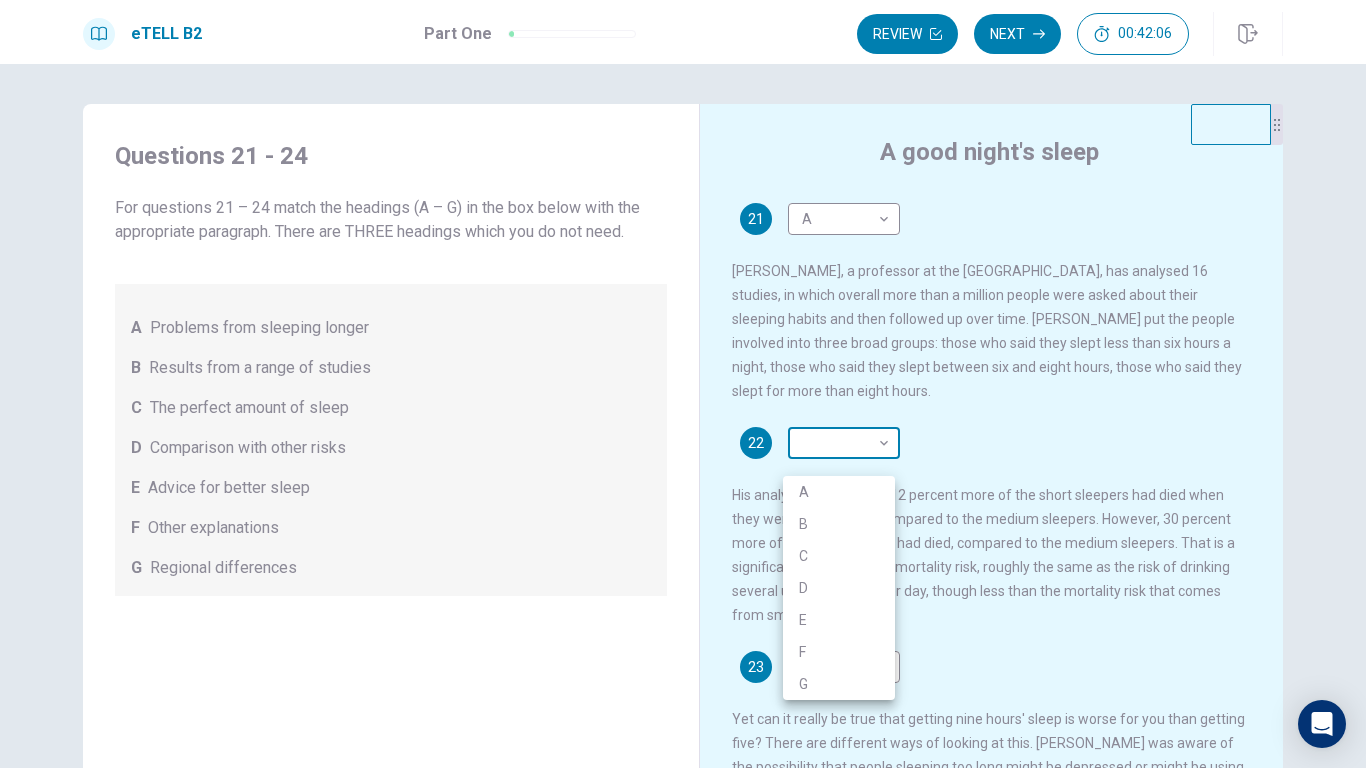 click on "This site uses cookies, as explained in our  Privacy Policy . If you agree to the use of cookies, please click the Accept button and continue to browse our site.   Privacy Policy Accept   eTELL B2 Part One Review Next 00:42:06 Question 1 - 4 of 30 00:42:06 Review Next Questions 21 - 24 For questions 21 – 24 match the headings (A – G) in the box below with the appropriate paragraph. There are THREE headings which you do not need. A Problems from sleeping longer B Results from a range of studies C The perfect amount of sleep D Comparison with other risks E Advice for better sleep F Other explanations G Regional differences A good night's sleep 21 A * ​ 22 ​ ​ 23 ​ ​ 24 ​ ​ © Copyright  2025 Going somewhere? You are not allowed to open other tabs/pages or switch windows during a test. Doing this will be reported as cheating to the Administrators. Are you sure you want to leave this page? Please continue until you finish your test. It looks like there is a problem with your internet connection." at bounding box center [683, 384] 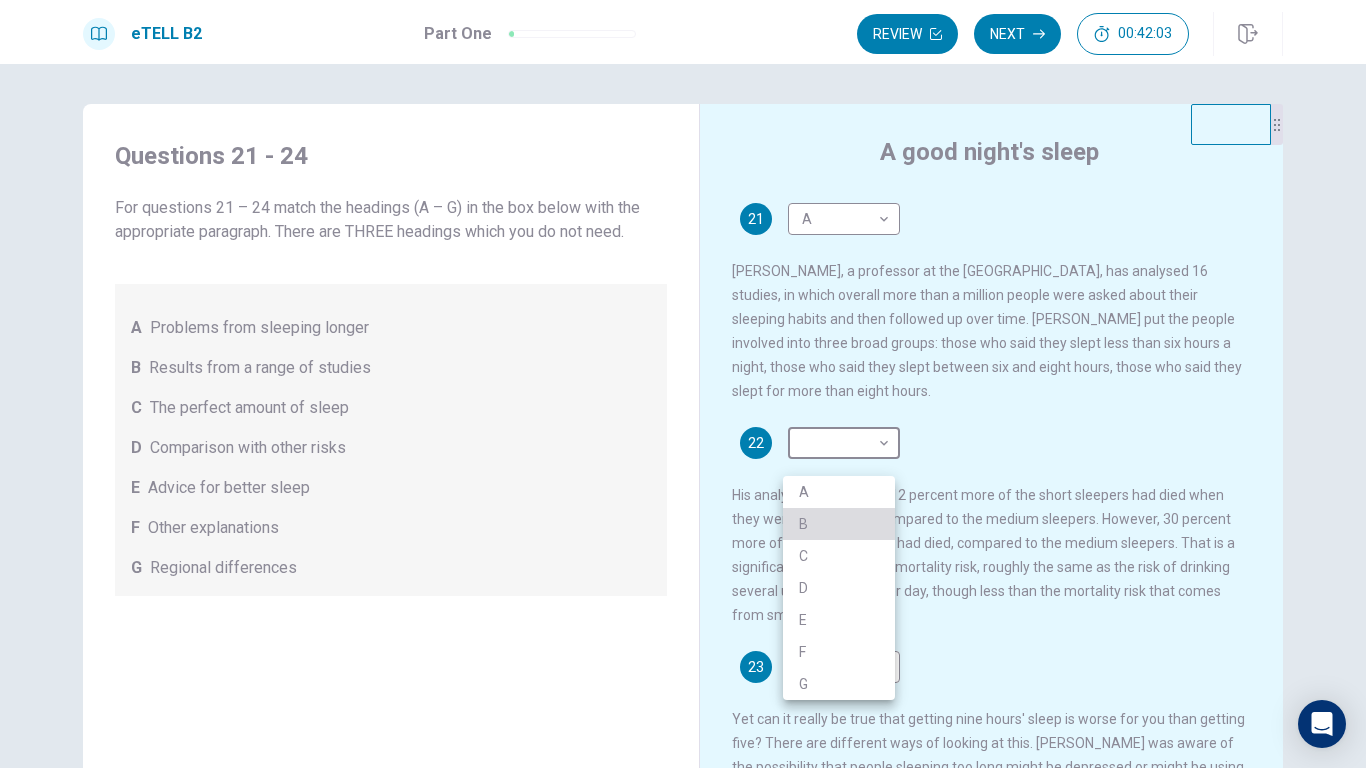 click on "B" at bounding box center (839, 524) 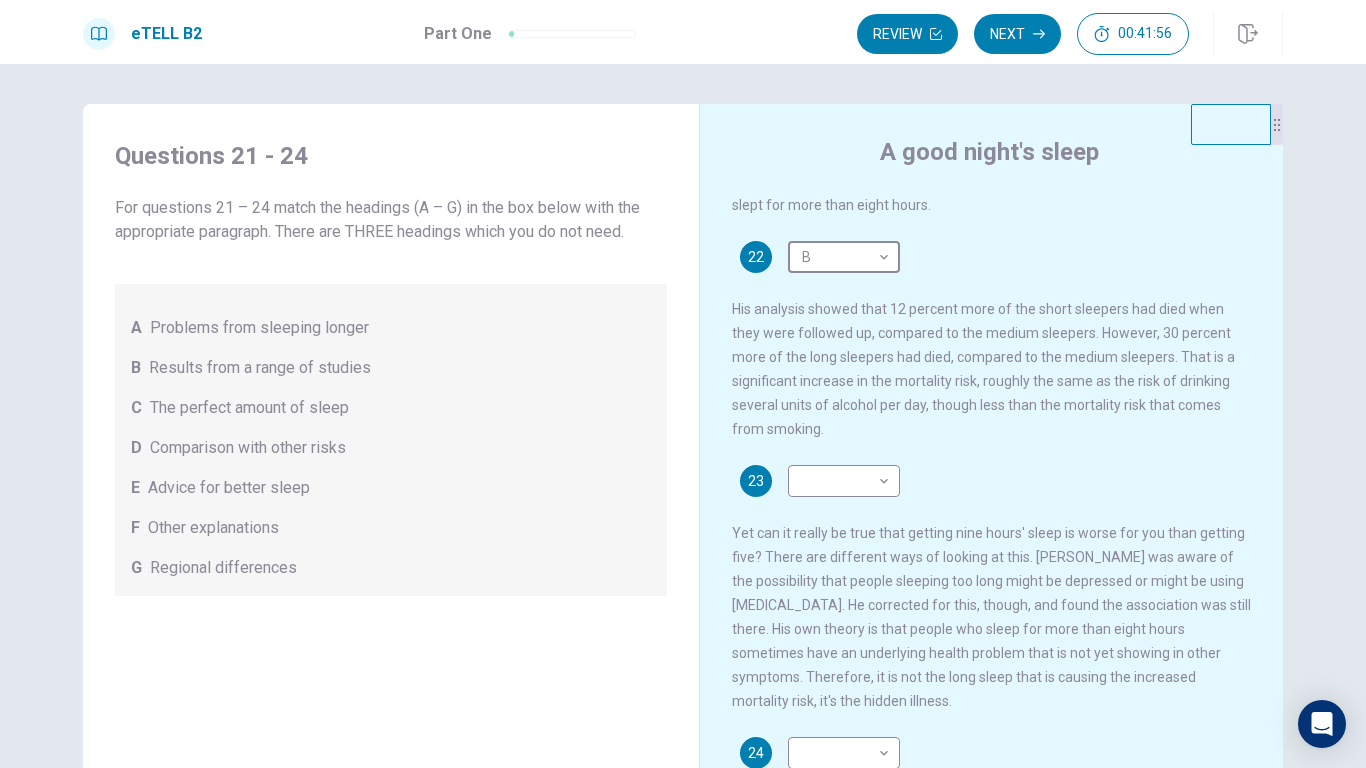 scroll, scrollTop: 440, scrollLeft: 0, axis: vertical 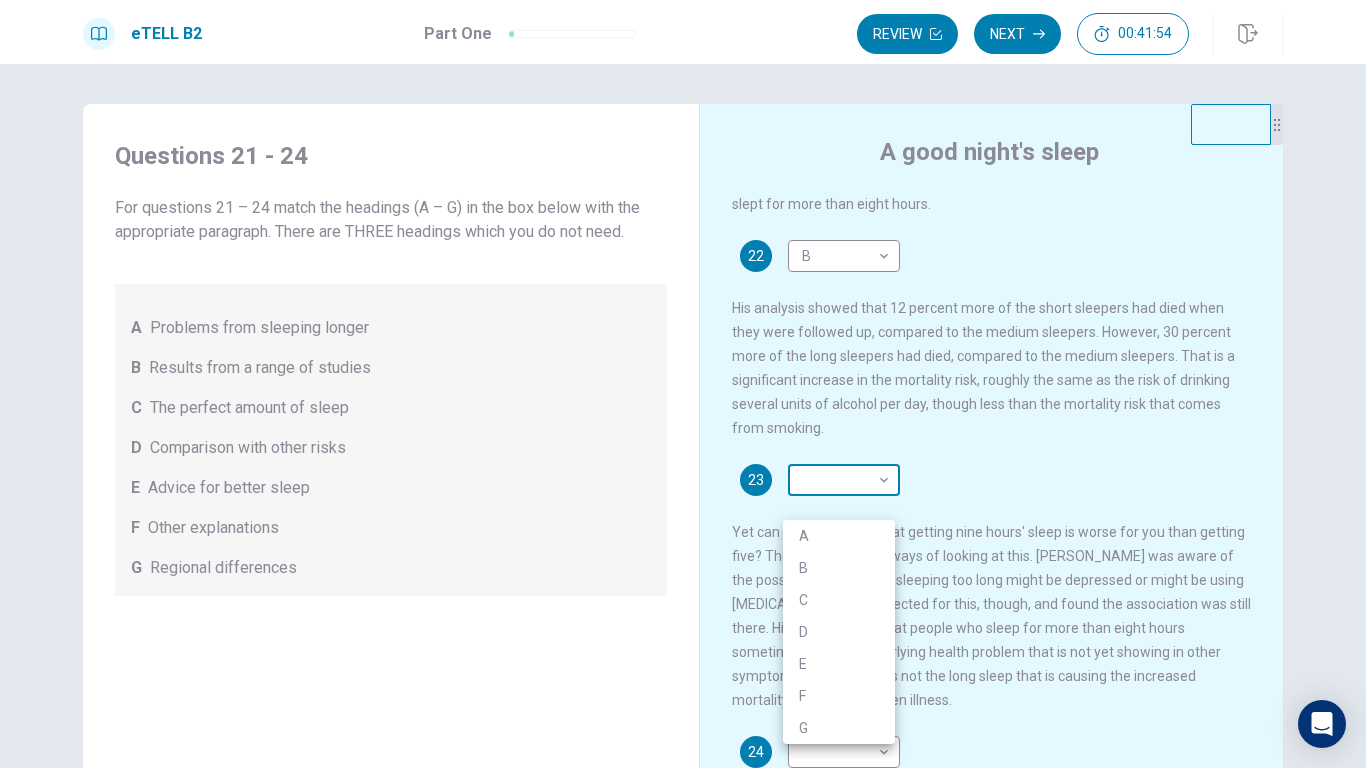 click on "This site uses cookies, as explained in our  Privacy Policy . If you agree to the use of cookies, please click the Accept button and continue to browse our site.   Privacy Policy Accept   eTELL B2 Part One Review Next 00:41:54 Question 1 - 4 of 30 00:41:54 Review Next Questions 21 - 24 For questions 21 – 24 match the headings (A – G) in the box below with the appropriate paragraph. There are THREE headings which you do not need. A Problems from sleeping longer B Results from a range of studies C The perfect amount of sleep D Comparison with other risks E Advice for better sleep F Other explanations G Regional differences A good night's sleep 21 A * ​ 22 B * ​ 23 ​ ​ 24 ​ ​ © Copyright  2025 Going somewhere? You are not allowed to open other tabs/pages or switch windows during a test. Doing this will be reported as cheating to the Administrators. Are you sure you want to leave this page? Please continue until you finish your test. It looks like there is a problem with your internet connection." at bounding box center (683, 384) 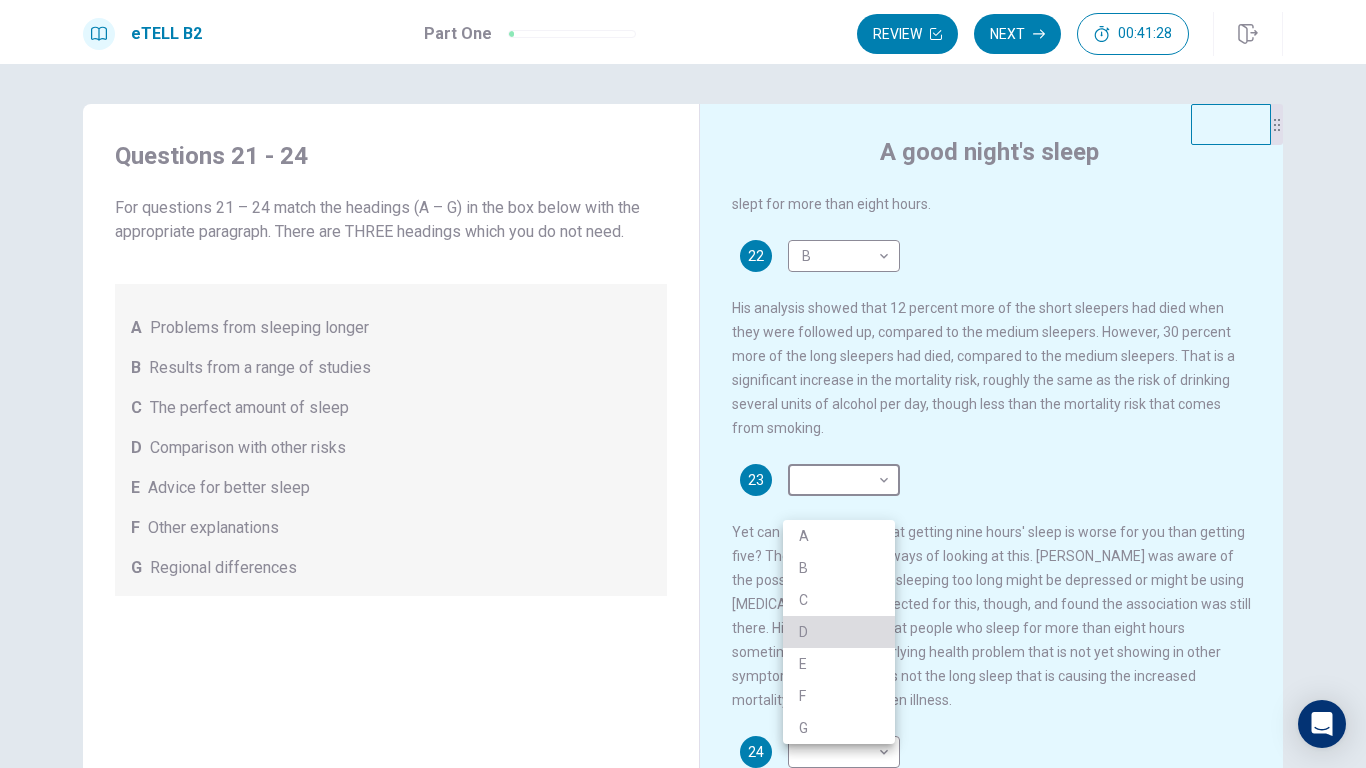click on "D" at bounding box center (839, 632) 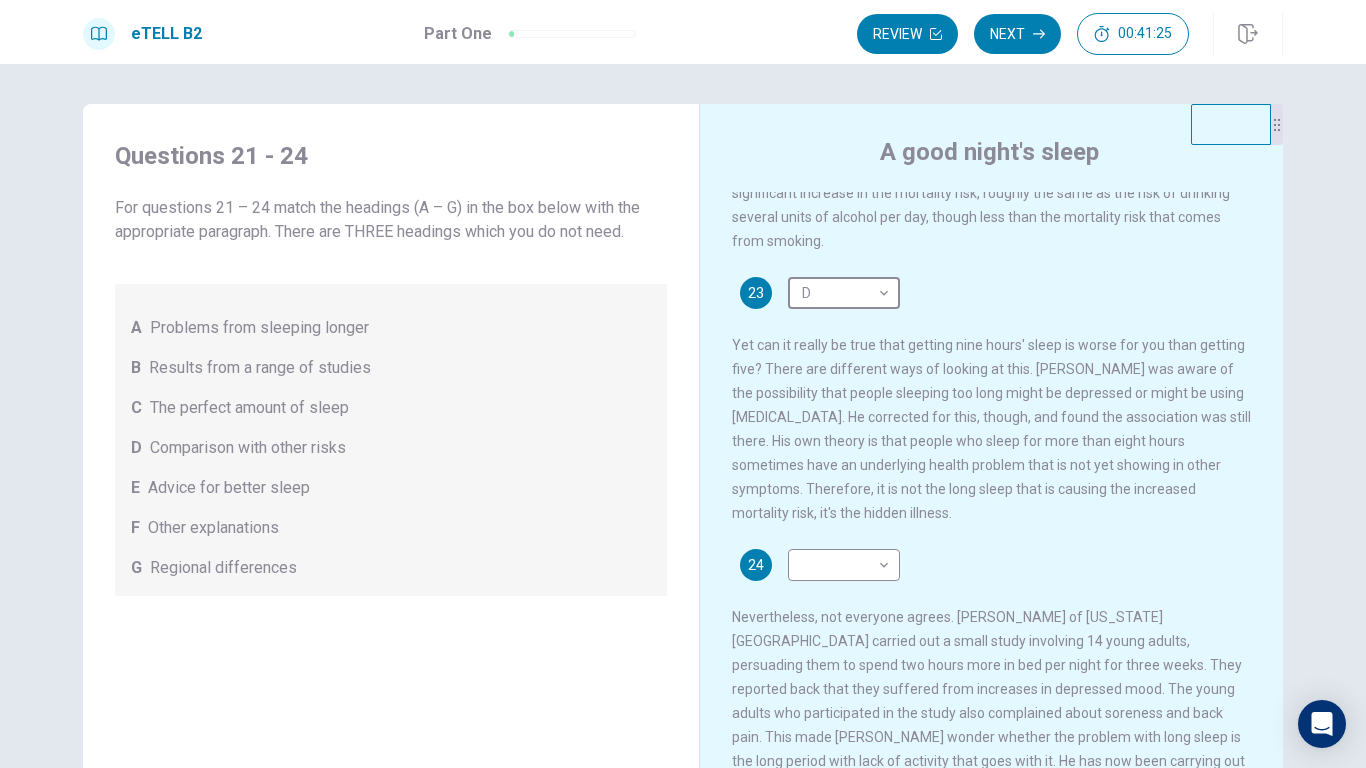 scroll, scrollTop: 628, scrollLeft: 0, axis: vertical 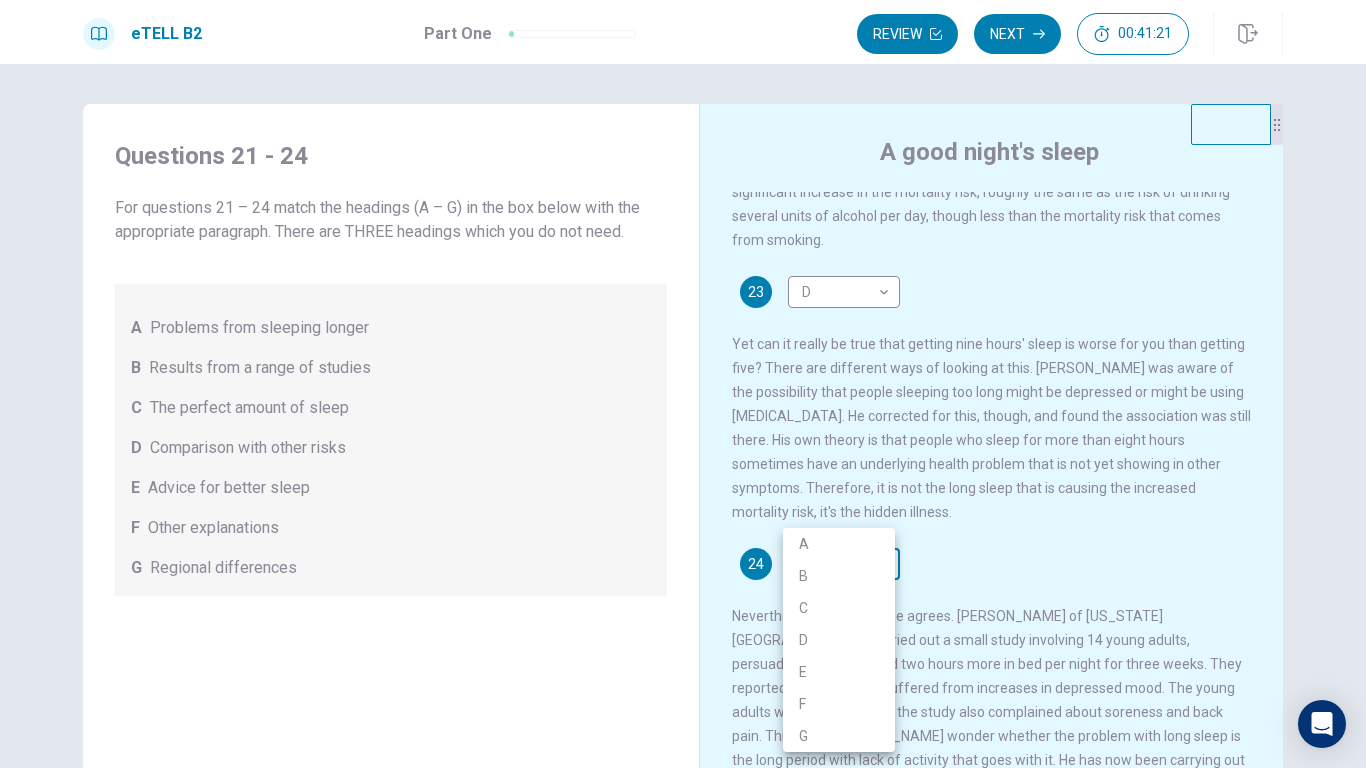 click on "This site uses cookies, as explained in our  Privacy Policy . If you agree to the use of cookies, please click the Accept button and continue to browse our site.   Privacy Policy Accept   eTELL B2 Part One Review Next 00:41:21 Question 1 - 4 of 30 00:41:21 Review Next Questions 21 - 24 For questions 21 – 24 match the headings (A – G) in the box below with the appropriate paragraph. There are THREE headings which you do not need. A Problems from sleeping longer B Results from a range of studies C The perfect amount of sleep D Comparison with other risks E Advice for better sleep F Other explanations G Regional differences A good night's sleep 21 A * ​ 22 B * ​ 23 D * ​ 24 ​ ​ © Copyright  2025 Going somewhere? You are not allowed to open other tabs/pages or switch windows during a test. Doing this will be reported as cheating to the Administrators. Are you sure you want to leave this page? Please continue until you finish your test. It looks like there is a problem with your internet connection." at bounding box center [683, 384] 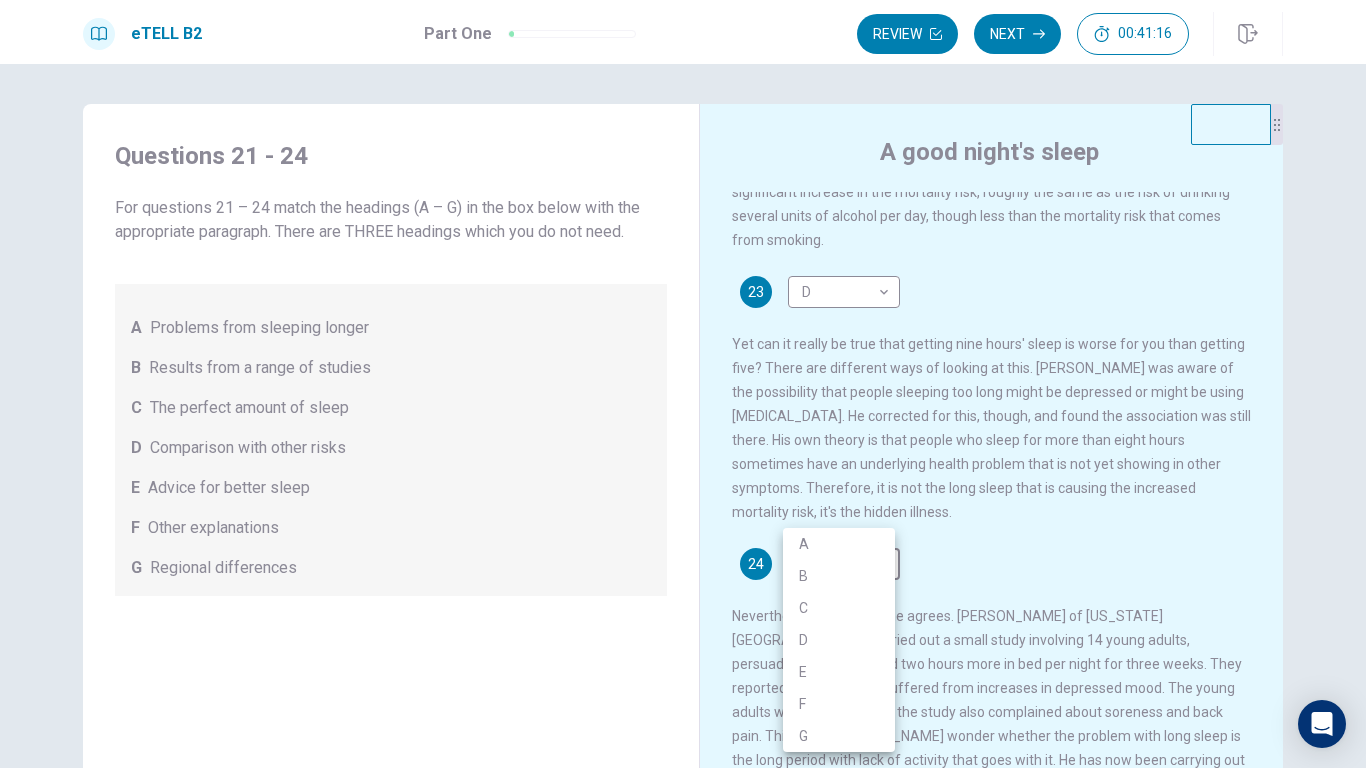 click on "F" at bounding box center (839, 704) 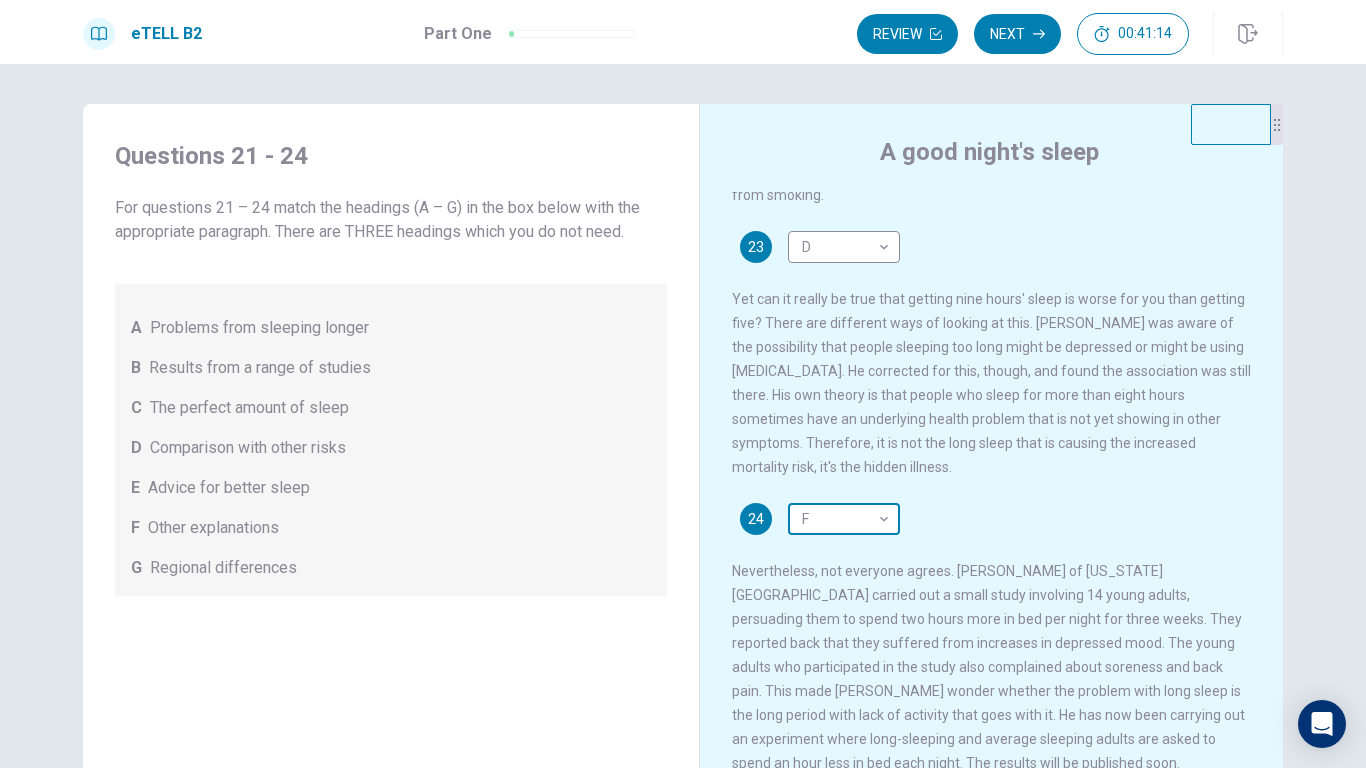 scroll, scrollTop: 716, scrollLeft: 0, axis: vertical 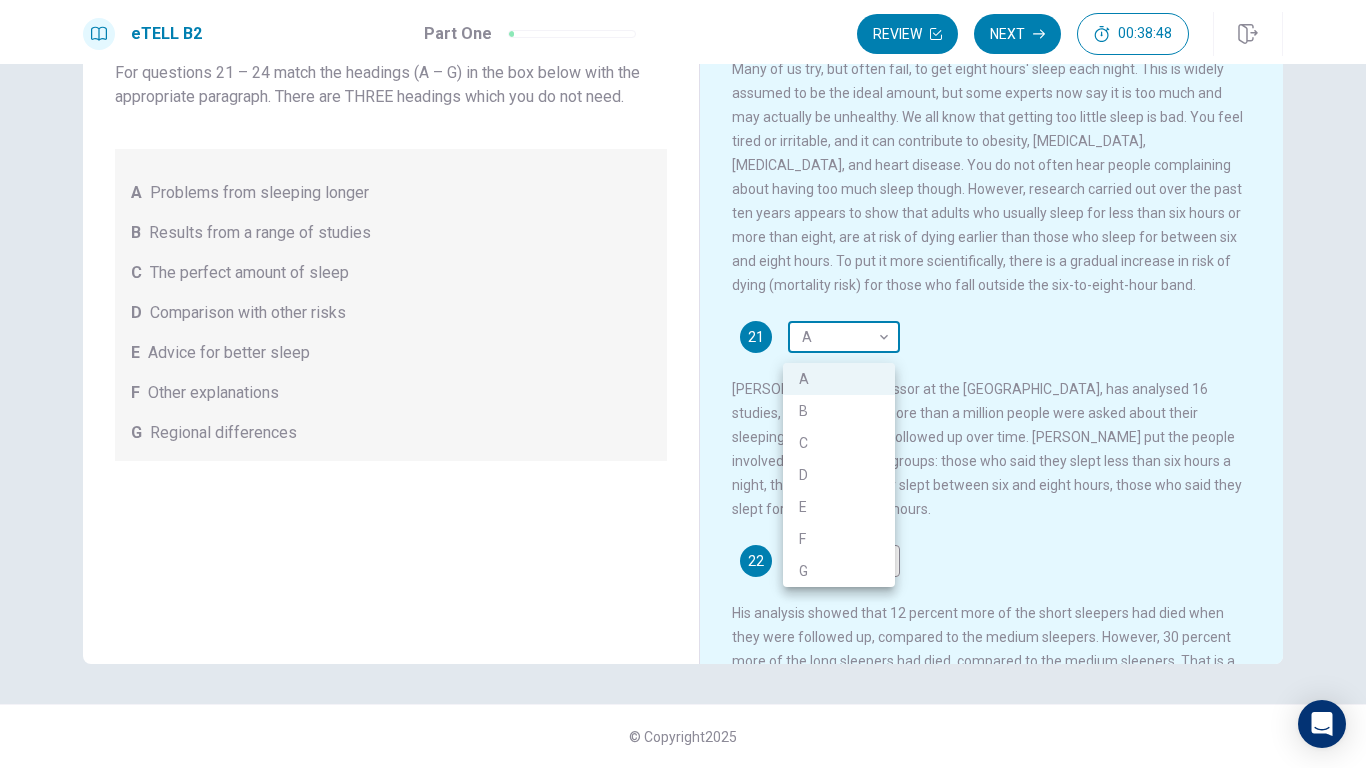 click on "This site uses cookies, as explained in our  Privacy Policy . If you agree to the use of cookies, please click the Accept button and continue to browse our site.   Privacy Policy Accept   eTELL B2 Part One Review Next 00:38:48 Question 1 - 4 of 30 00:38:48 Review Next Questions 21 - 24 For questions 21 – 24 match the headings (A – G) in the box below with the appropriate paragraph. There are THREE headings which you do not need. A Problems from sleeping longer B Results from a range of studies C The perfect amount of sleep D Comparison with other risks E Advice for better sleep F Other explanations G Regional differences A good night's sleep 21 A * ​ 22 B * ​ 23 D * ​ 24 F * ​ © Copyright  2025 Going somewhere? You are not allowed to open other tabs/pages or switch windows during a test. Doing this will be reported as cheating to the Administrators. Are you sure you want to leave this page? Please continue until you finish your test. It looks like there is a problem with your internet connection." at bounding box center [683, 384] 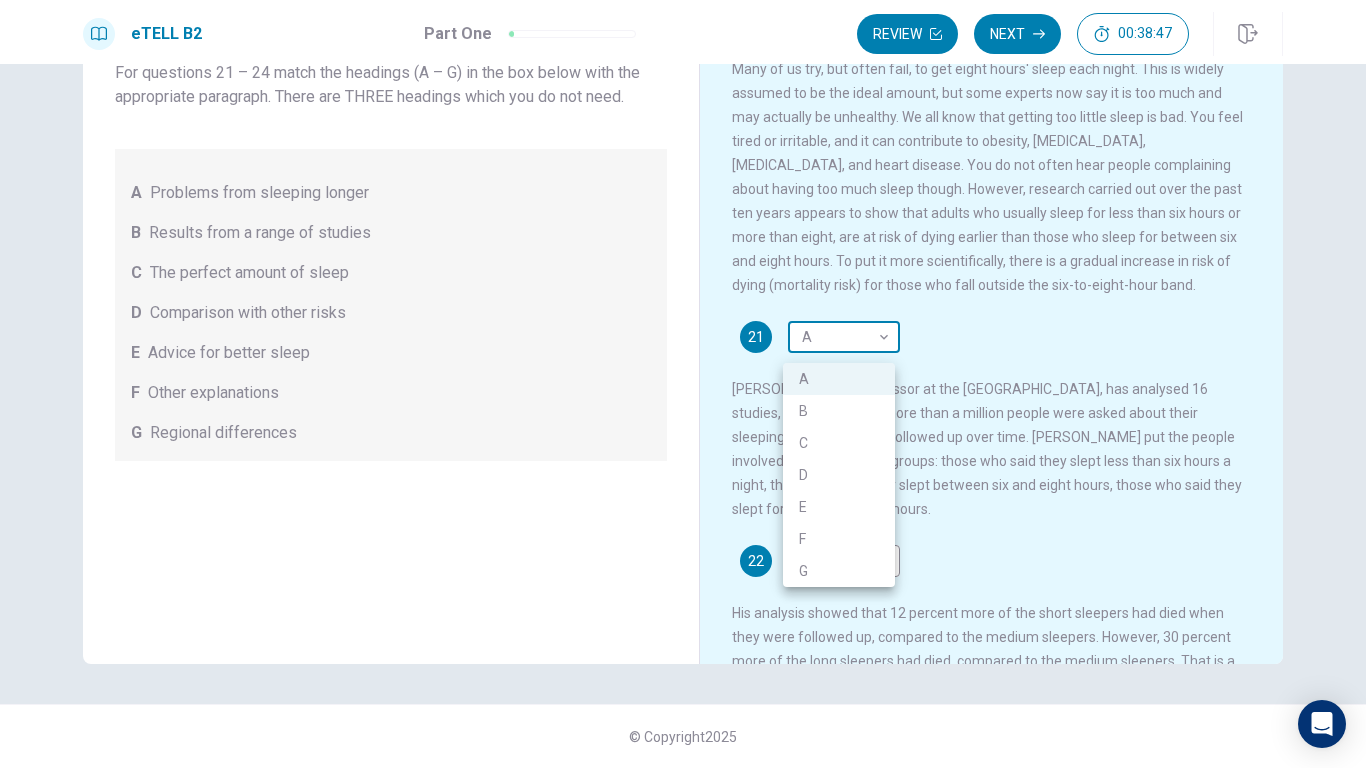 click at bounding box center [683, 384] 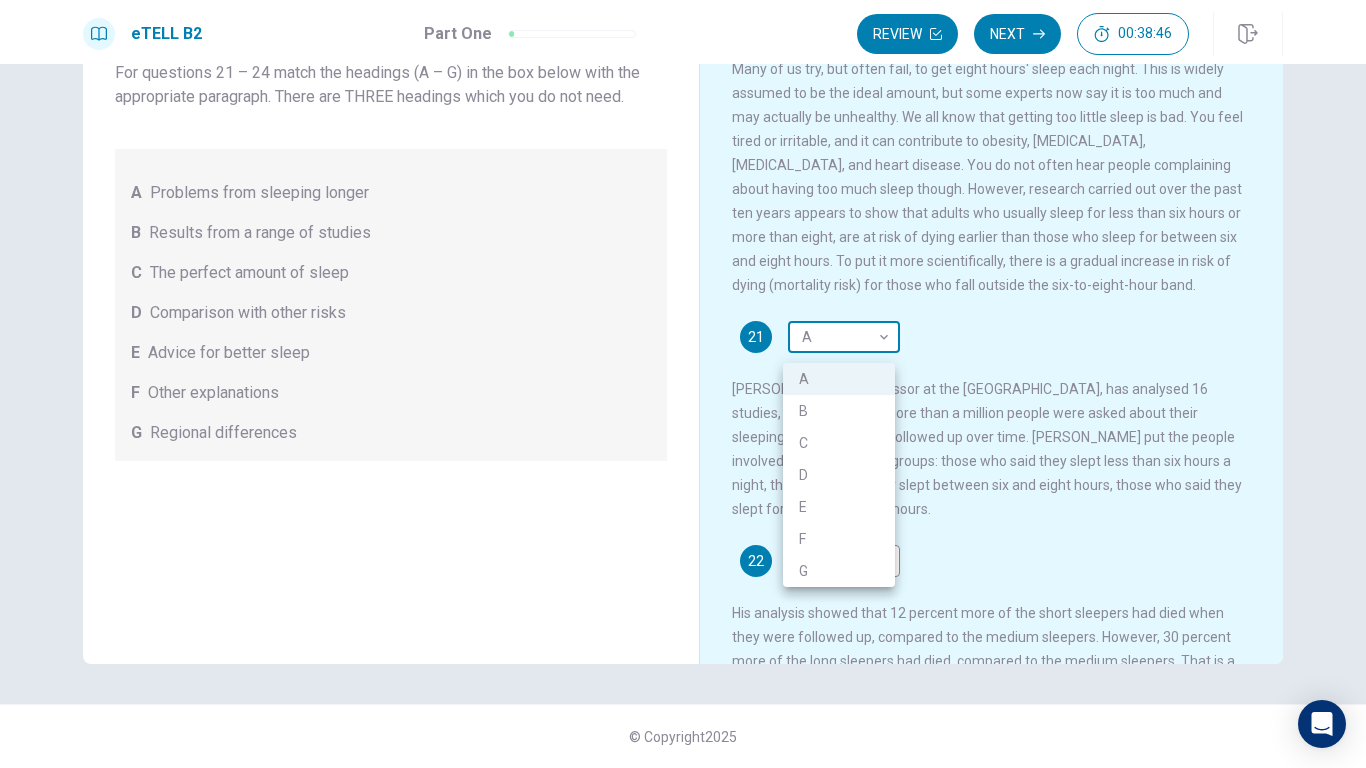 click on "This site uses cookies, as explained in our  Privacy Policy . If you agree to the use of cookies, please click the Accept button and continue to browse our site.   Privacy Policy Accept   eTELL B2 Part One Review Next 00:38:46 Question 1 - 4 of 30 00:38:46 Review Next Questions 21 - 24 For questions 21 – 24 match the headings (A – G) in the box below with the appropriate paragraph. There are THREE headings which you do not need. A Problems from sleeping longer B Results from a range of studies C The perfect amount of sleep D Comparison with other risks E Advice for better sleep F Other explanations G Regional differences A good night's sleep 21 A * ​ 22 B * ​ 23 D * ​ 24 F * ​ © Copyright  2025 Going somewhere? You are not allowed to open other tabs/pages or switch windows during a test. Doing this will be reported as cheating to the Administrators. Are you sure you want to leave this page? Please continue until you finish your test. It looks like there is a problem with your internet connection." at bounding box center (683, 384) 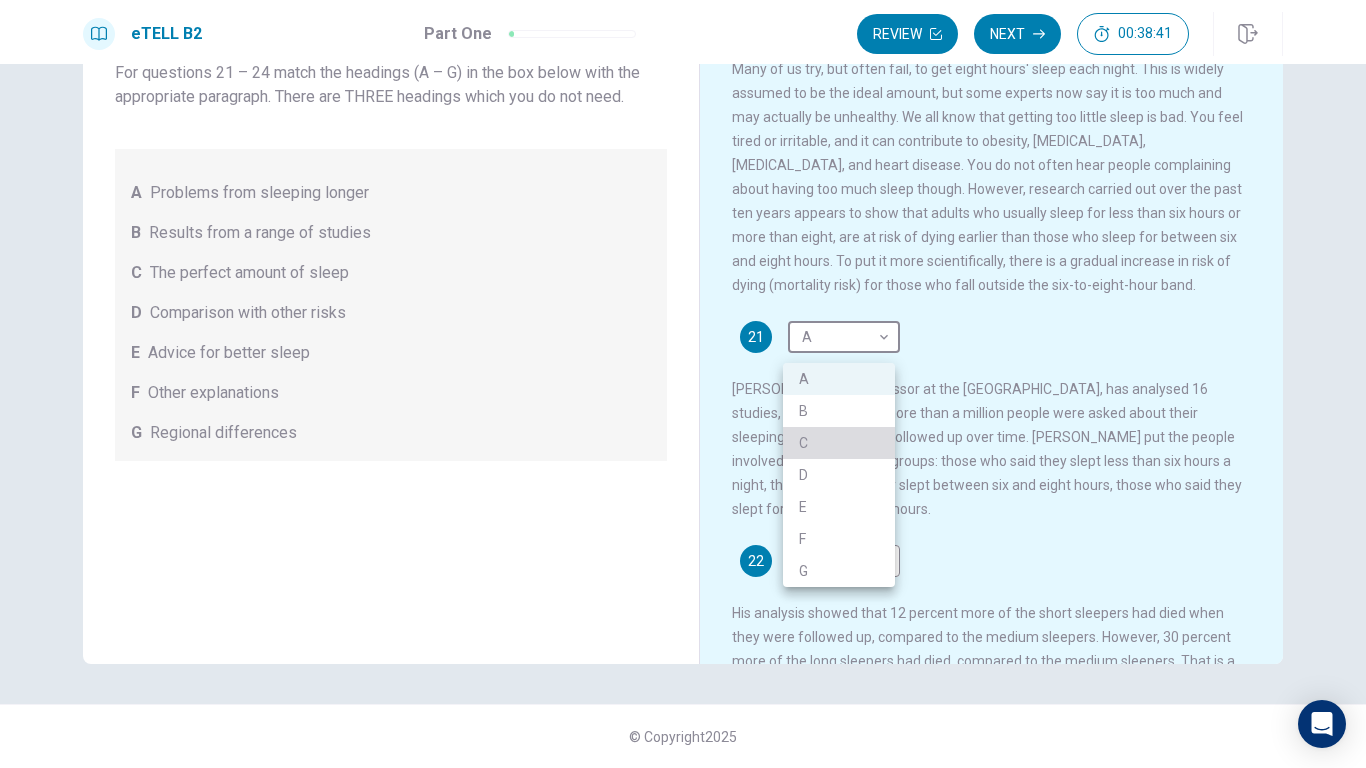 click on "C" at bounding box center [839, 443] 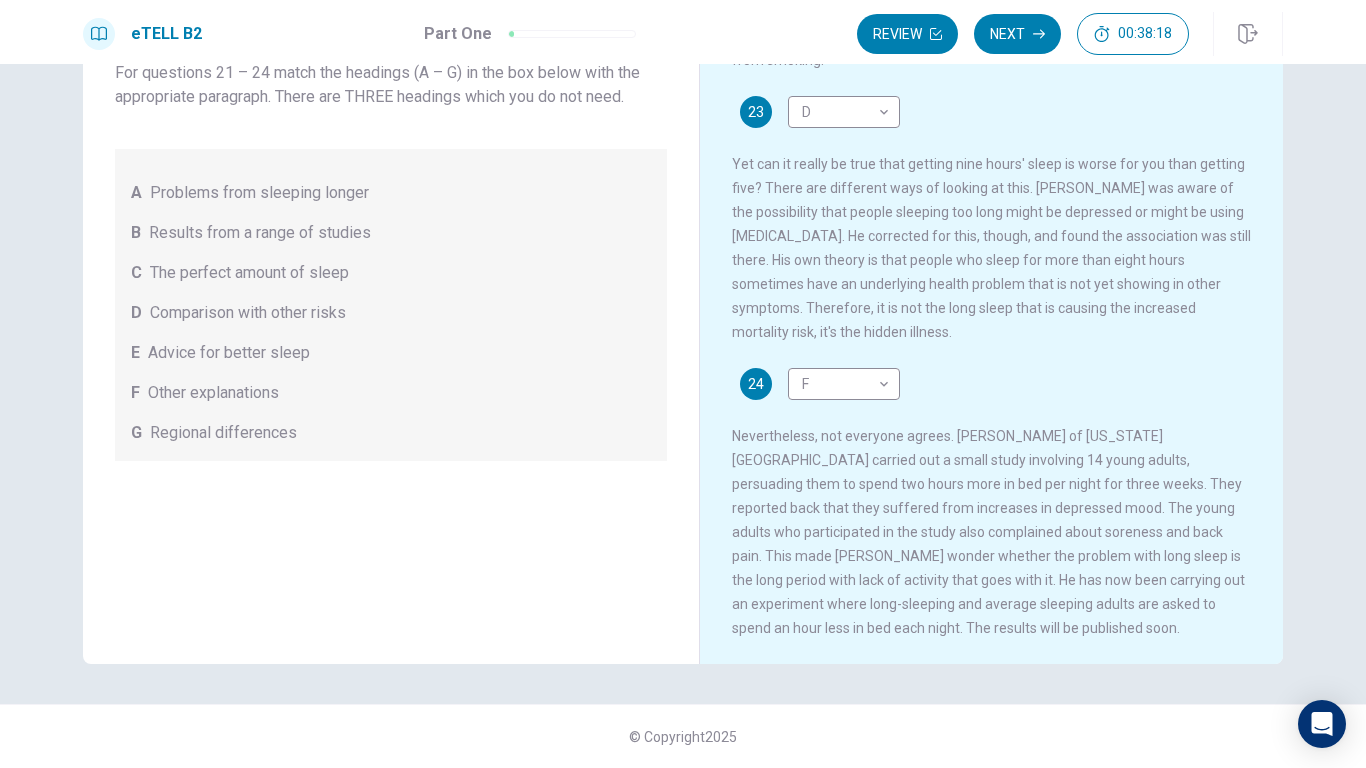 scroll, scrollTop: 716, scrollLeft: 0, axis: vertical 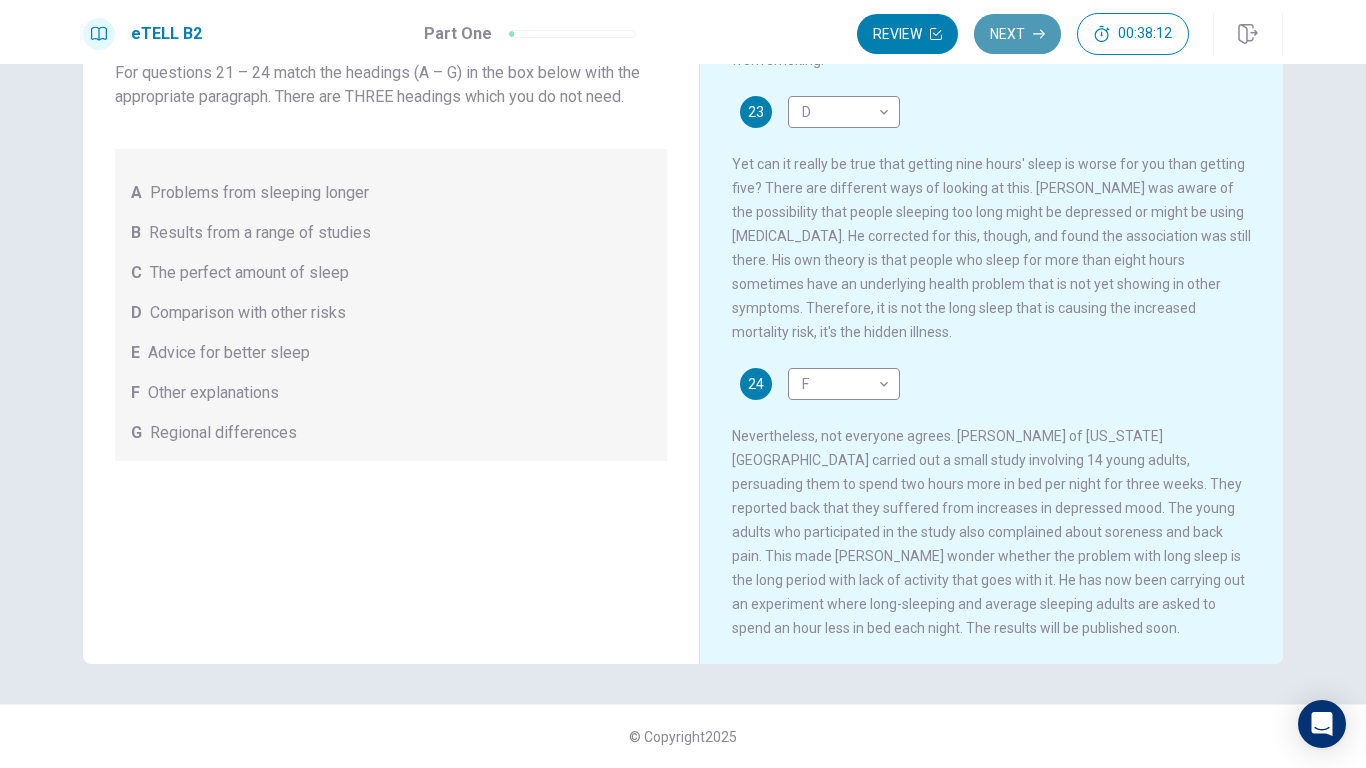 click on "Next" at bounding box center [1017, 34] 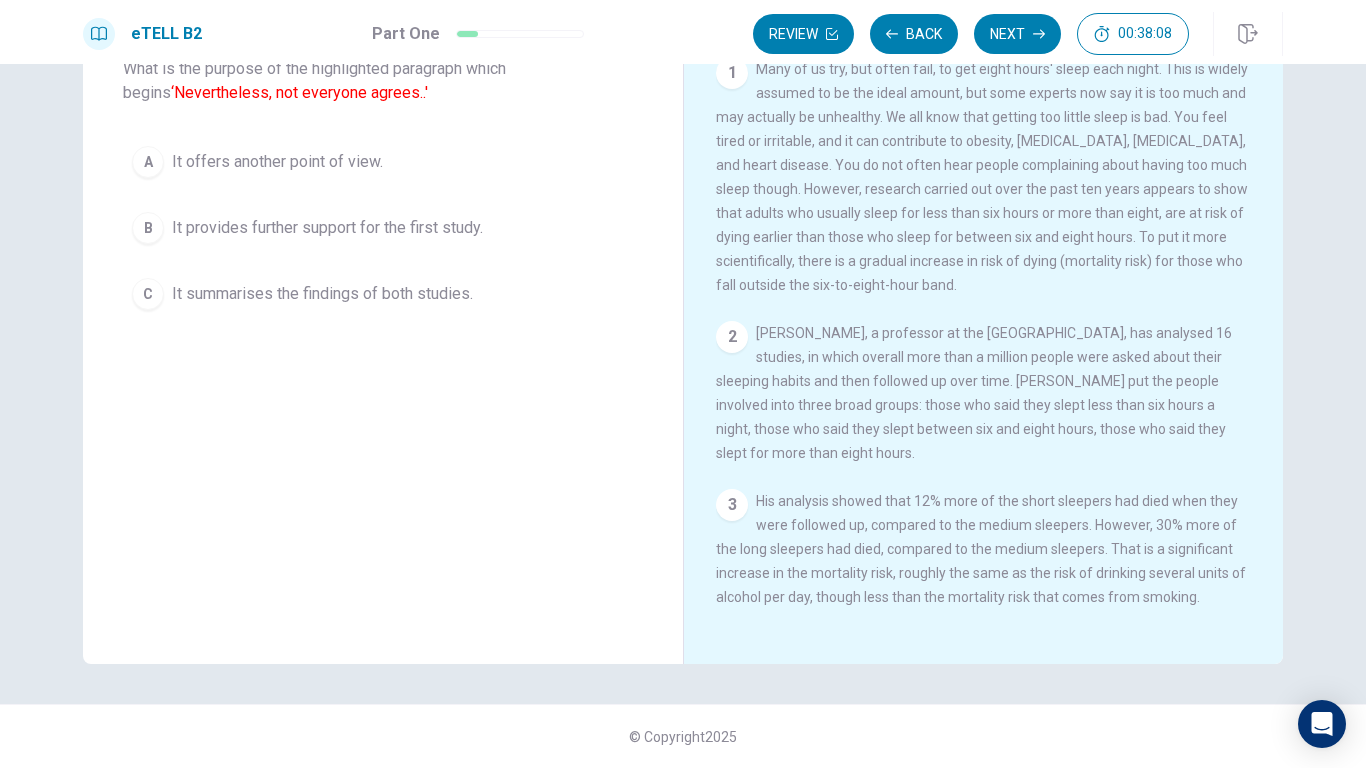 scroll, scrollTop: 35, scrollLeft: 0, axis: vertical 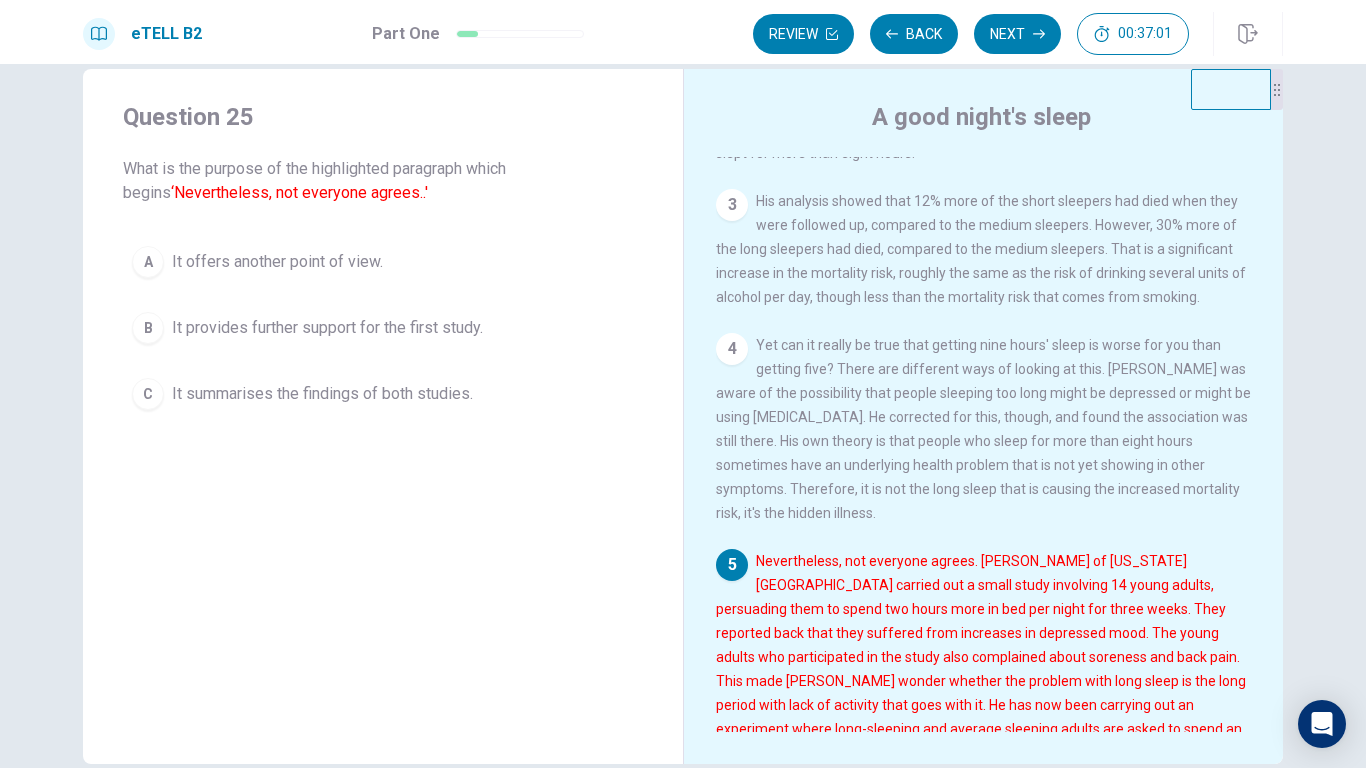 click on "A" at bounding box center [148, 262] 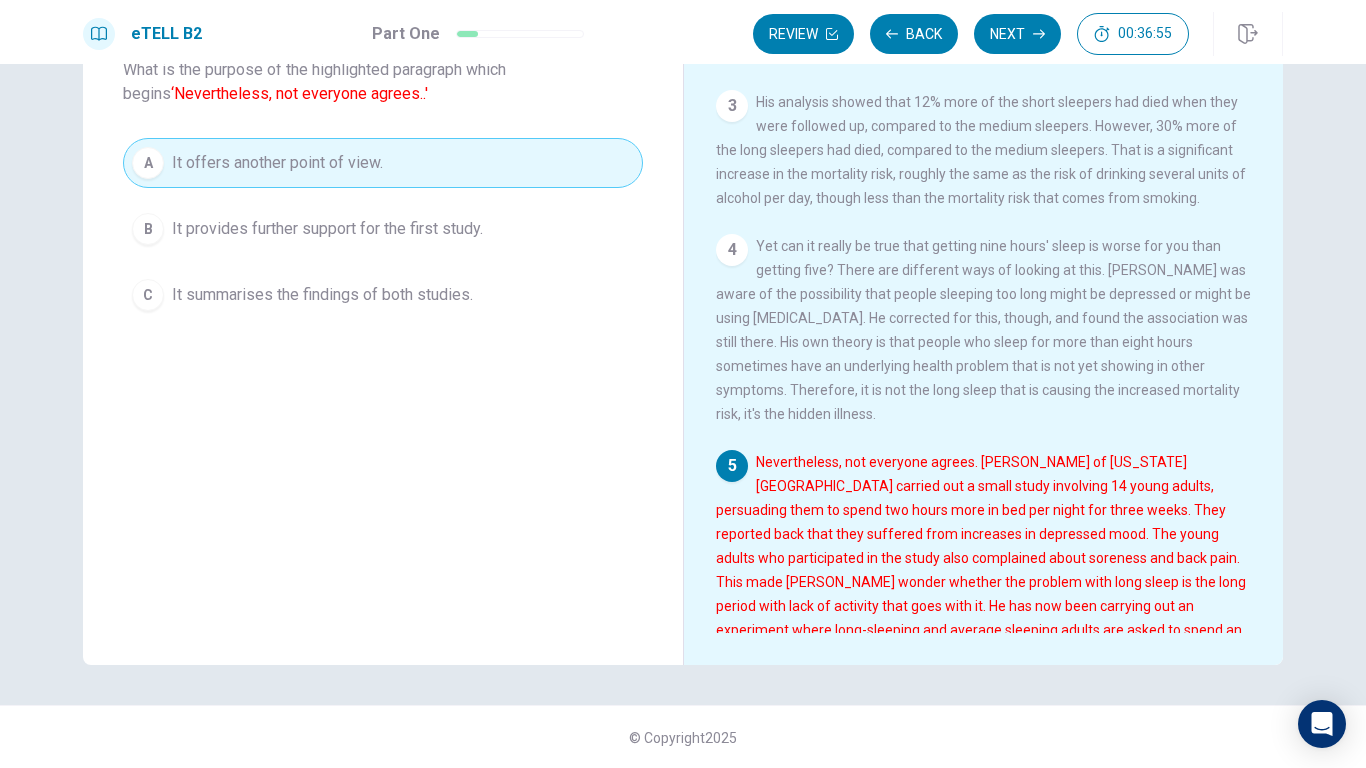 scroll, scrollTop: 135, scrollLeft: 0, axis: vertical 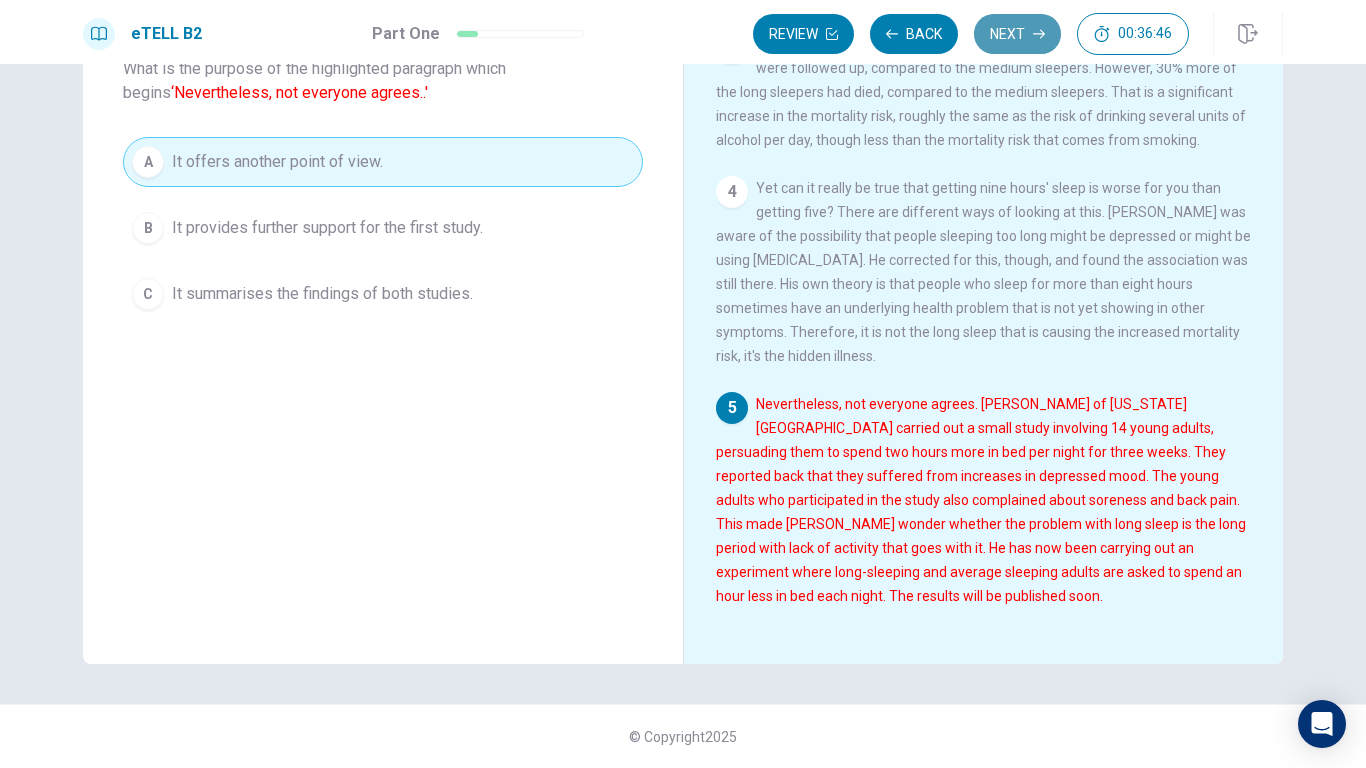 click on "Next" at bounding box center (1017, 34) 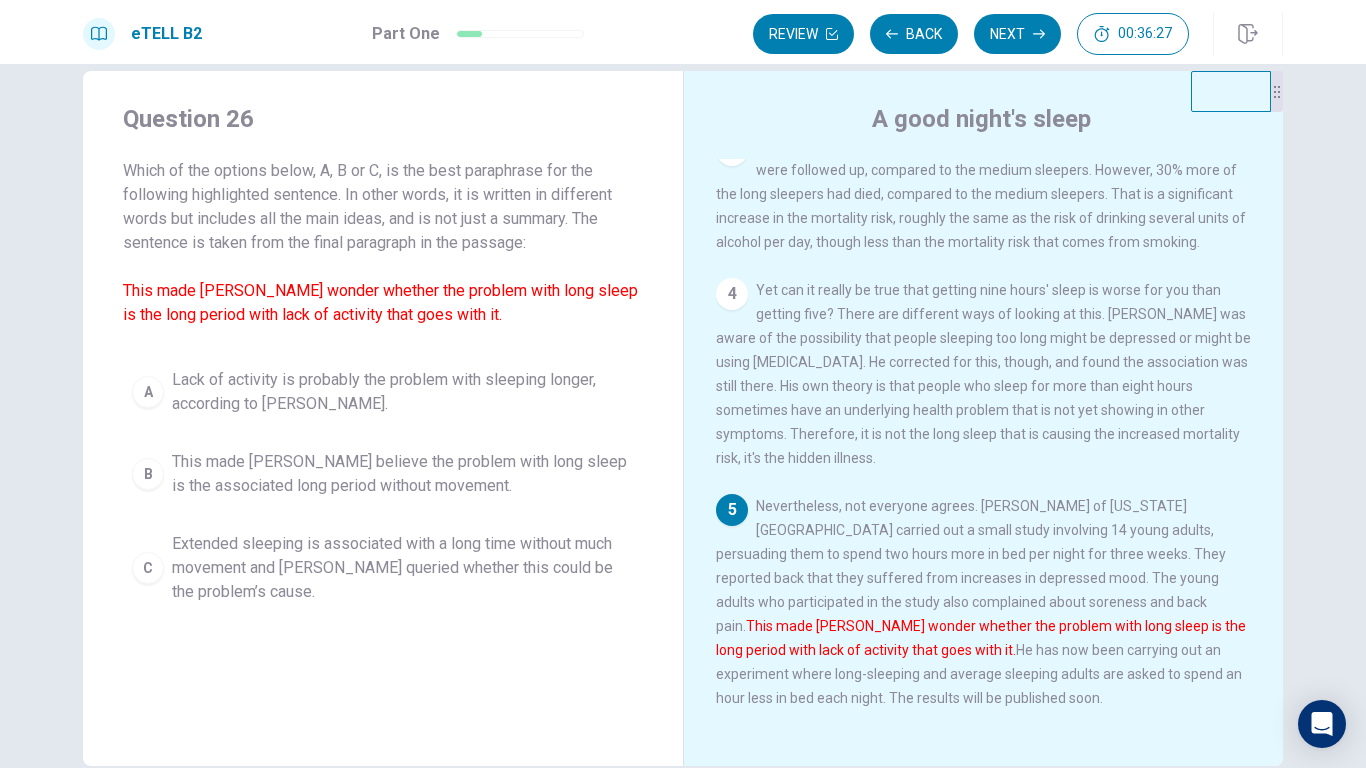 scroll, scrollTop: 0, scrollLeft: 0, axis: both 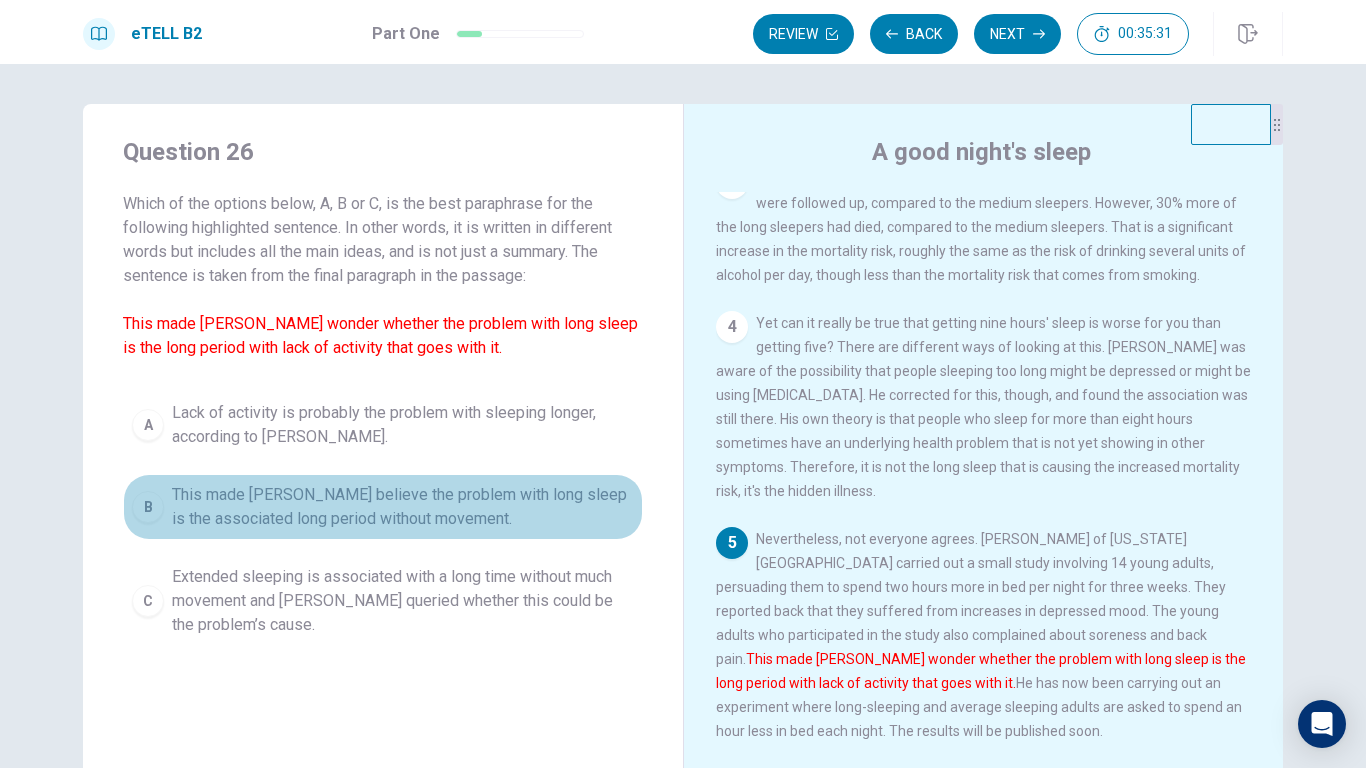 click on "B" at bounding box center [148, 507] 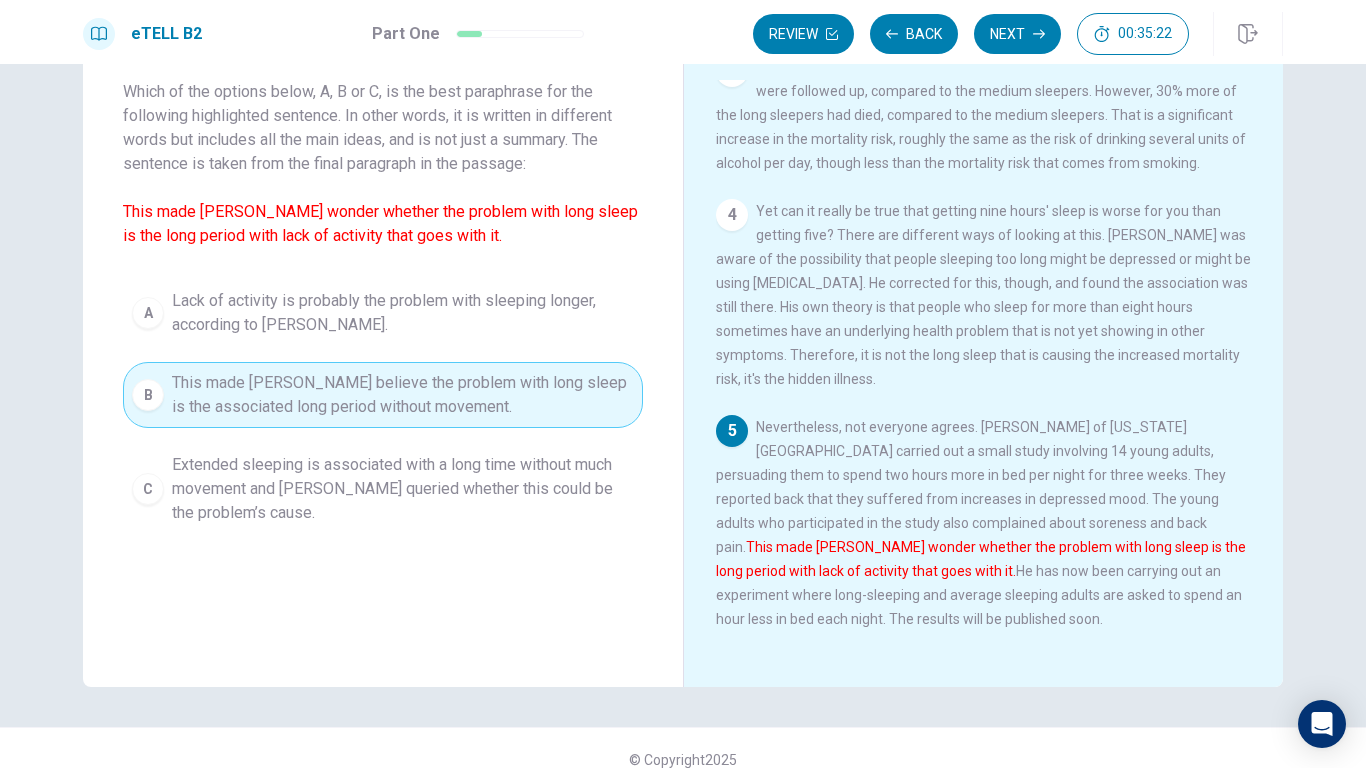 scroll, scrollTop: 135, scrollLeft: 0, axis: vertical 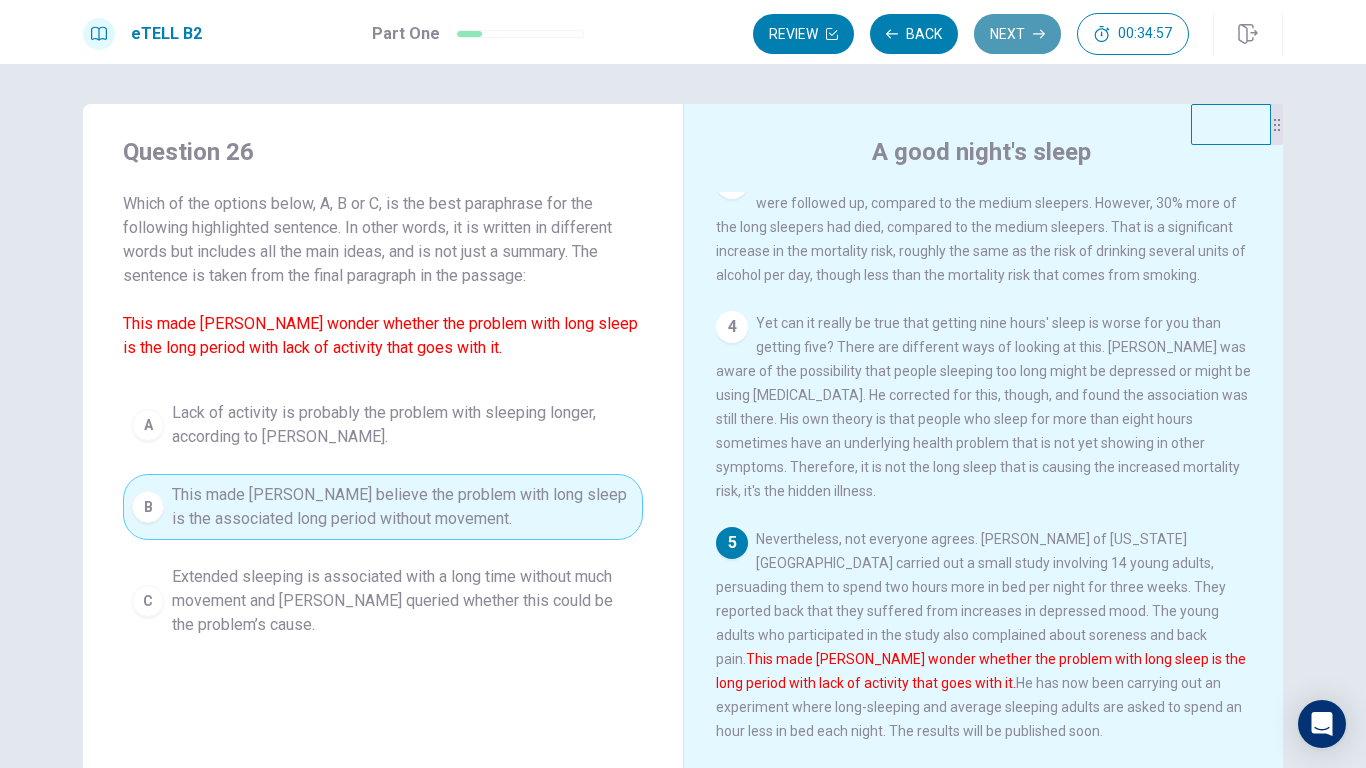 click on "Next" at bounding box center (1017, 34) 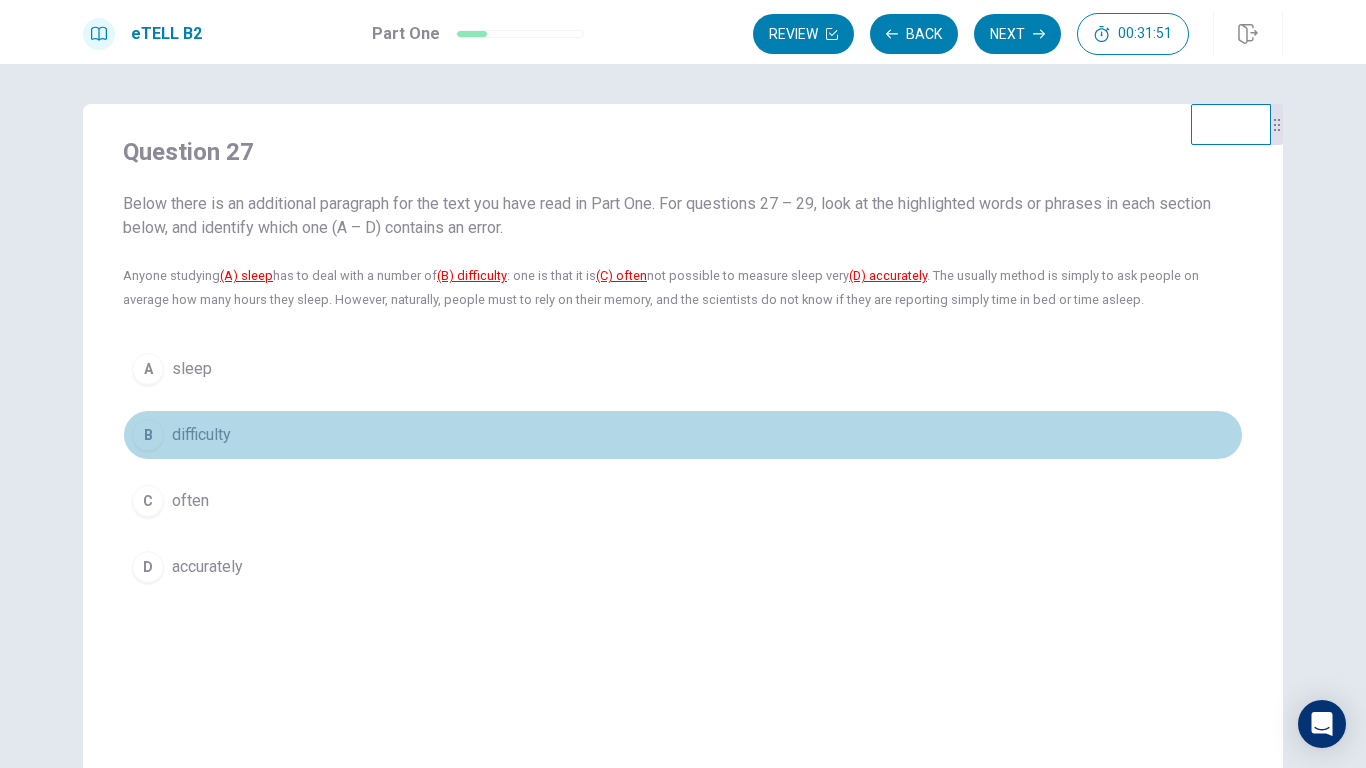 click on "B" at bounding box center (148, 435) 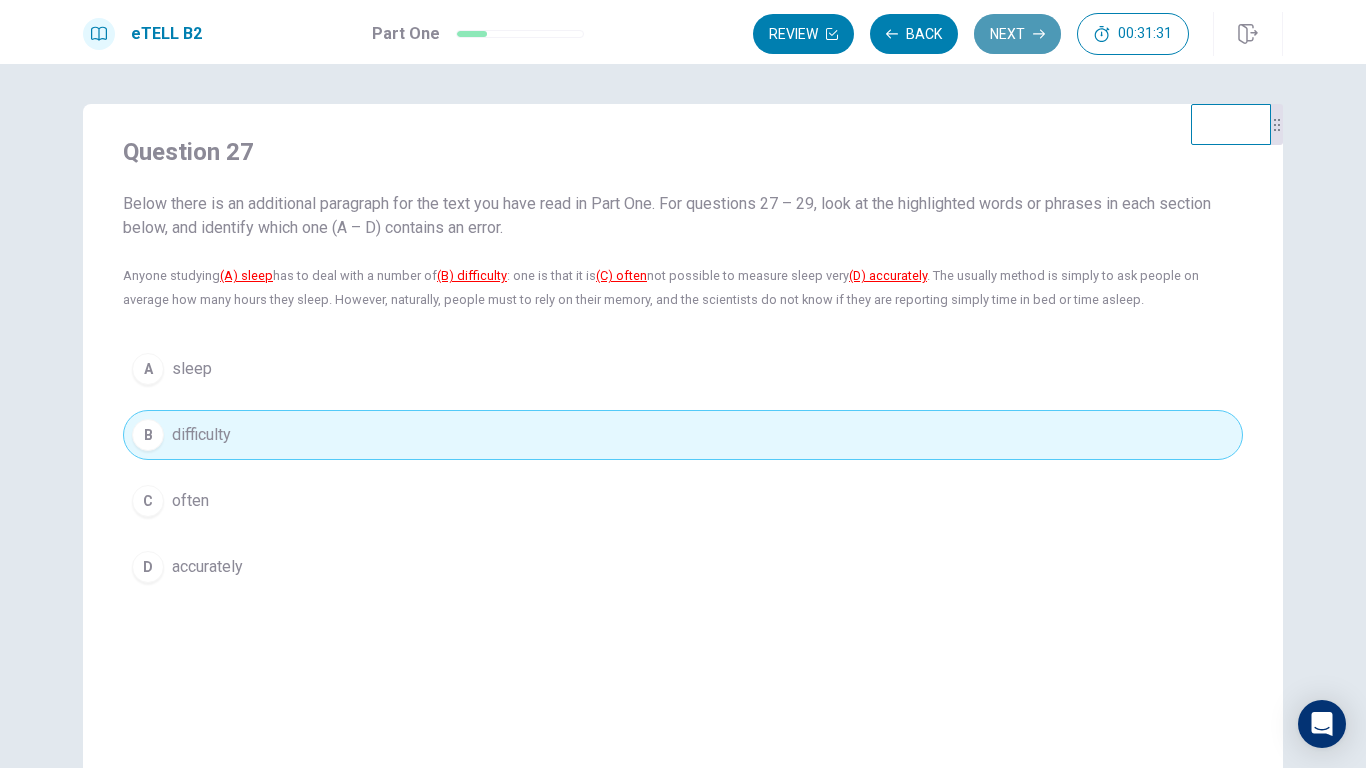 click on "Next" at bounding box center [1017, 34] 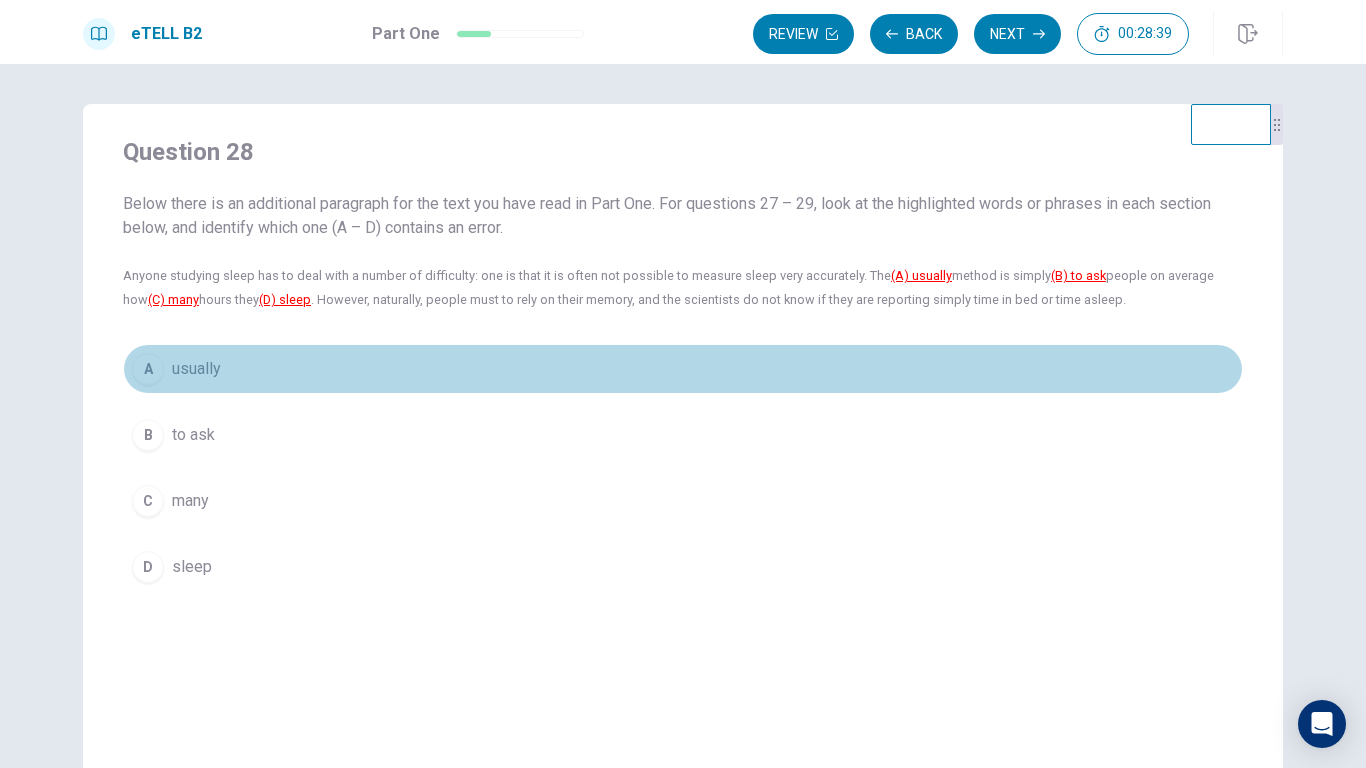 click on "usually" at bounding box center [196, 369] 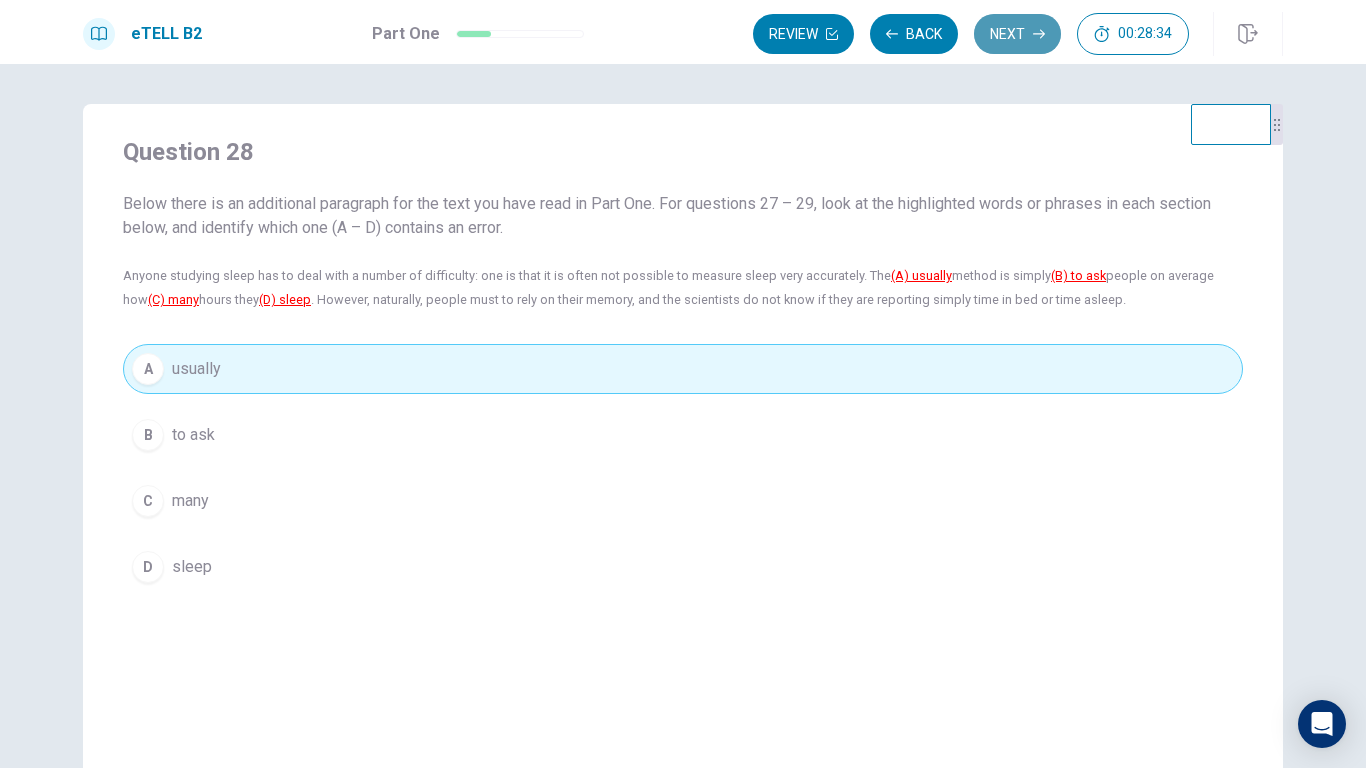 click on "Next" at bounding box center [1017, 34] 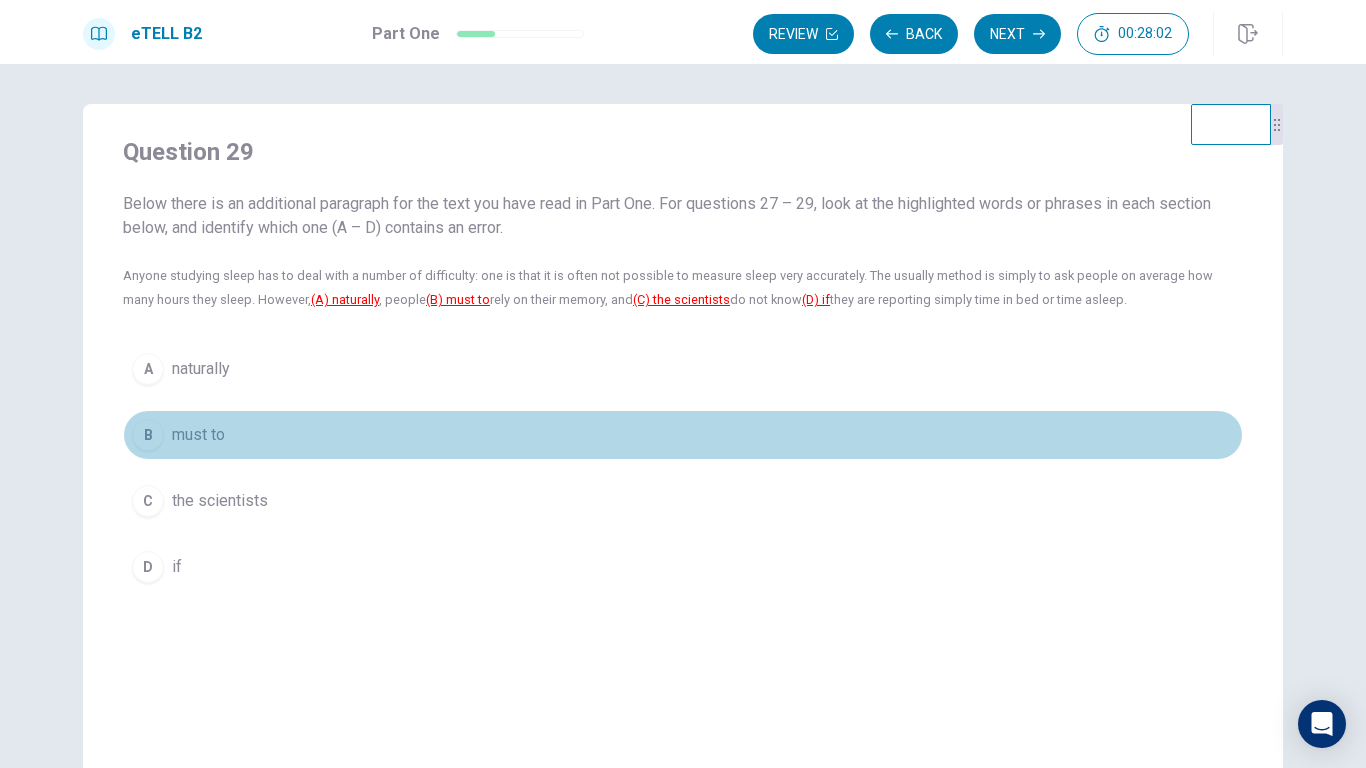 click on "must to" at bounding box center [198, 435] 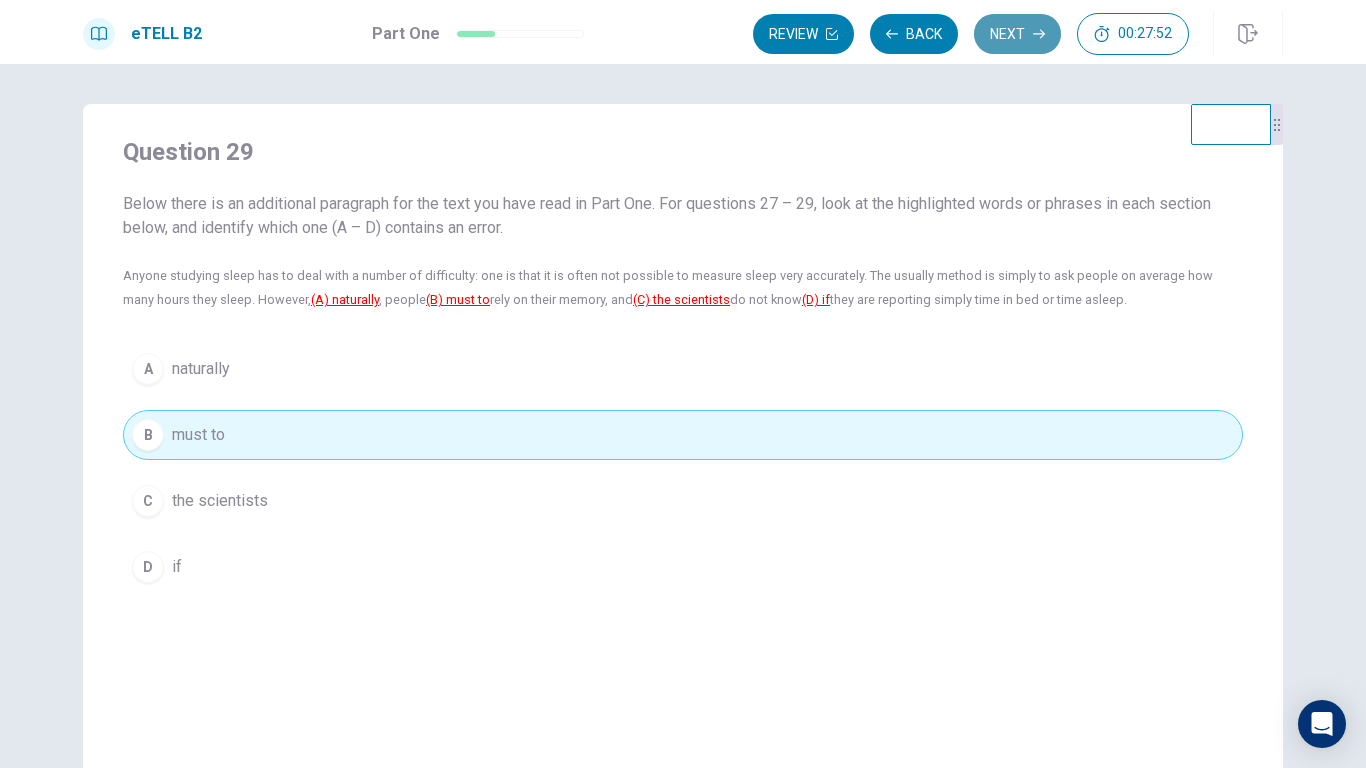 click 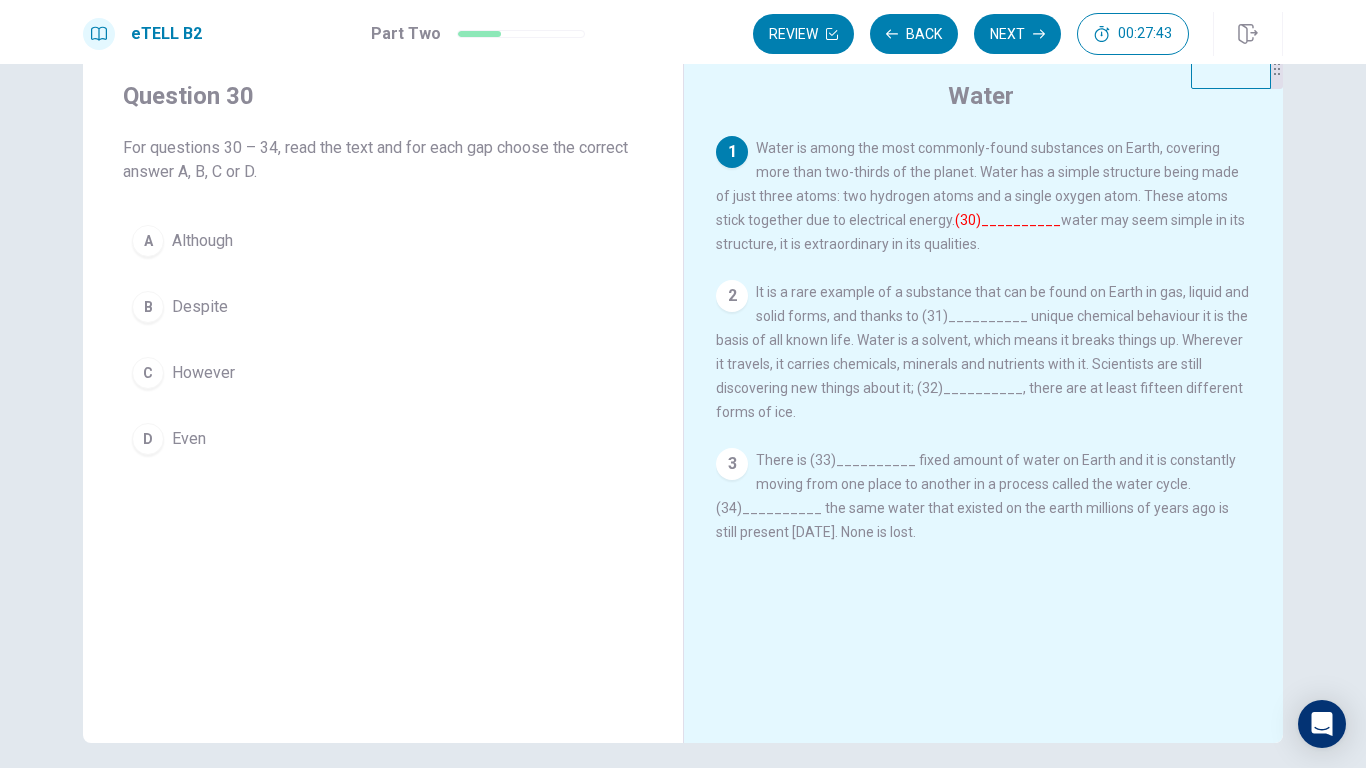 scroll, scrollTop: 54, scrollLeft: 0, axis: vertical 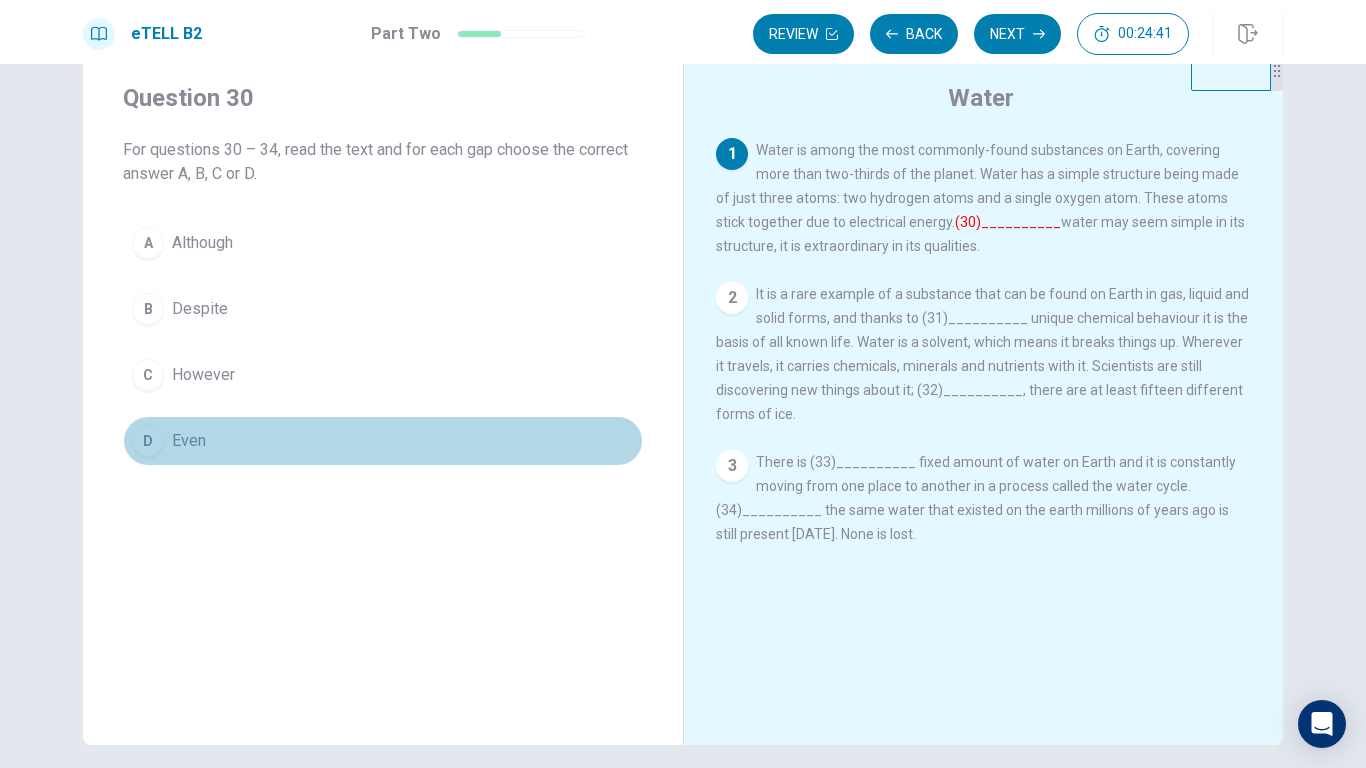 click on "D" at bounding box center [148, 441] 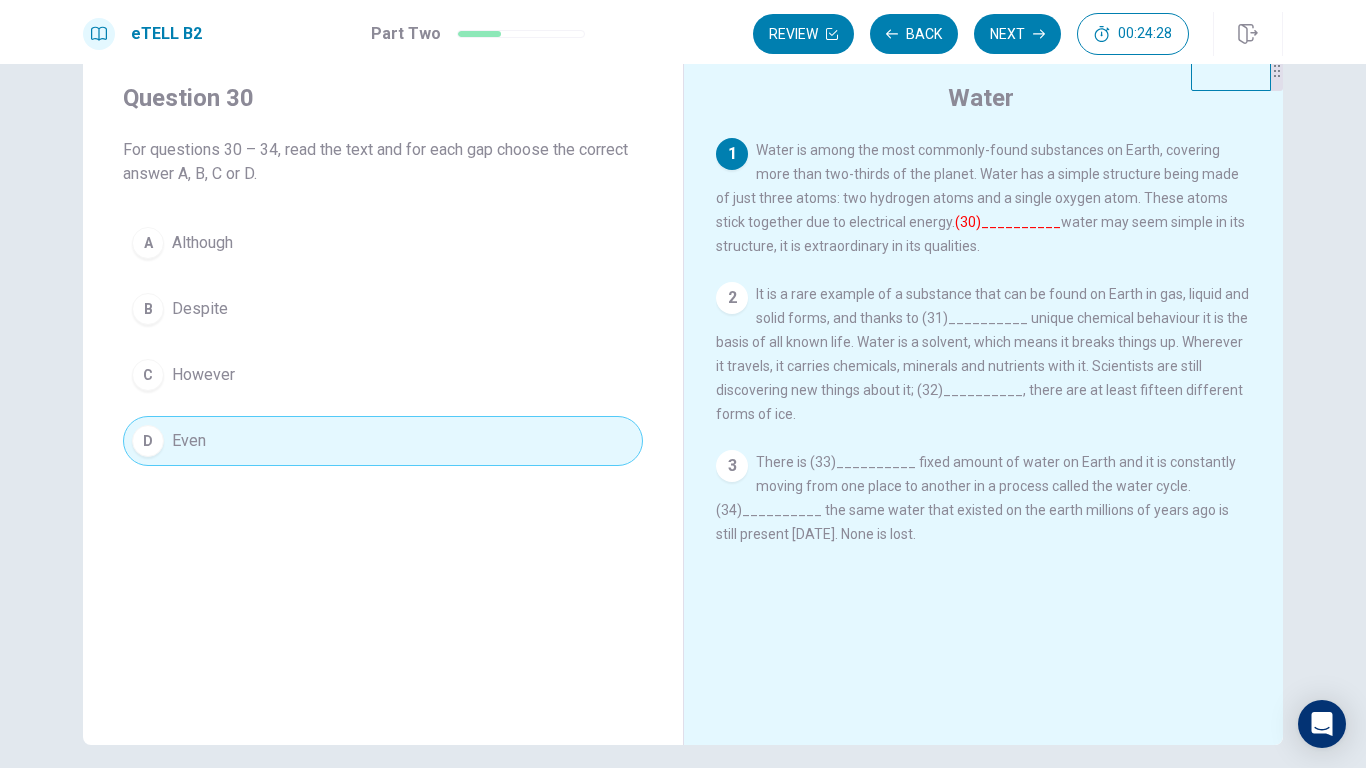 click on "2" at bounding box center [732, 298] 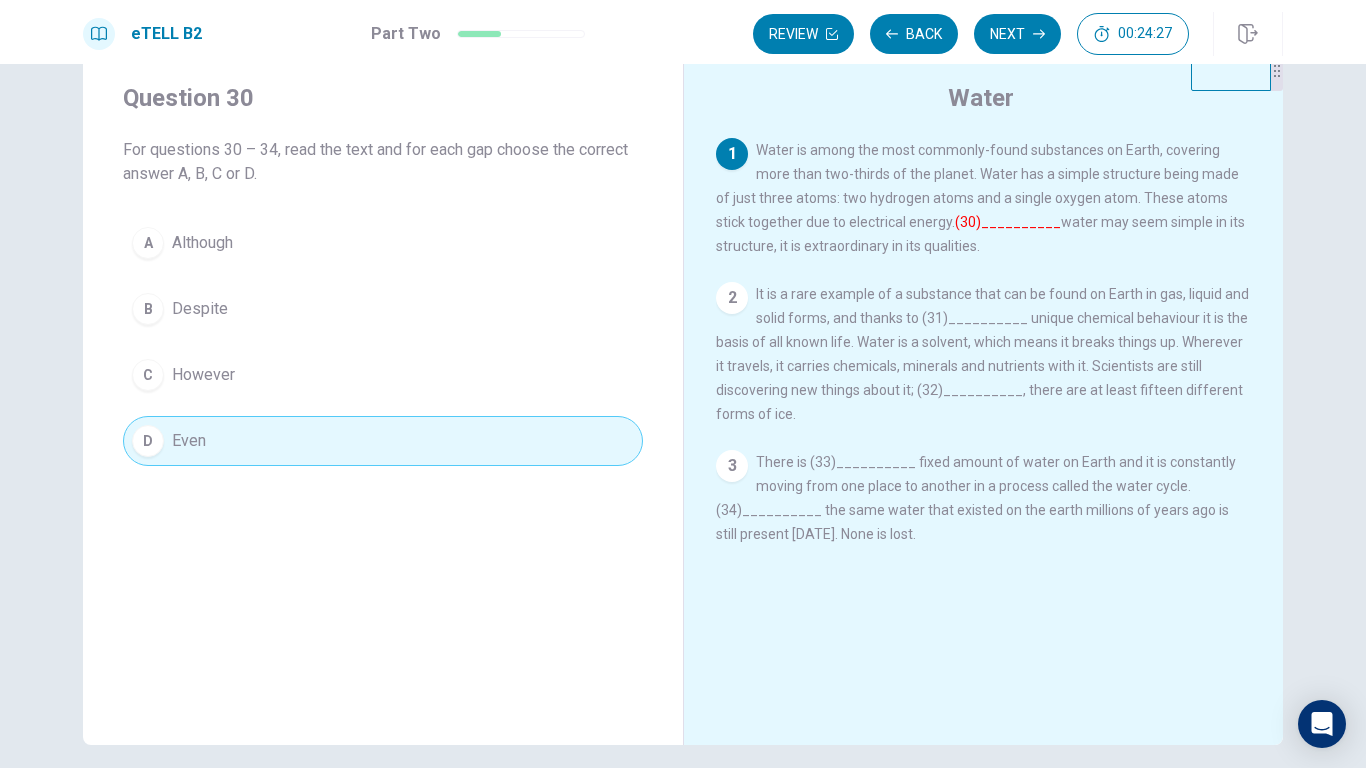 click on "2" at bounding box center (732, 298) 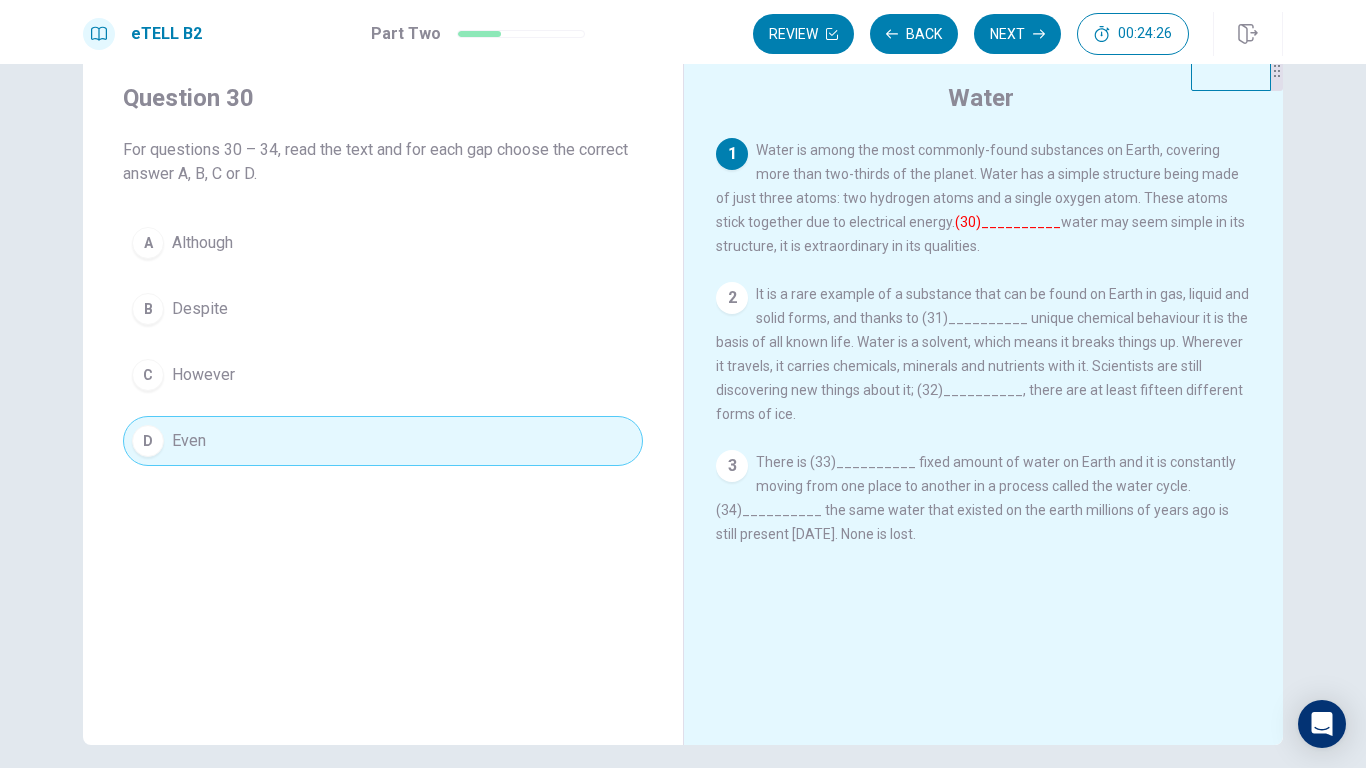 click on "2" at bounding box center (732, 298) 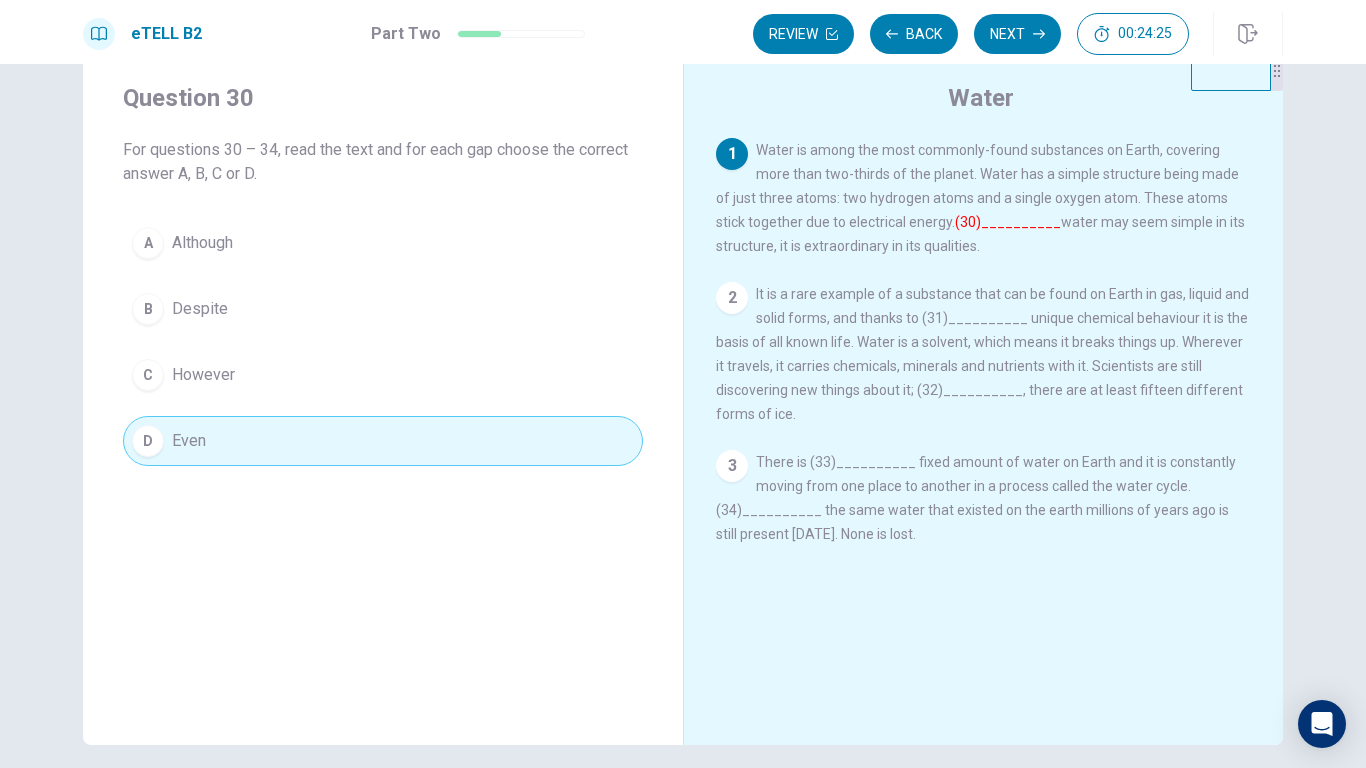 click on "2" at bounding box center (732, 298) 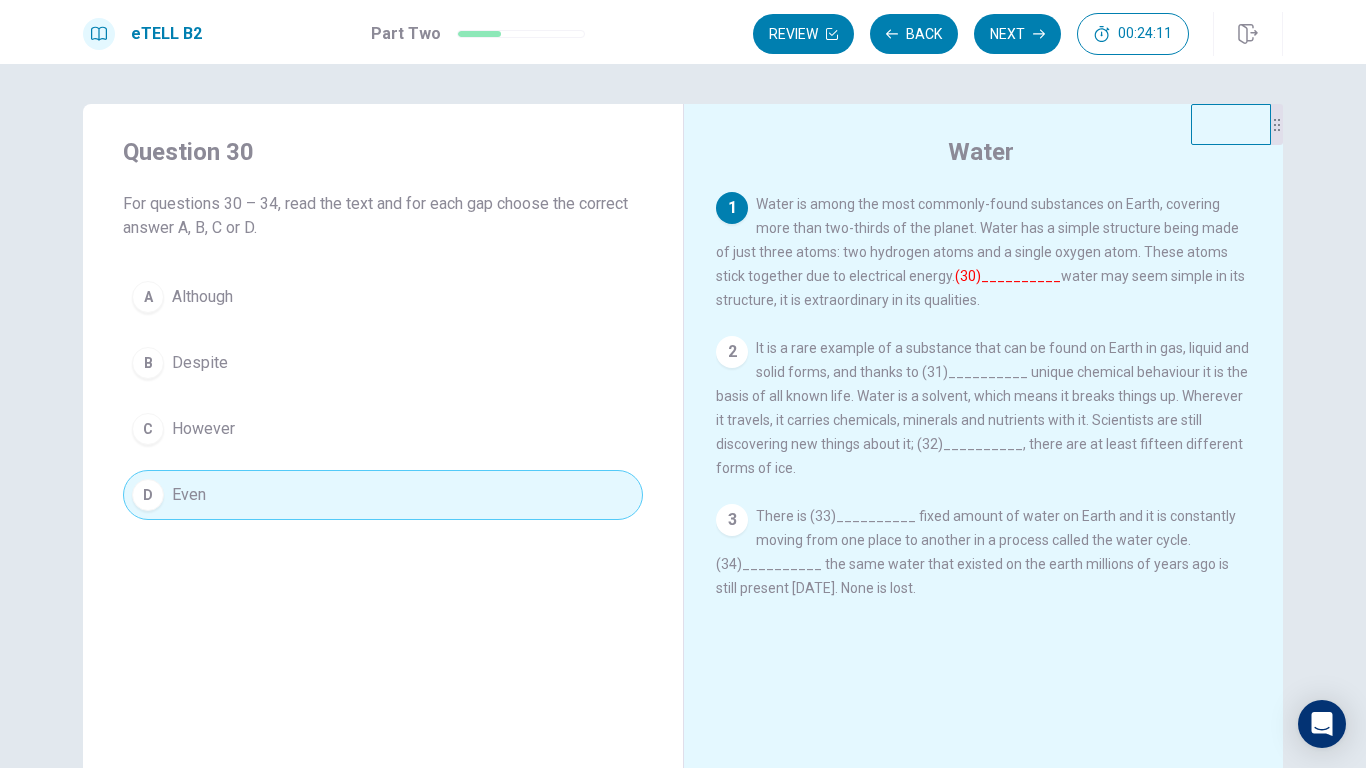 scroll, scrollTop: 1, scrollLeft: 0, axis: vertical 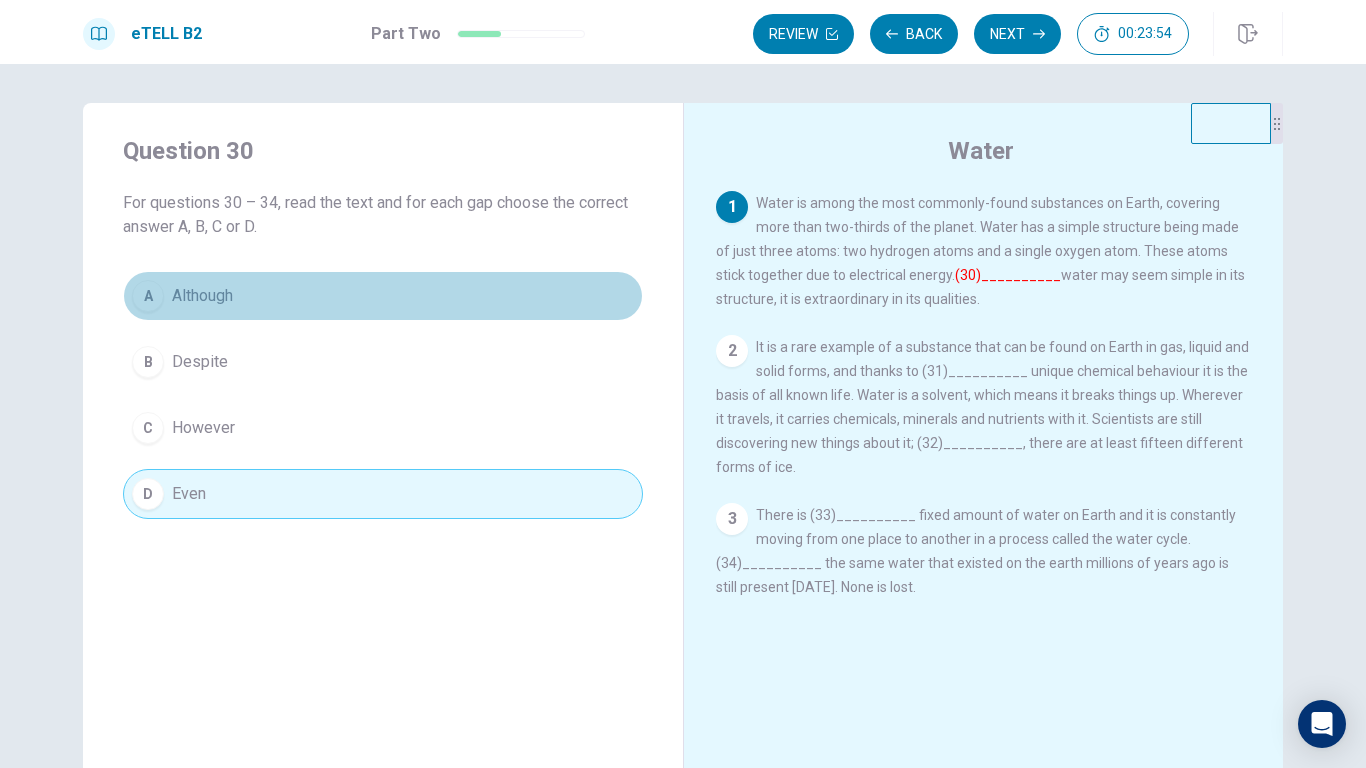 click on "Although" at bounding box center (202, 296) 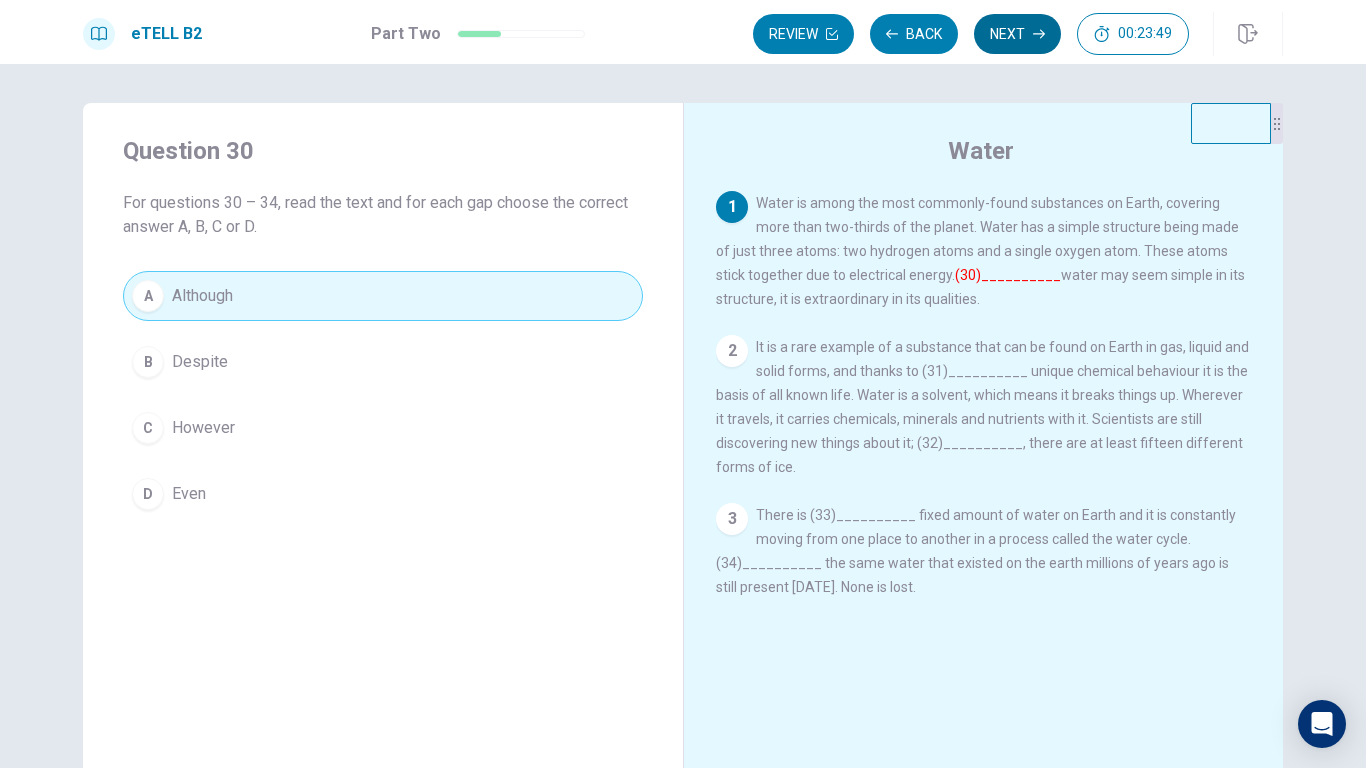 click on "Next" at bounding box center (1017, 34) 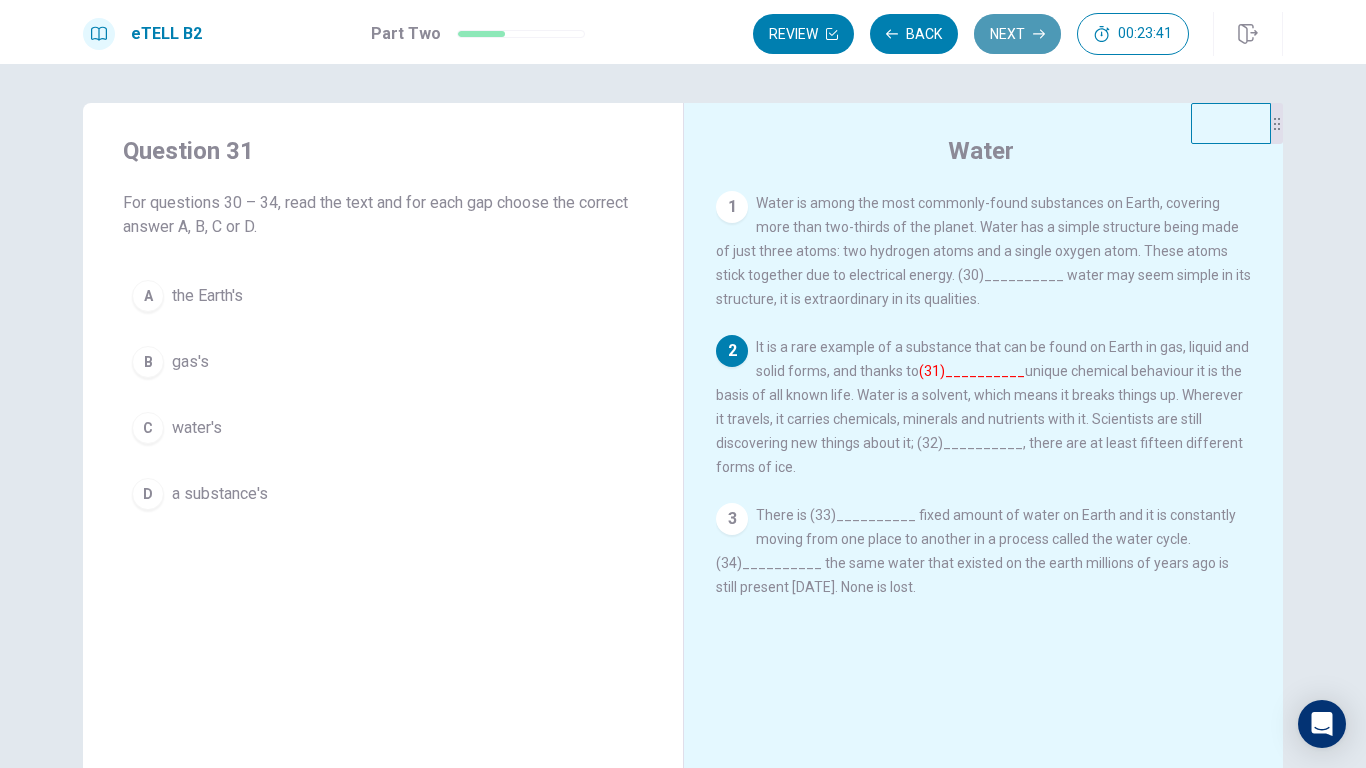 click on "Next" at bounding box center (1017, 34) 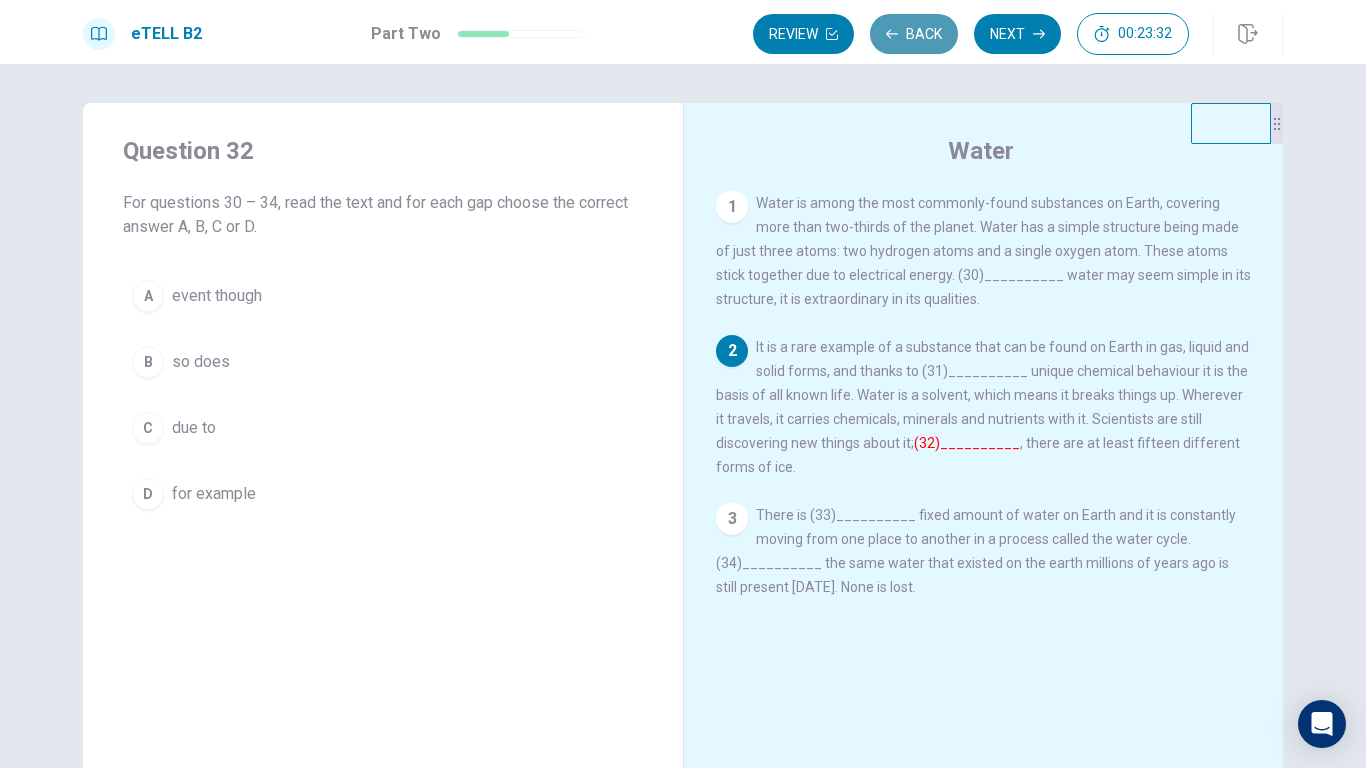 click on "Back" at bounding box center (914, 34) 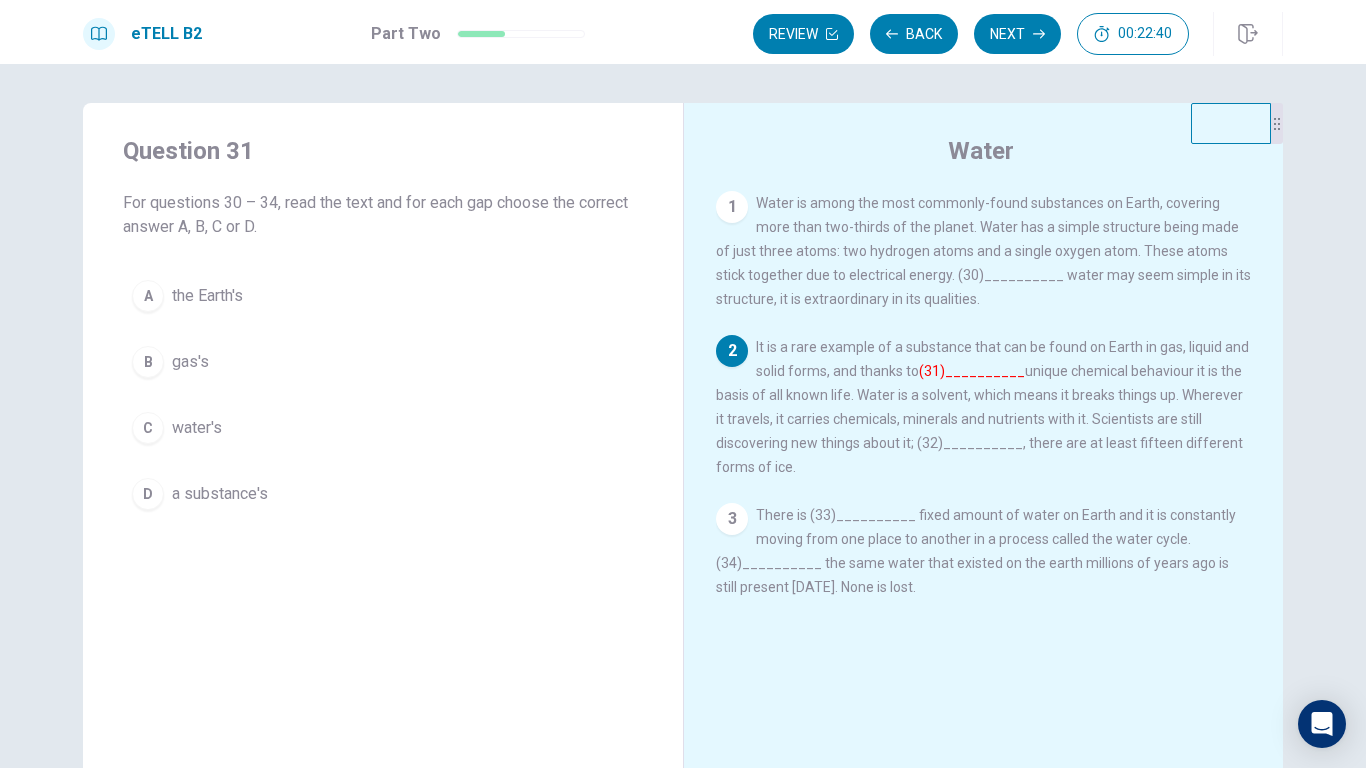 click on "the Earth's" at bounding box center [207, 296] 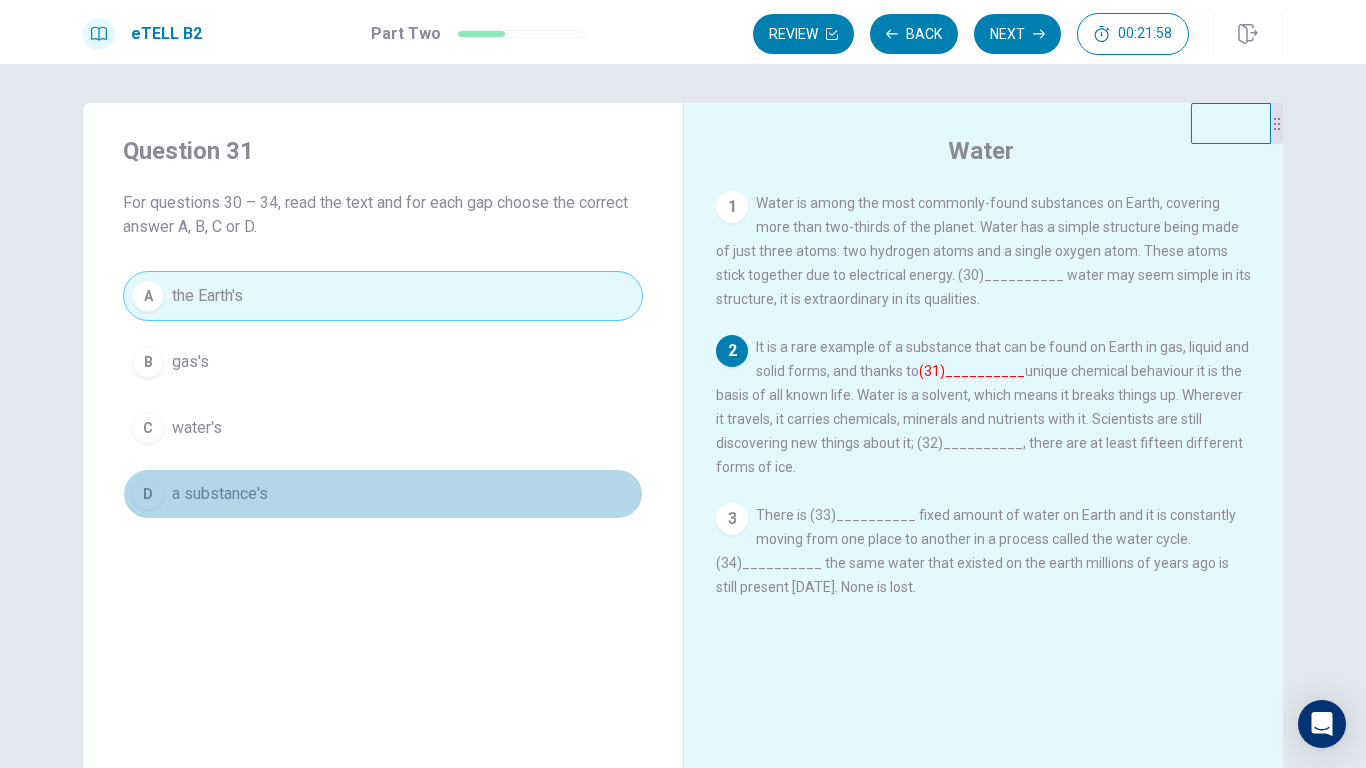 click on "a substance's" at bounding box center (220, 494) 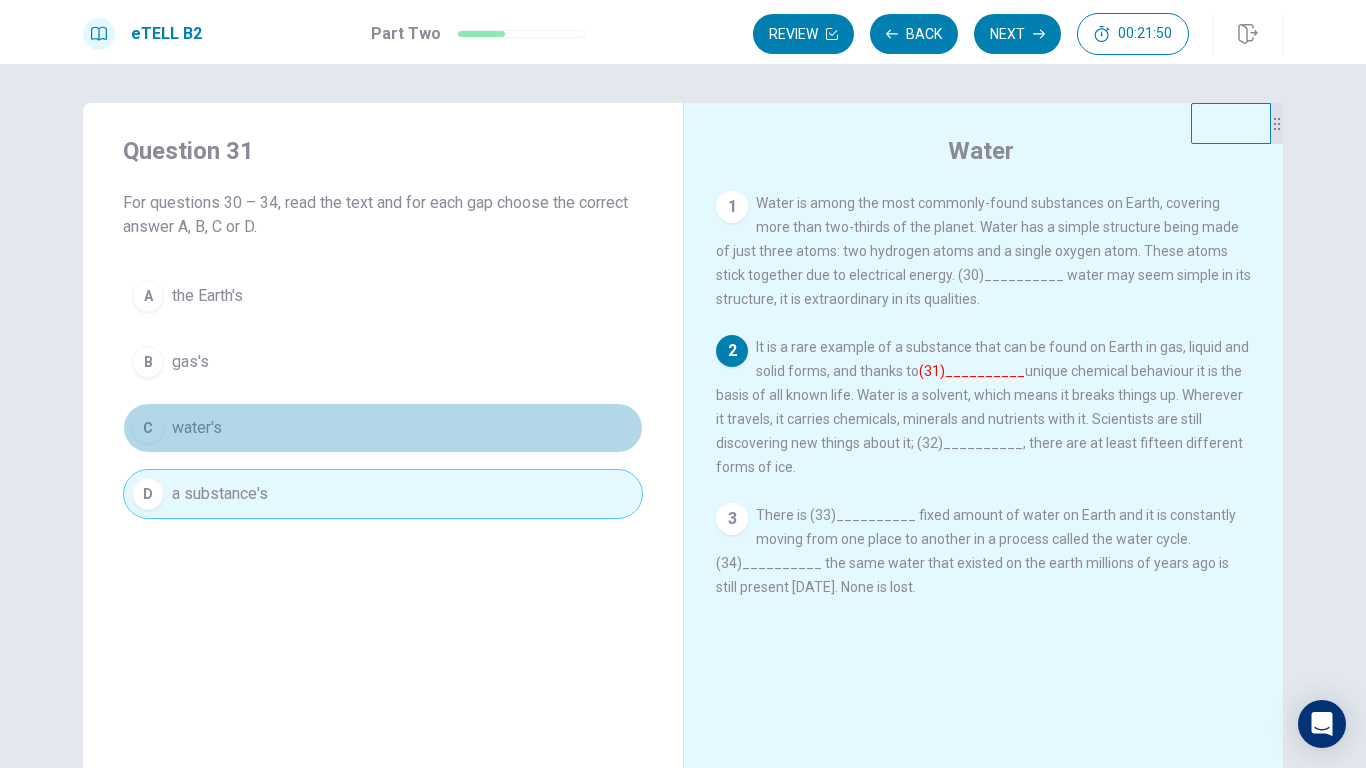 click on "water's" at bounding box center [197, 428] 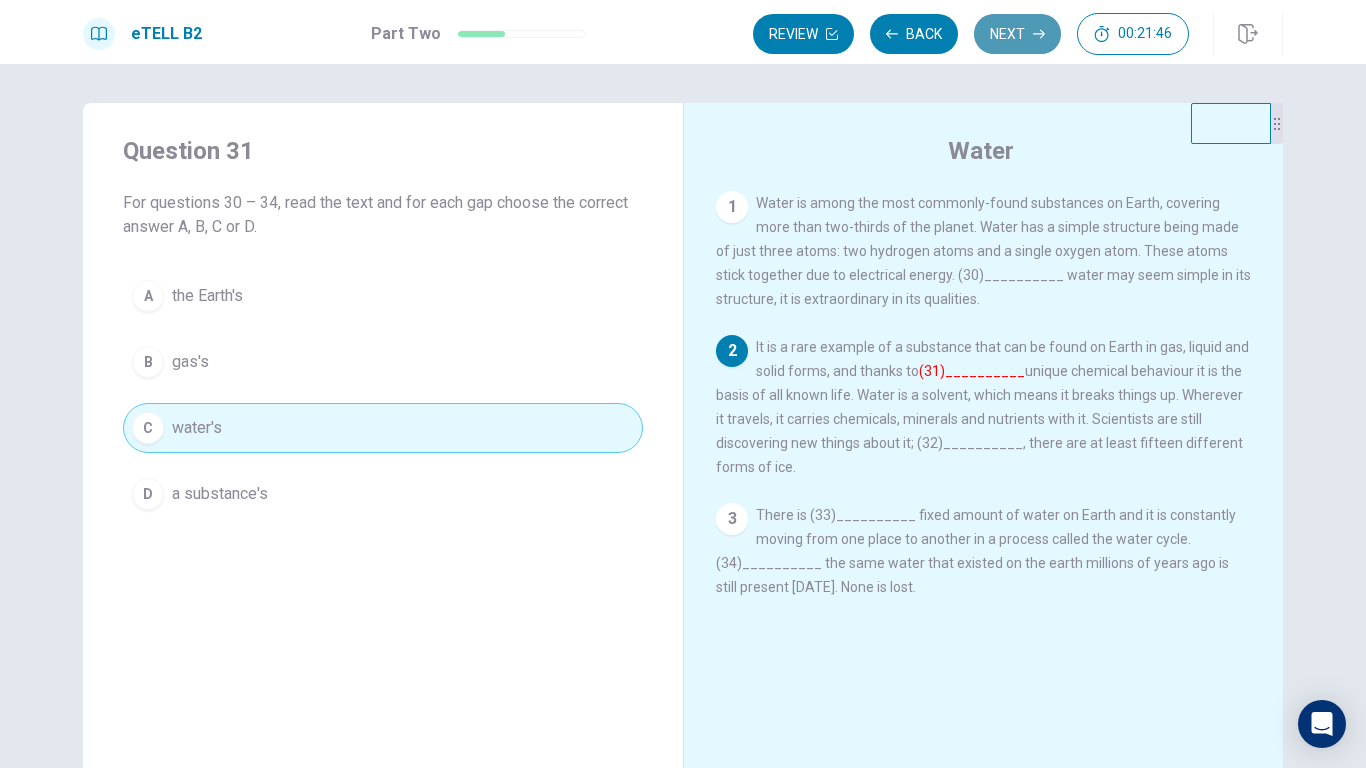 click on "Next" at bounding box center (1017, 34) 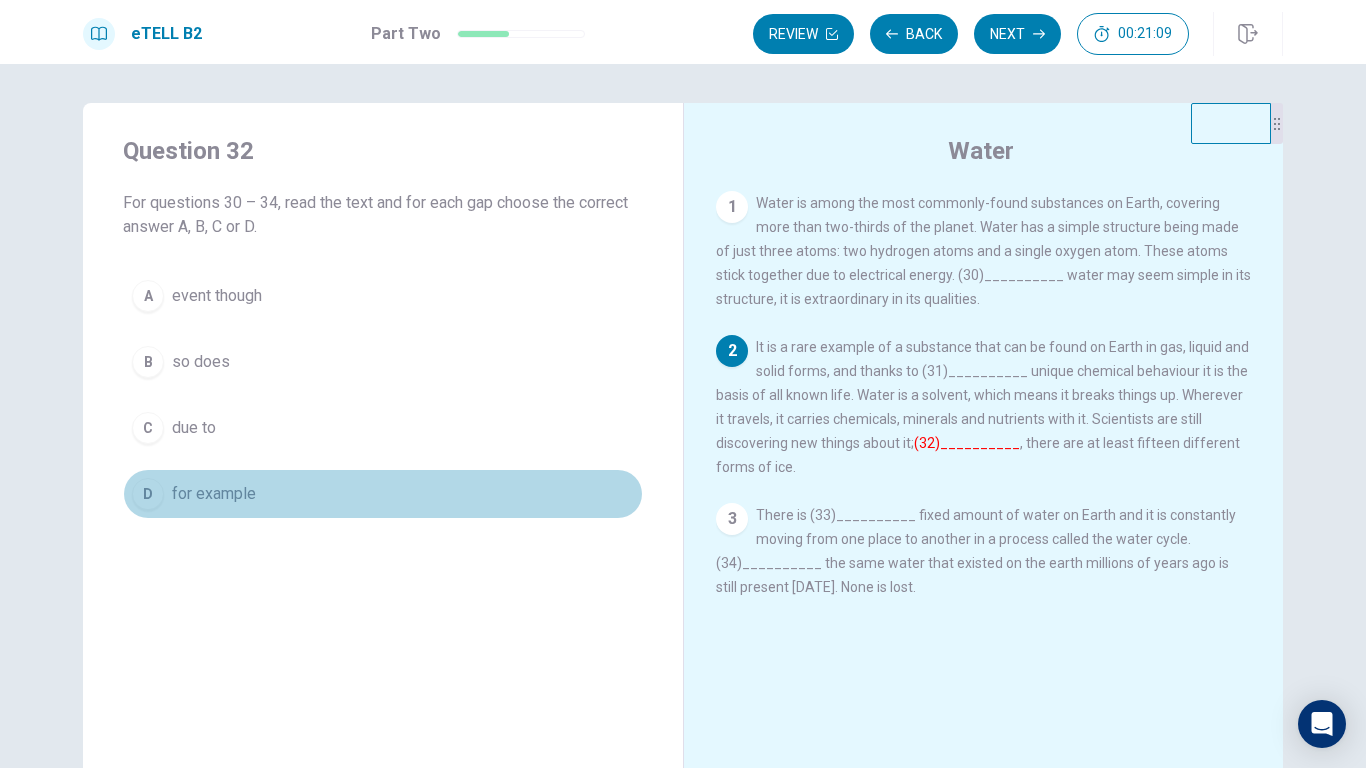 click on "for example" at bounding box center [214, 494] 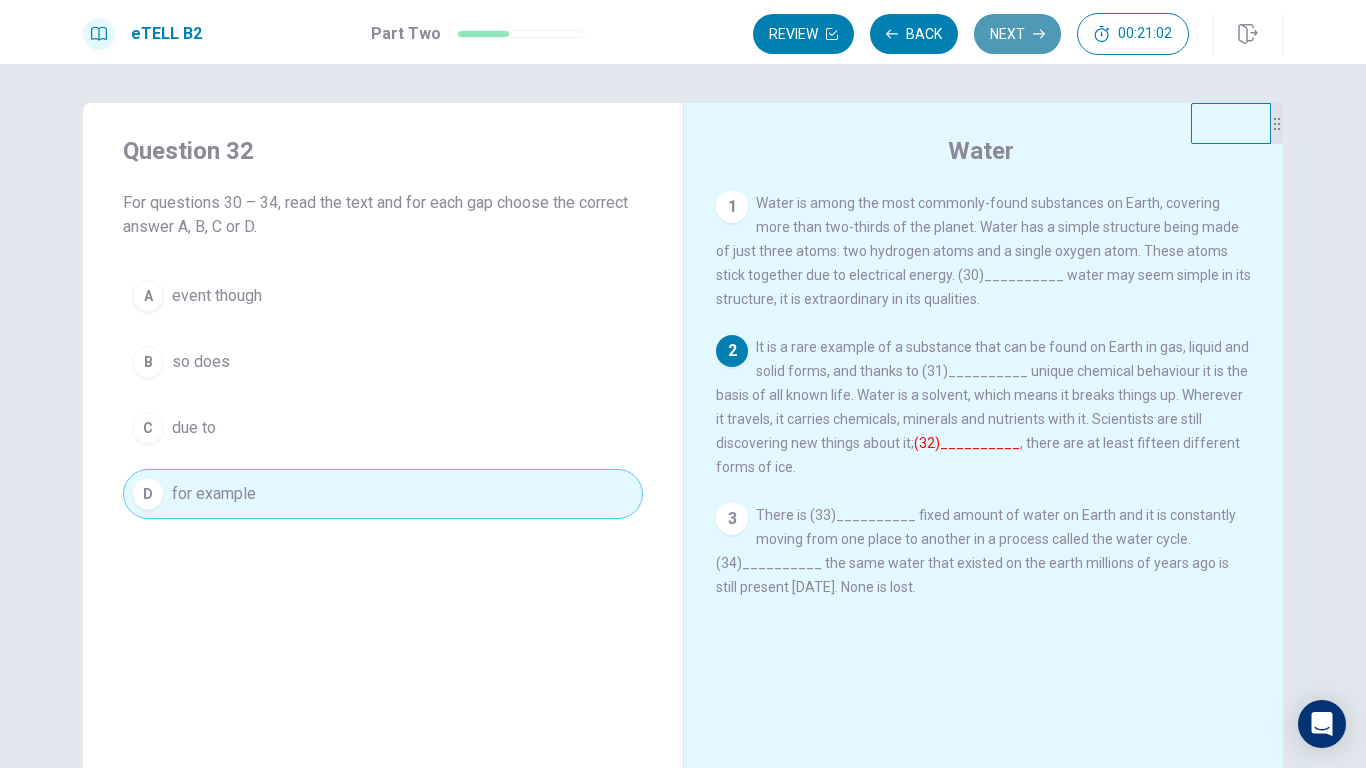 click on "Next" at bounding box center (1017, 34) 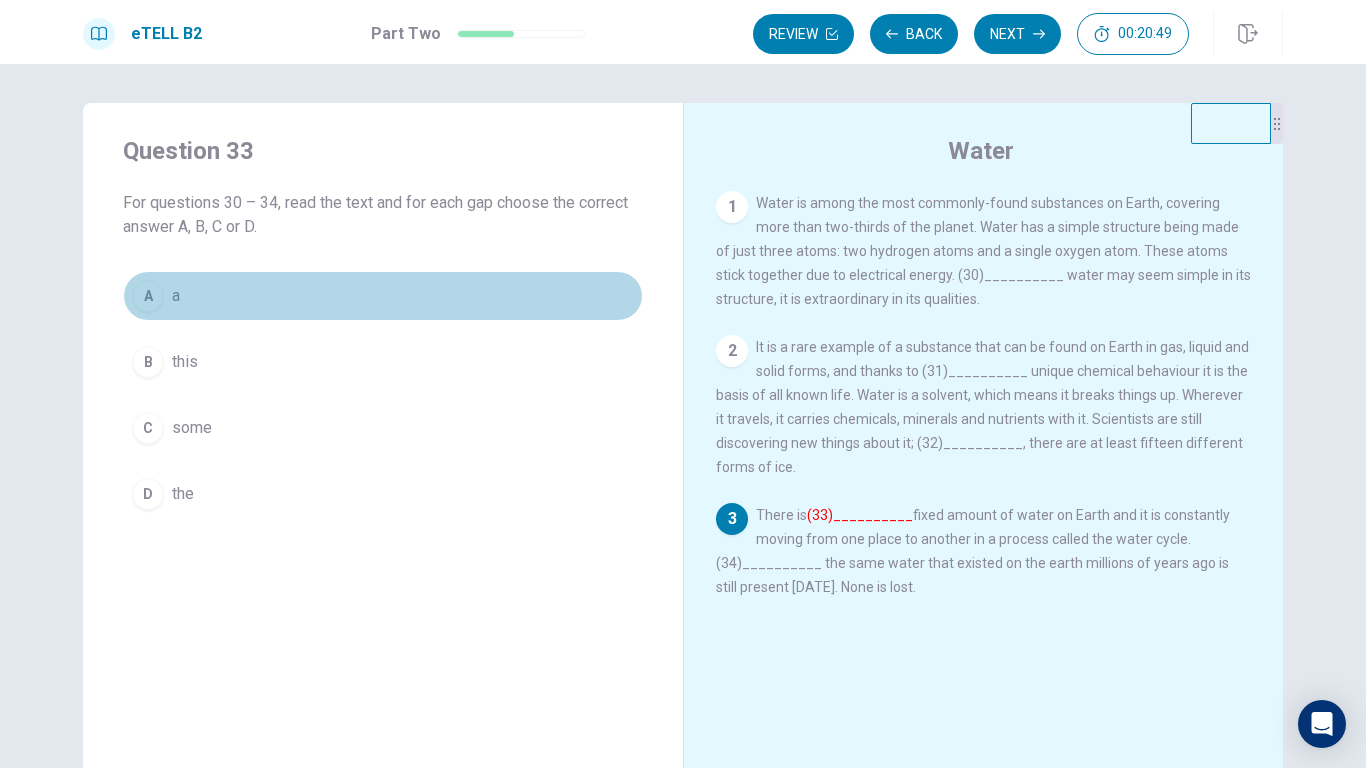 click on "A" at bounding box center (148, 296) 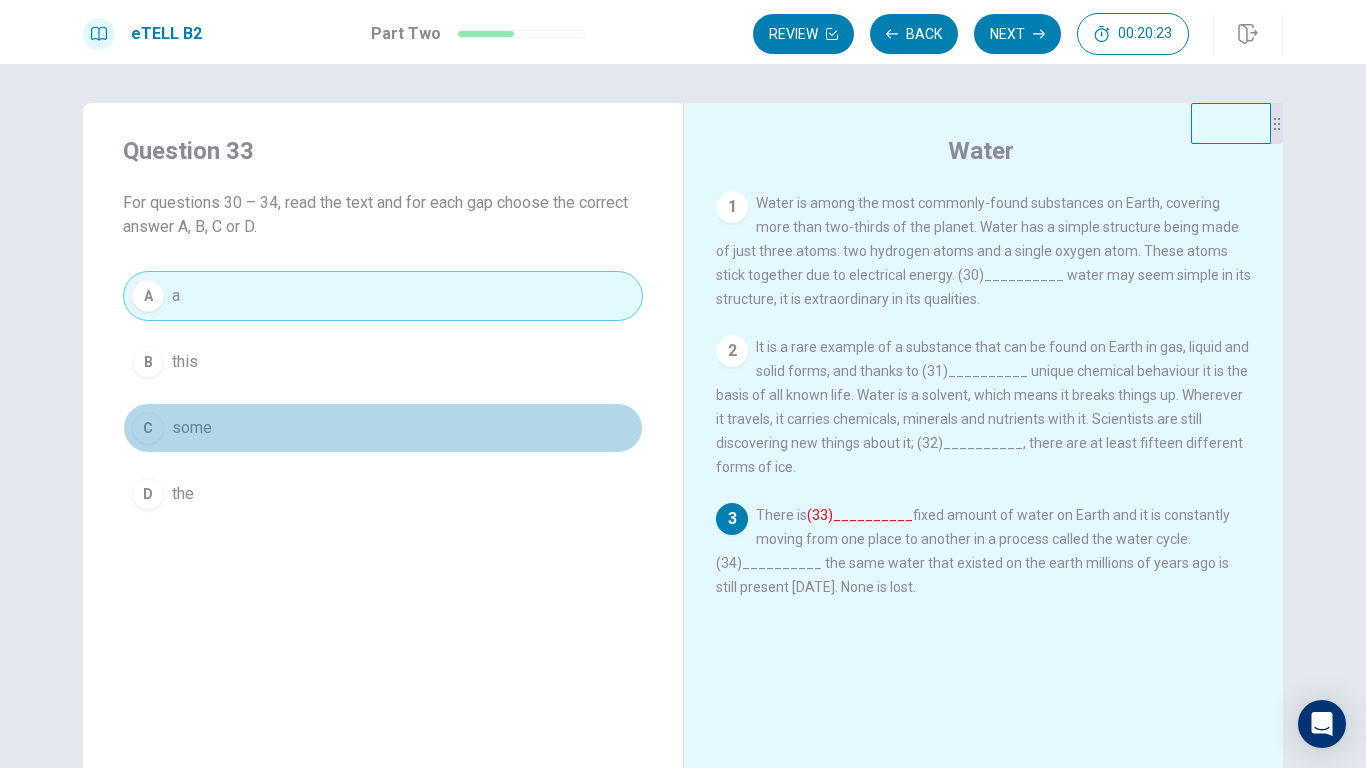 click on "some" at bounding box center (192, 428) 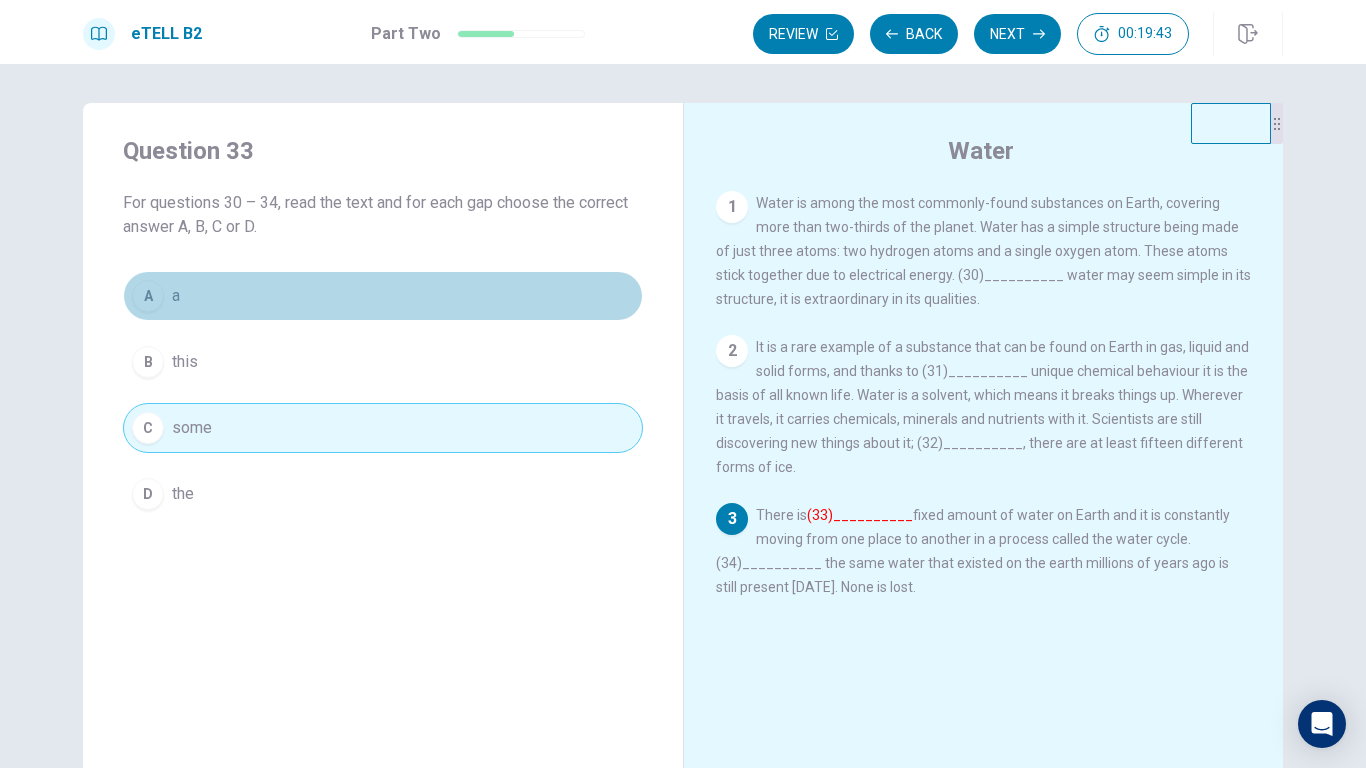 click on "A a" at bounding box center [383, 296] 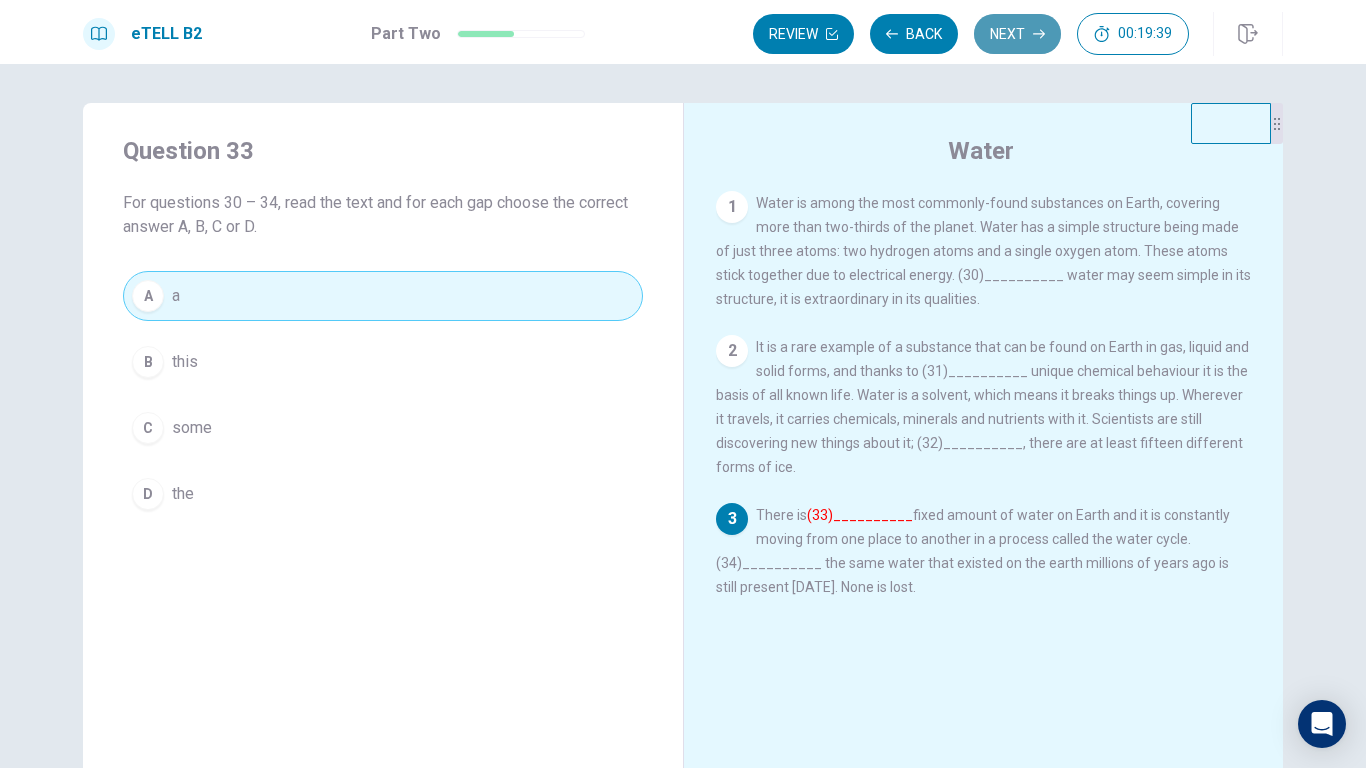 click on "Next" at bounding box center (1017, 34) 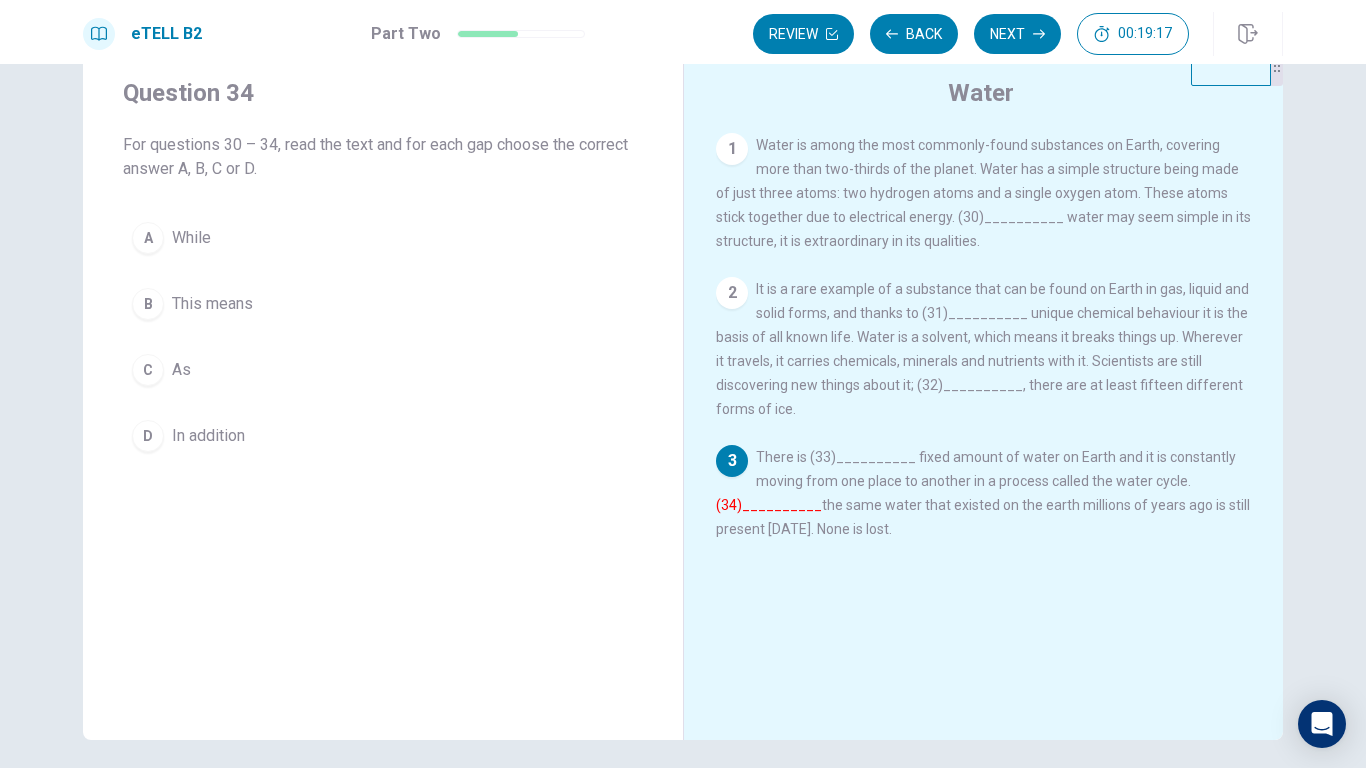 scroll, scrollTop: 13, scrollLeft: 0, axis: vertical 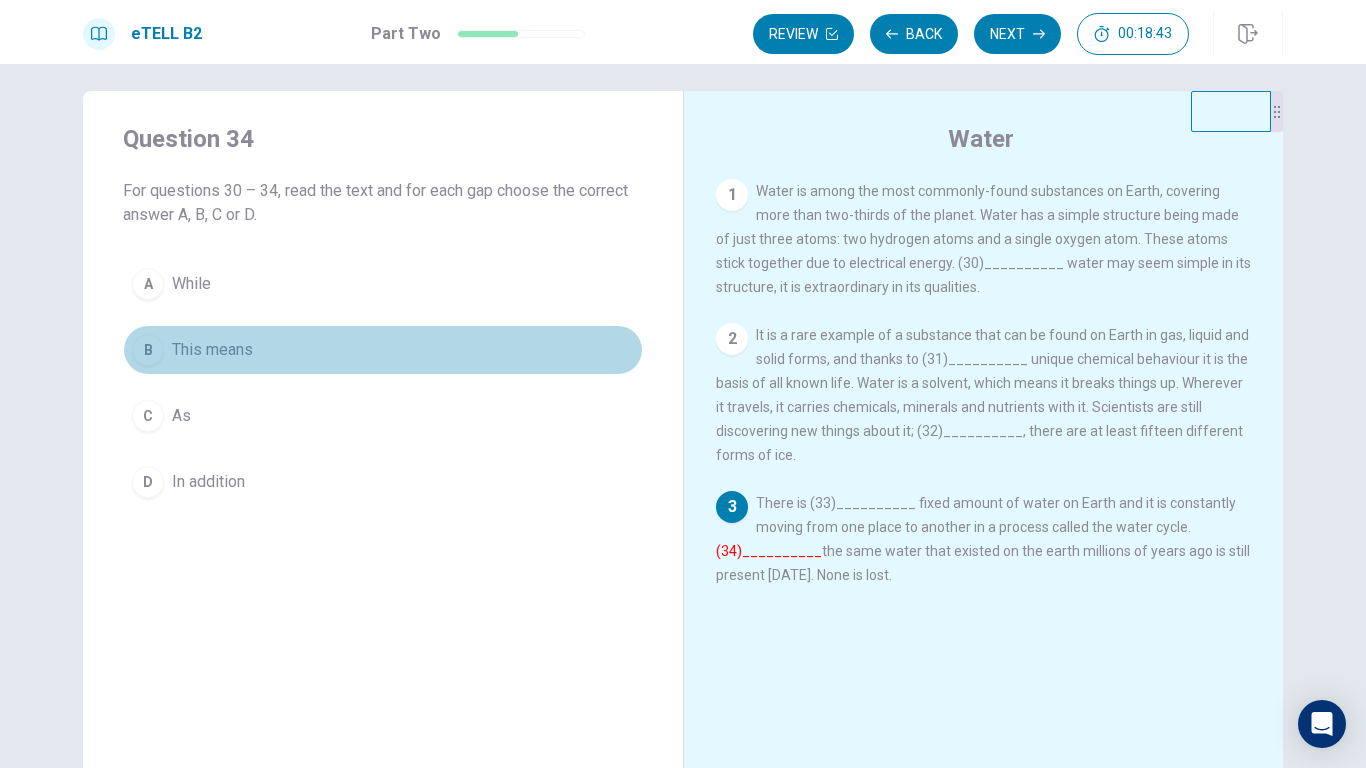 click on "This means" at bounding box center [212, 350] 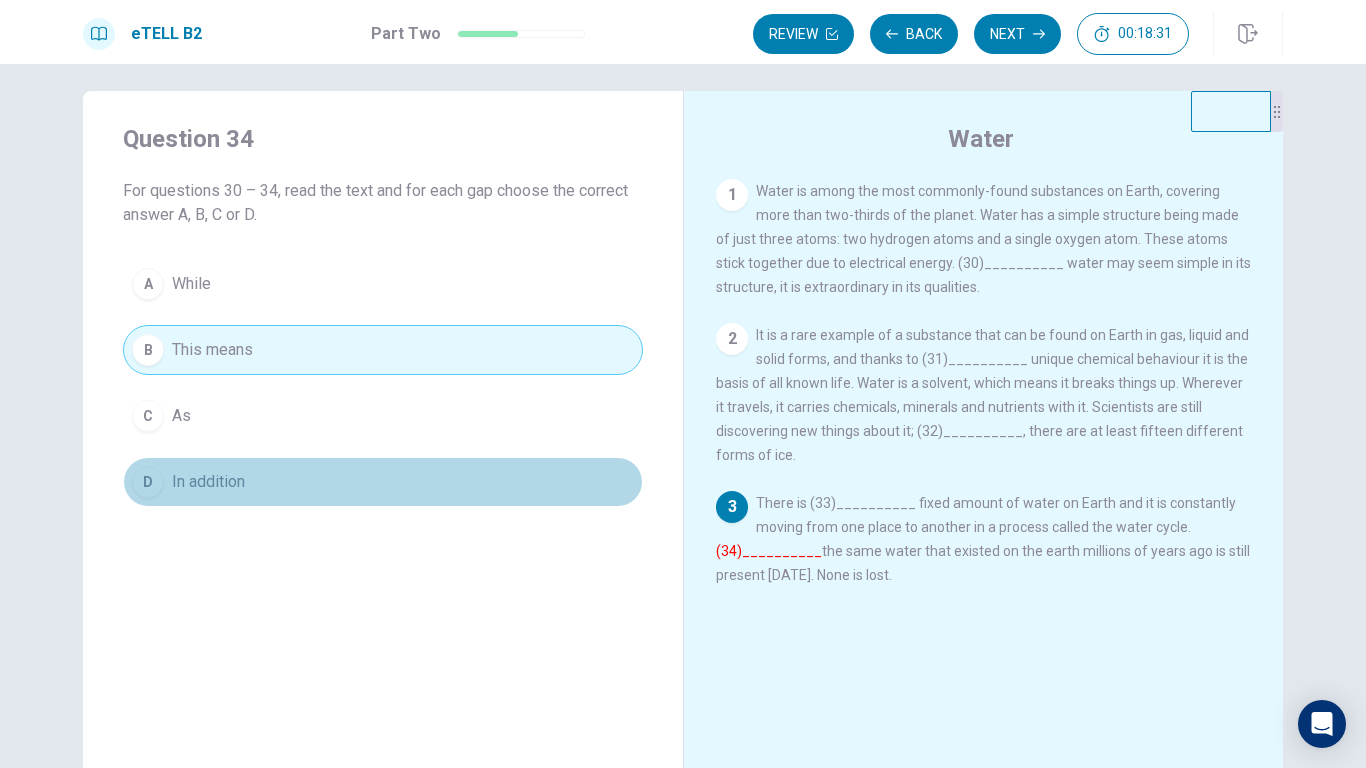 click on "In addition" at bounding box center (208, 482) 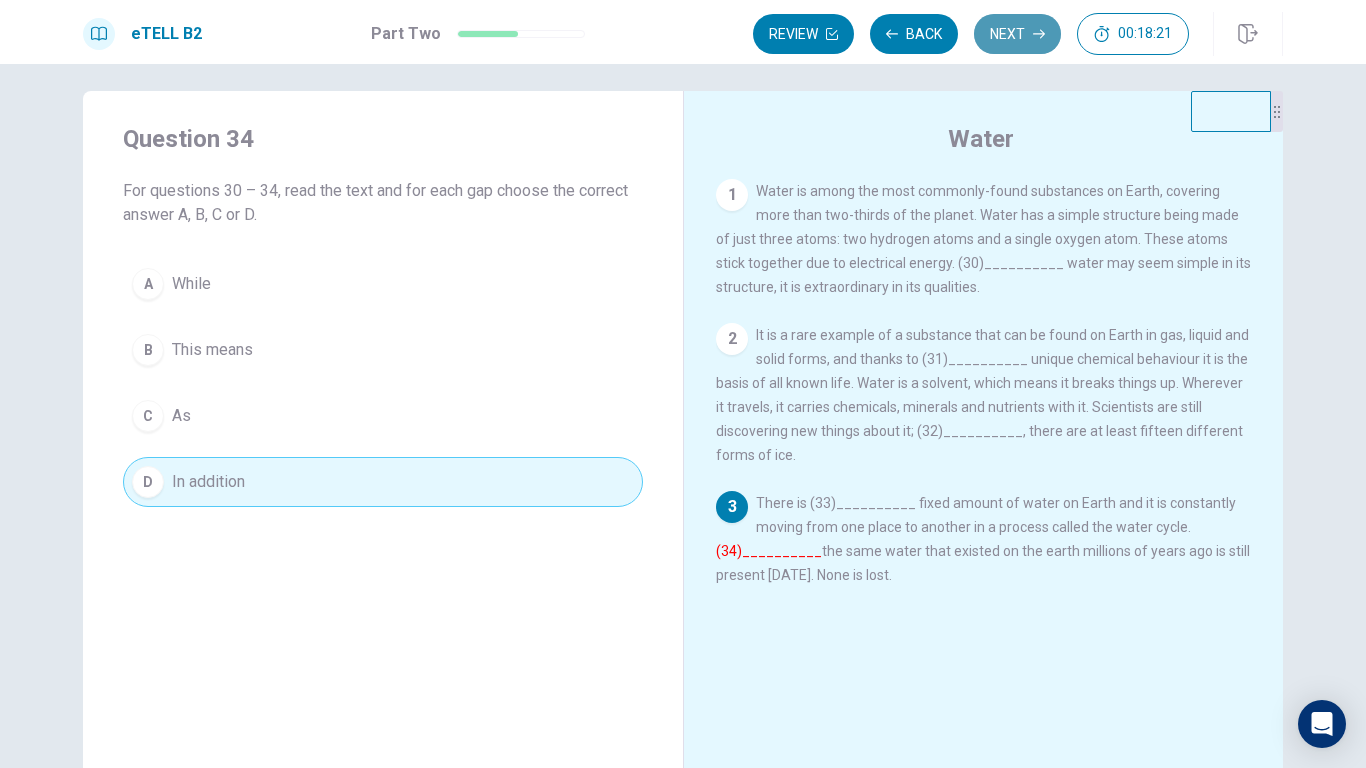 click on "Next" at bounding box center [1017, 34] 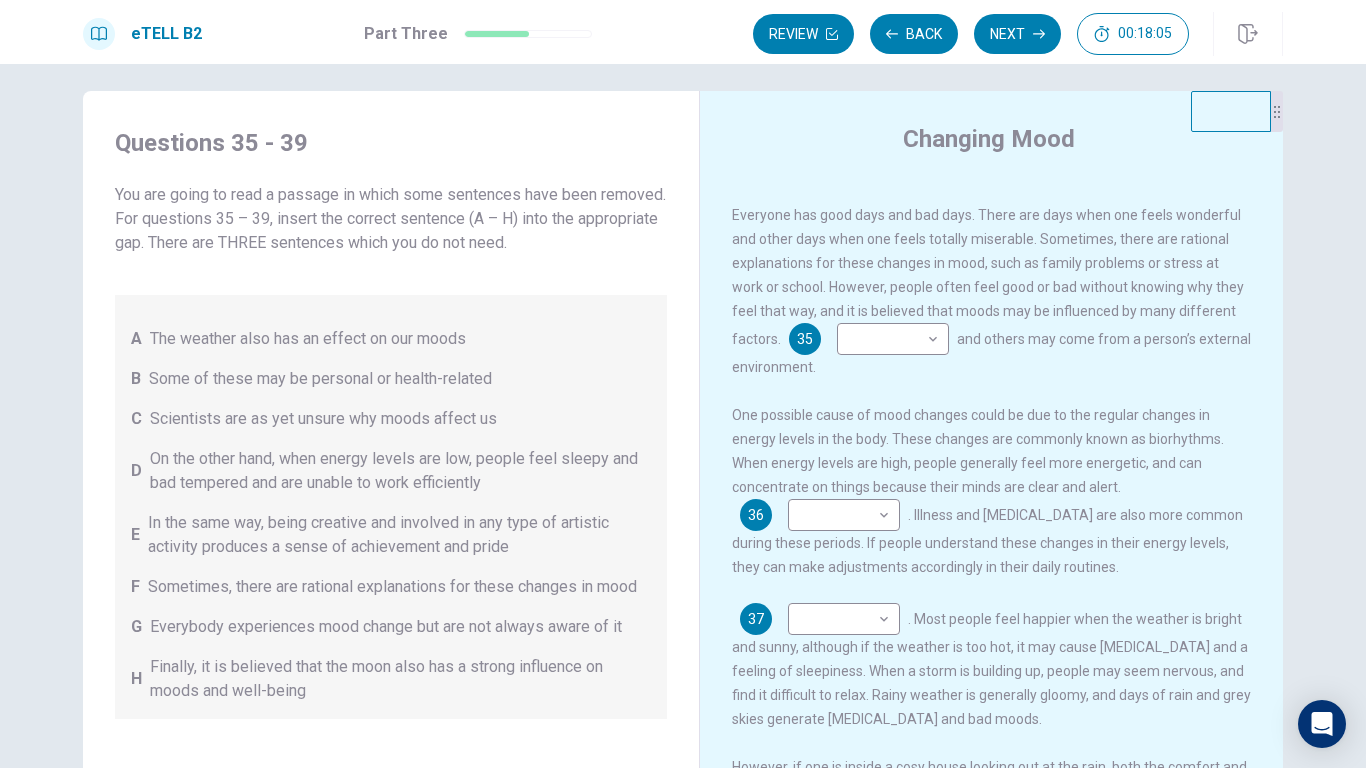scroll, scrollTop: 53, scrollLeft: 0, axis: vertical 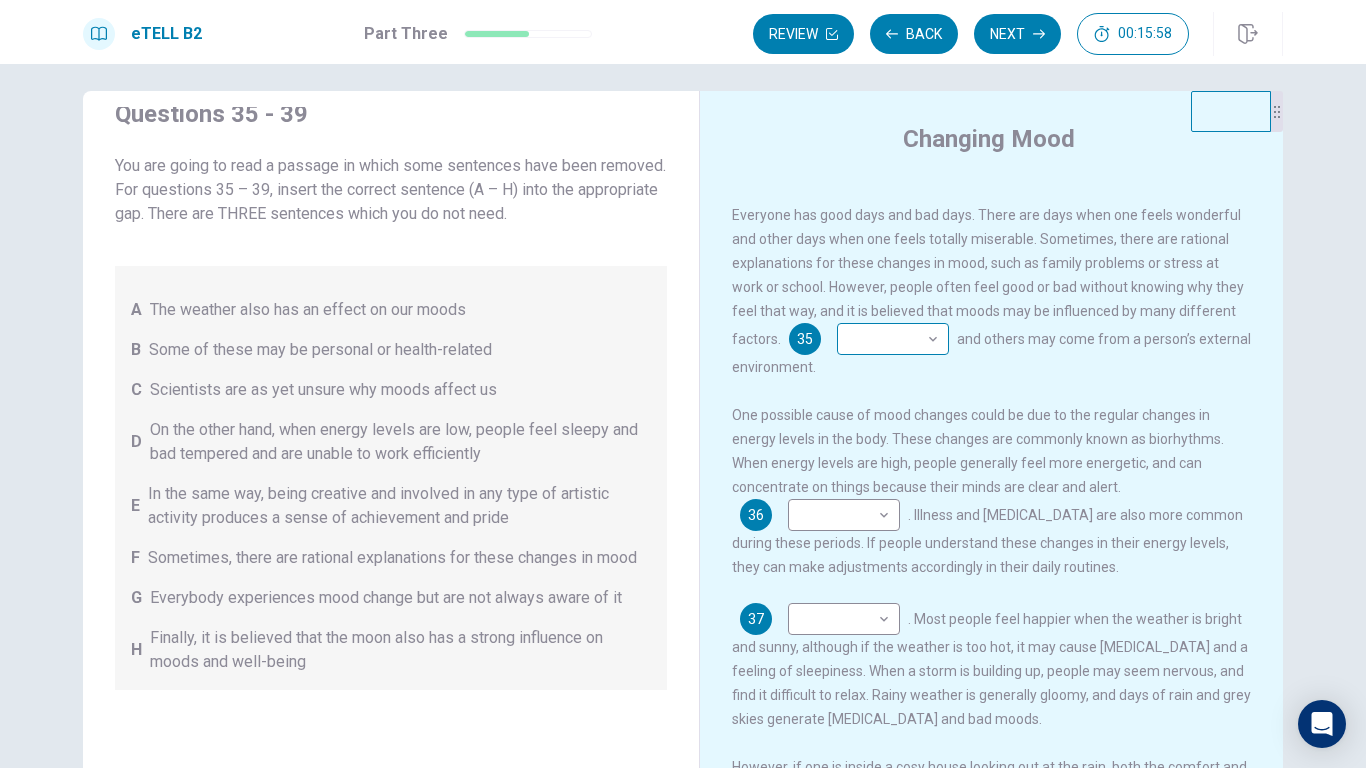 click on "This site uses cookies, as explained in our  Privacy Policy . If you agree to the use of cookies, please click the Accept button and continue to browse our site.   Privacy Policy Accept   eTELL B2 Part Three Review Back Next 00:15:58 Question 15 - 19 of 30 00:15:58 Review Back Next Questions 35 - 39 You are going to read a passage in which some sentences have been  removed. For questions 35 – 39, insert the correct sentence (A – H) into the  appropriate gap. There are THREE sentences which you do not need. A The weather also has an effect on our moods B Some of these may be personal or health-related C Scientists are as yet unsure why moods affect us D On the other hand, when energy levels are low, people feel sleepy and bad tempered and are unable to work efficiently E In the same way, being creative and involved in any type of artistic activity  produces a sense of achievement and pride F Sometimes, there are rational explanations for these changes in mood G H Changing Mood 35 ​ ​ 36 ​ ​ 37 ​" at bounding box center (683, 384) 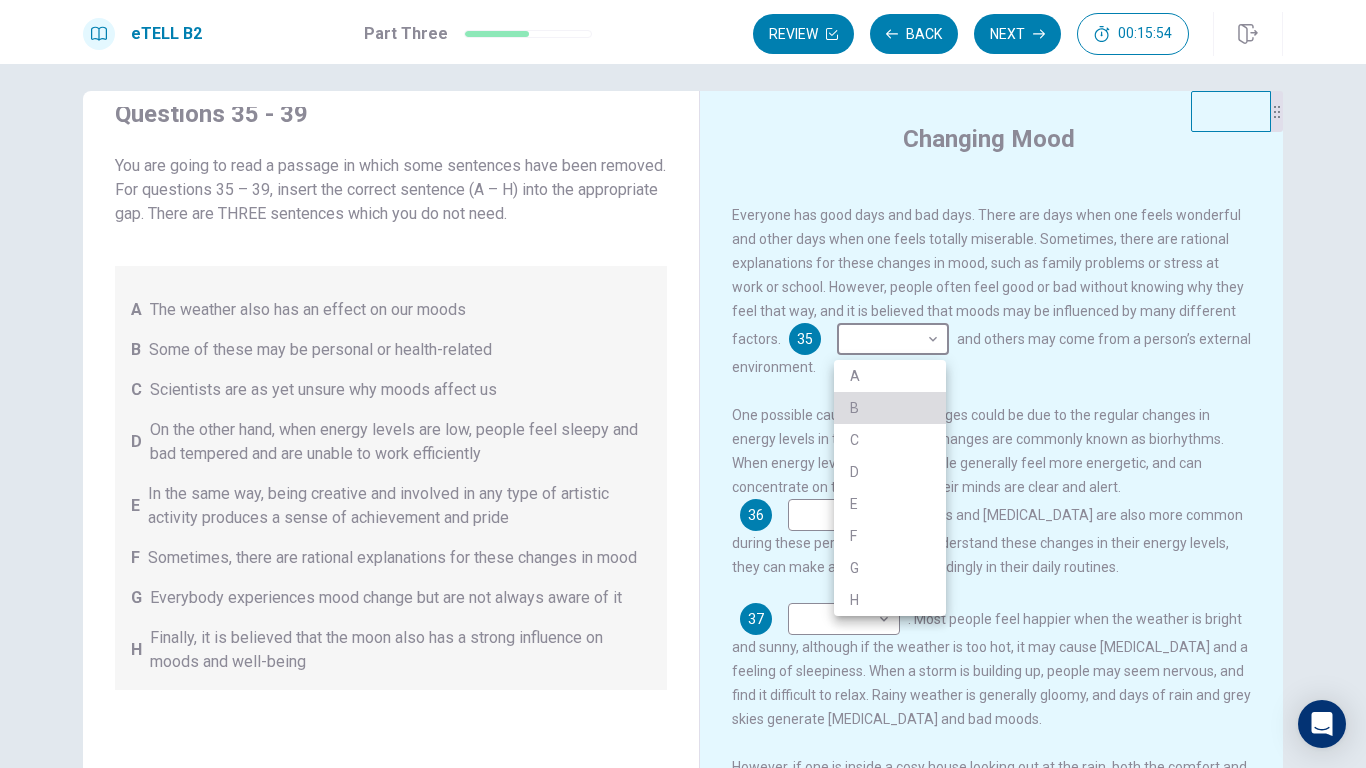 click on "B" at bounding box center (890, 408) 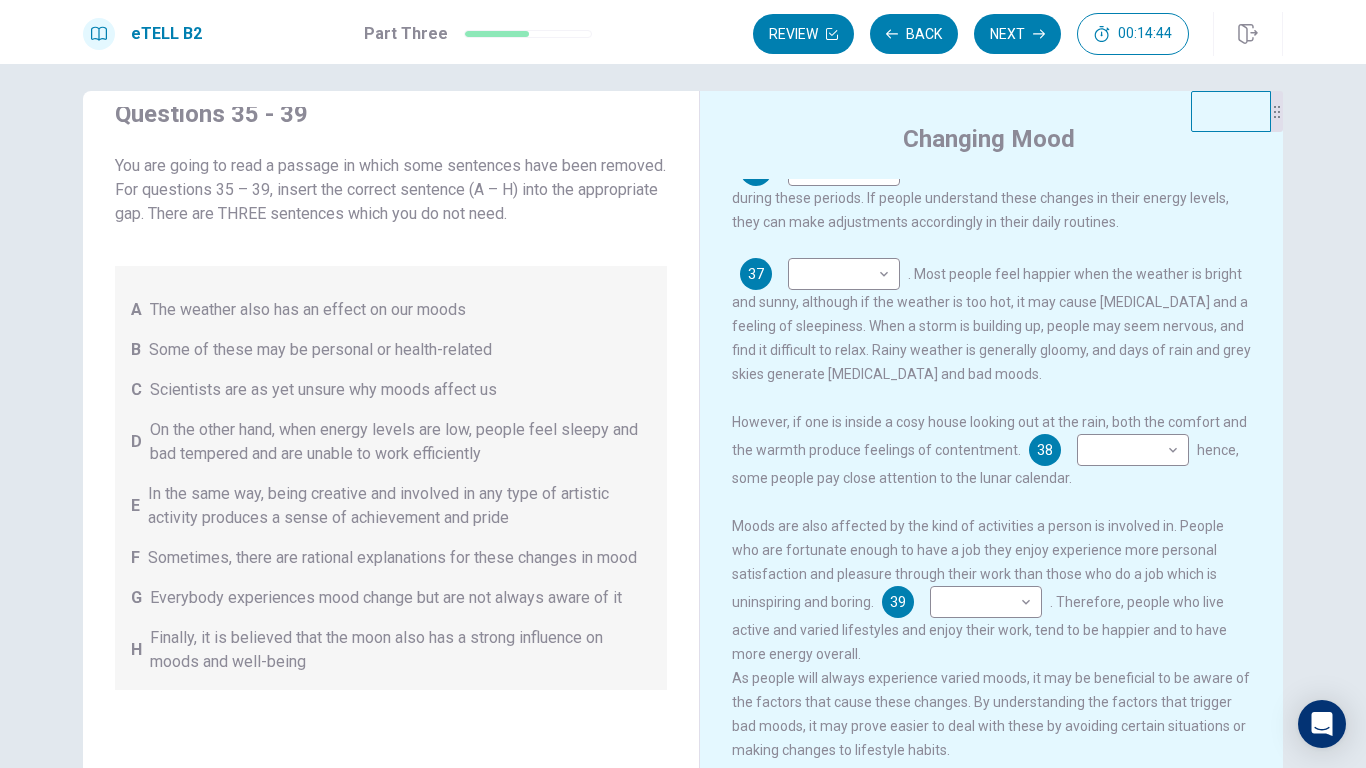 scroll, scrollTop: 372, scrollLeft: 0, axis: vertical 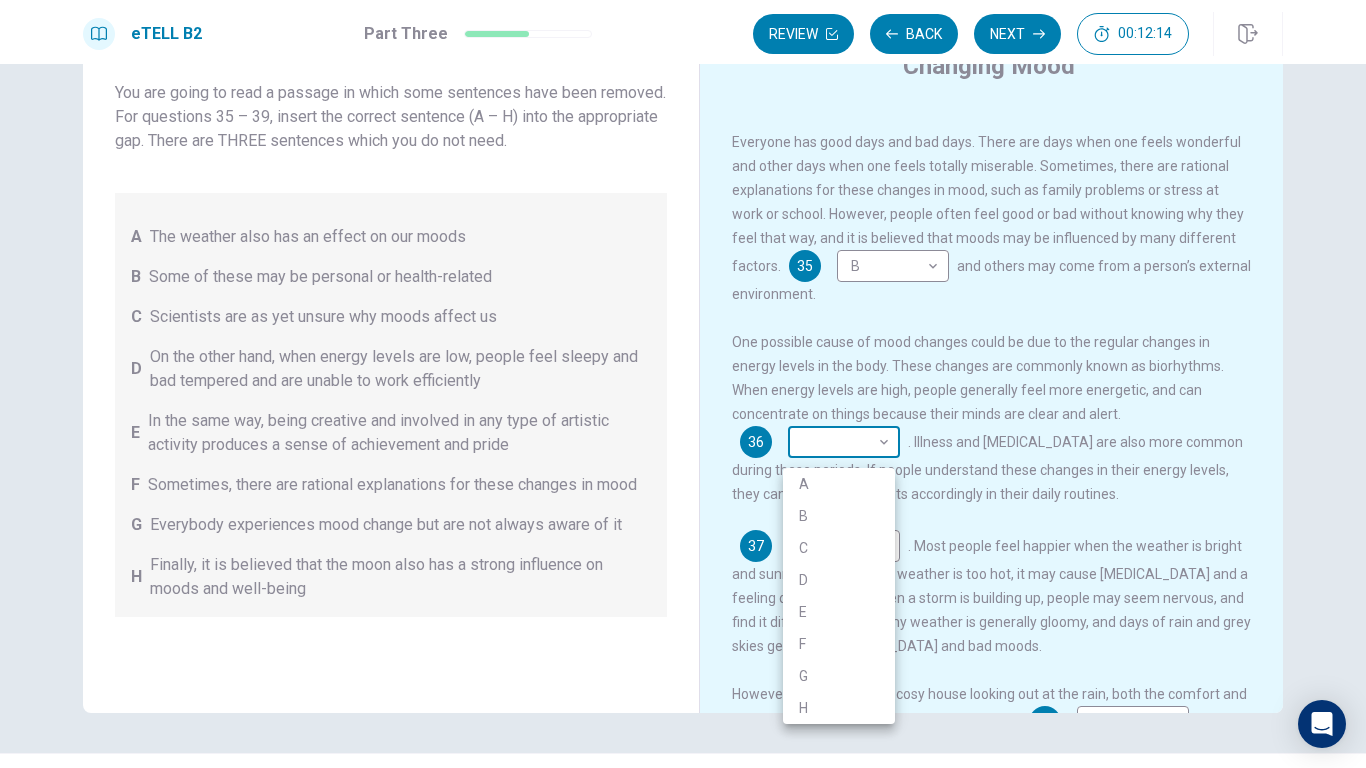 click on "This site uses cookies, as explained in our  Privacy Policy . If you agree to the use of cookies, please click the Accept button and continue to browse our site.   Privacy Policy Accept   eTELL B2 Part Three Review Back Next 00:12:14 Question 15 - 19 of 30 00:12:14 Review Back Next Questions 35 - 39 You are going to read a passage in which some sentences have been  removed. For questions 35 – 39, insert the correct sentence (A – H) into the  appropriate gap. There are THREE sentences which you do not need. A The weather also has an effect on our moods B Some of these may be personal or health-related C Scientists are as yet unsure why moods affect us D On the other hand, when energy levels are low, people feel sleepy and bad tempered and are unable to work efficiently E In the same way, being creative and involved in any type of artistic activity  produces a sense of achievement and pride F Sometimes, there are rational explanations for these changes in mood G H Changing Mood 35 B * ​ 36 ​ ​ 37 ​" at bounding box center [683, 384] 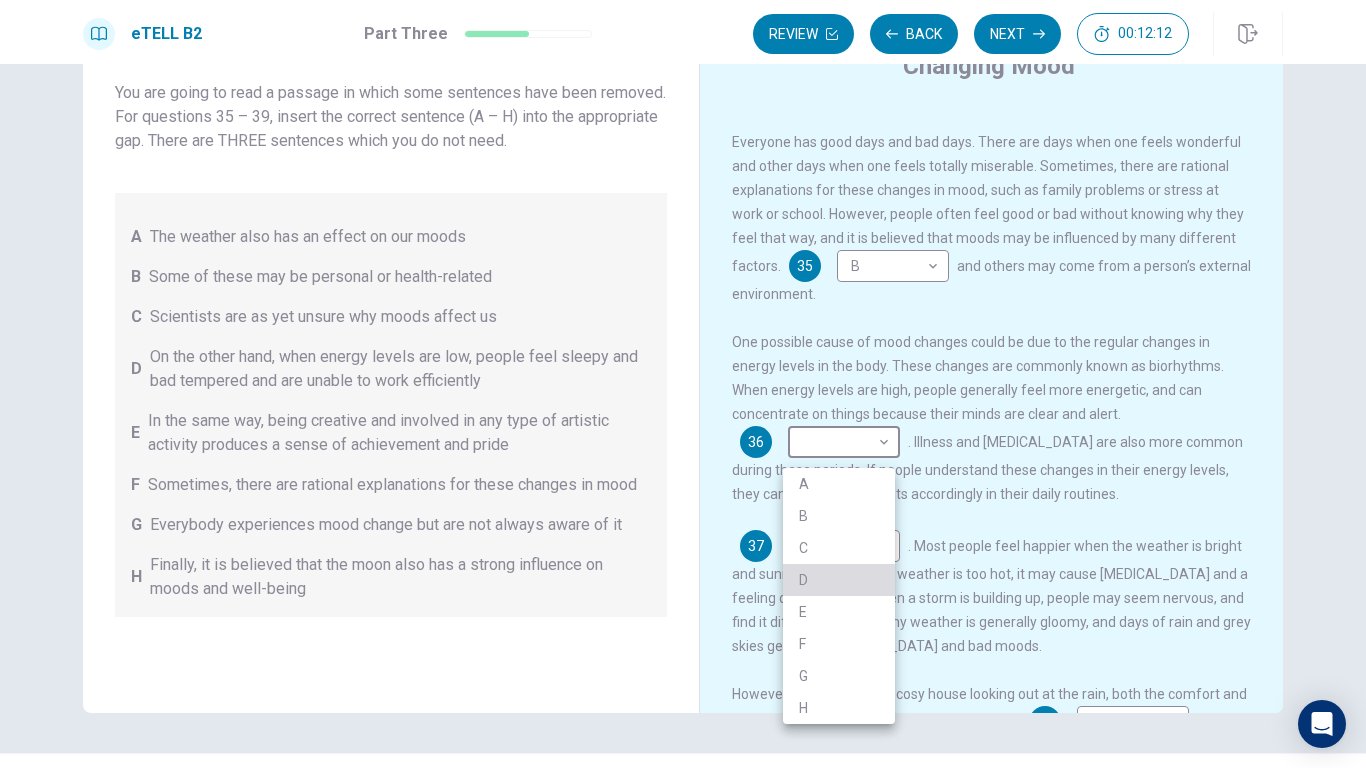 click on "D" at bounding box center [839, 580] 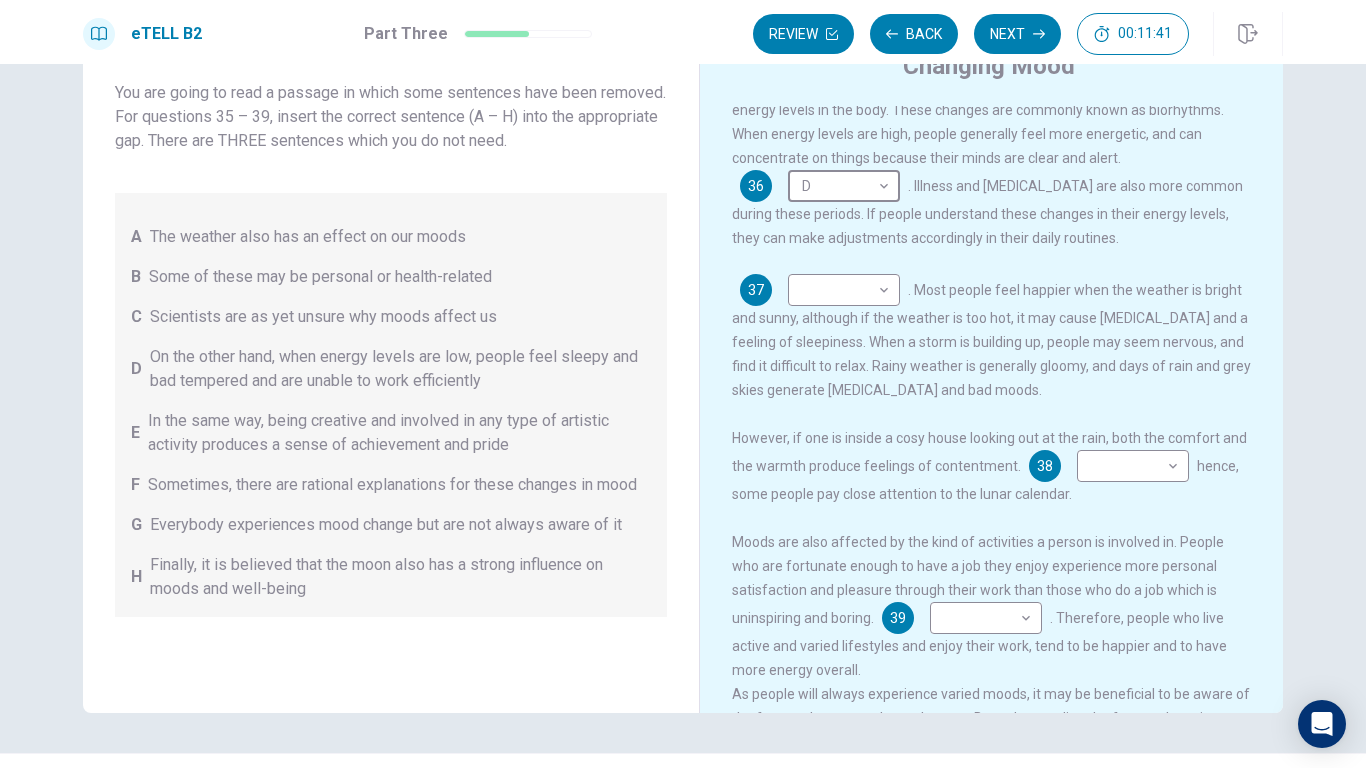 scroll, scrollTop: 257, scrollLeft: 0, axis: vertical 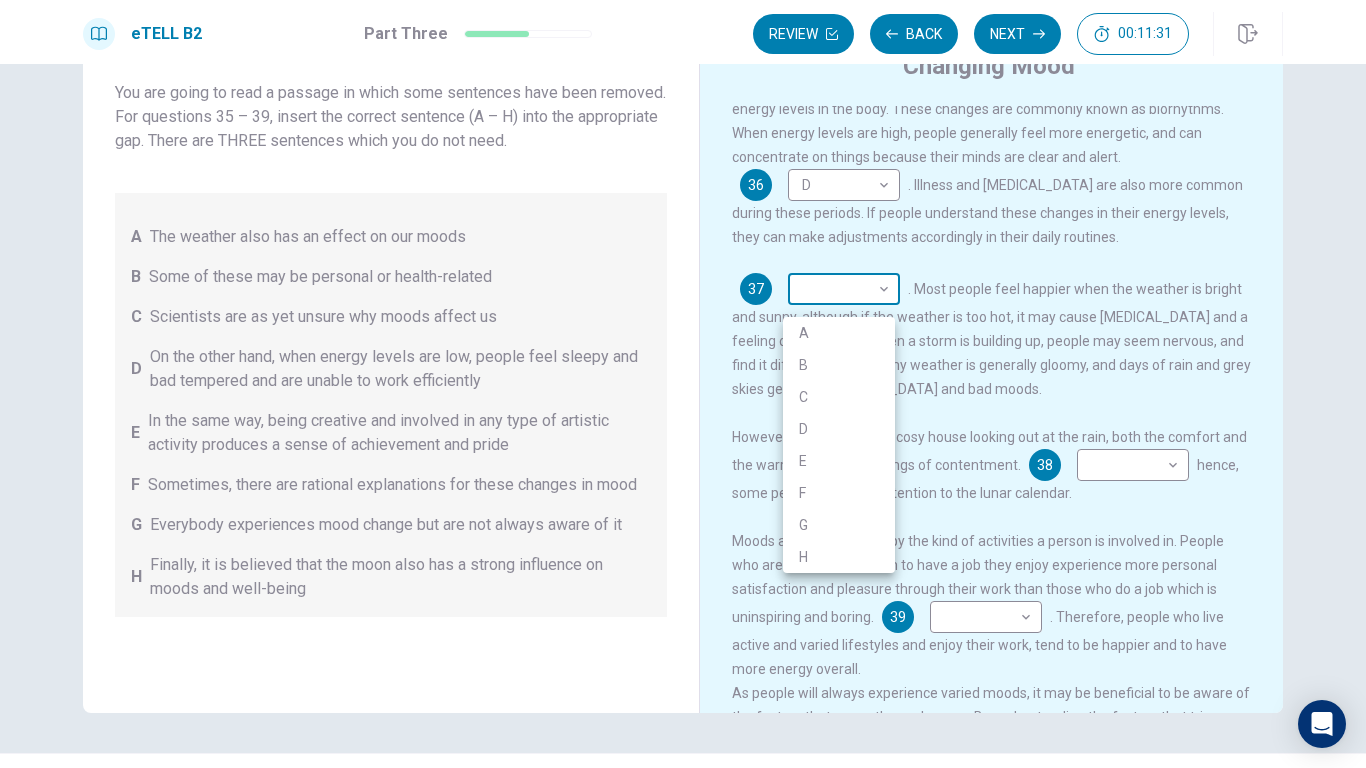 click on "This site uses cookies, as explained in our  Privacy Policy . If you agree to the use of cookies, please click the Accept button and continue to browse our site.   Privacy Policy Accept   eTELL B2 Part Three Review Back Next 00:11:31 Question 15 - 19 of 30 00:11:31 Review Back Next Questions 35 - 39 You are going to read a passage in which some sentences have been  removed. For questions 35 – 39, insert the correct sentence (A – H) into the  appropriate gap. There are THREE sentences which you do not need. A The weather also has an effect on our moods B Some of these may be personal or health-related C Scientists are as yet unsure why moods affect us D On the other hand, when energy levels are low, people feel sleepy and bad tempered and are unable to work efficiently E In the same way, being creative and involved in any type of artistic activity  produces a sense of achievement and pride F Sometimes, there are rational explanations for these changes in mood G H Changing Mood 35 B * ​ 36 D * ​ 37 ​" at bounding box center [683, 384] 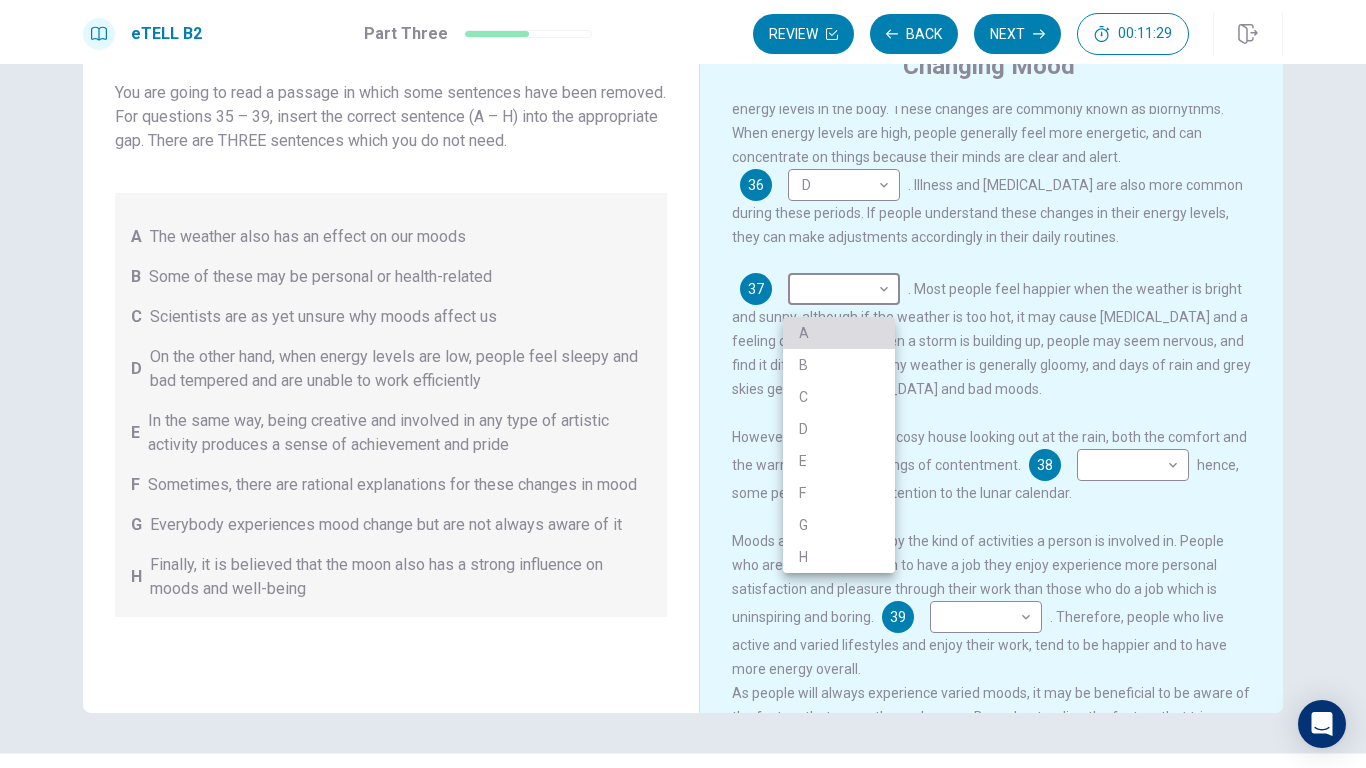 click on "A" at bounding box center (839, 333) 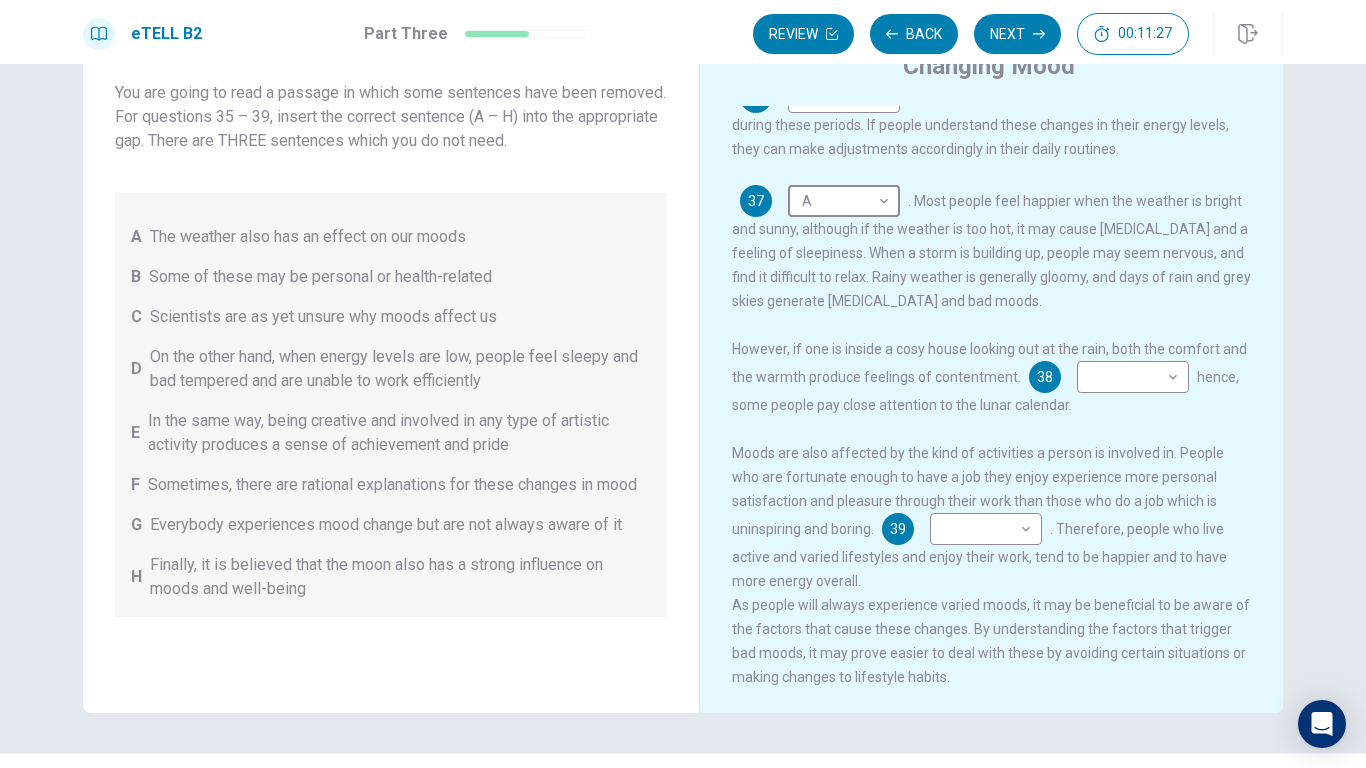 scroll, scrollTop: 372, scrollLeft: 0, axis: vertical 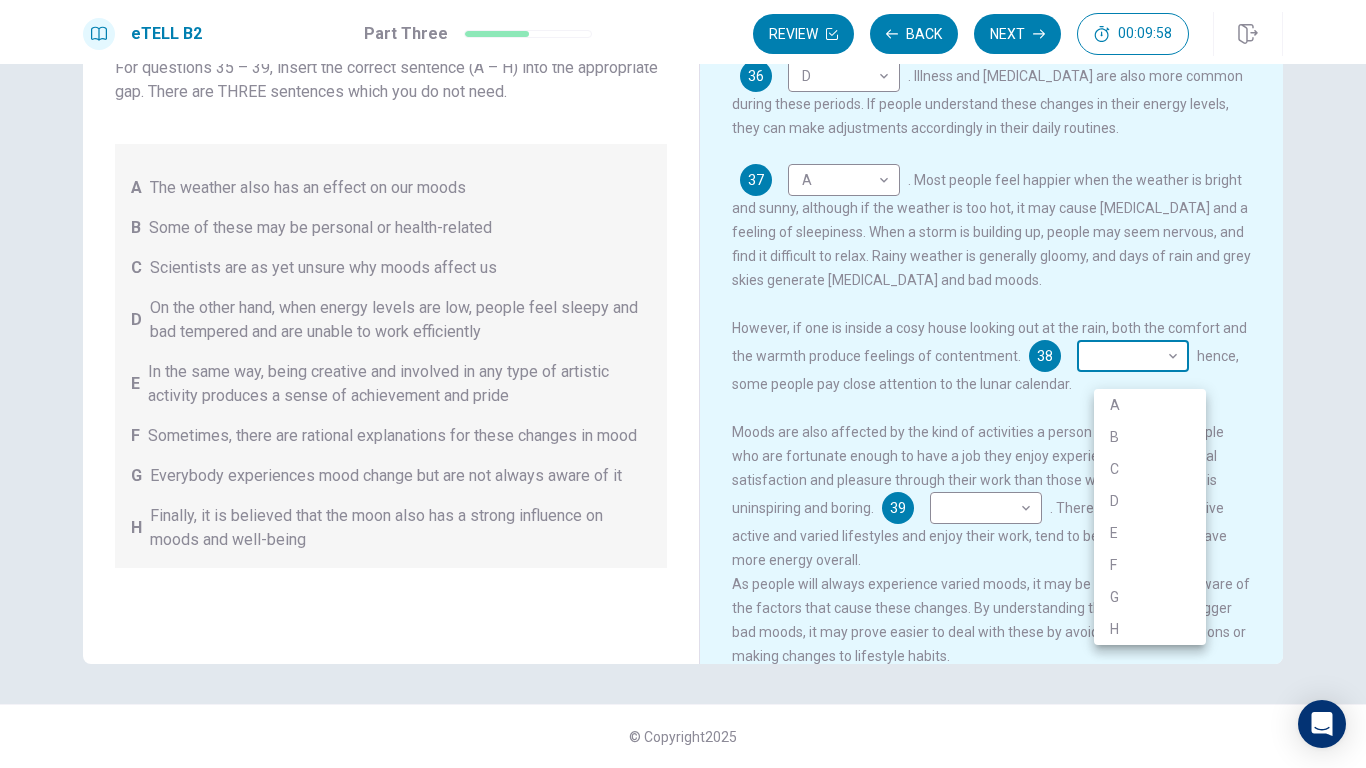 click on "This site uses cookies, as explained in our  Privacy Policy . If you agree to the use of cookies, please click the Accept button and continue to browse our site.   Privacy Policy Accept   eTELL B2 Part Three Review Back Next 00:09:58 Question 15 - 19 of 30 00:09:58 Review Back Next Questions 35 - 39 You are going to read a passage in which some sentences have been  removed. For questions 35 – 39, insert the correct sentence (A – H) into the  appropriate gap. There are THREE sentences which you do not need. A The weather also has an effect on our moods B Some of these may be personal or health-related C Scientists are as yet unsure why moods affect us D On the other hand, when energy levels are low, people feel sleepy and bad tempered and are unable to work efficiently E In the same way, being creative and involved in any type of artistic activity  produces a sense of achievement and pride F Sometimes, there are rational explanations for these changes in mood G H Changing Mood 35 B * ​ 36 D * ​ 37 A *" at bounding box center (683, 384) 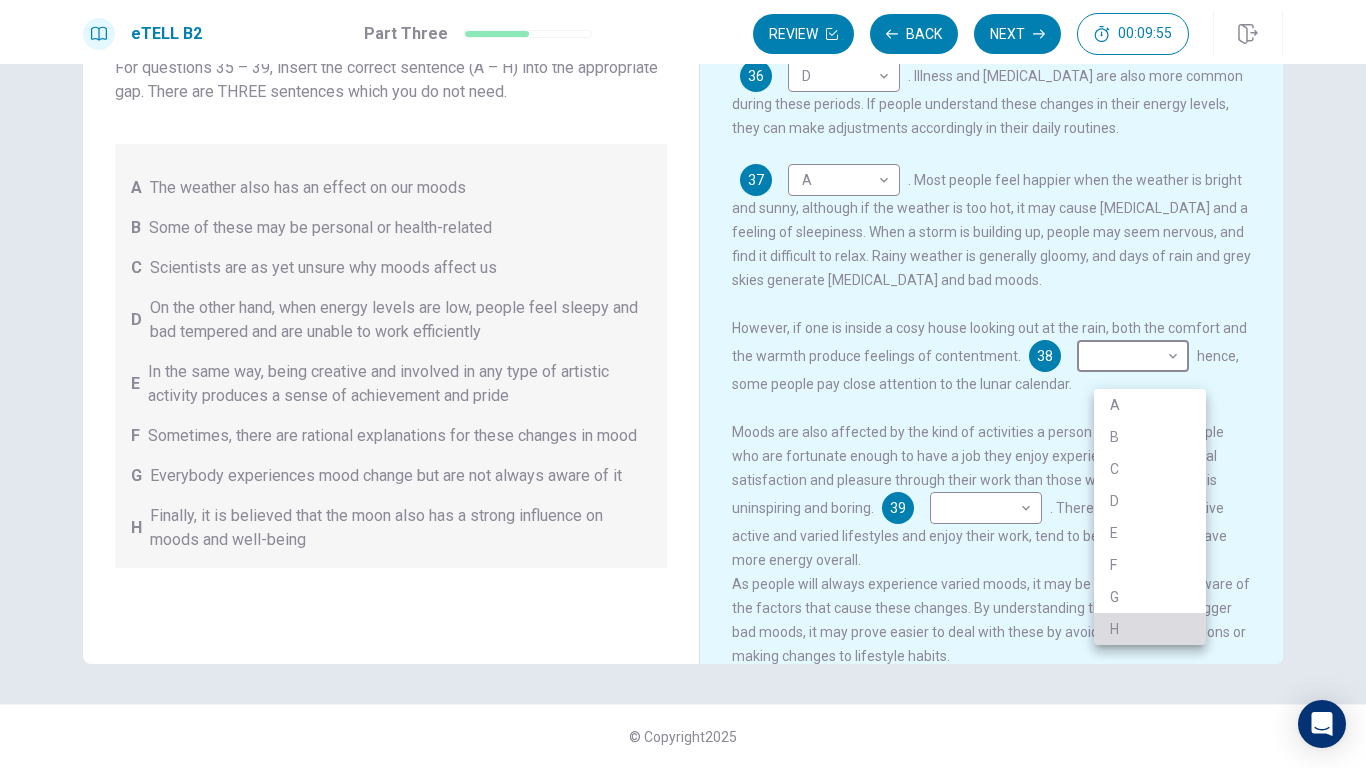 click on "H" at bounding box center [1150, 629] 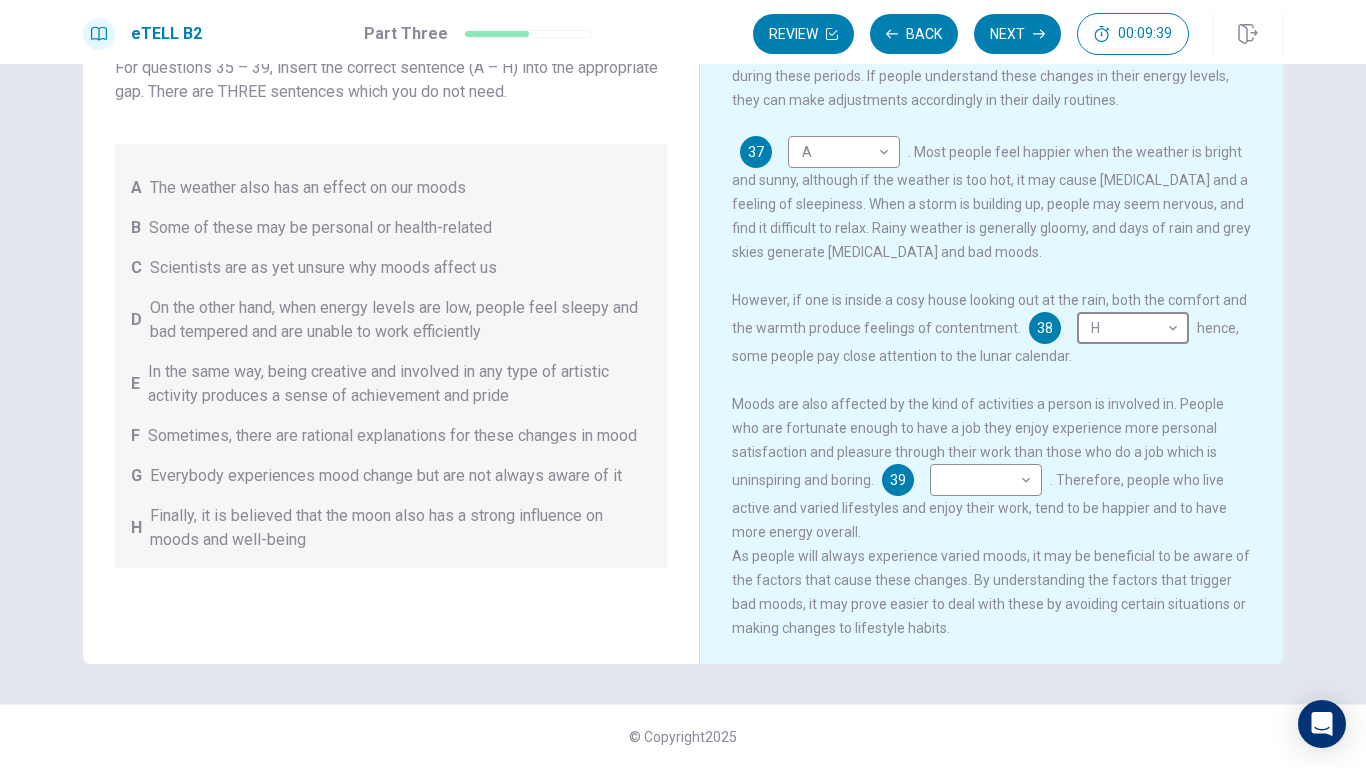 scroll, scrollTop: 372, scrollLeft: 0, axis: vertical 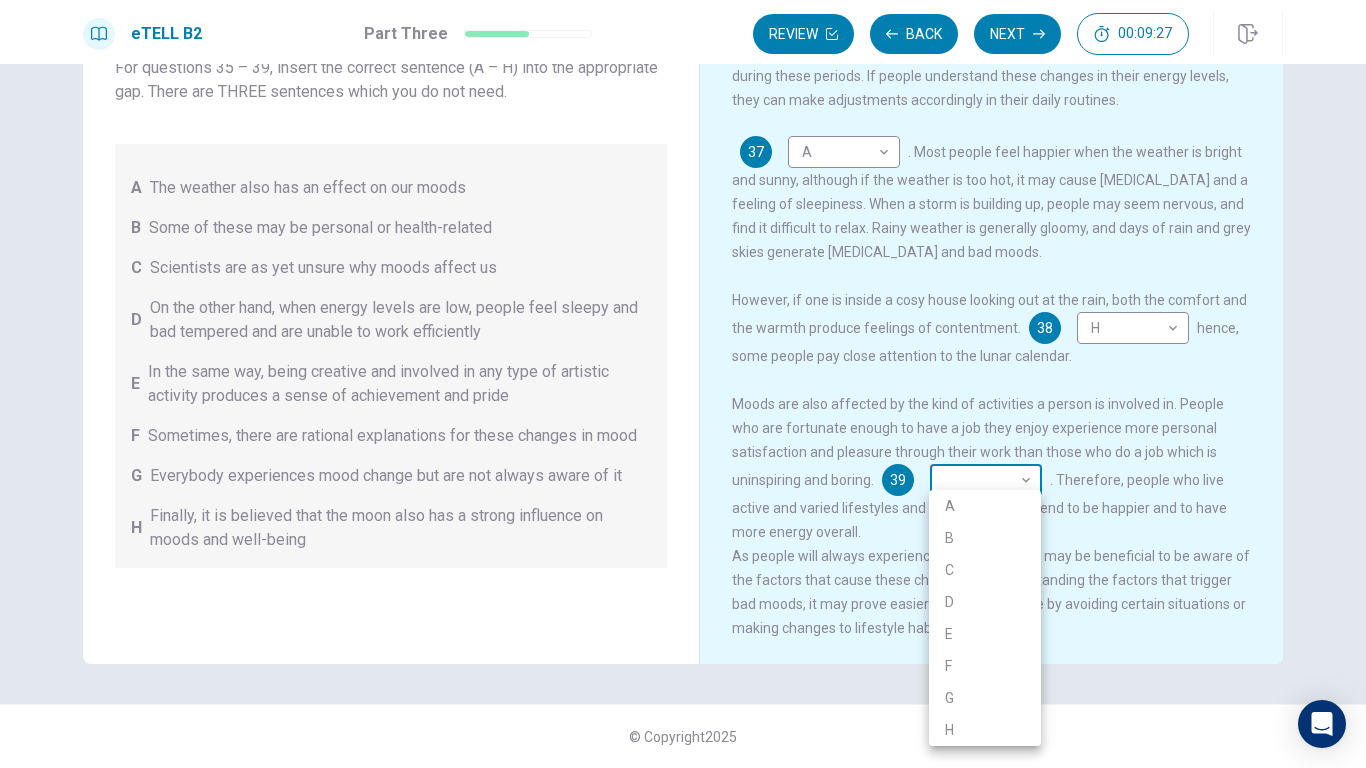 click on "This site uses cookies, as explained in our  Privacy Policy . If you agree to the use of cookies, please click the Accept button and continue to browse our site.   Privacy Policy Accept   eTELL B2 Part Three Review Back Next 00:09:27 Question 15 - 19 of 30 00:09:27 Review Back Next Questions 35 - 39 You are going to read a passage in which some sentences have been  removed. For questions 35 – 39, insert the correct sentence (A – H) into the  appropriate gap. There are THREE sentences which you do not need. A The weather also has an effect on our moods B Some of these may be personal or health-related C Scientists are as yet unsure why moods affect us D On the other hand, when energy levels are low, people feel sleepy and bad tempered and are unable to work efficiently E In the same way, being creative and involved in any type of artistic activity  produces a sense of achievement and pride F Sometimes, there are rational explanations for these changes in mood G H Changing Mood 35 B * ​ 36 D * ​ 37 A *" at bounding box center [683, 384] 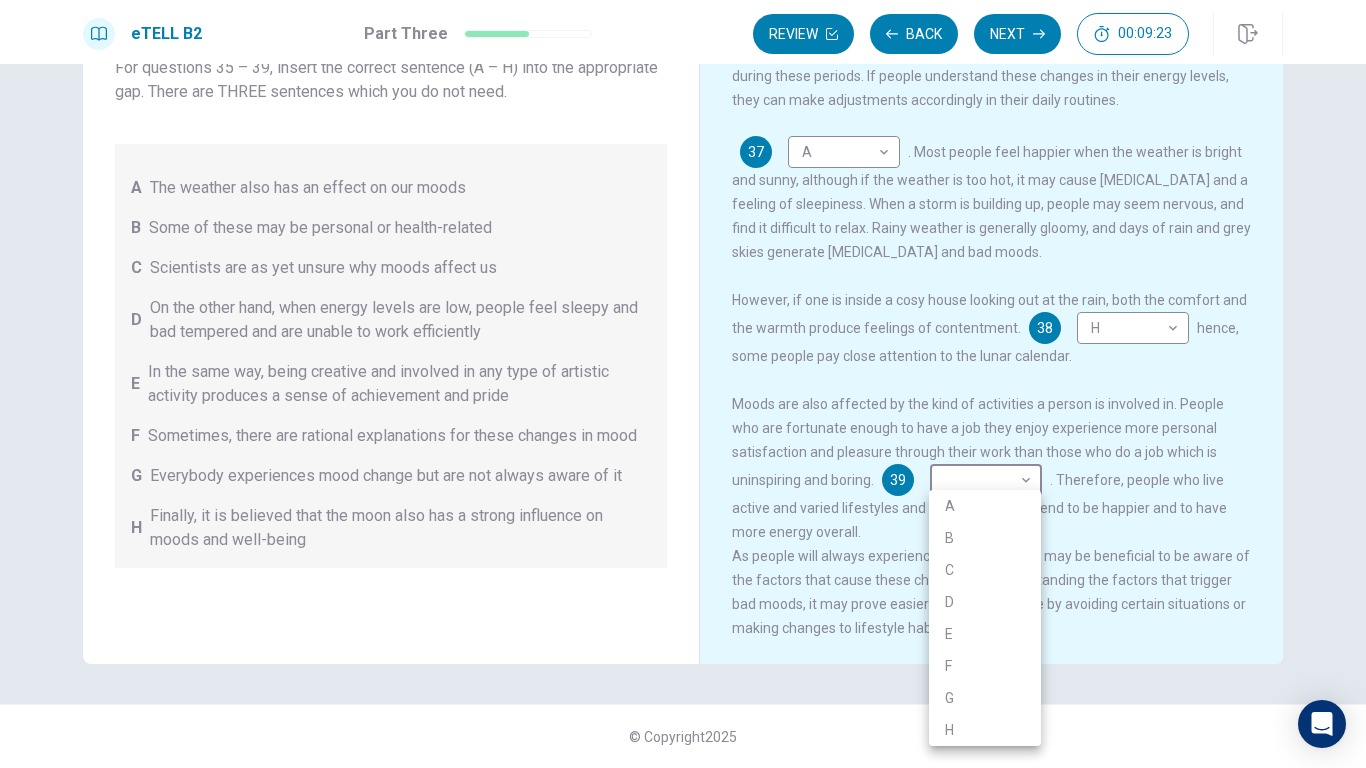 click on "E" at bounding box center [985, 634] 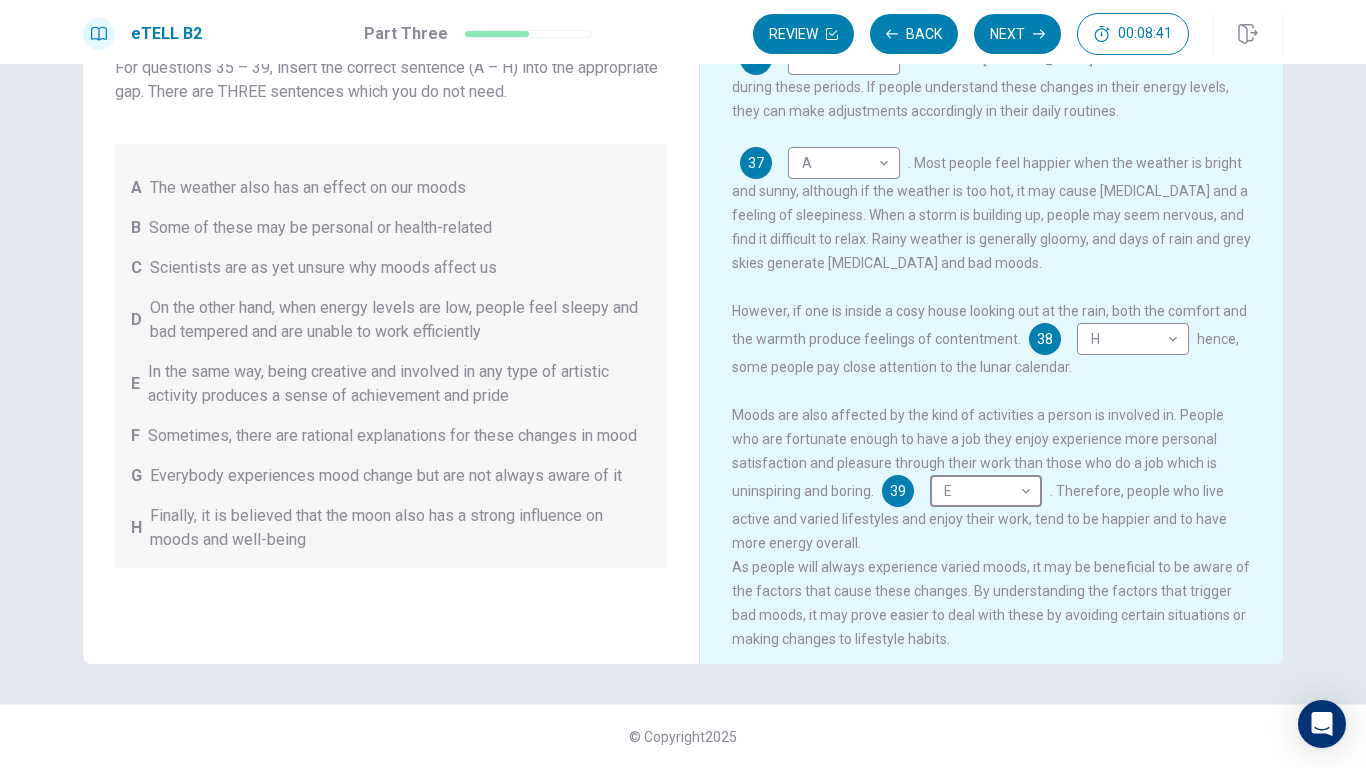 scroll, scrollTop: 372, scrollLeft: 0, axis: vertical 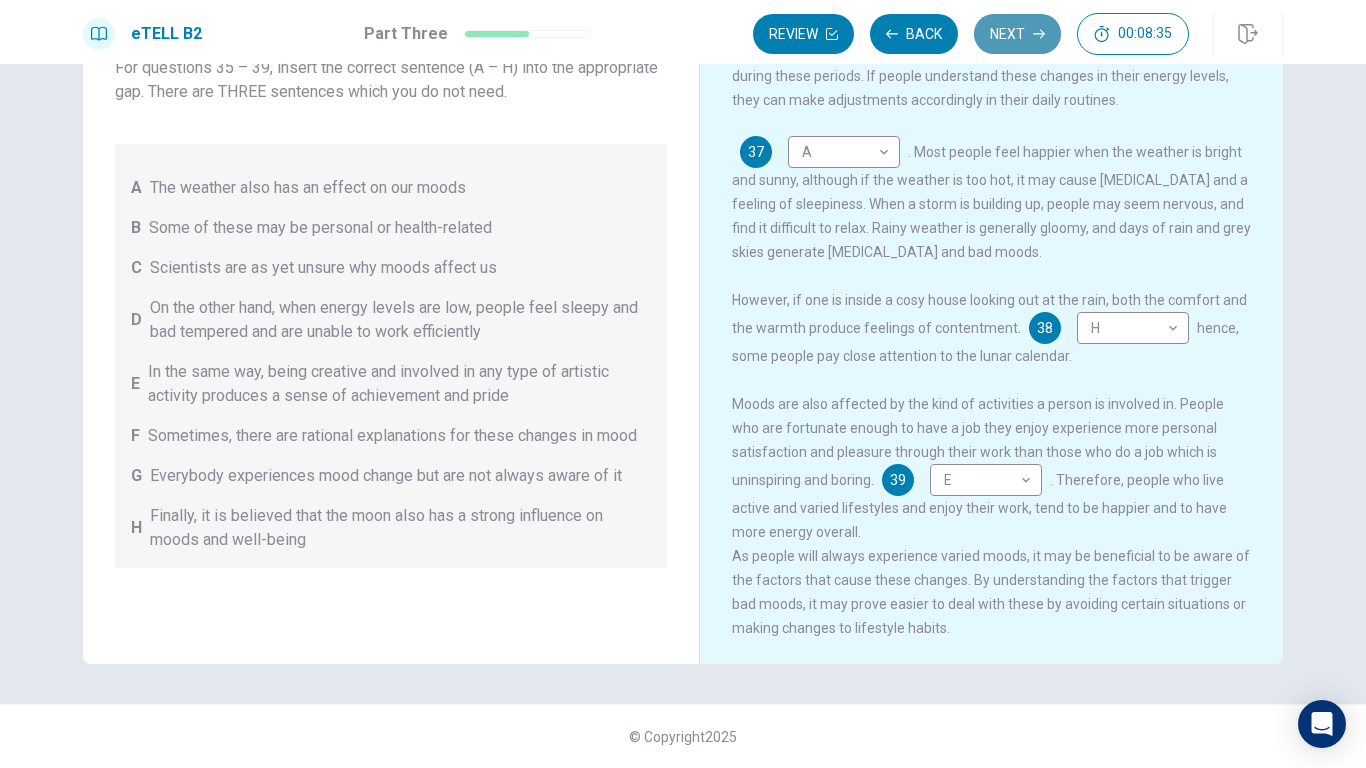 click on "Next" at bounding box center [1017, 34] 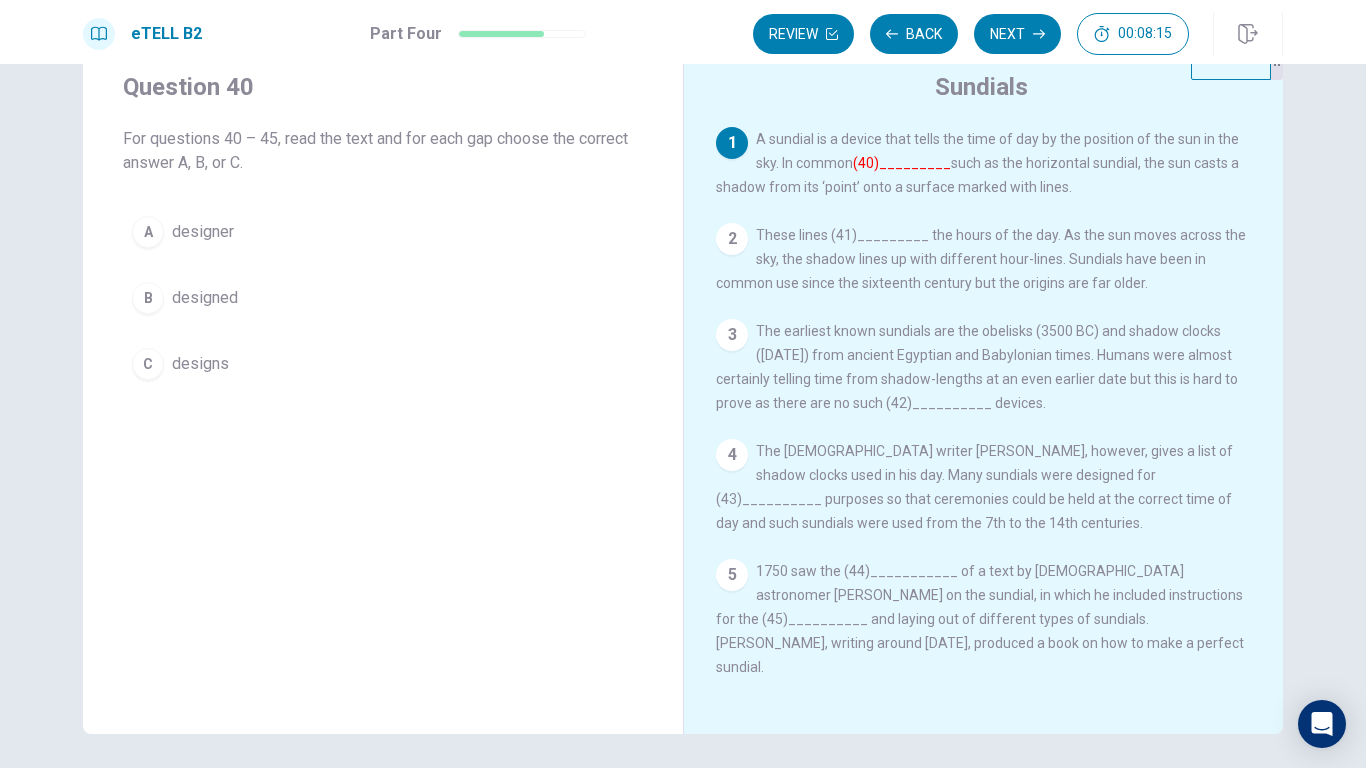 scroll, scrollTop: 100, scrollLeft: 0, axis: vertical 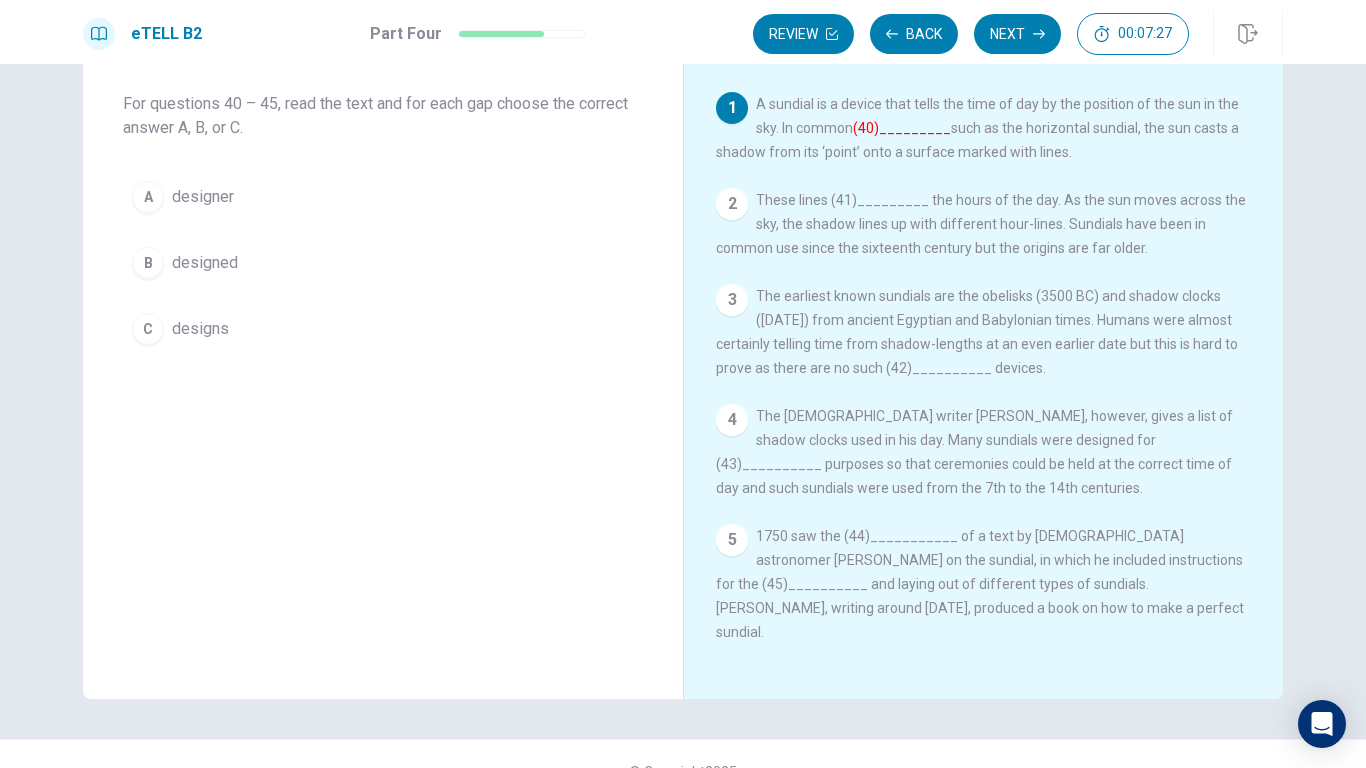 click on "B" at bounding box center (148, 263) 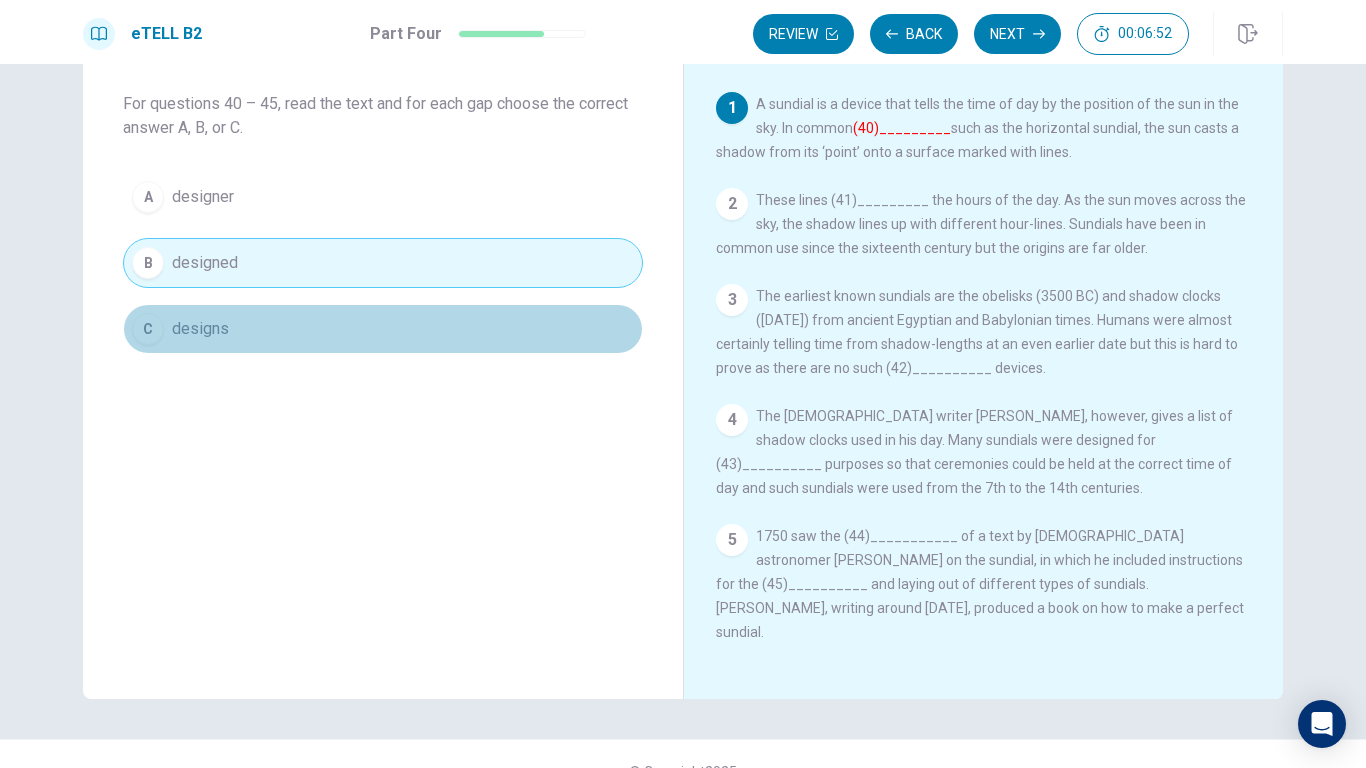 click on "C" at bounding box center (148, 329) 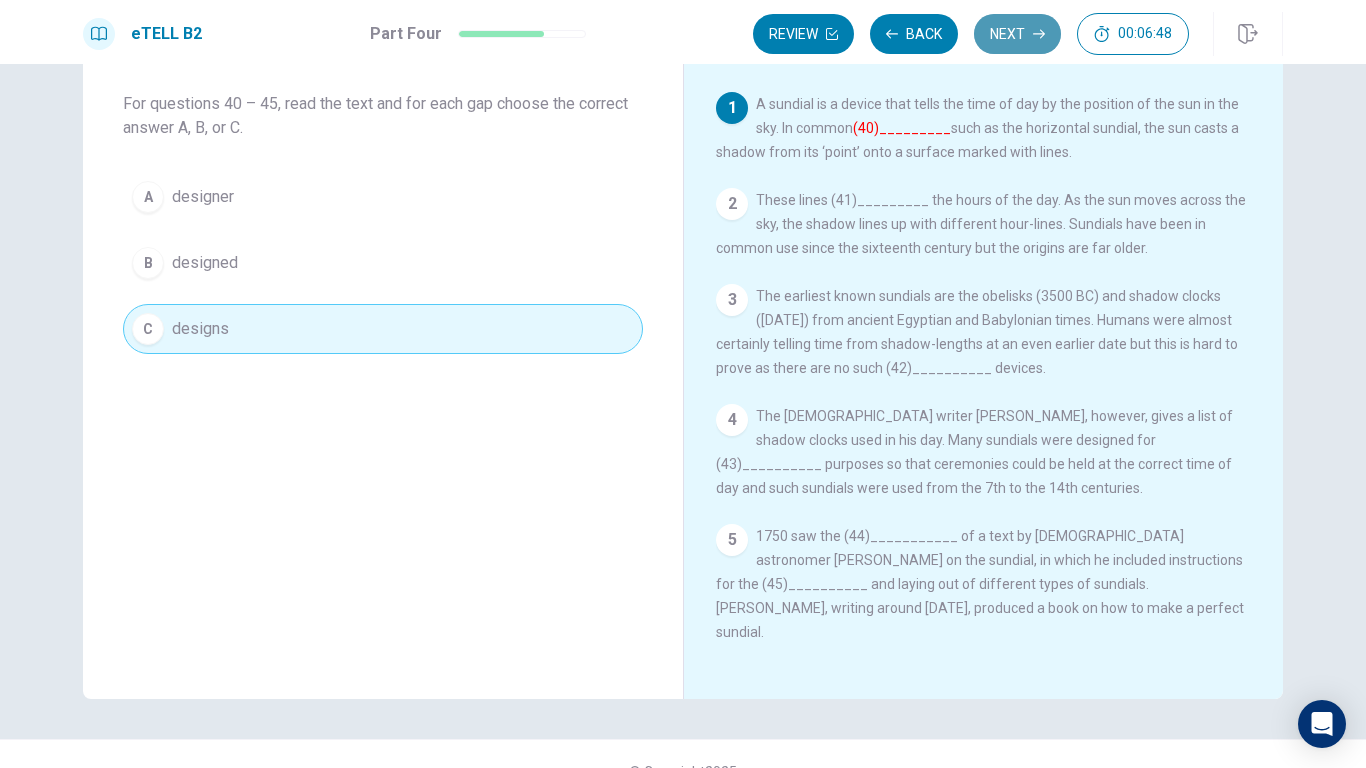 click on "Next" at bounding box center [1017, 34] 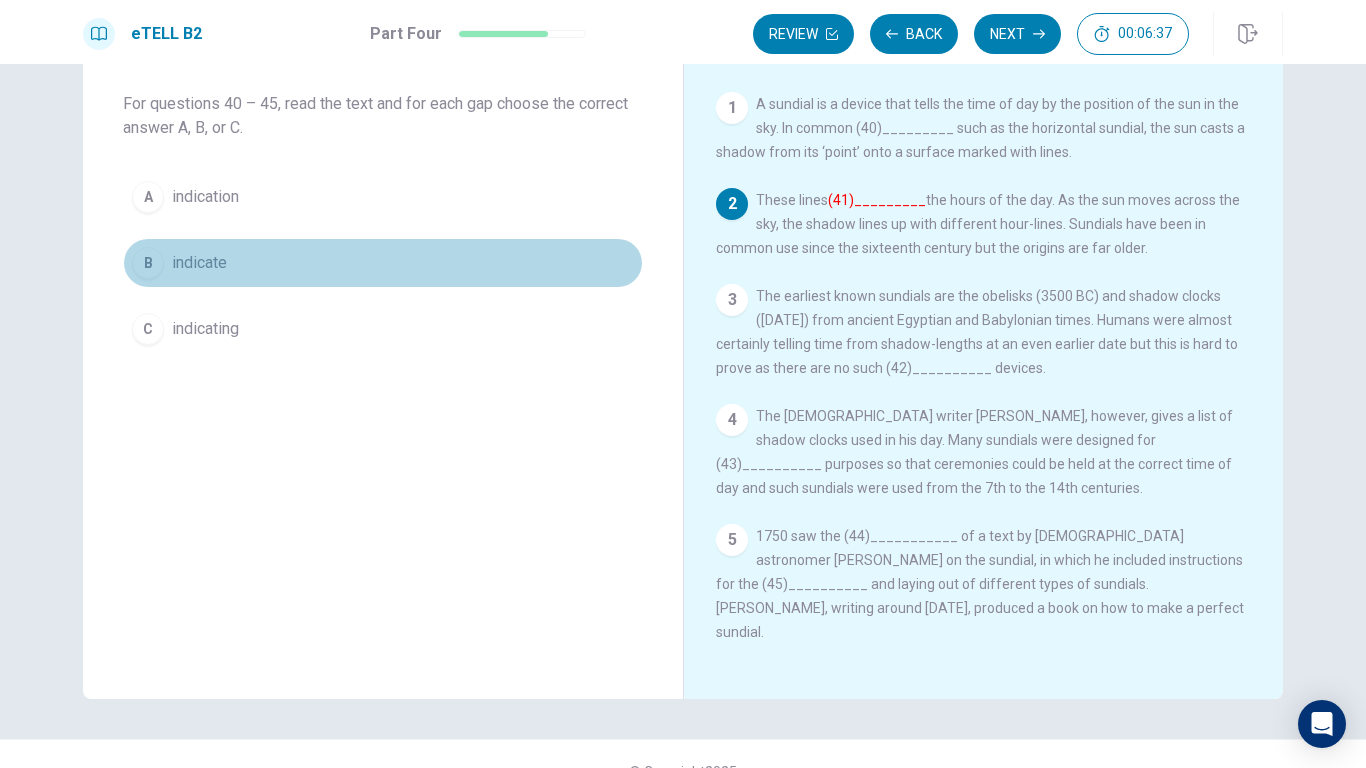 click on "indicate" at bounding box center [199, 263] 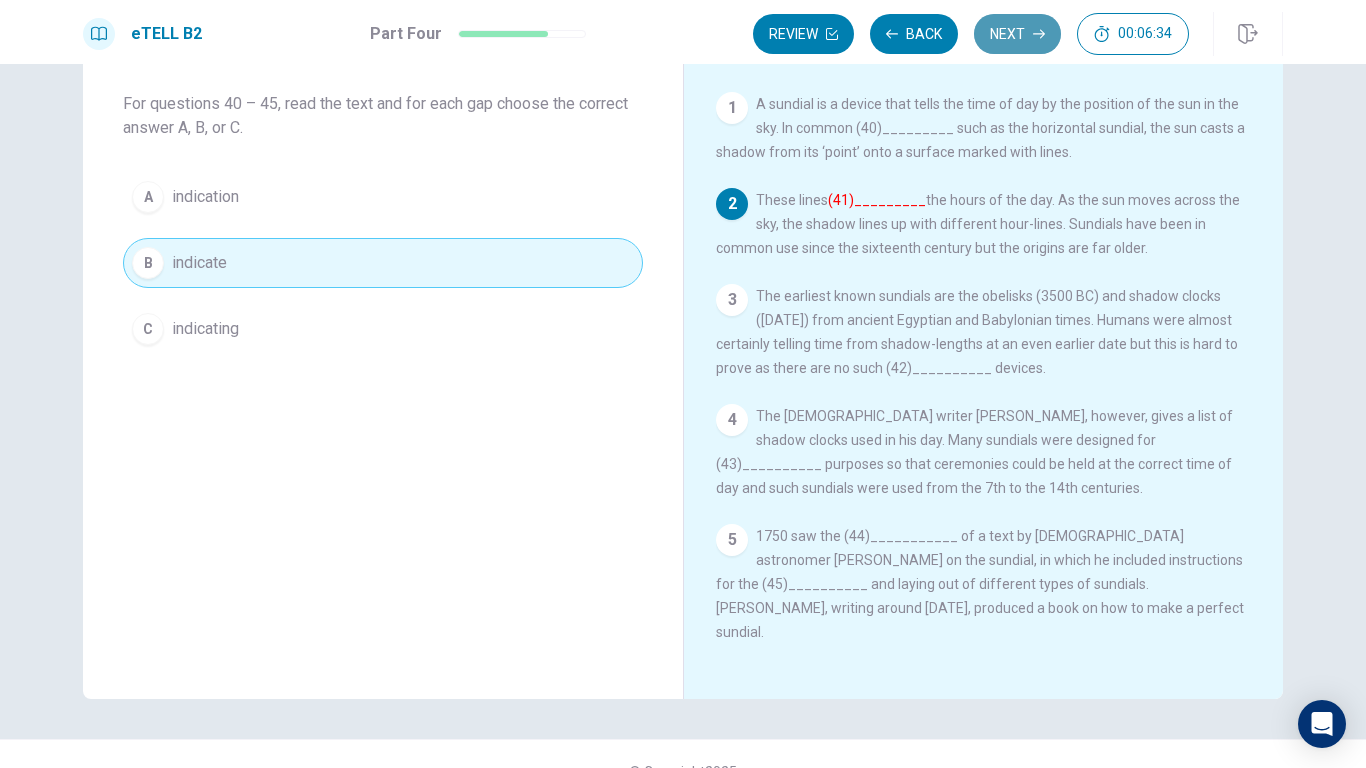 click on "Next" at bounding box center (1017, 34) 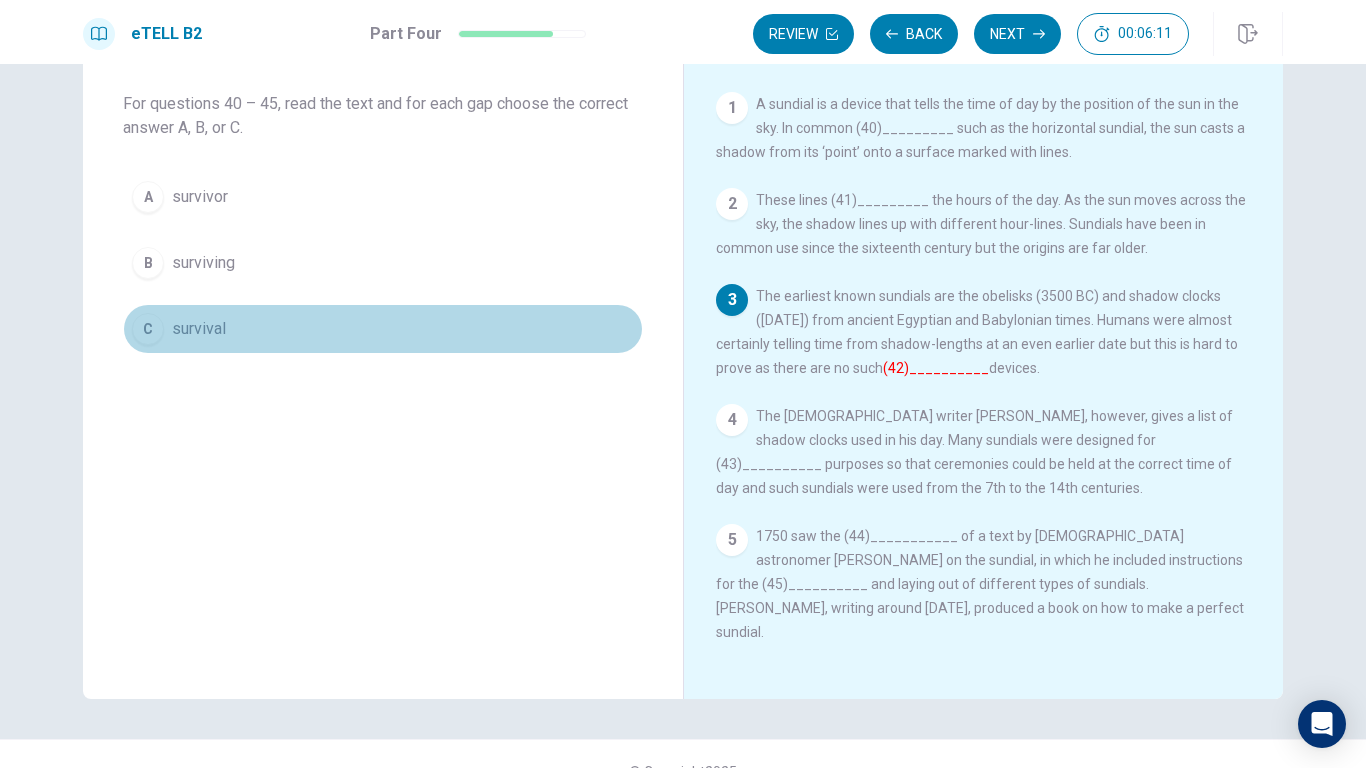 click on "survival" at bounding box center (199, 329) 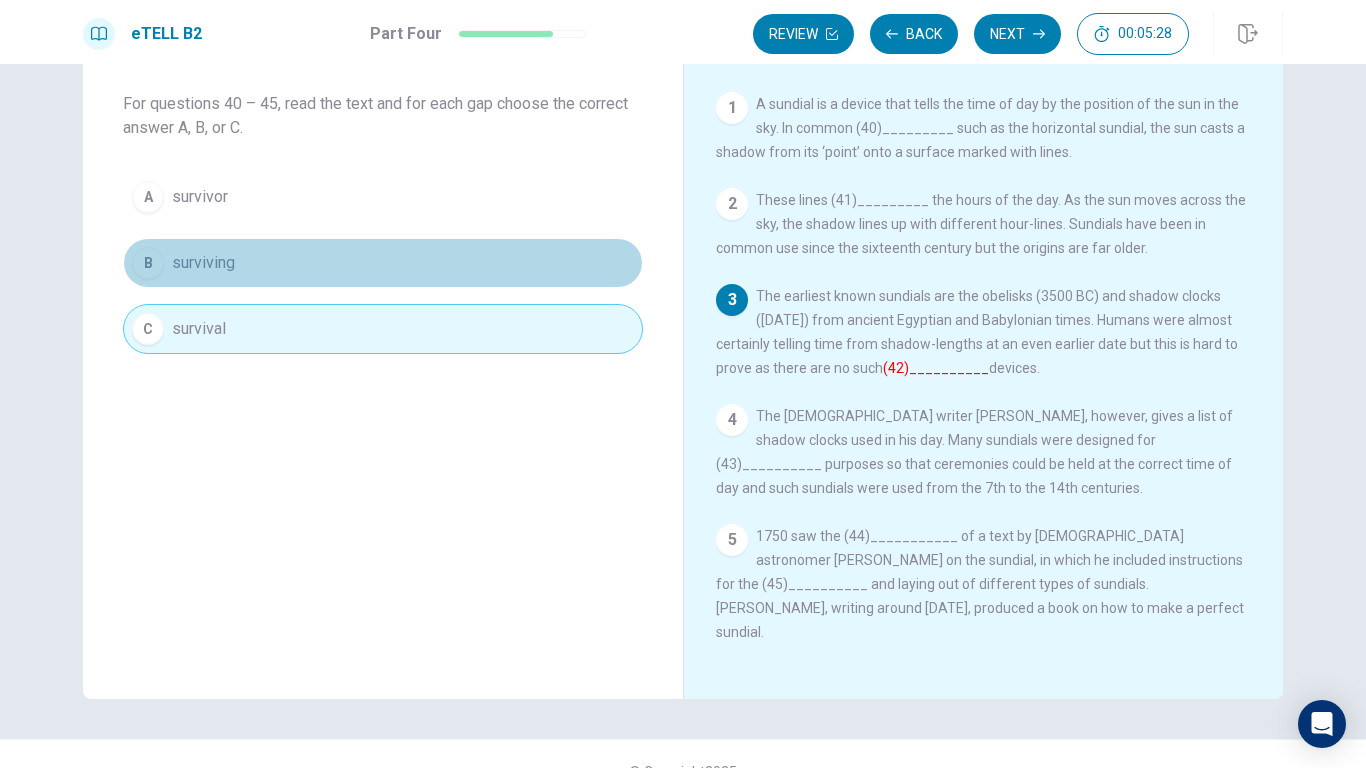 click on "surviving" at bounding box center (203, 263) 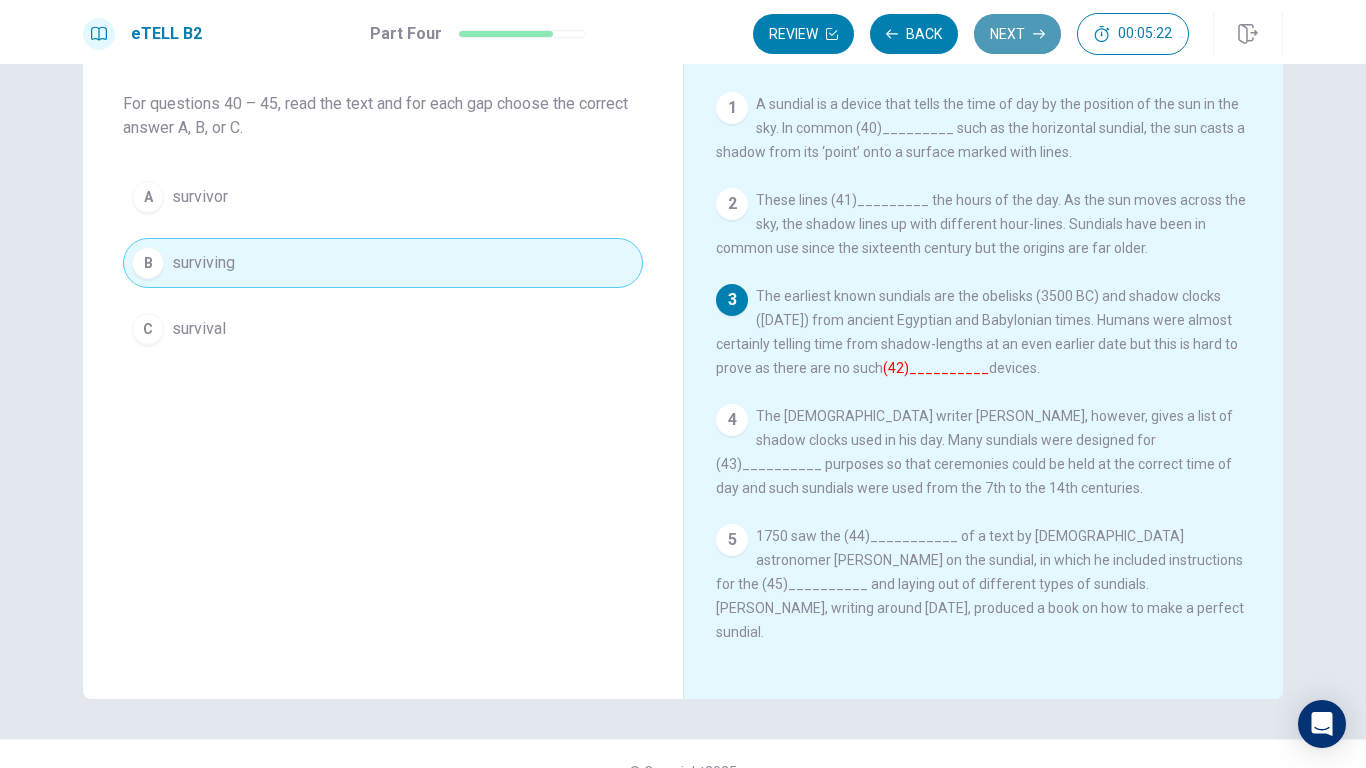 click on "Next" at bounding box center [1017, 34] 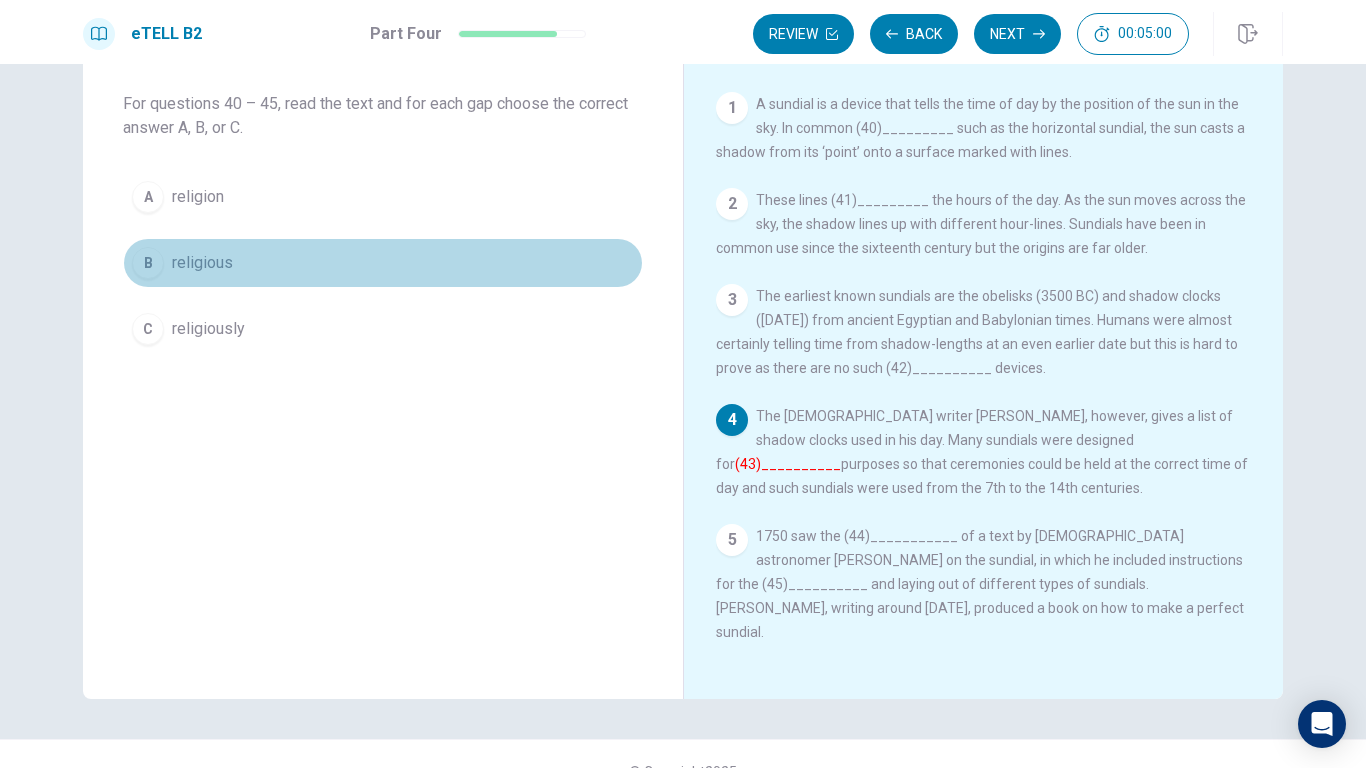 click on "B" at bounding box center (148, 263) 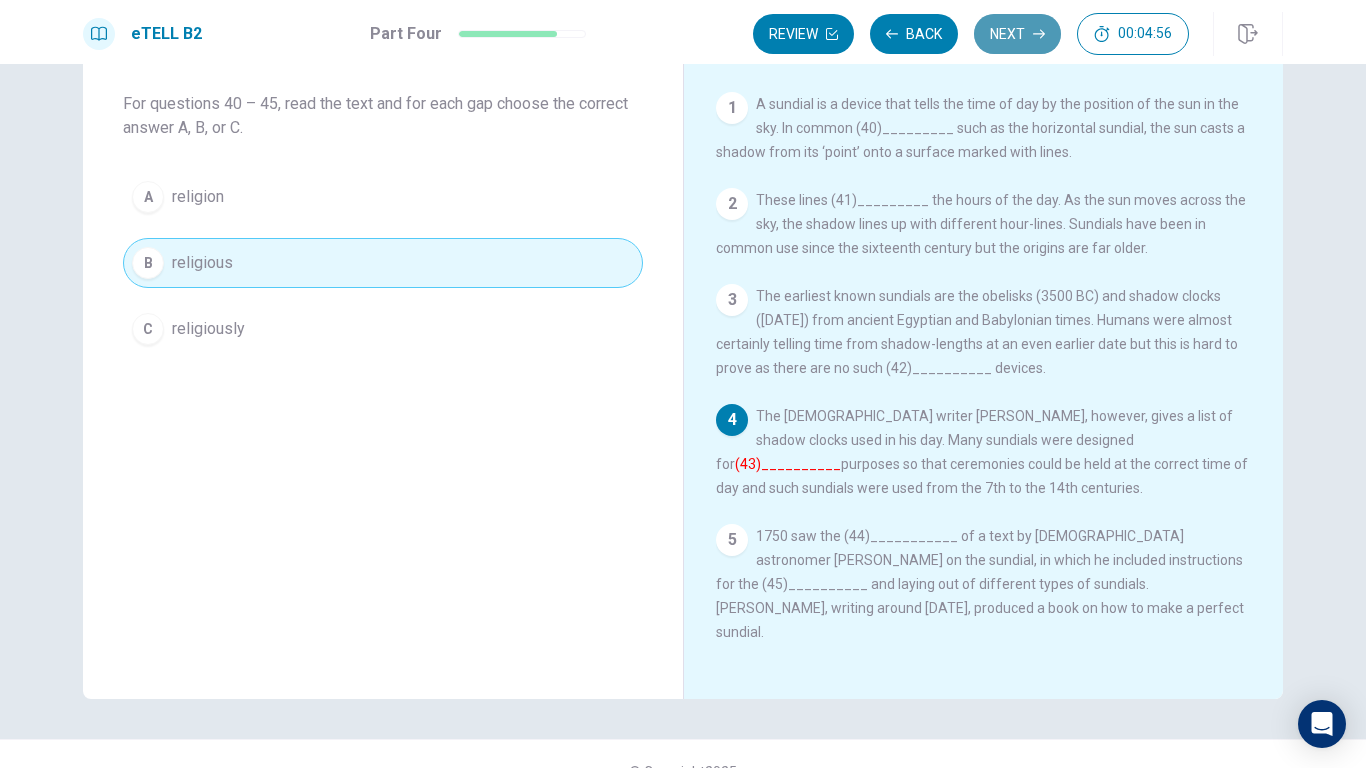 click on "Next" at bounding box center (1017, 34) 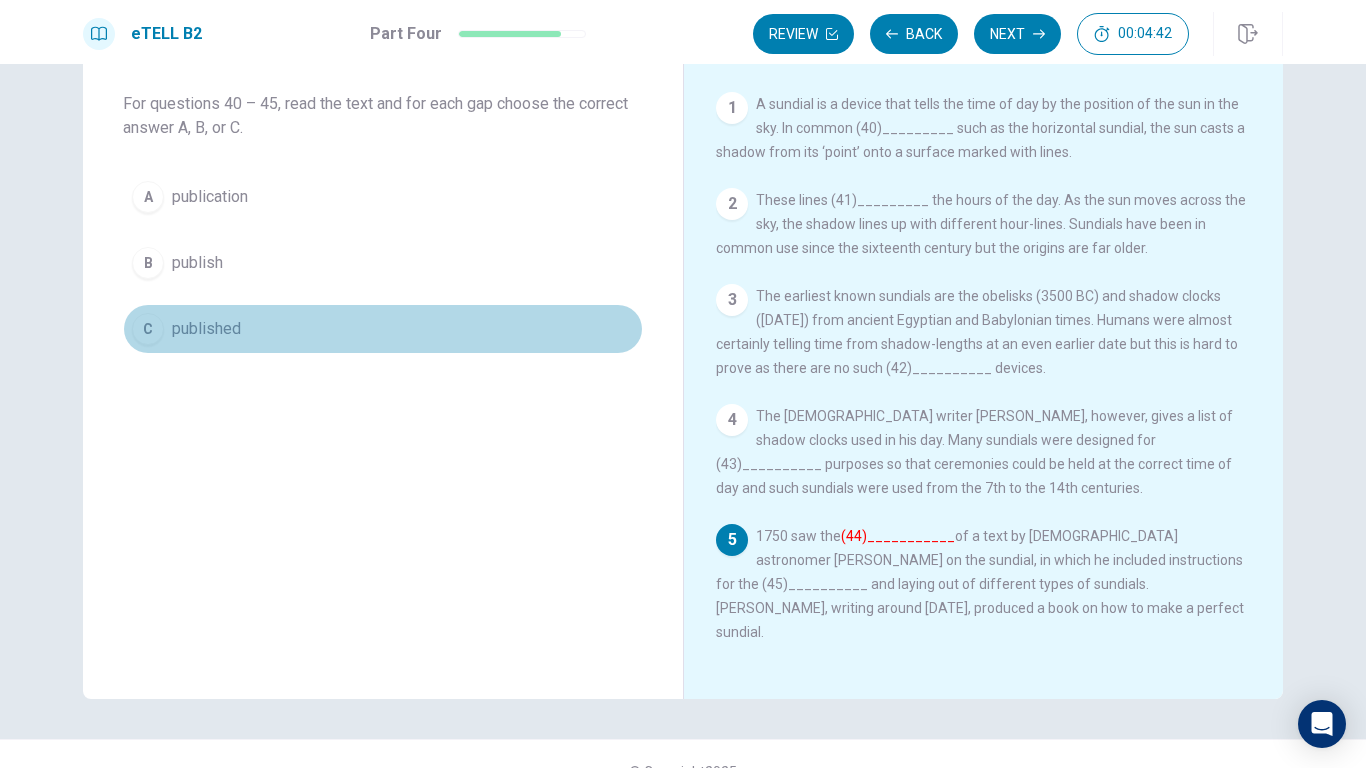 click on "published" at bounding box center (206, 329) 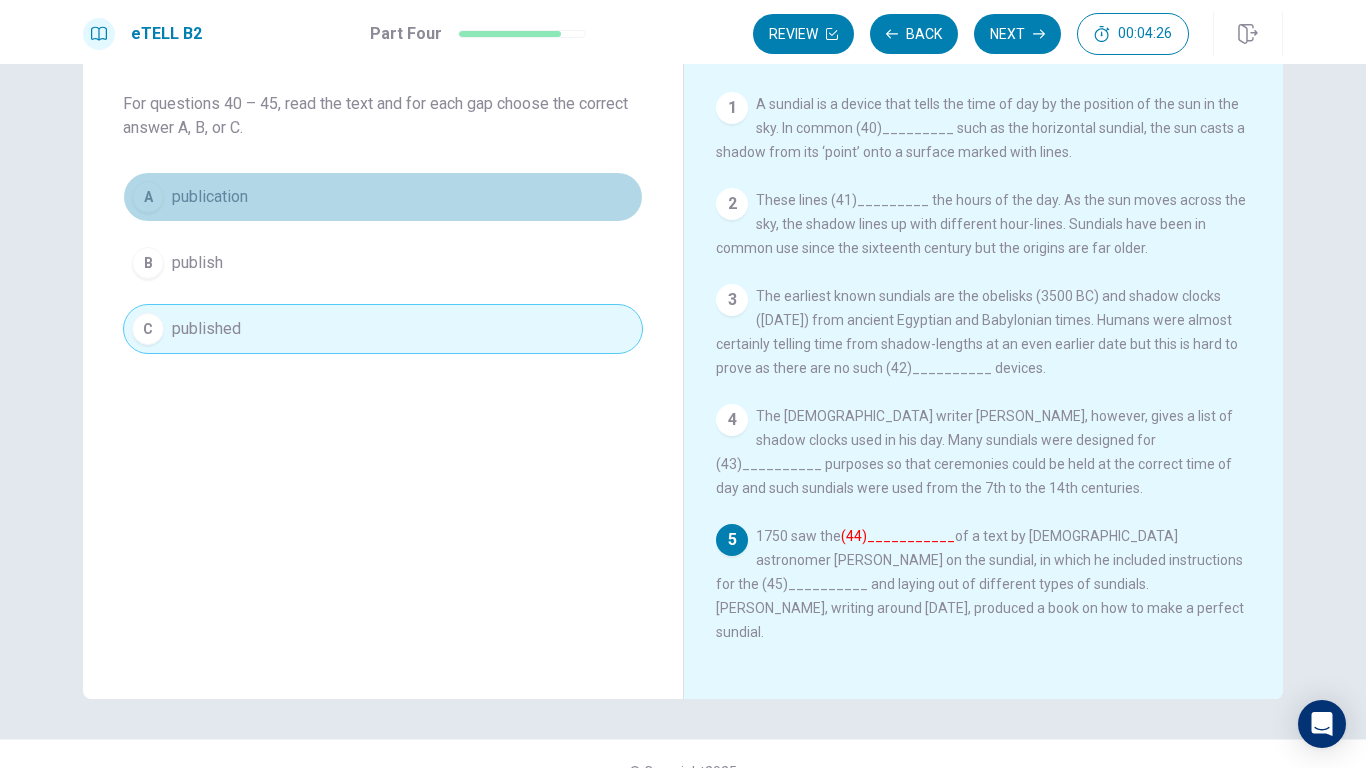 click on "publication" at bounding box center [210, 197] 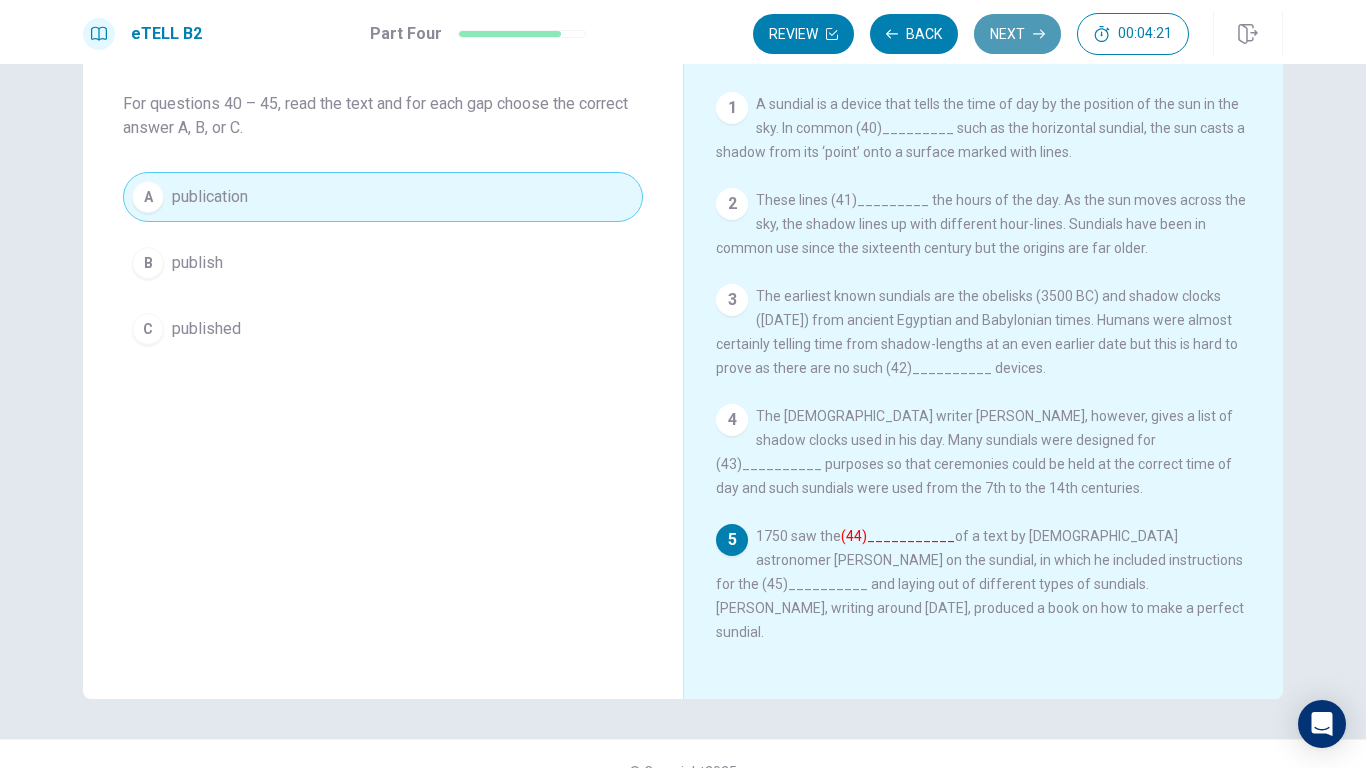 click on "Next" at bounding box center [1017, 34] 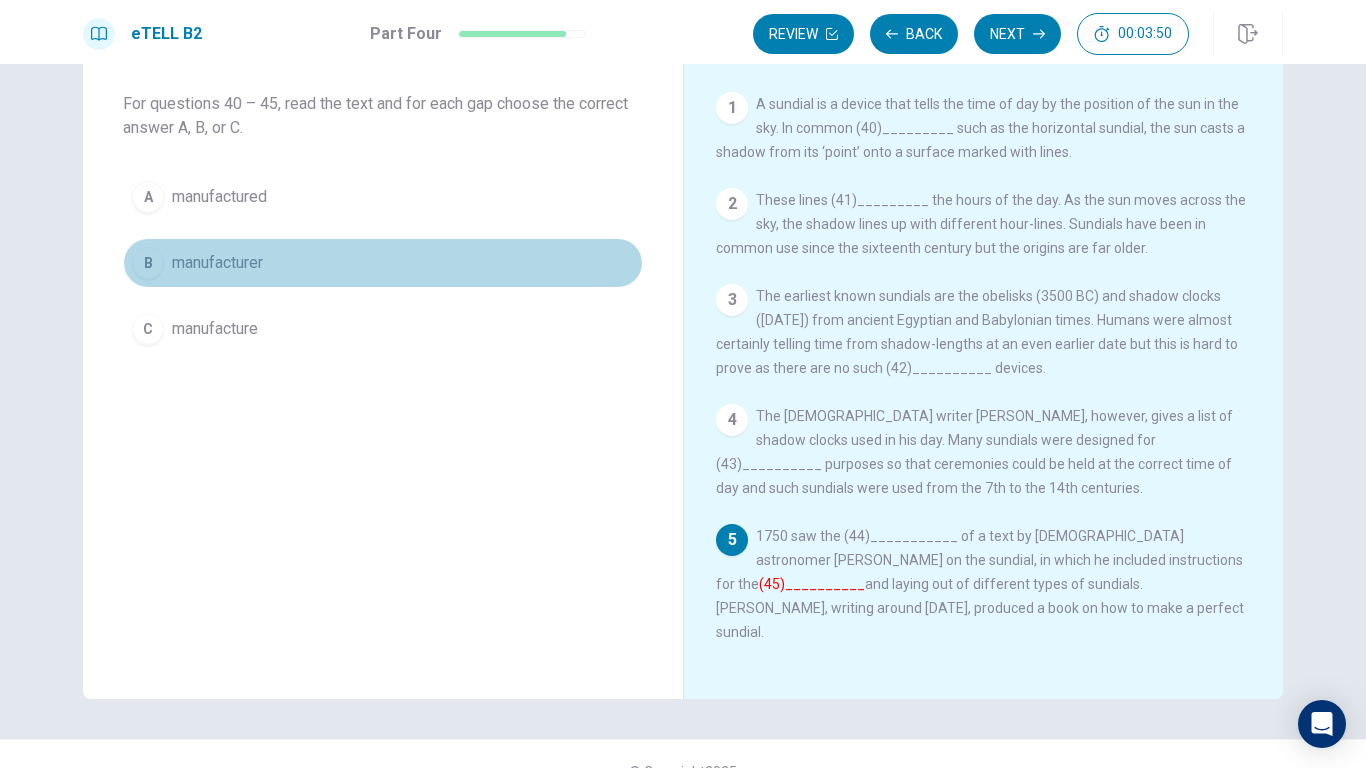 click on "B" at bounding box center [148, 263] 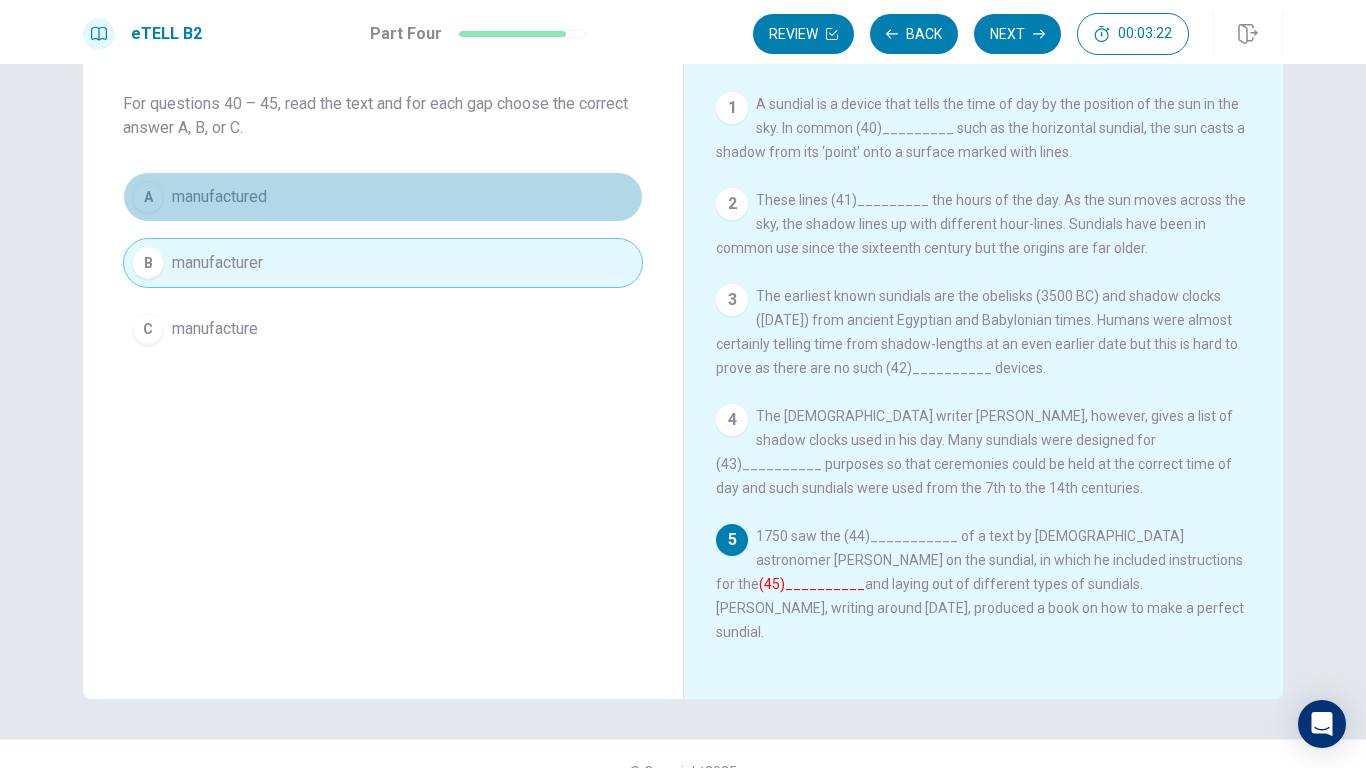 click on "A manufactured" at bounding box center (383, 197) 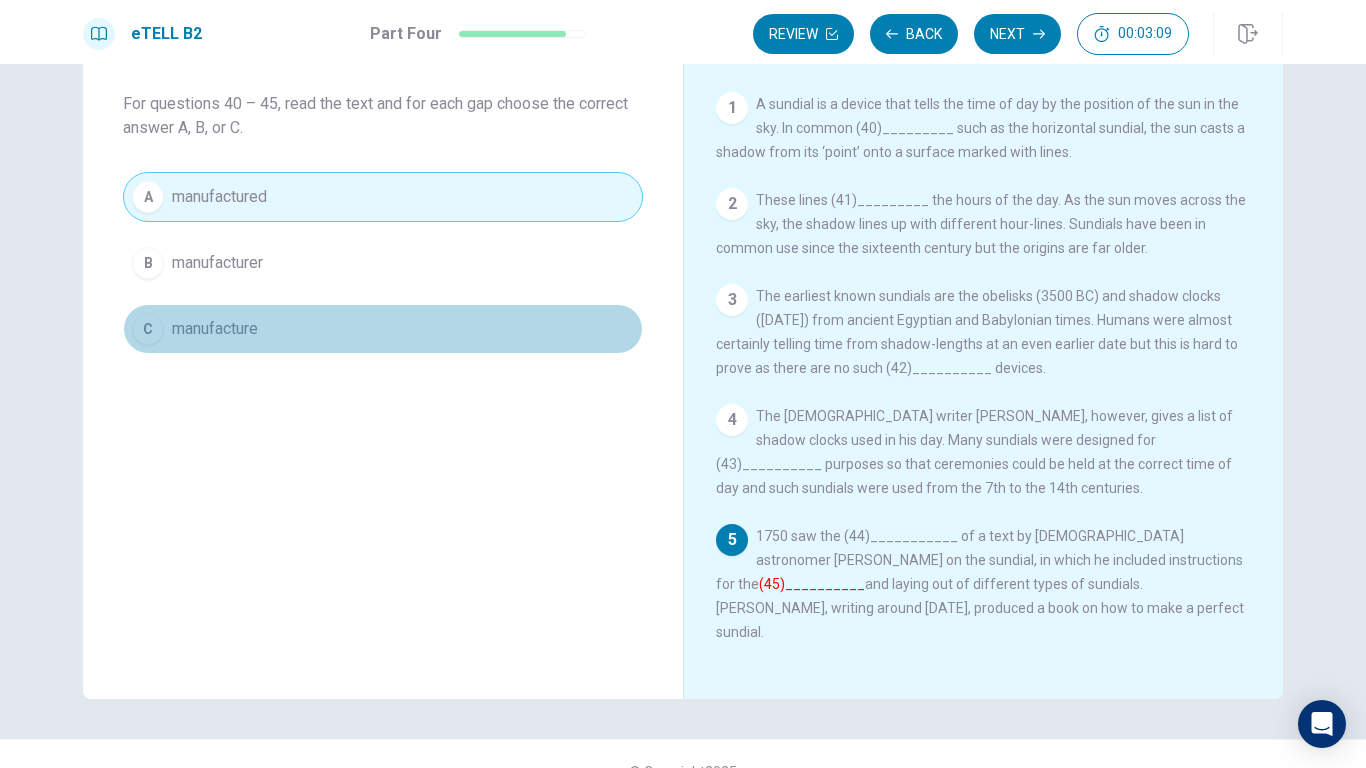 click on "manufacture" at bounding box center (215, 329) 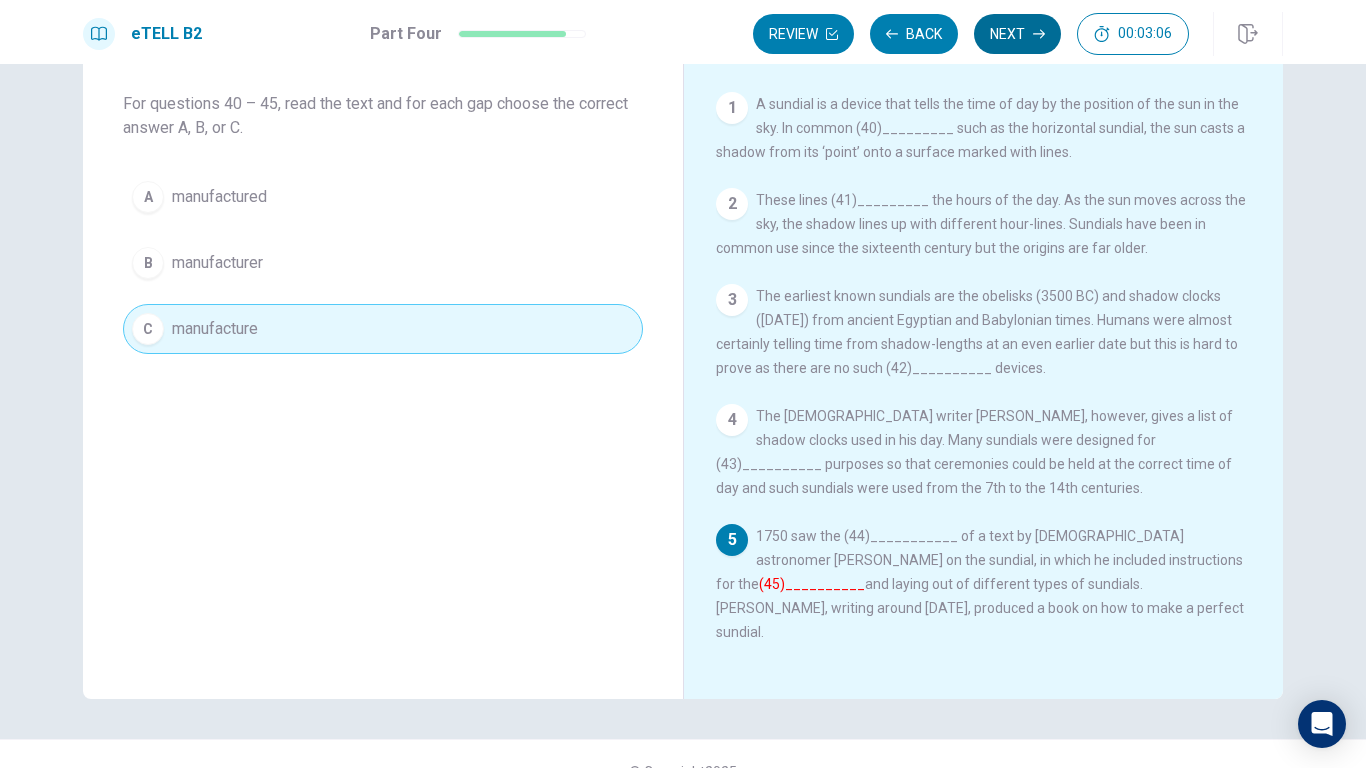 click on "Next" at bounding box center [1017, 34] 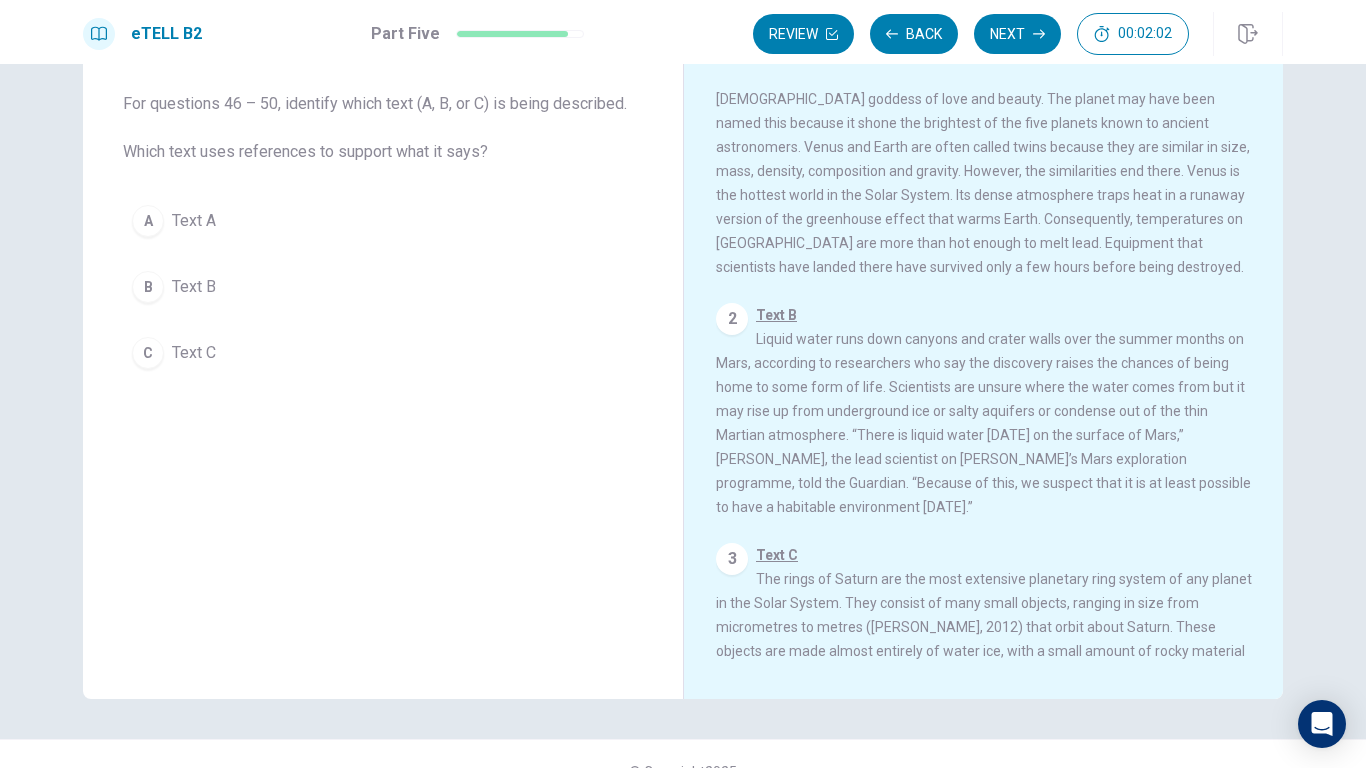 scroll, scrollTop: 222, scrollLeft: 0, axis: vertical 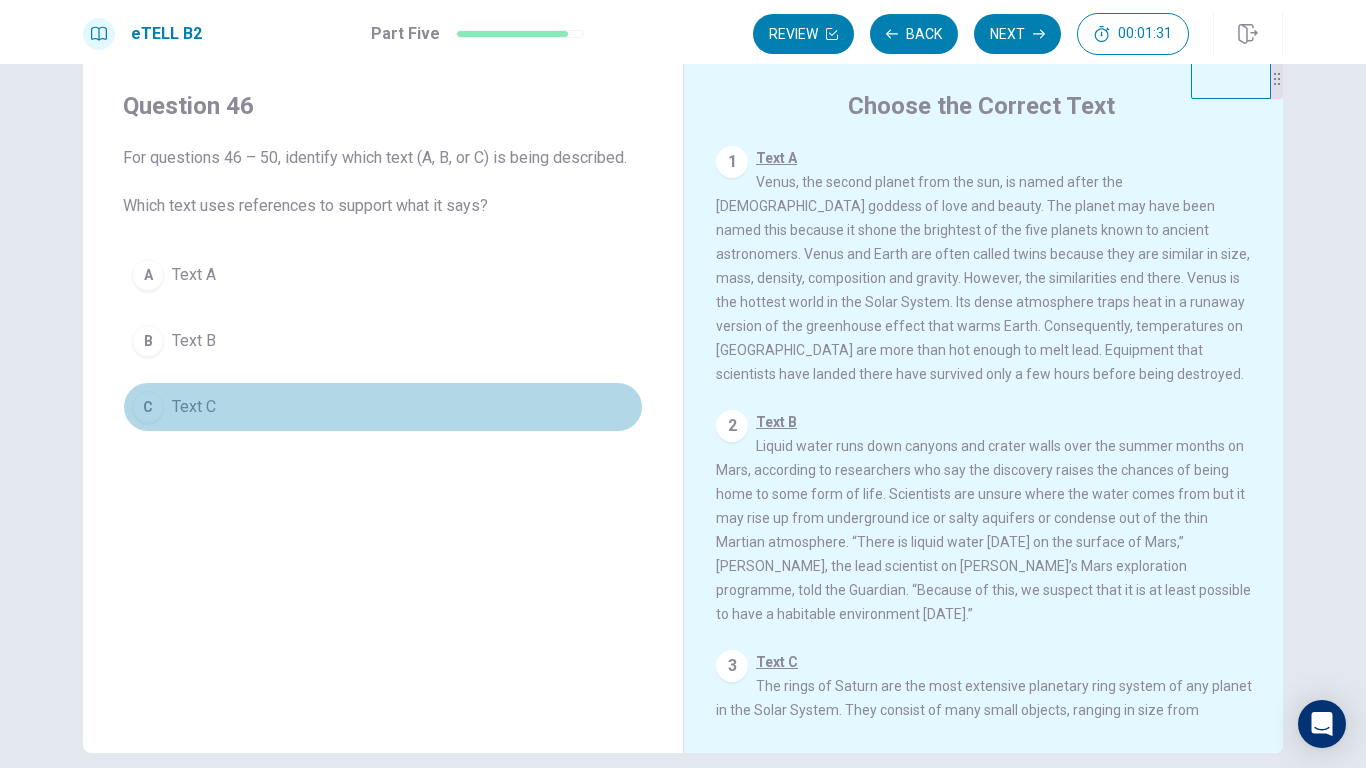 click on "C" at bounding box center (148, 407) 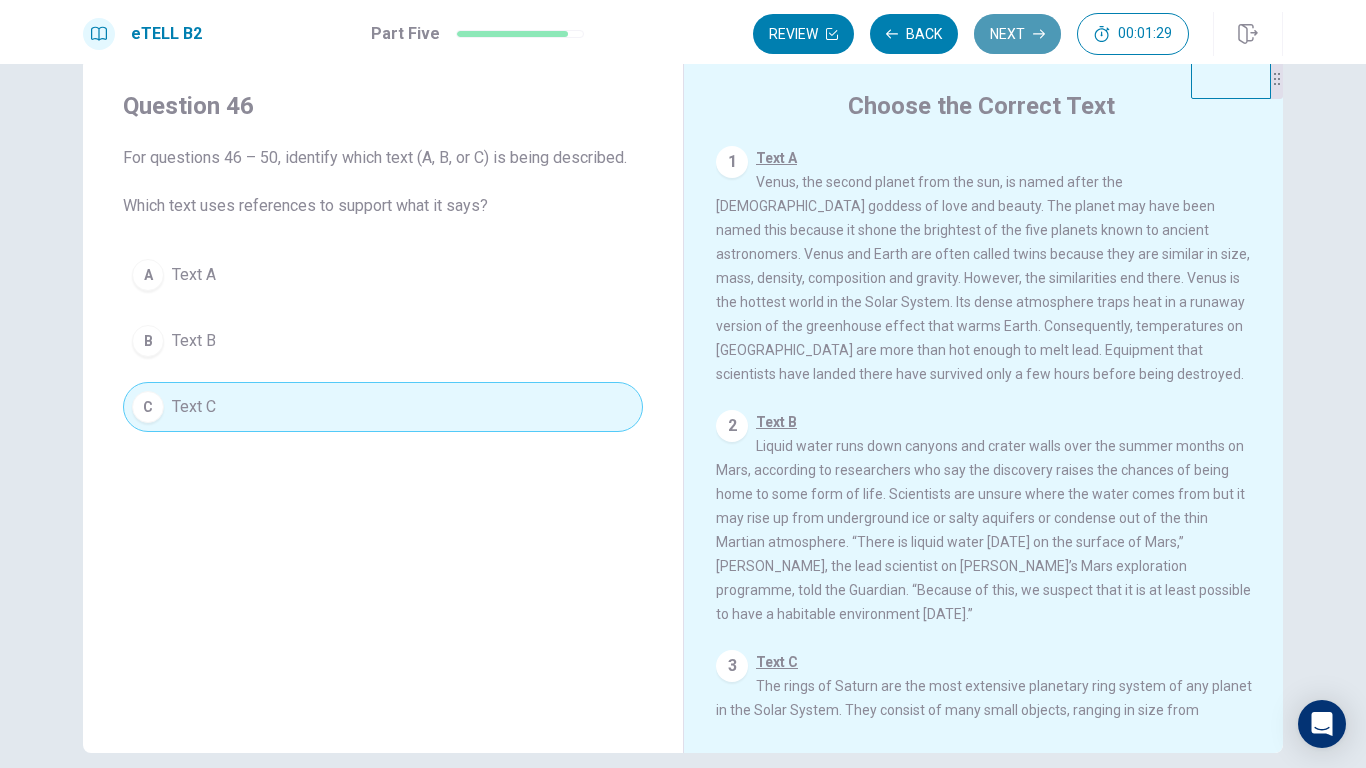 click on "Next" at bounding box center (1017, 34) 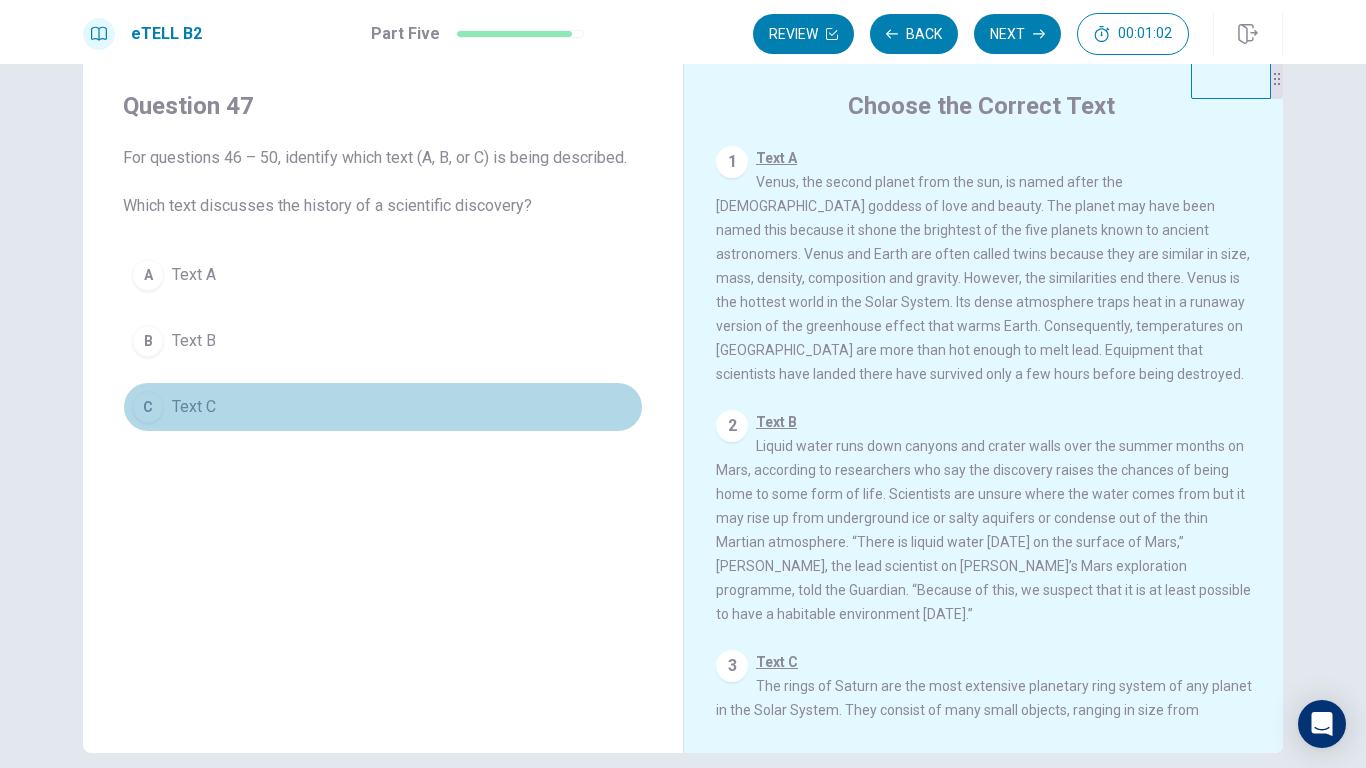 click on "C" at bounding box center [148, 407] 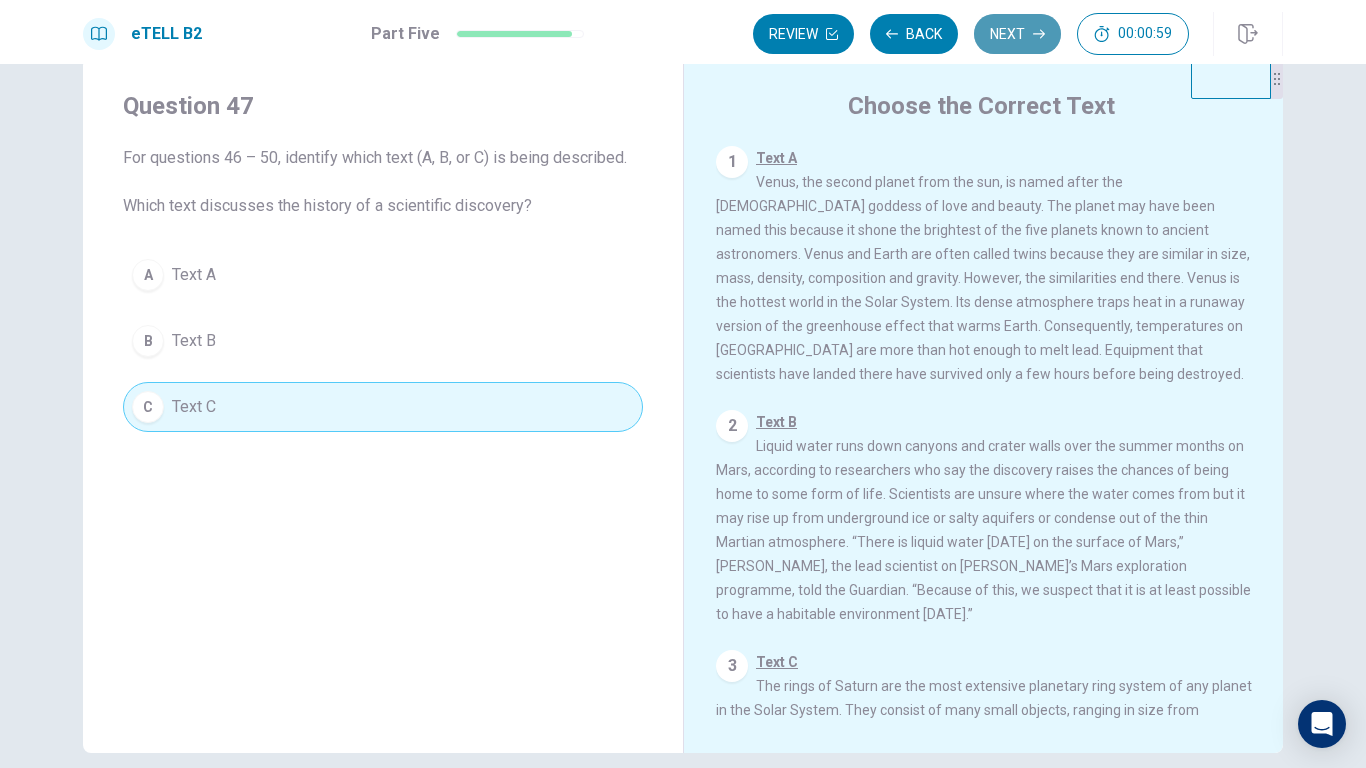 click on "Next" at bounding box center [1017, 34] 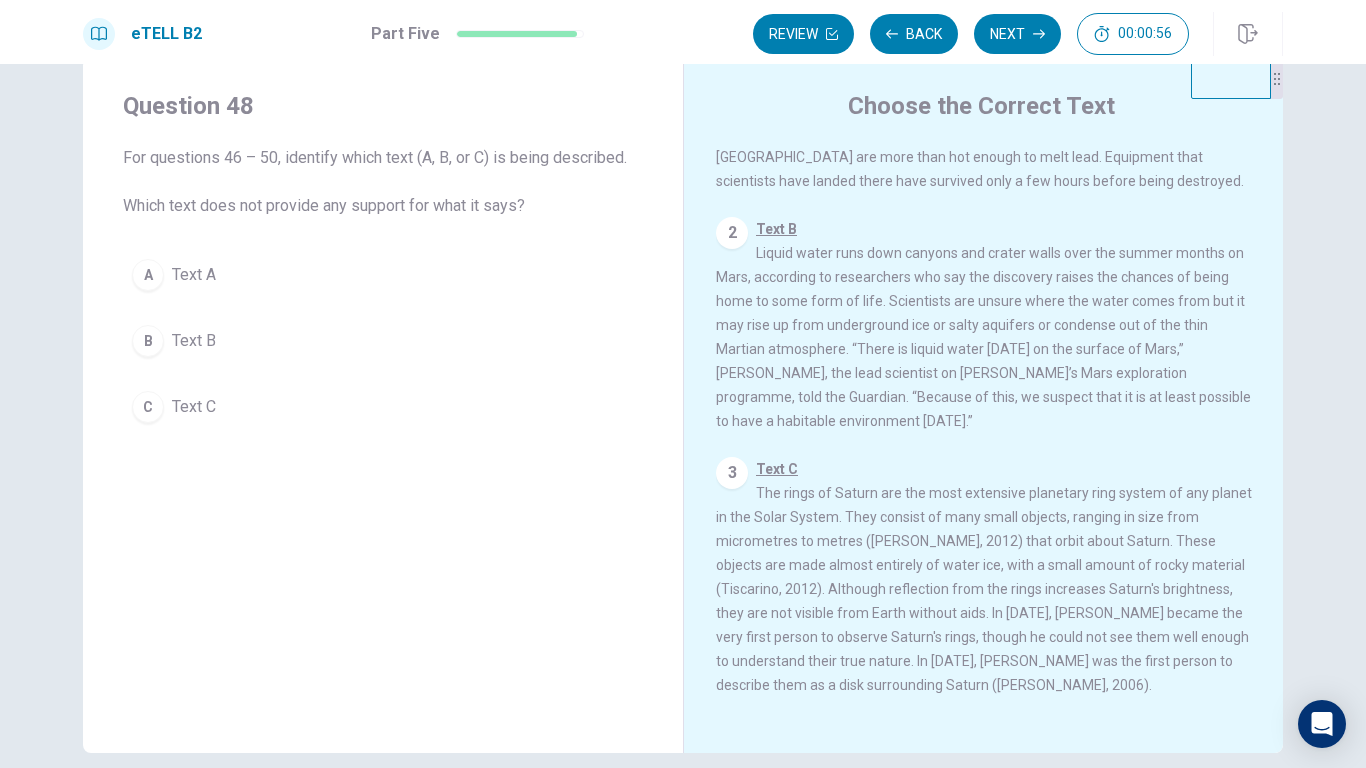 scroll, scrollTop: 222, scrollLeft: 0, axis: vertical 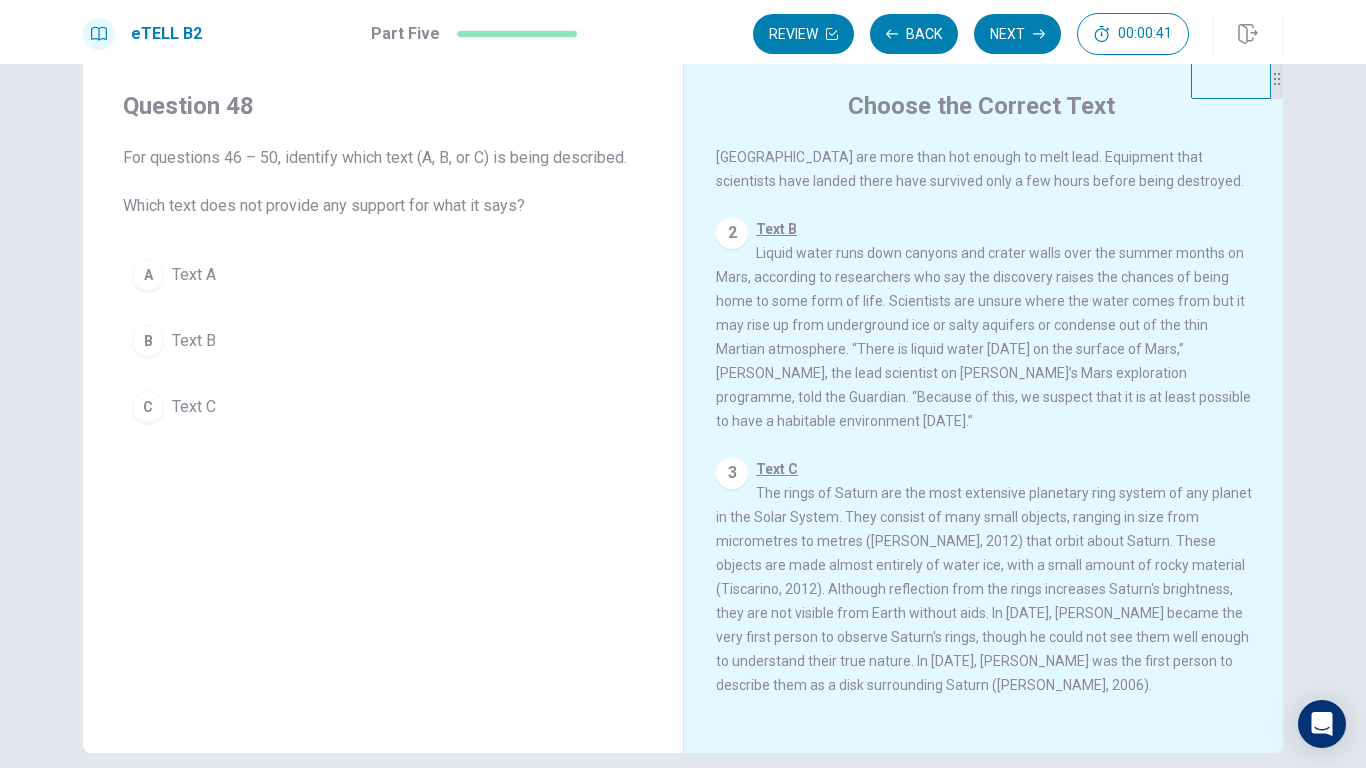 click on "A" at bounding box center [148, 275] 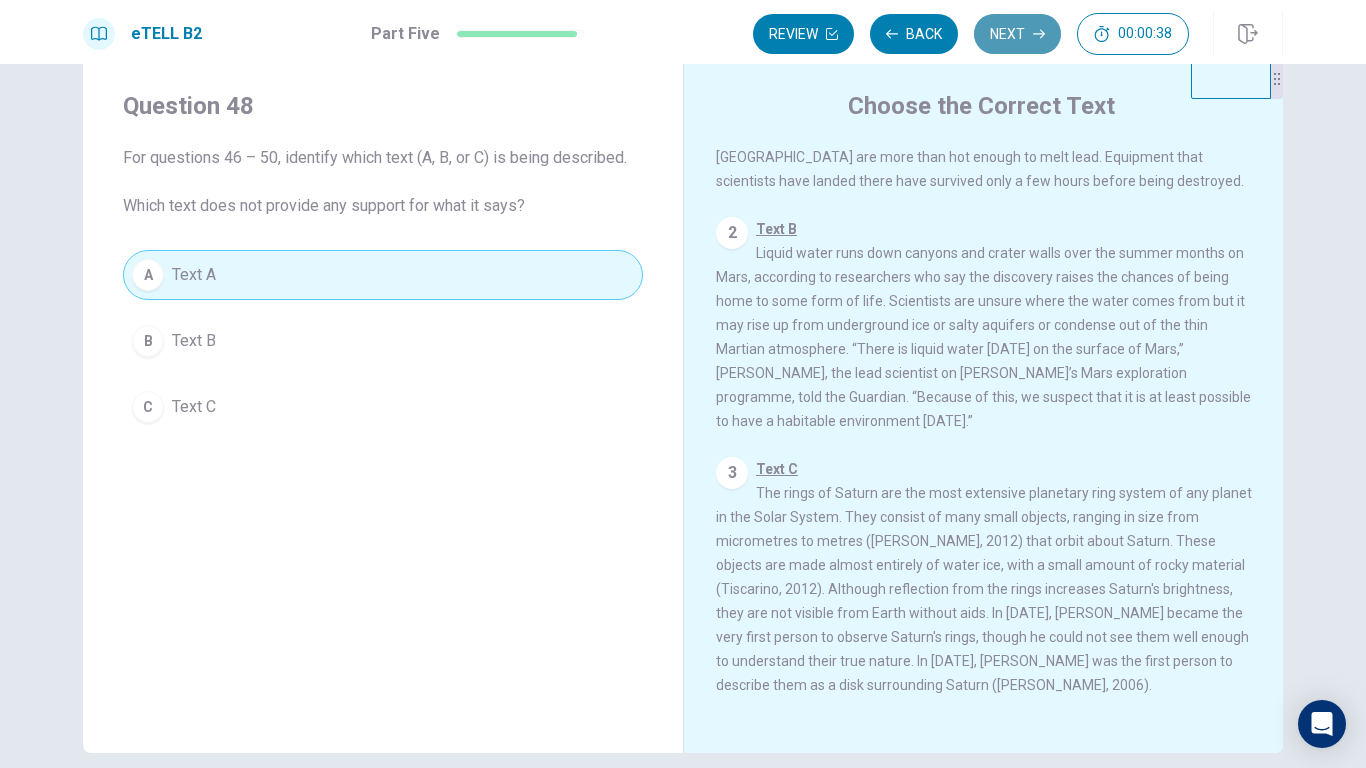 click on "Next" at bounding box center (1017, 34) 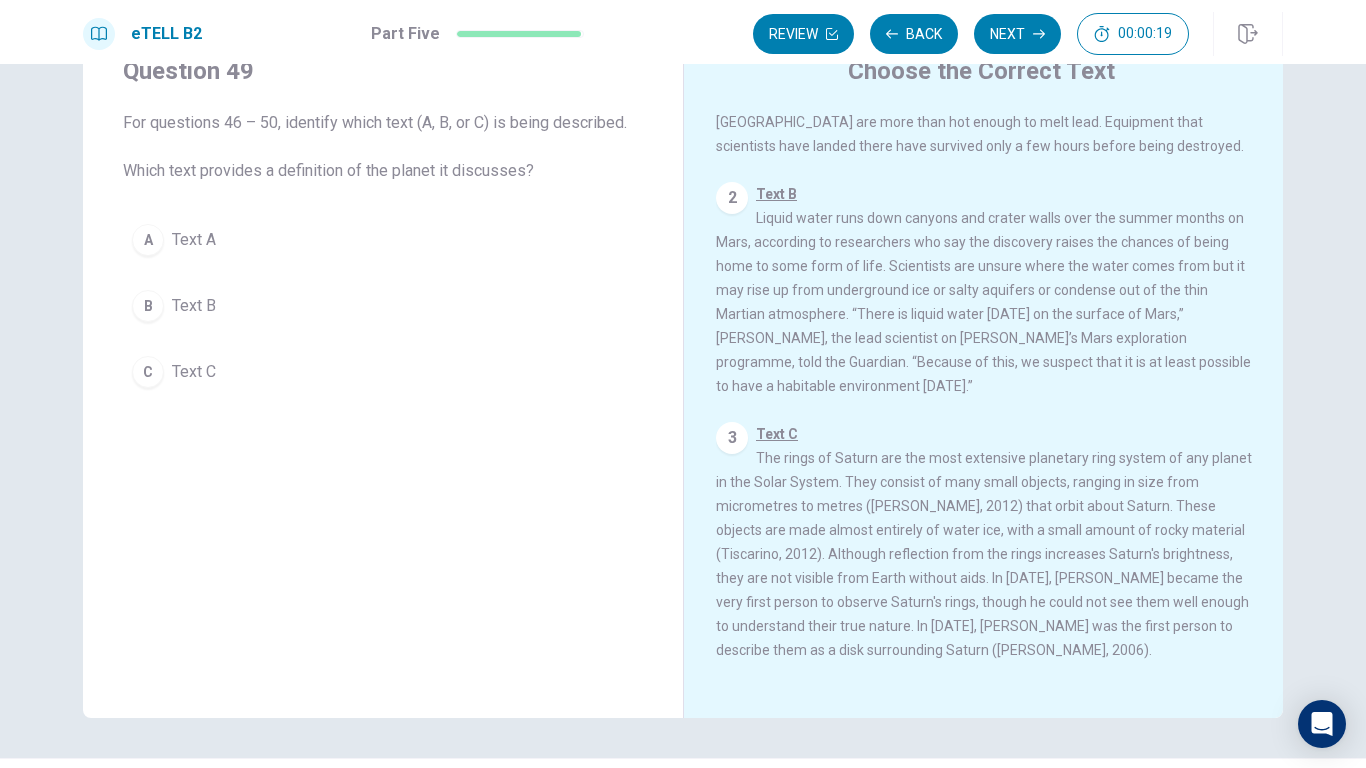 scroll, scrollTop: 82, scrollLeft: 0, axis: vertical 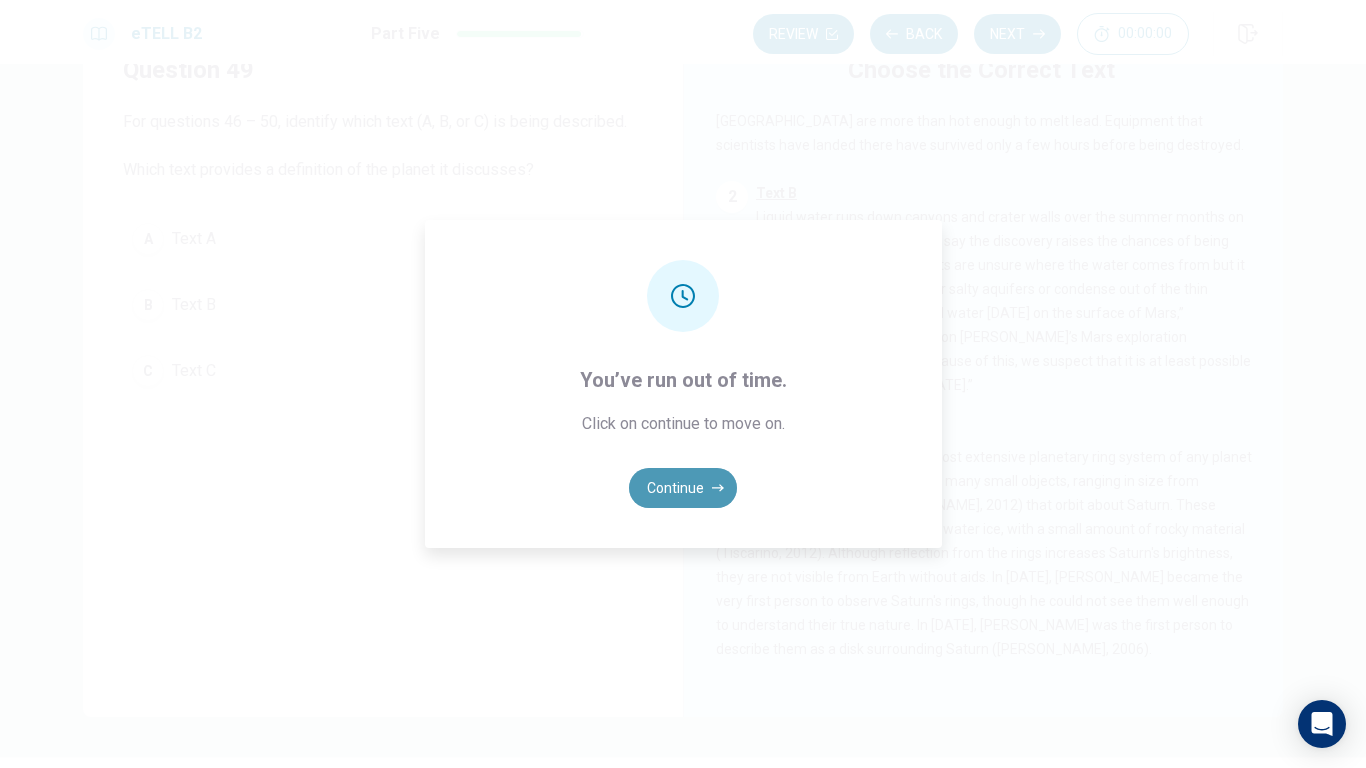 click on "Continue" at bounding box center (683, 488) 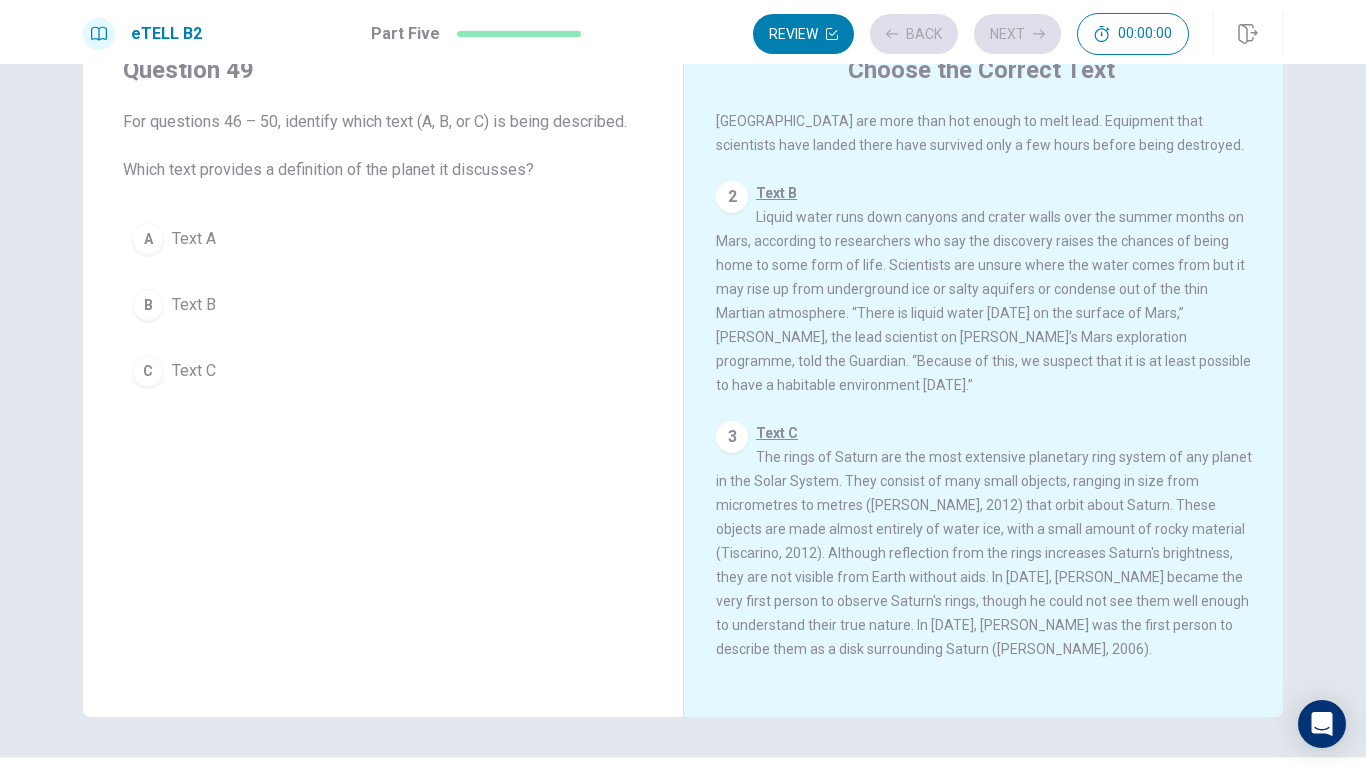 scroll, scrollTop: 0, scrollLeft: 0, axis: both 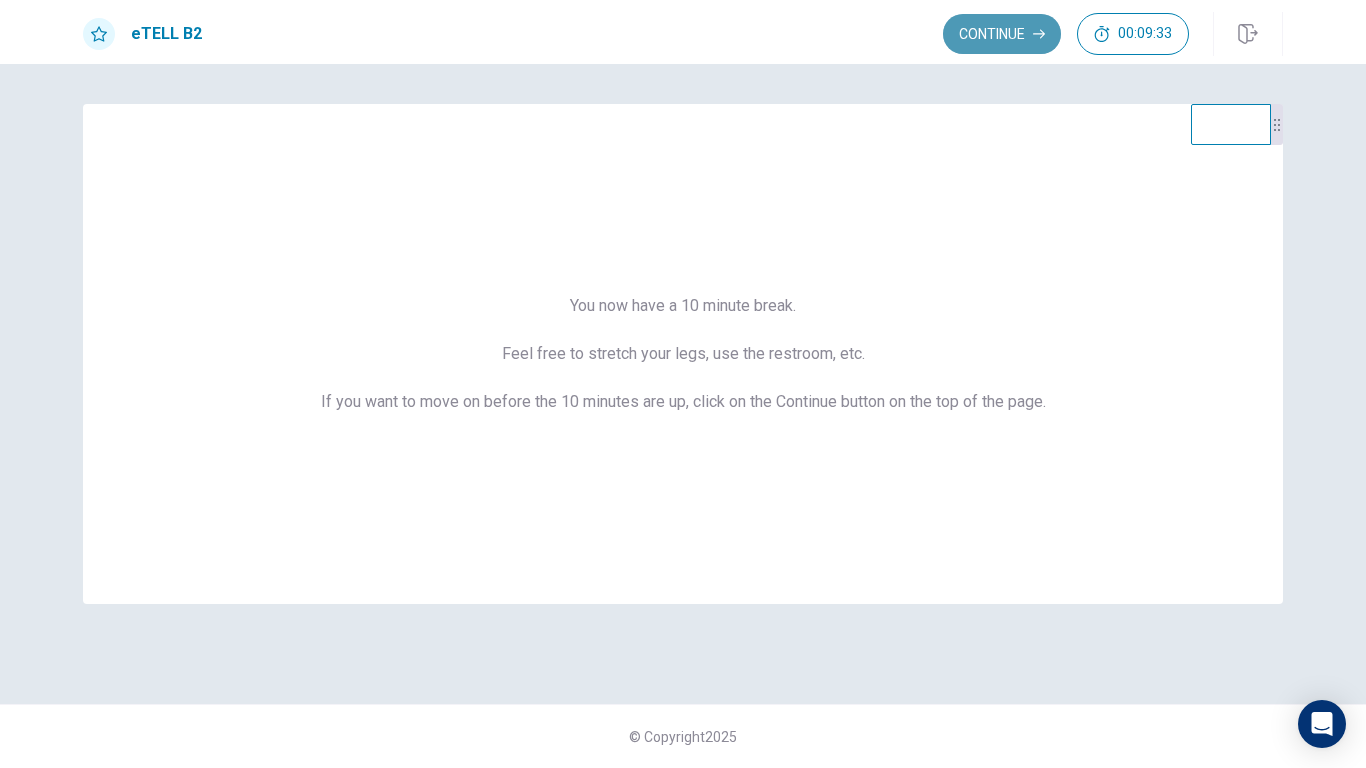 click on "Continue" at bounding box center [1002, 34] 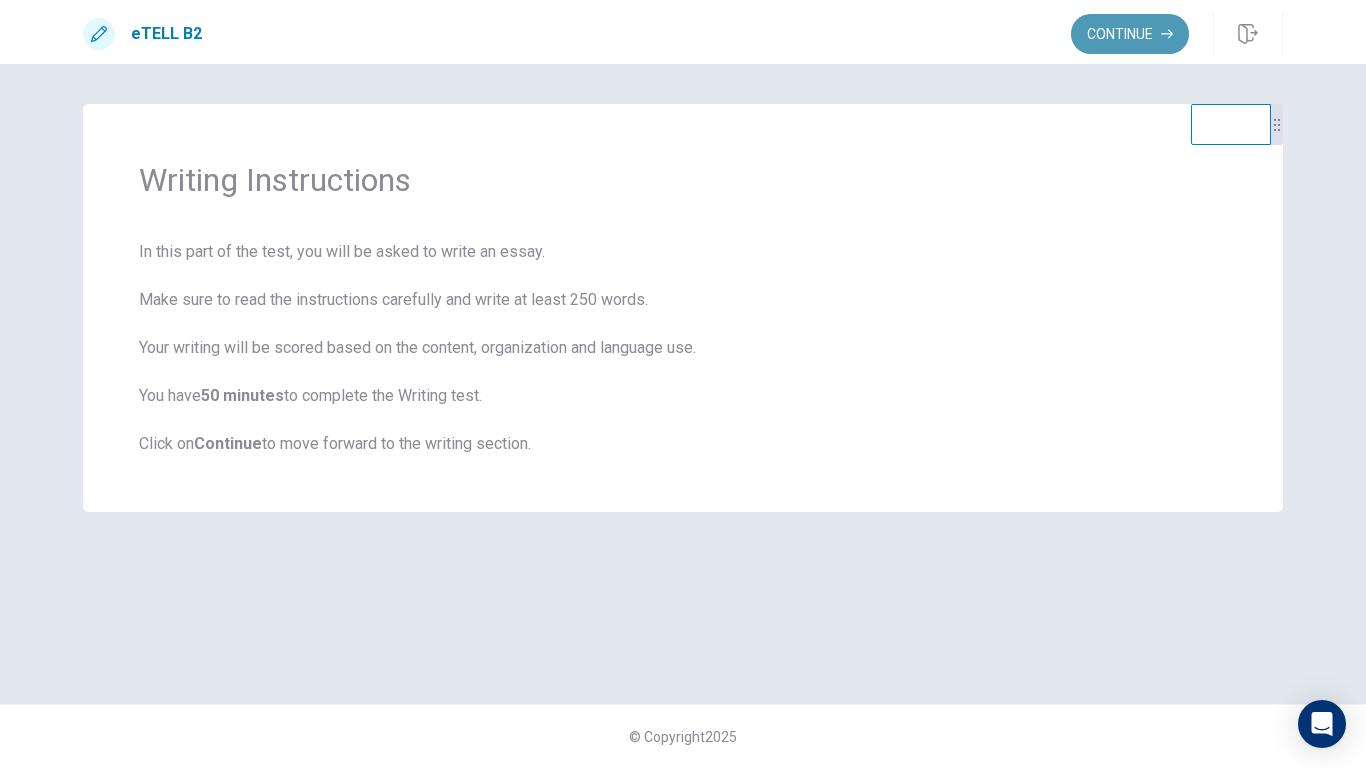 click on "Continue" at bounding box center [1130, 34] 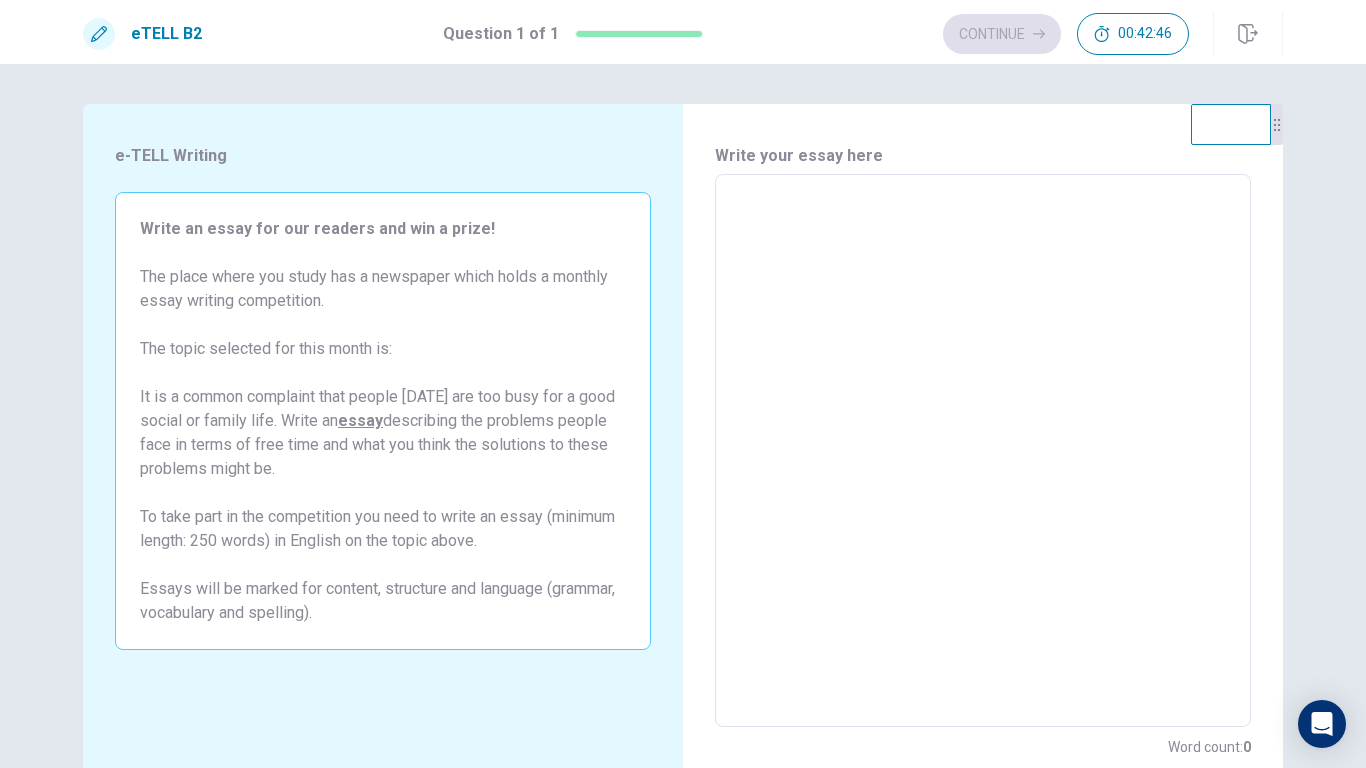 click at bounding box center (983, 451) 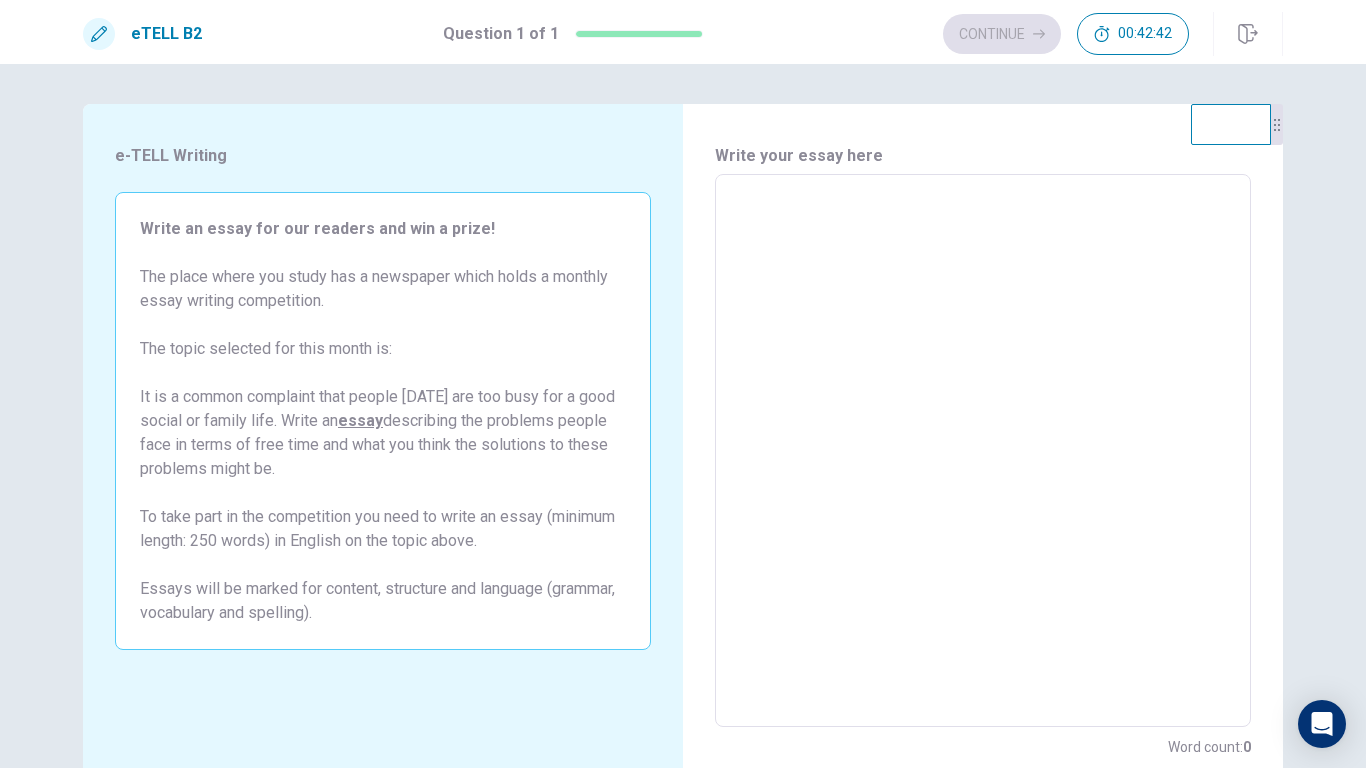 type on "*" 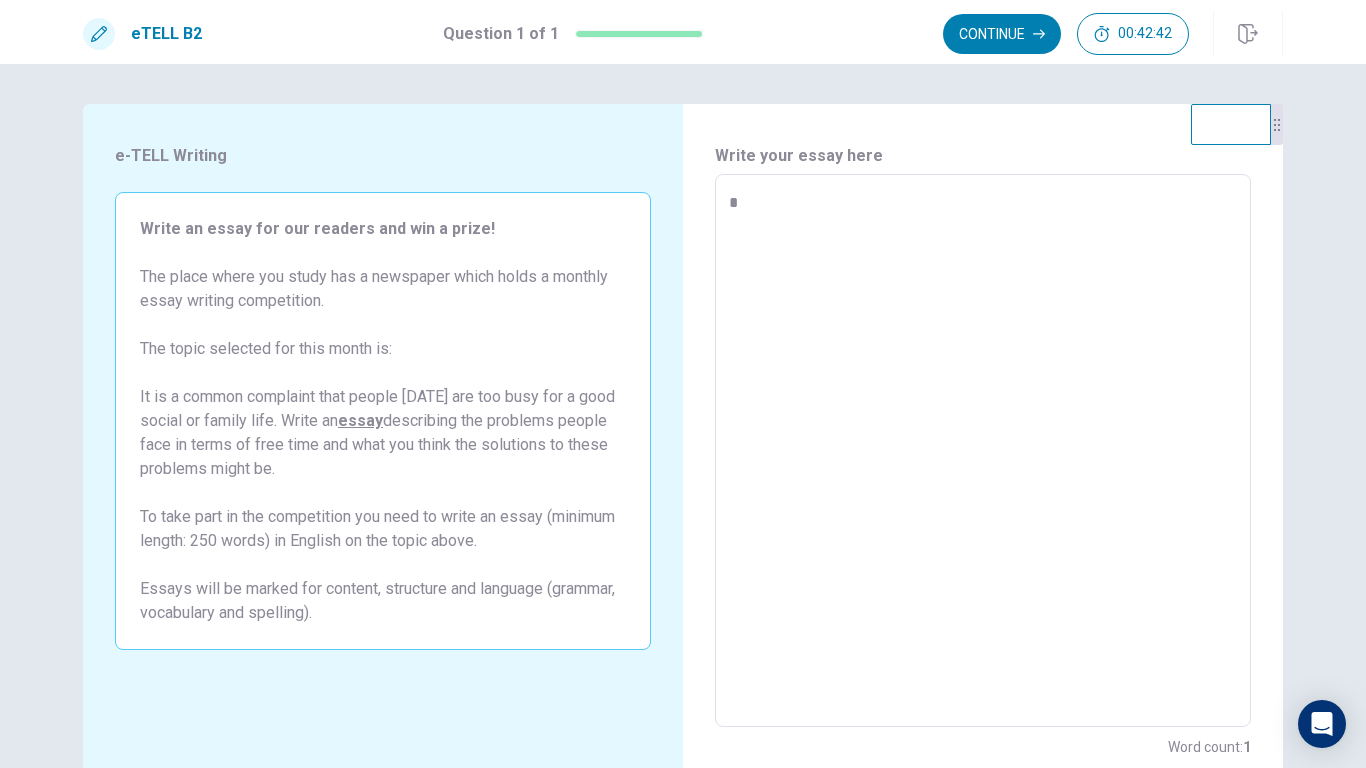 type on "*" 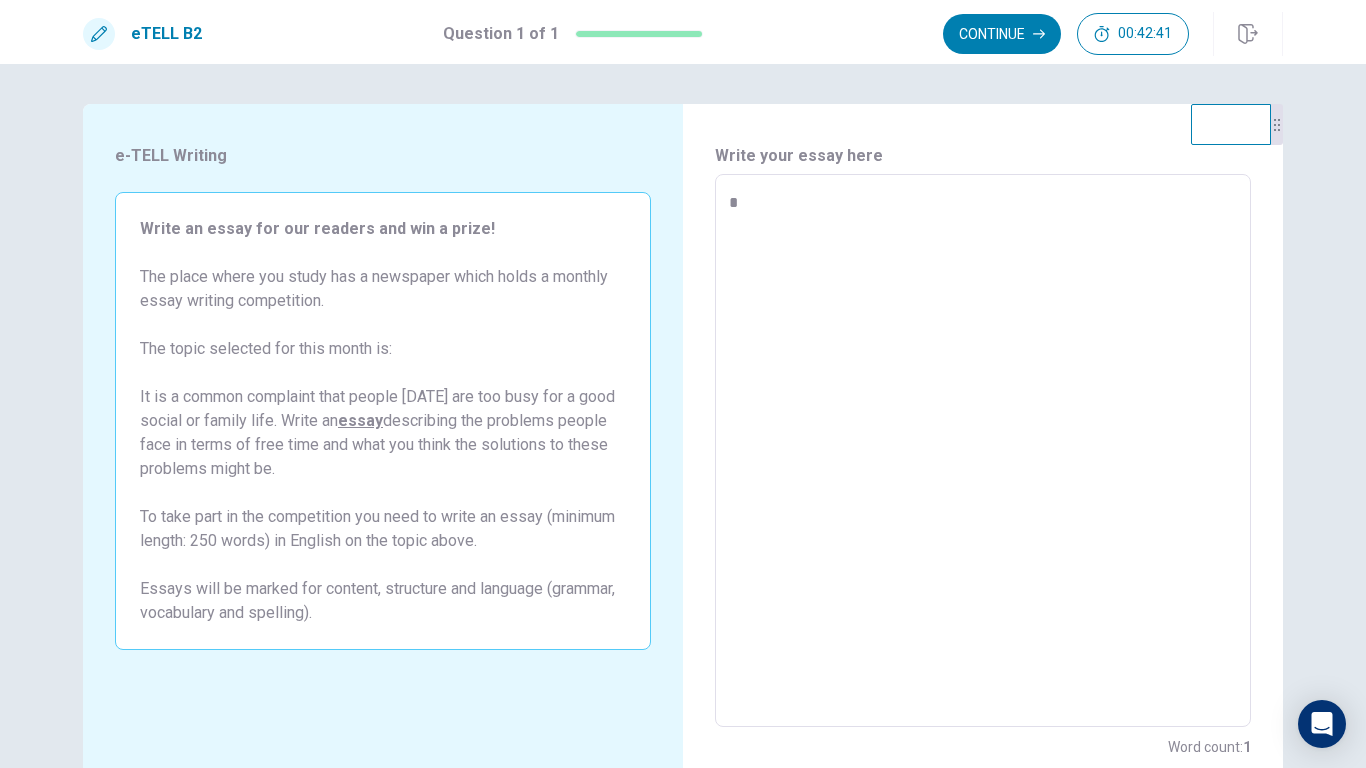 type on "**" 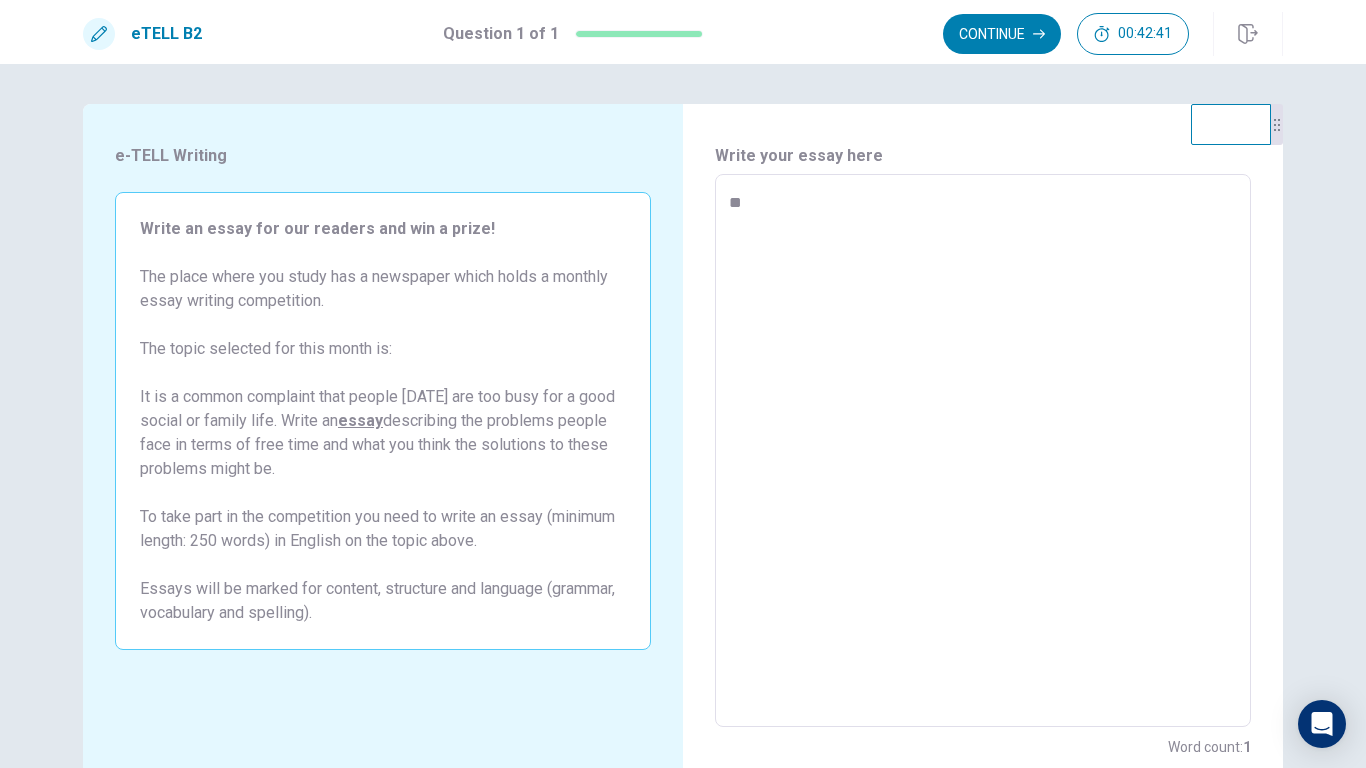 type on "*" 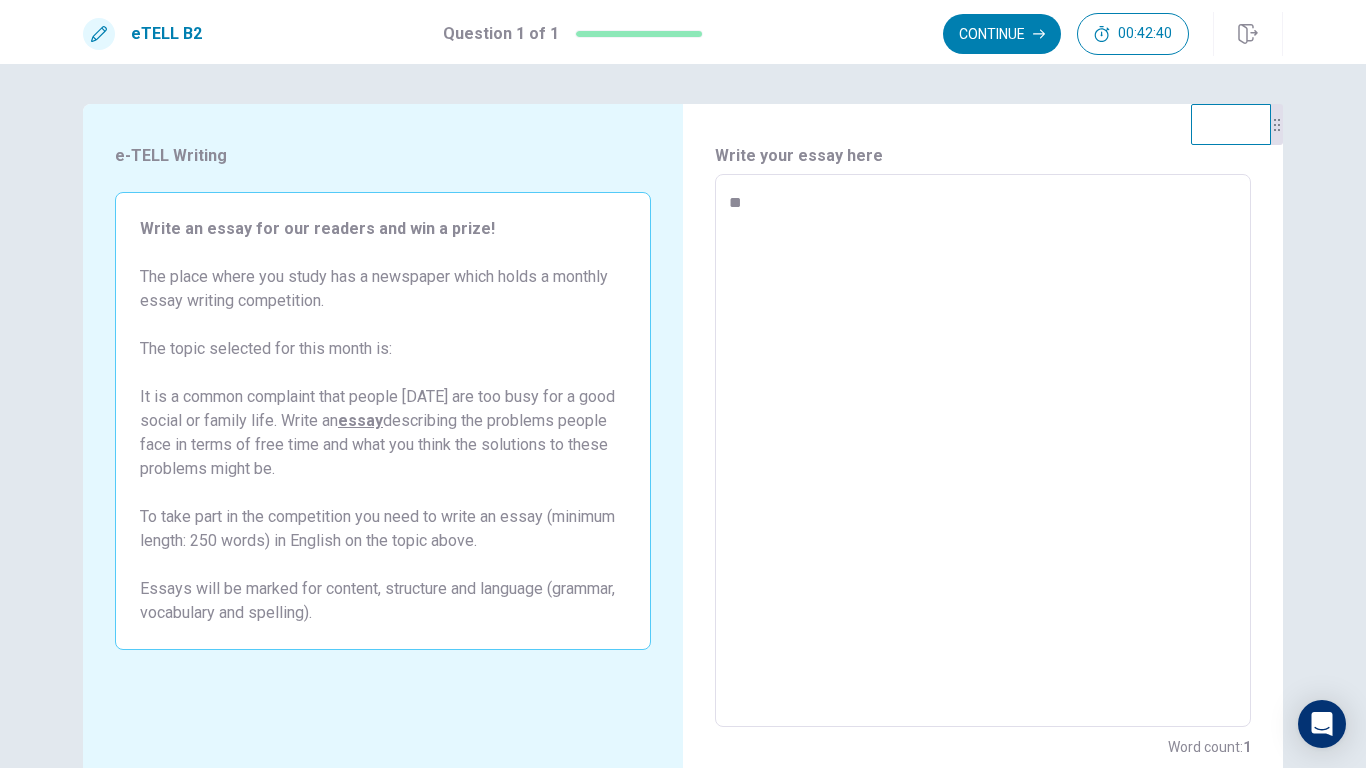 type on "***" 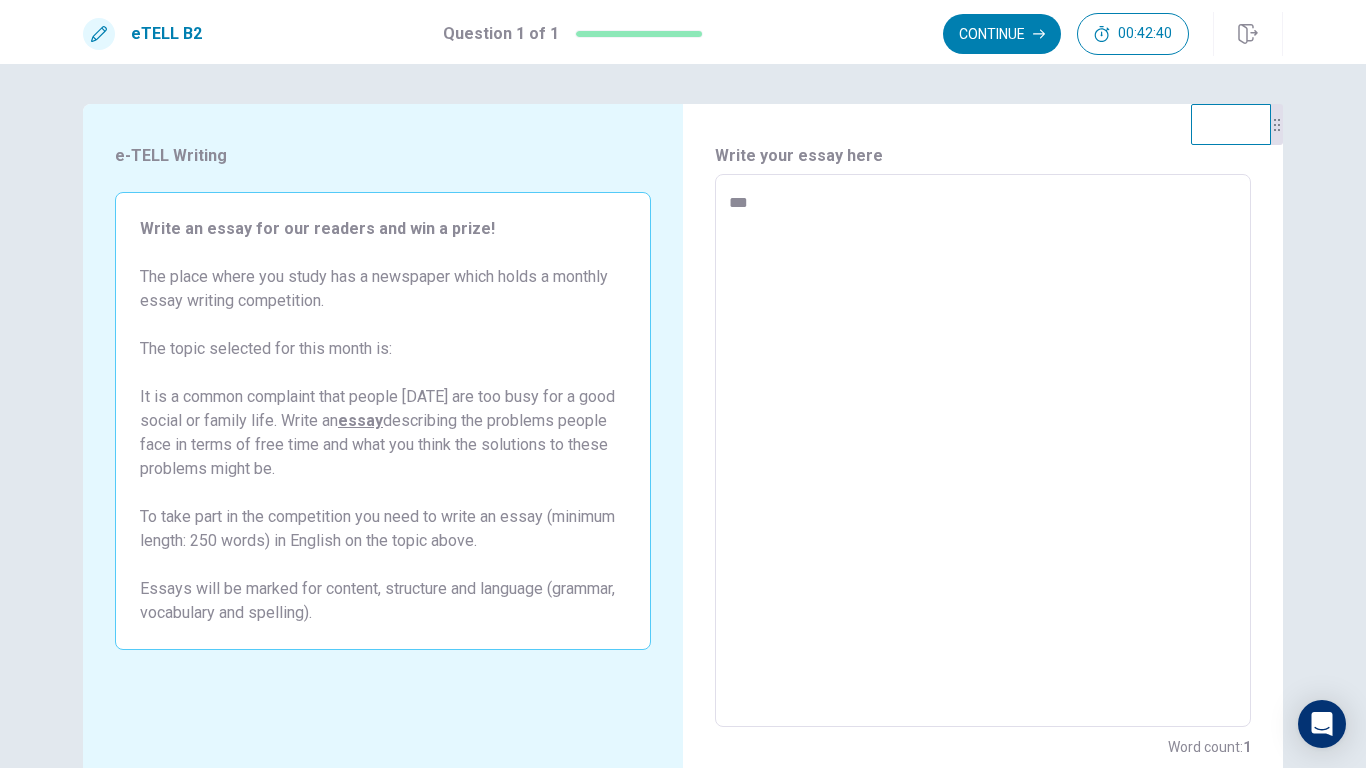 type on "*" 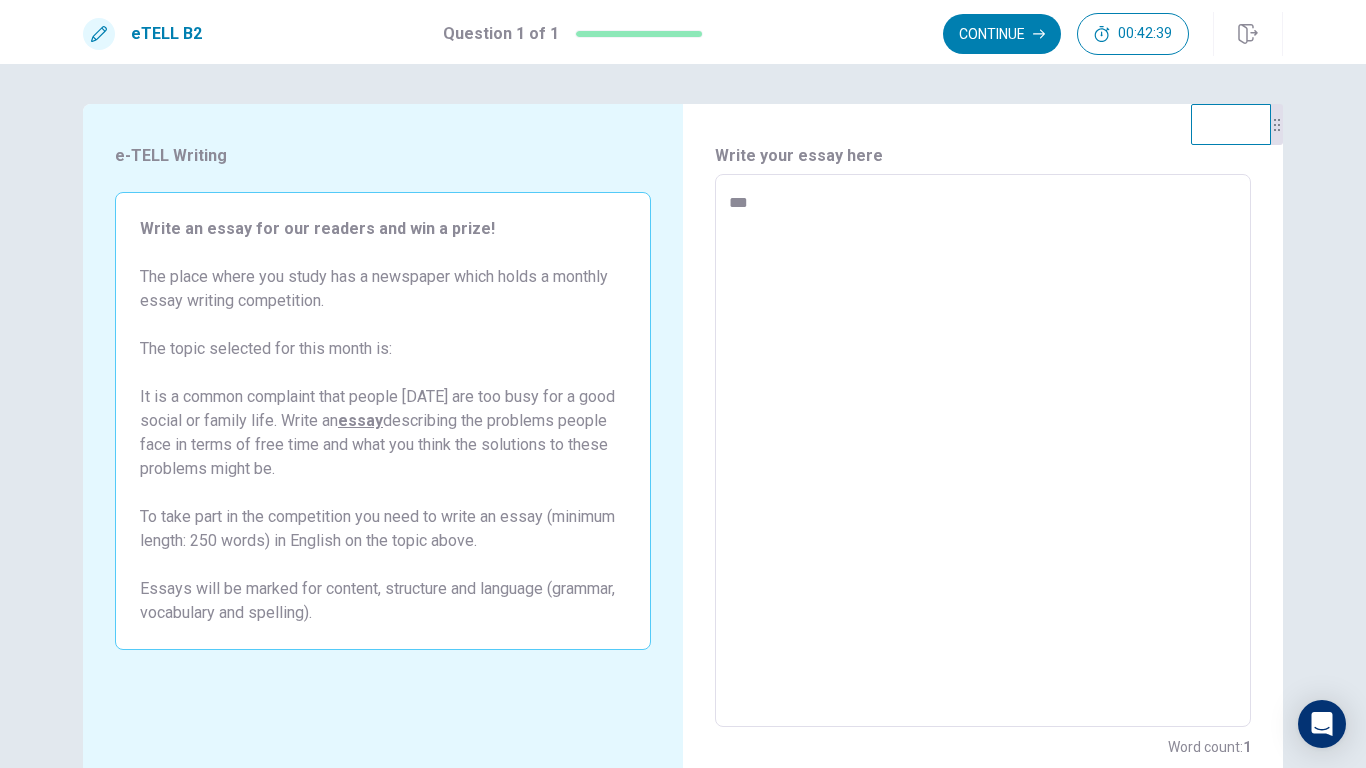 type on "****" 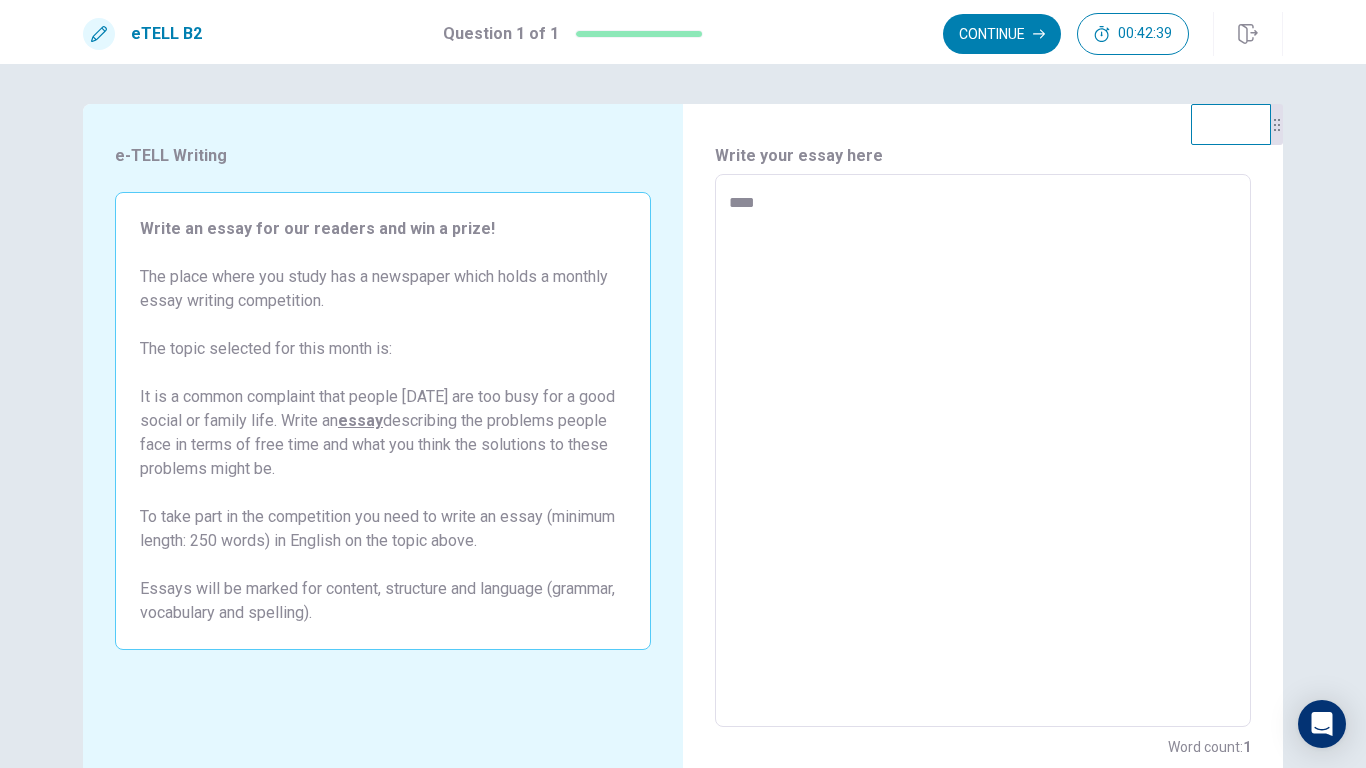 type on "*" 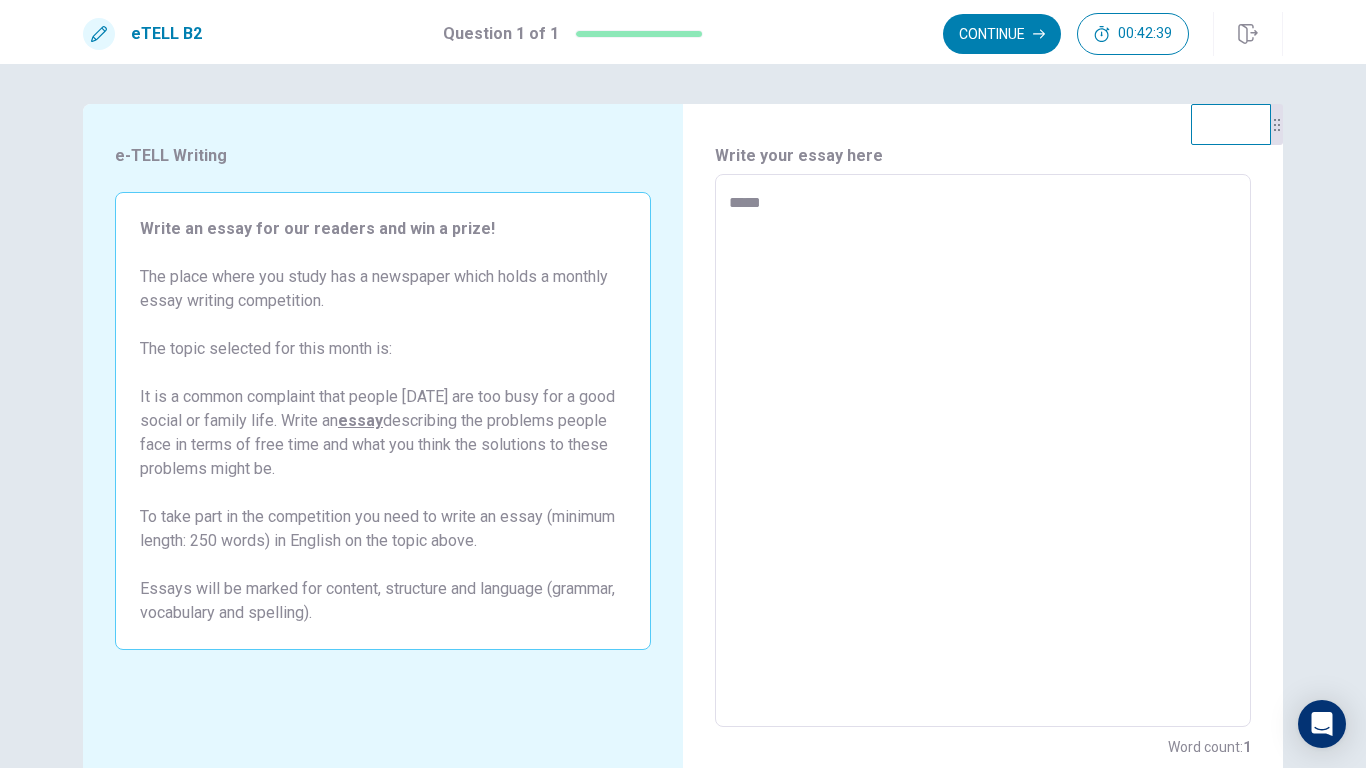 type on "*" 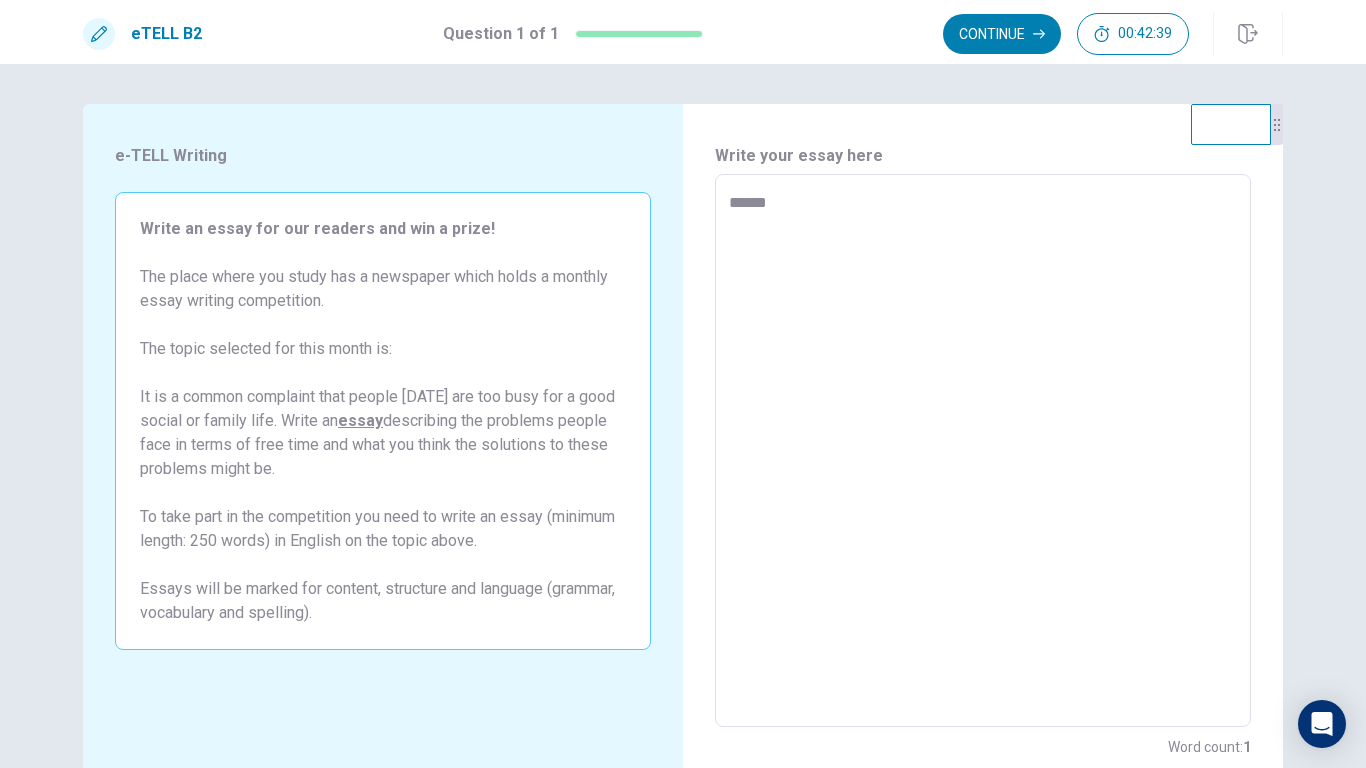 type on "*******" 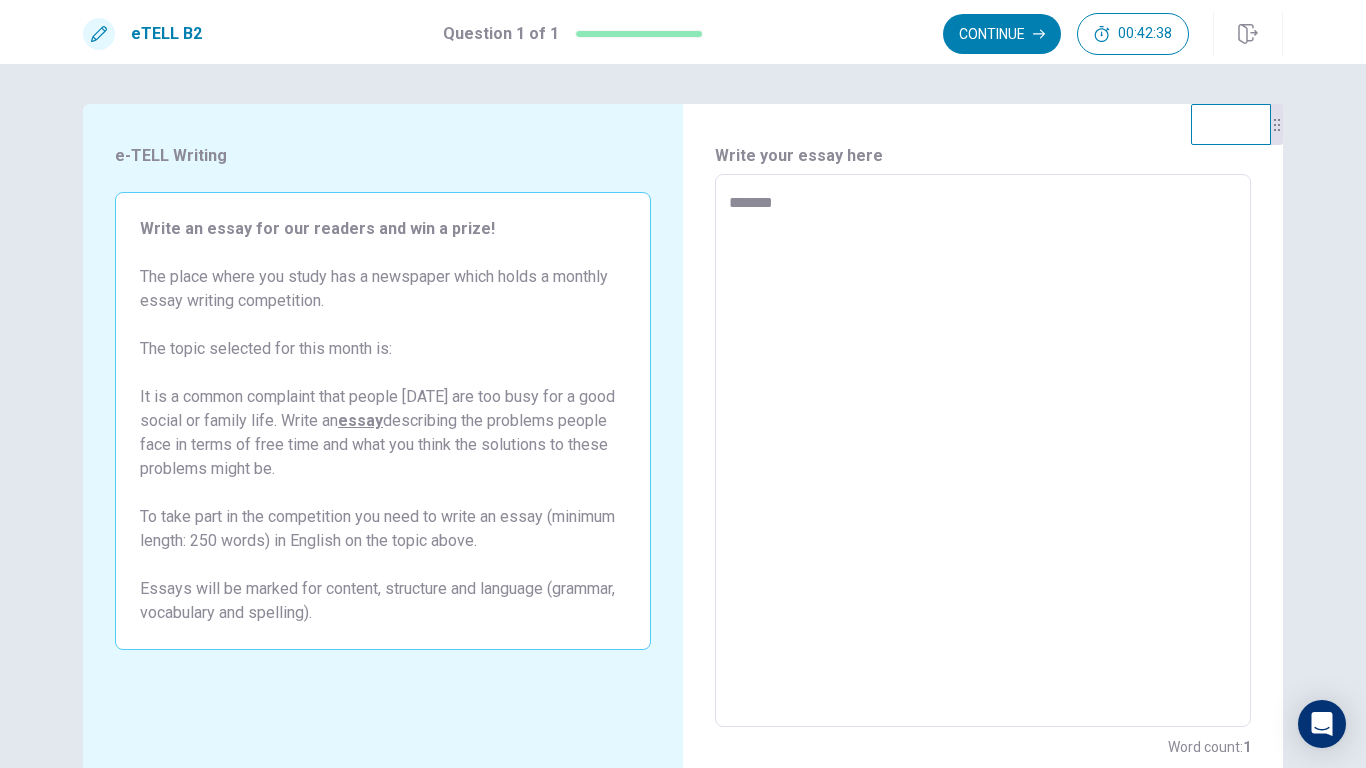 type on "********" 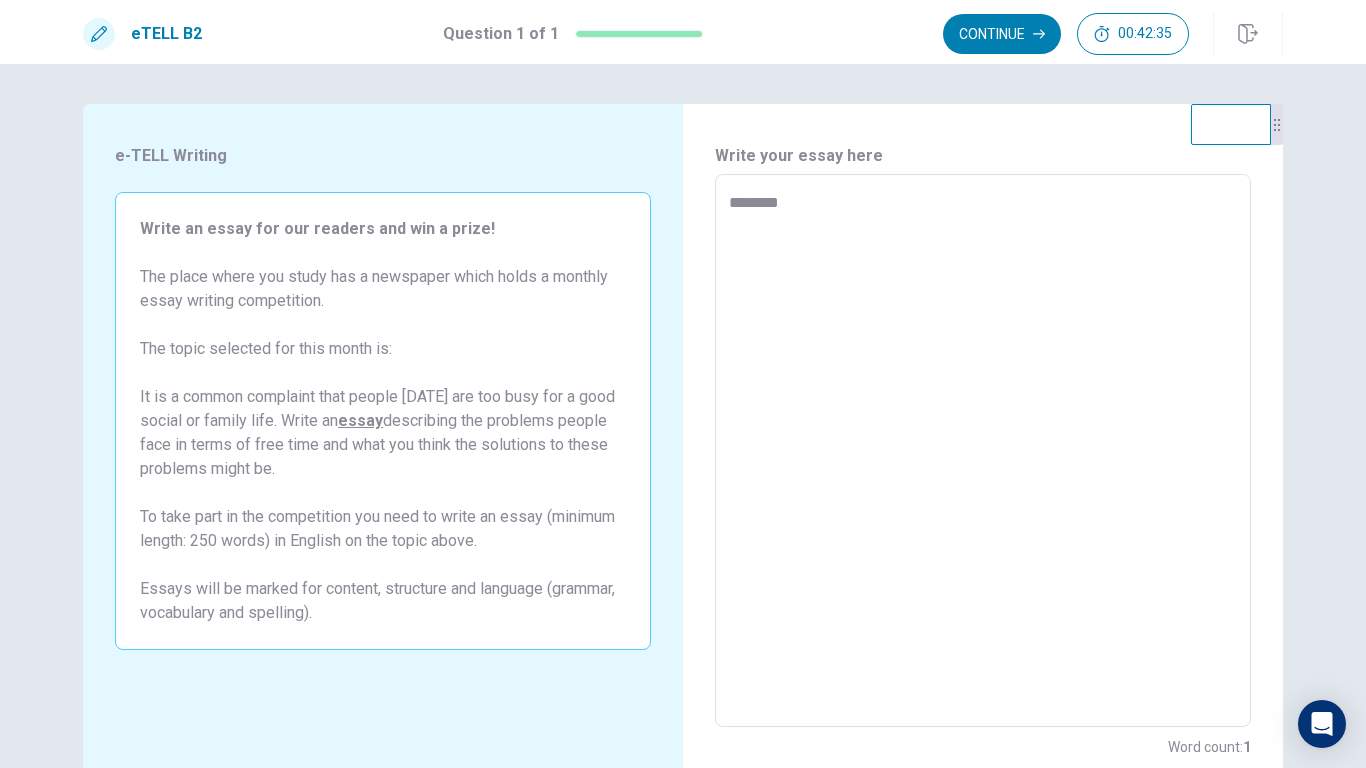 type on "*" 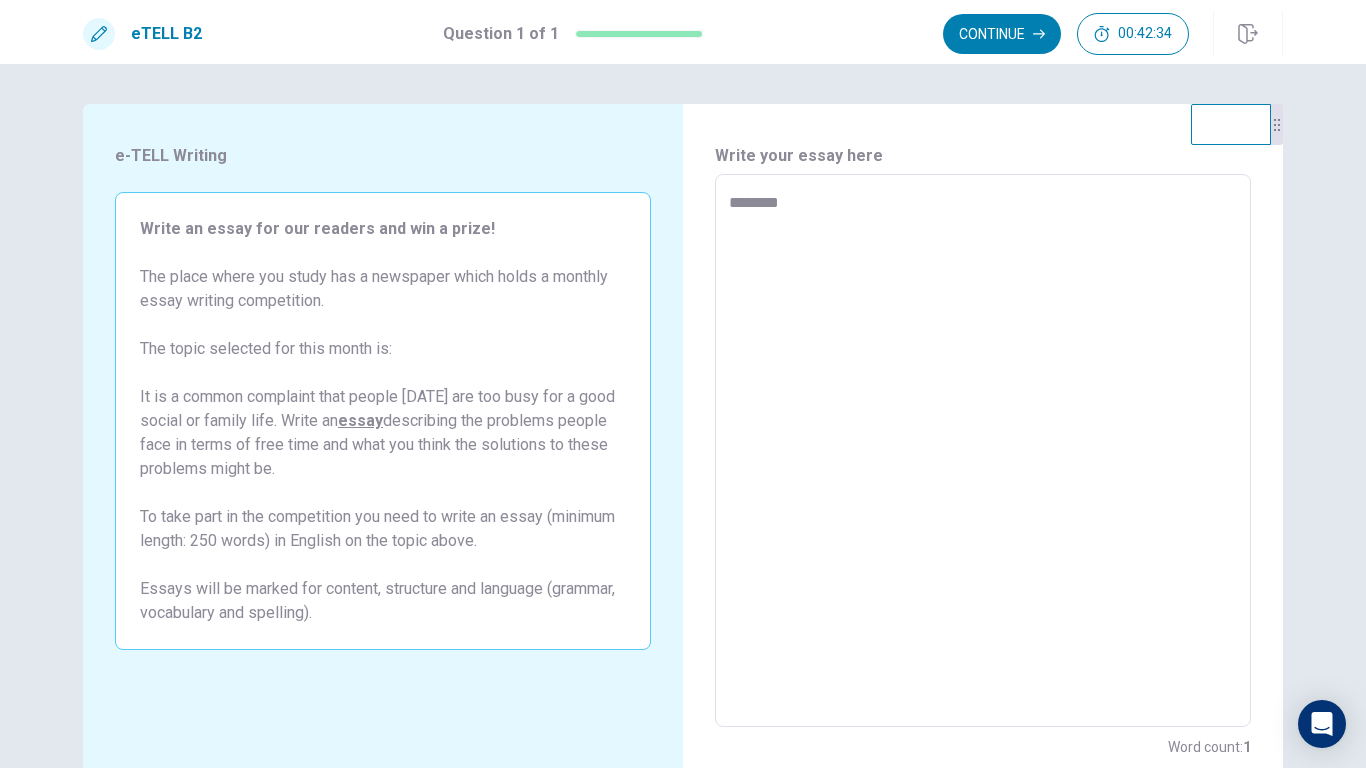 type on "*********" 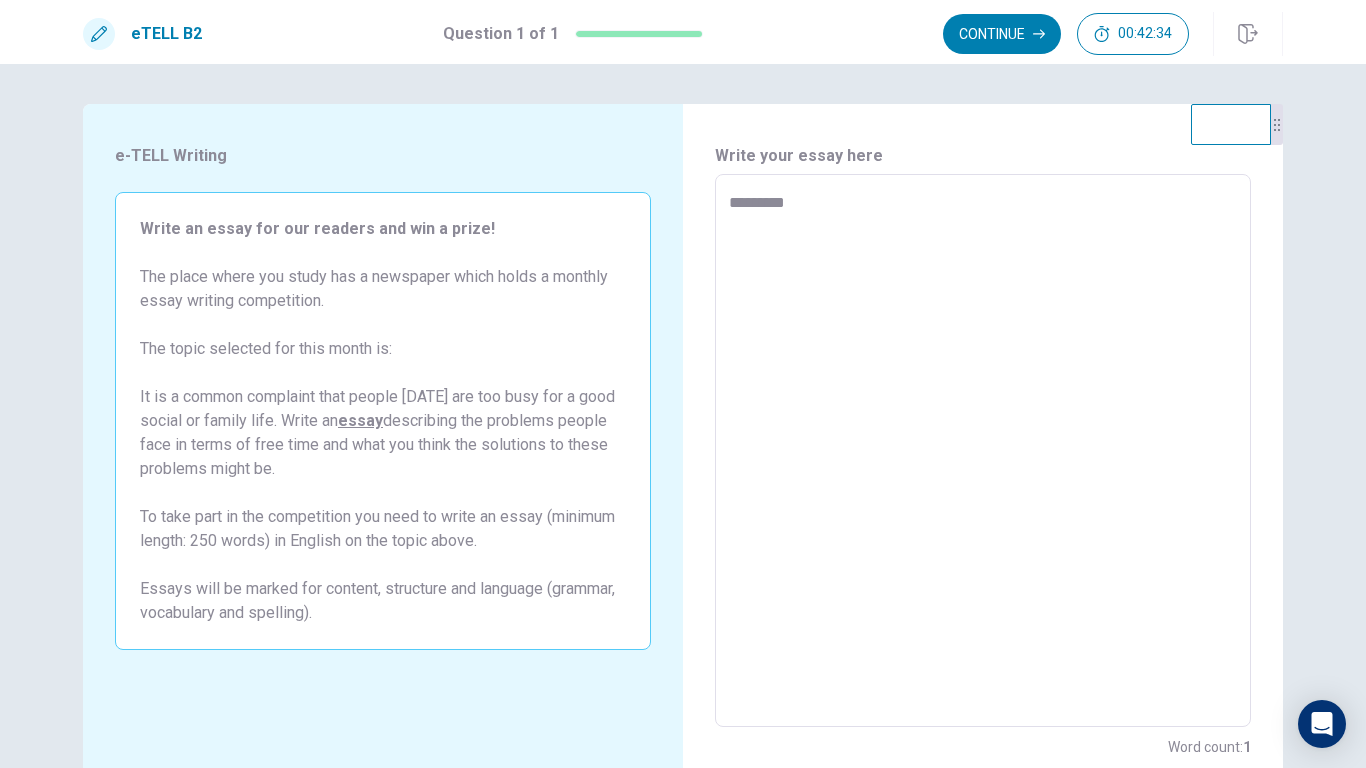 type on "*" 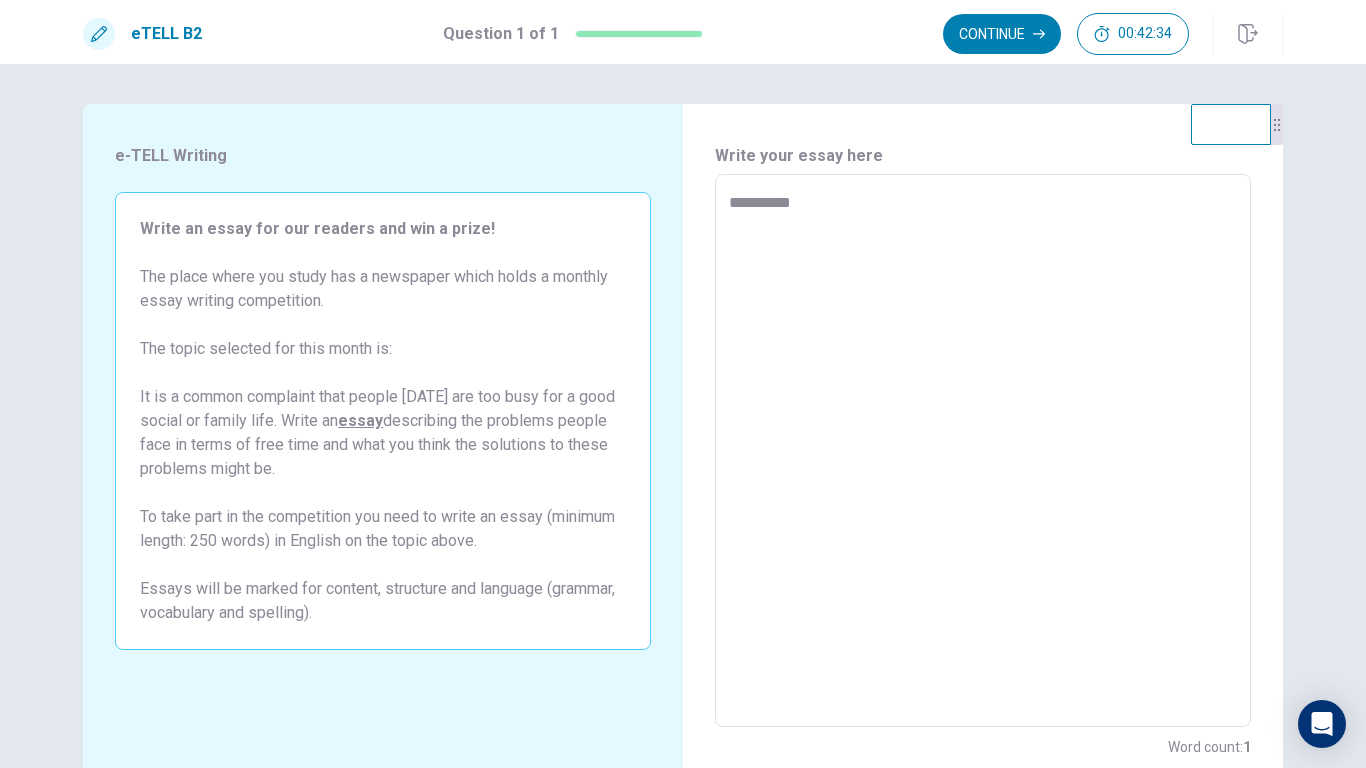 type on "*" 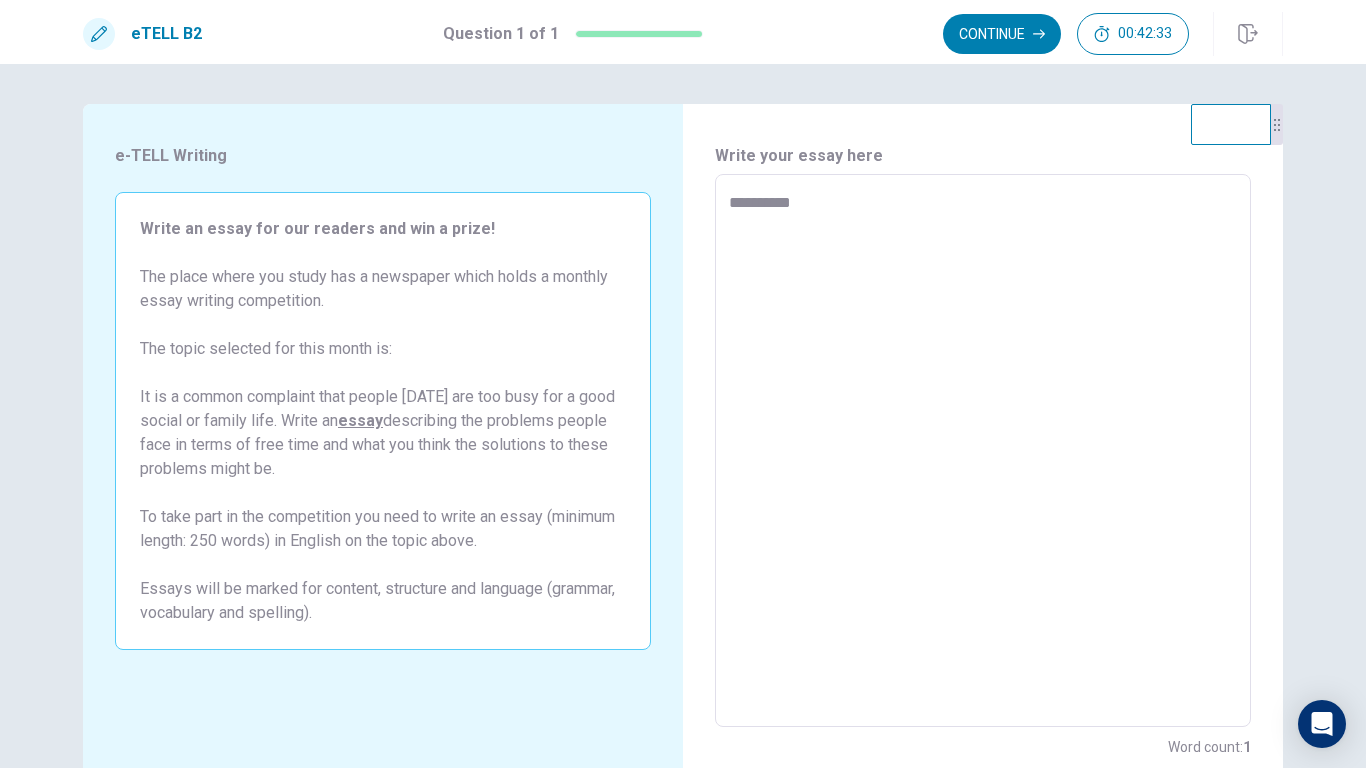 type on "**********" 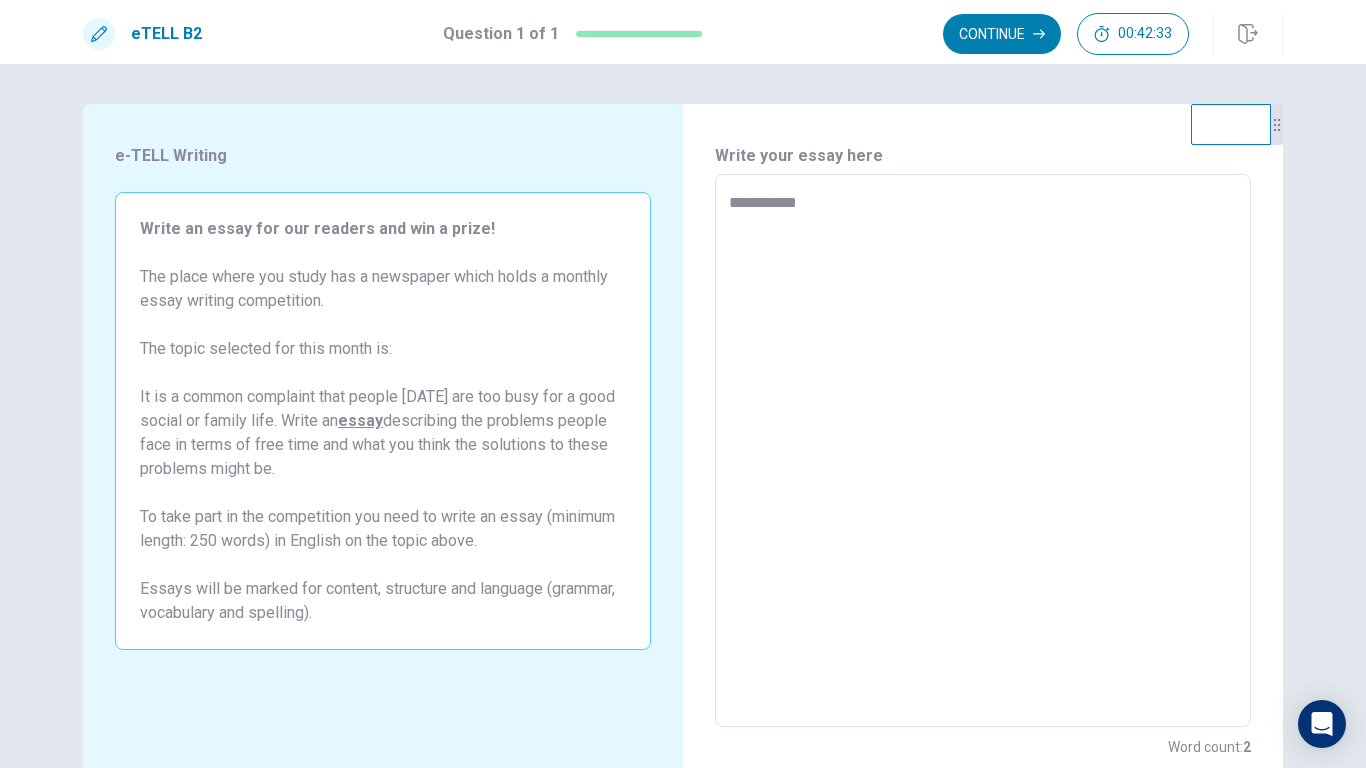 type on "*" 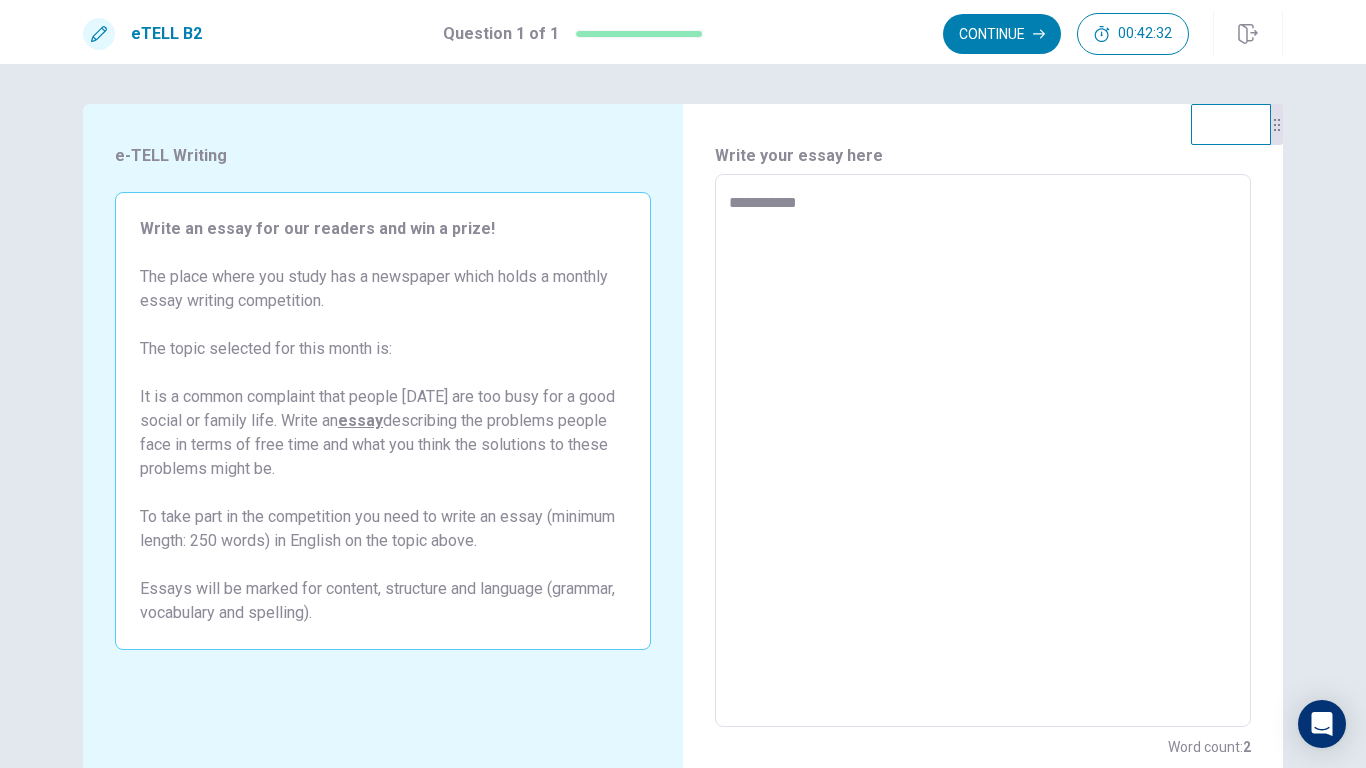 type on "**********" 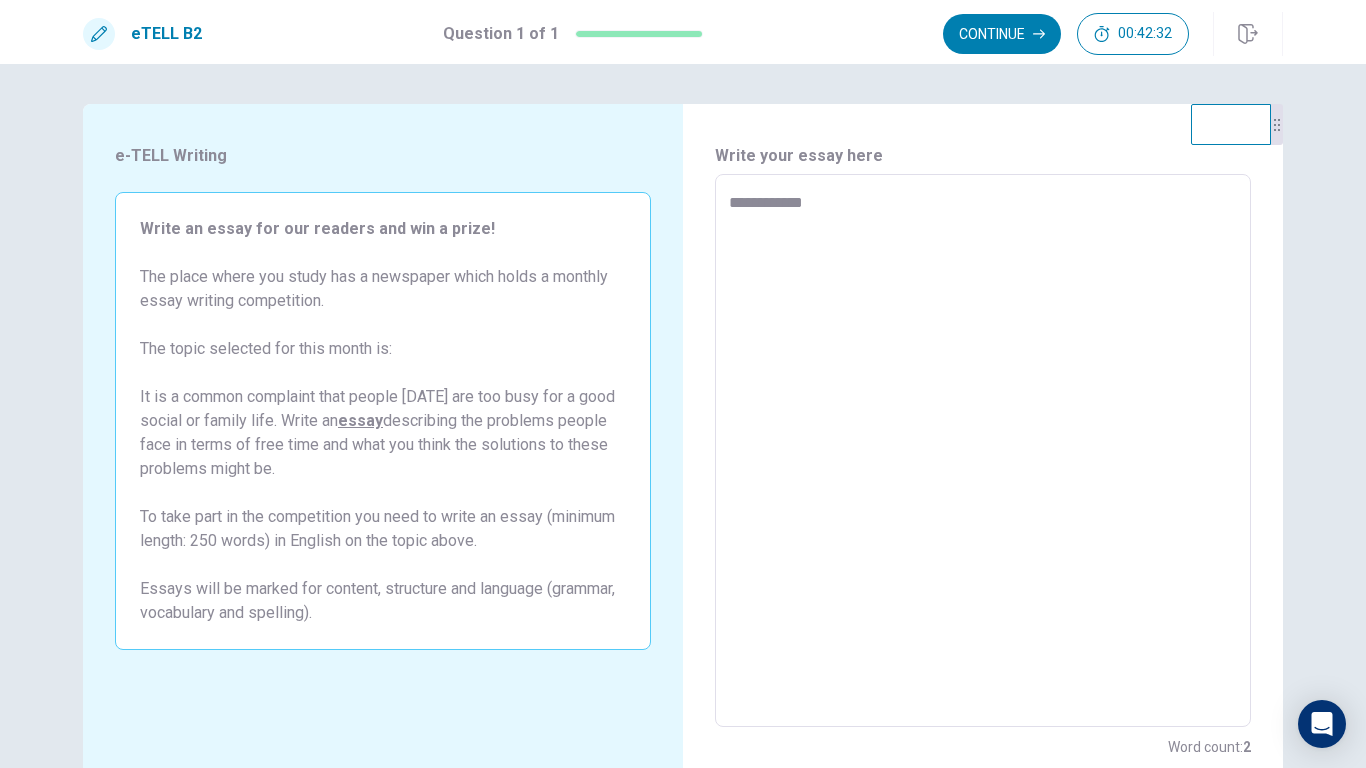 type on "*" 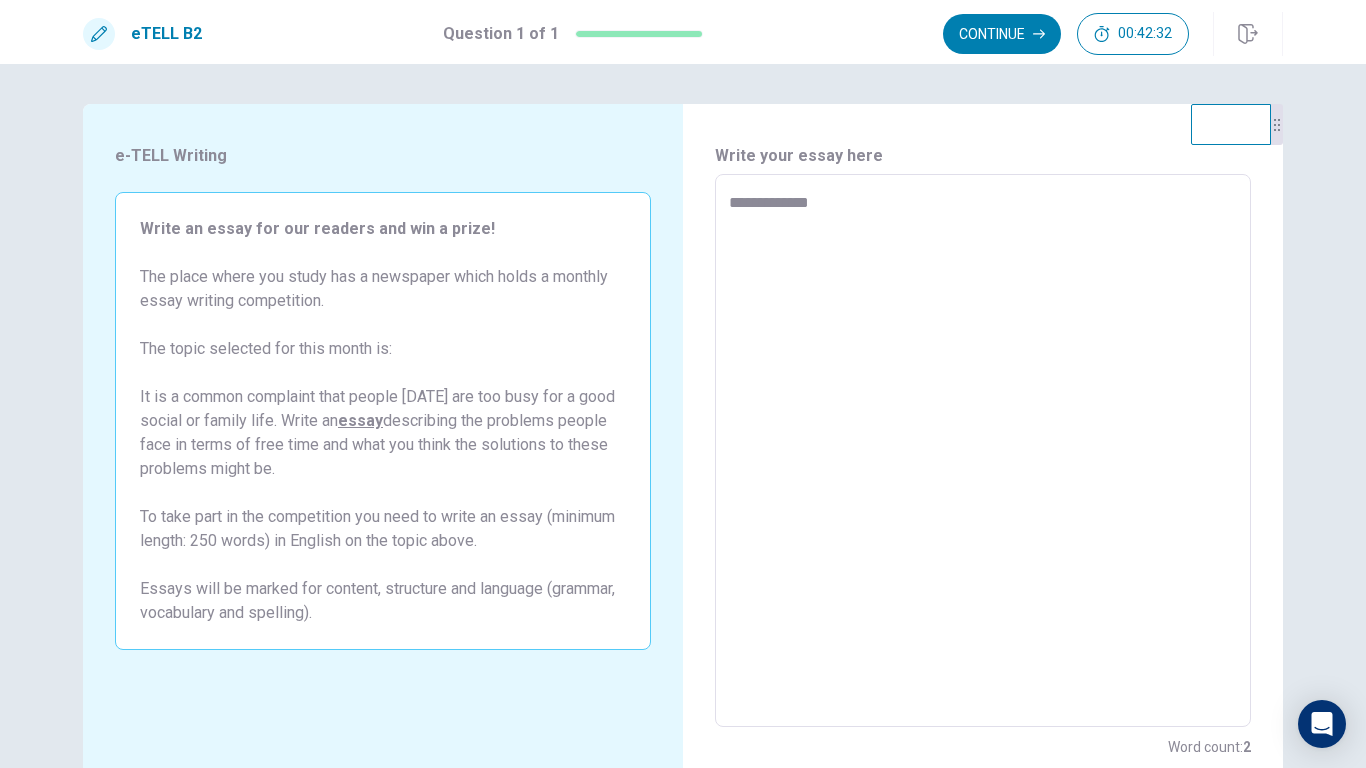 type on "*" 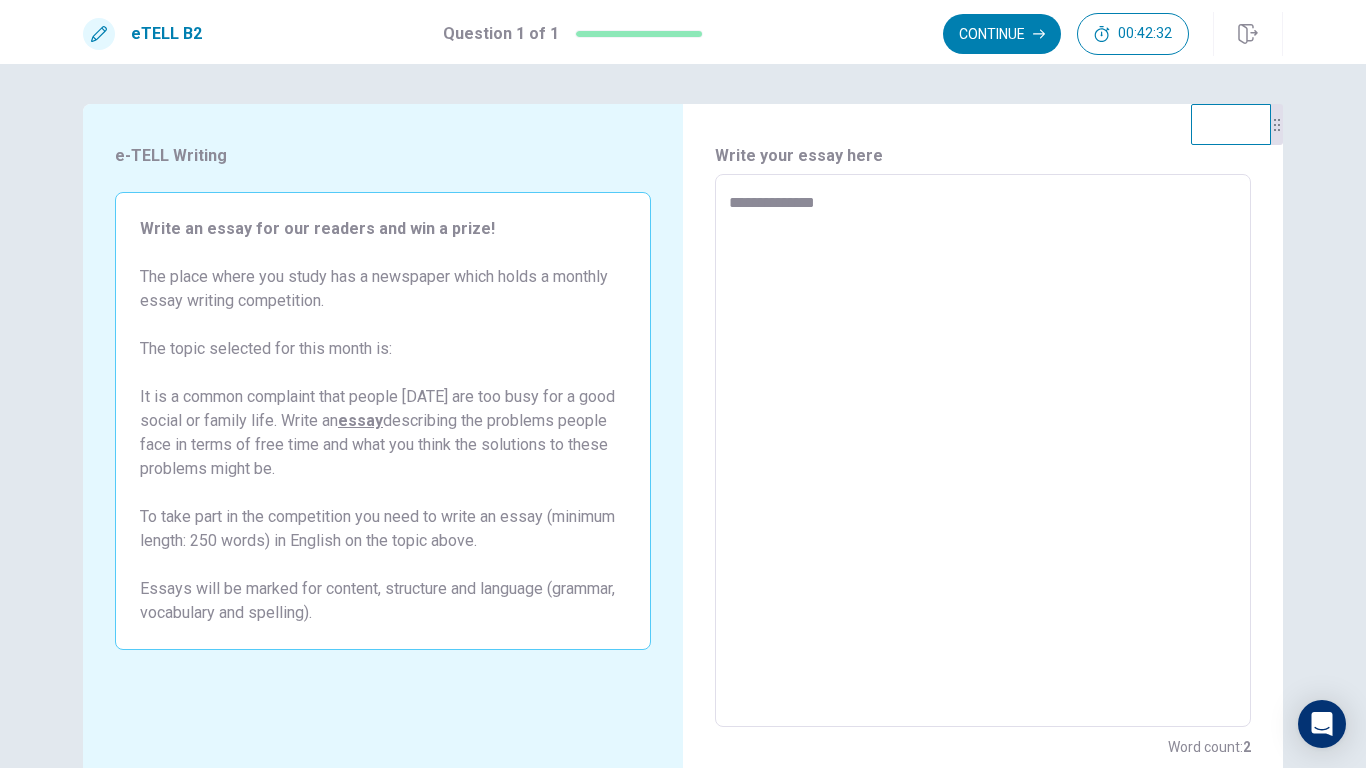 type on "*" 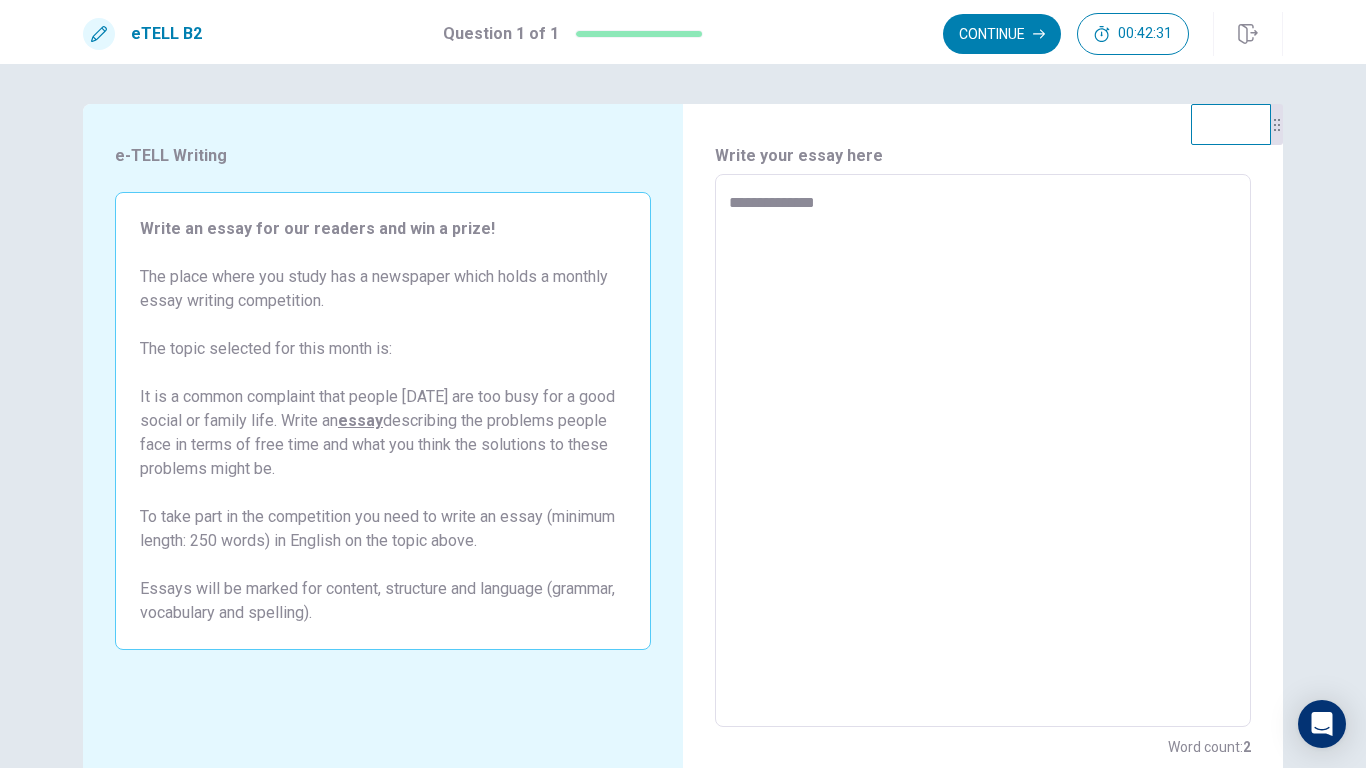type on "**********" 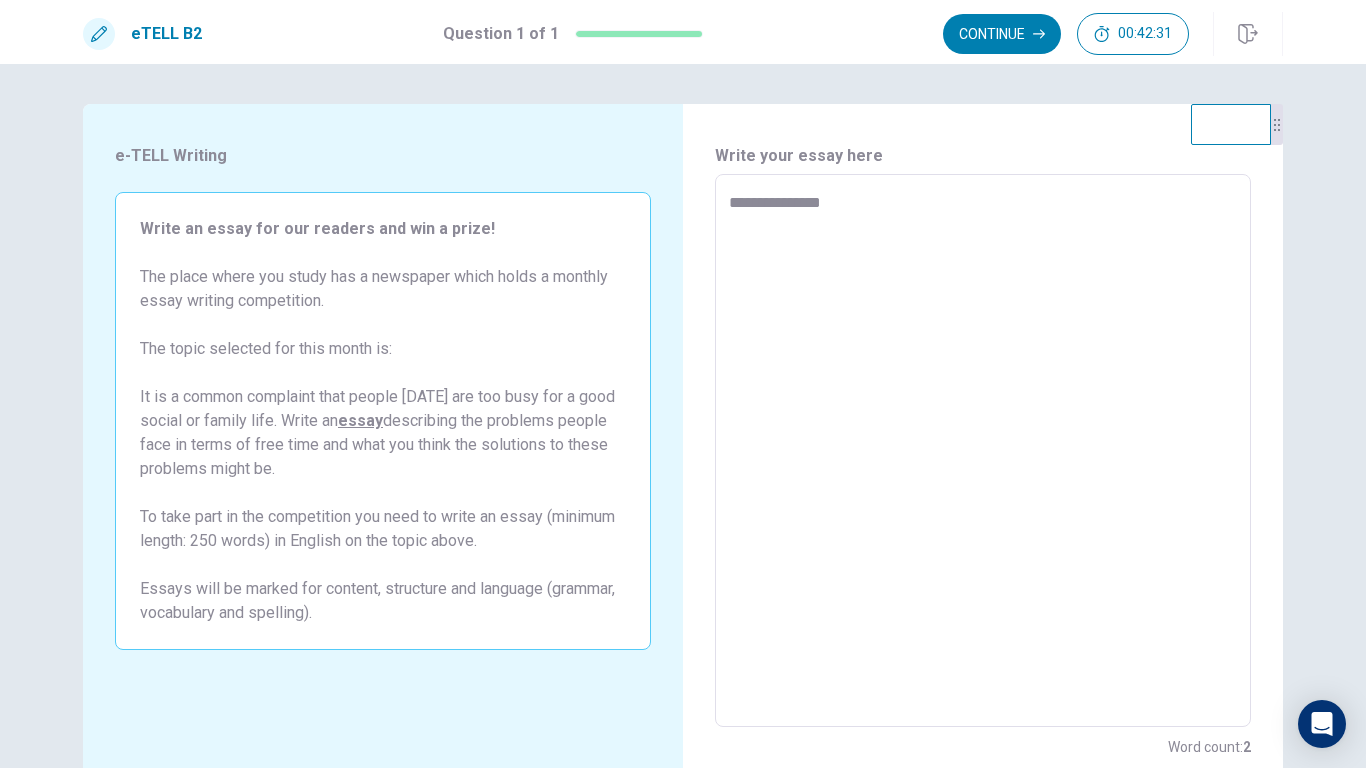 type on "*" 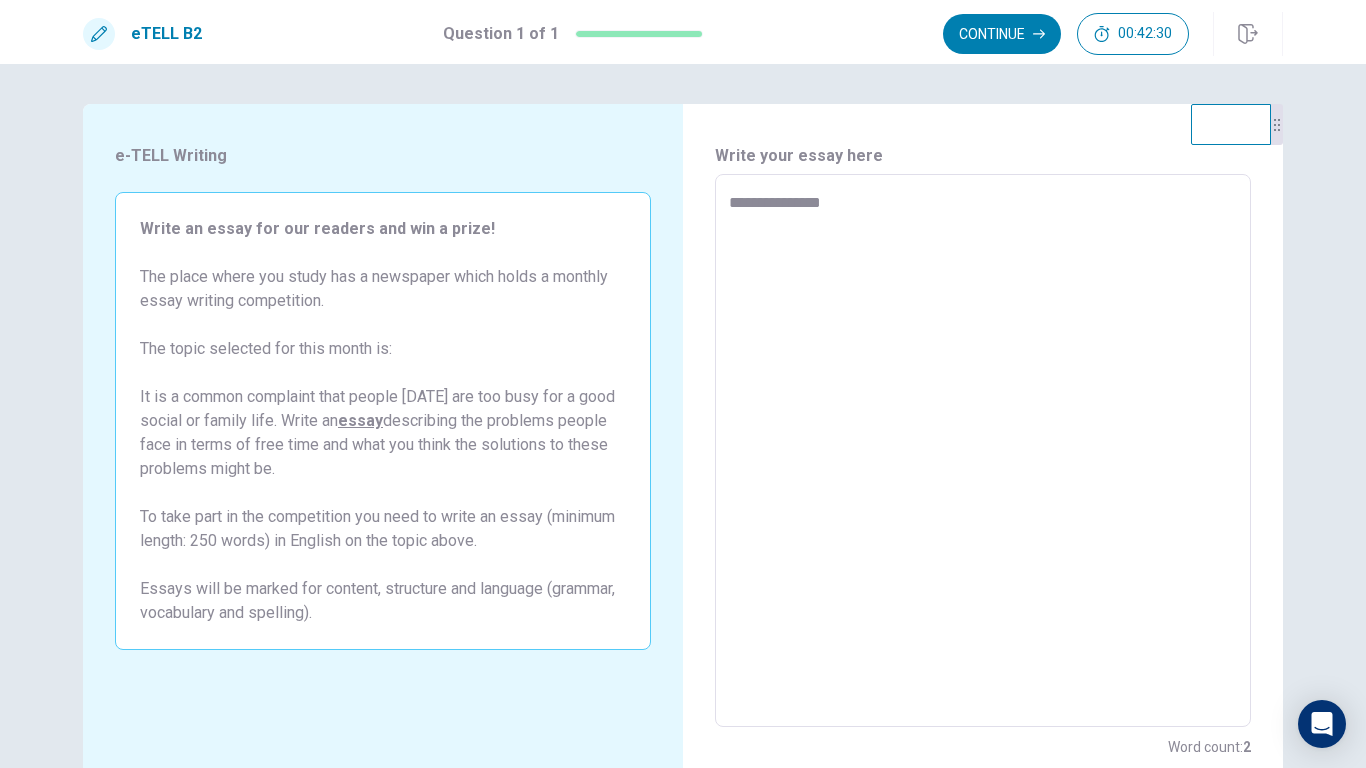 type on "**********" 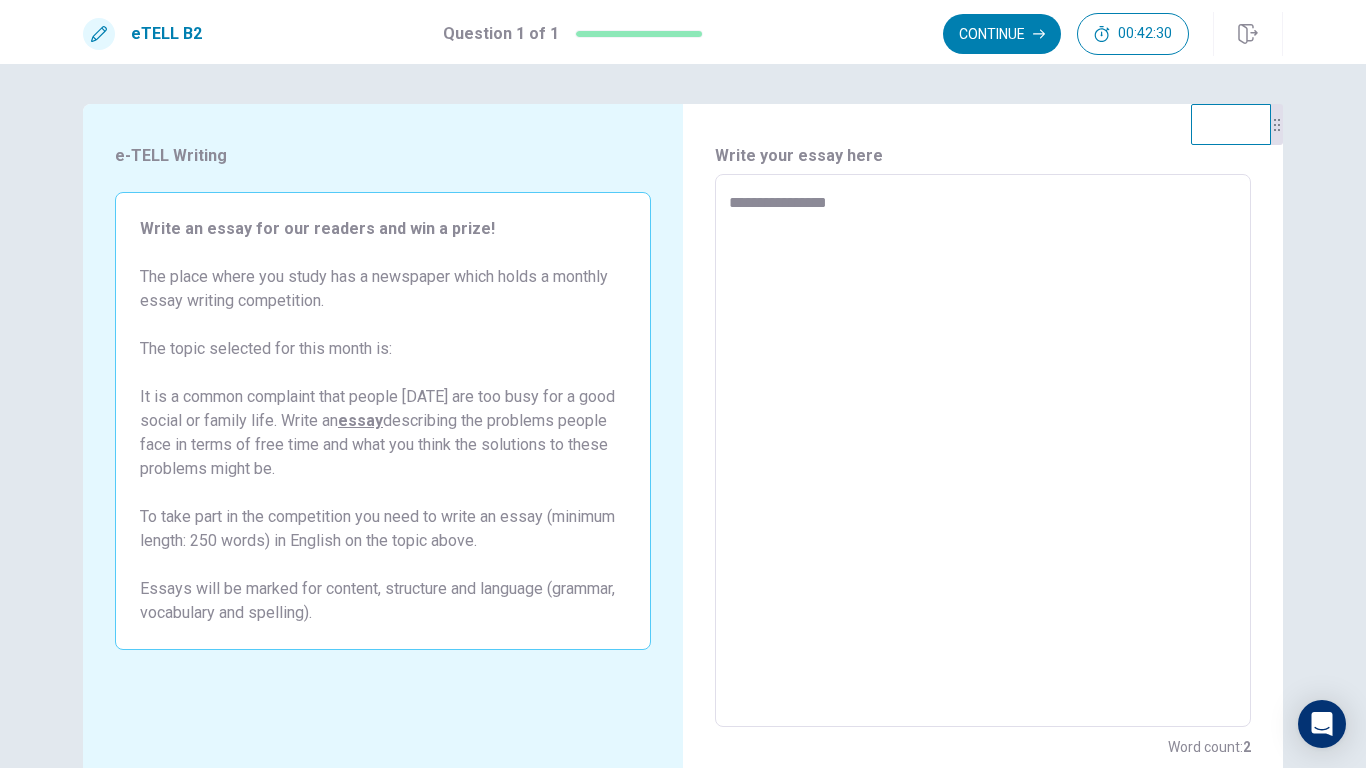type on "*" 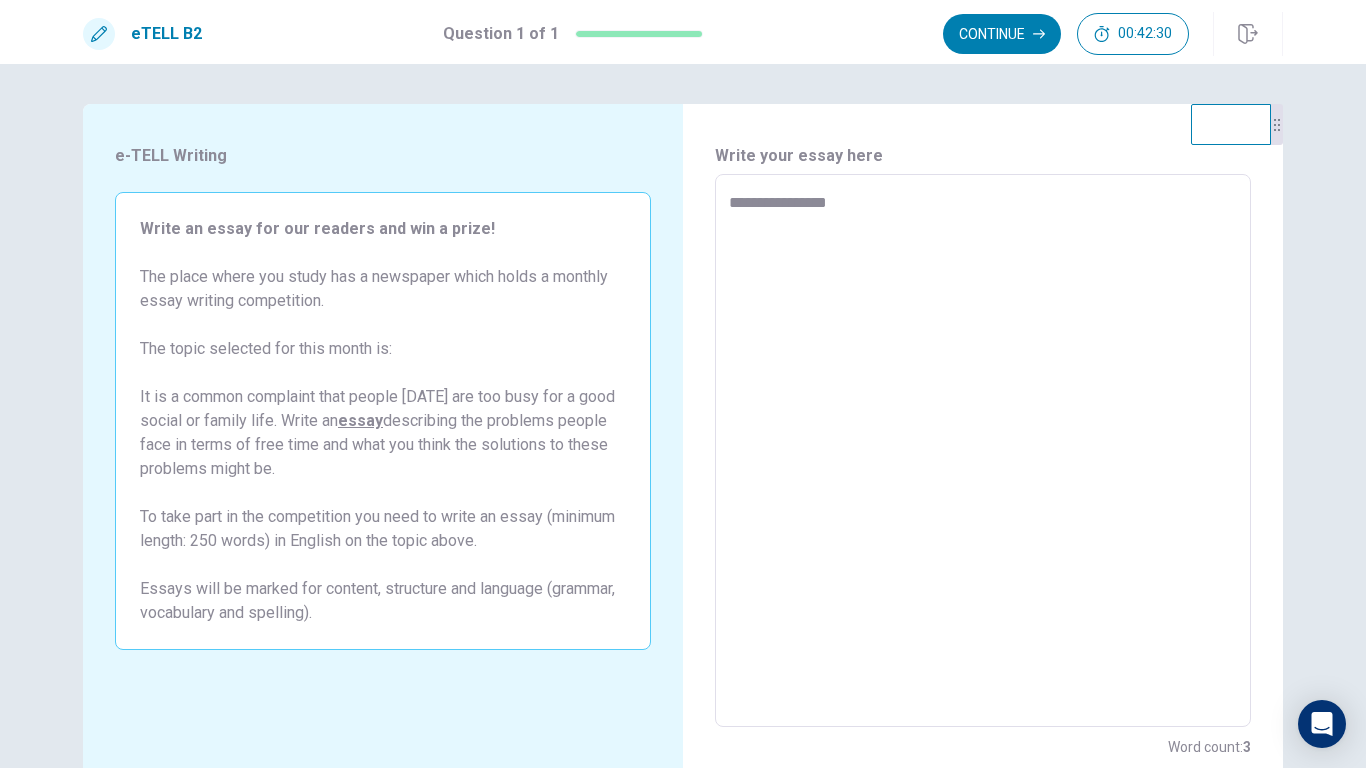 type on "**********" 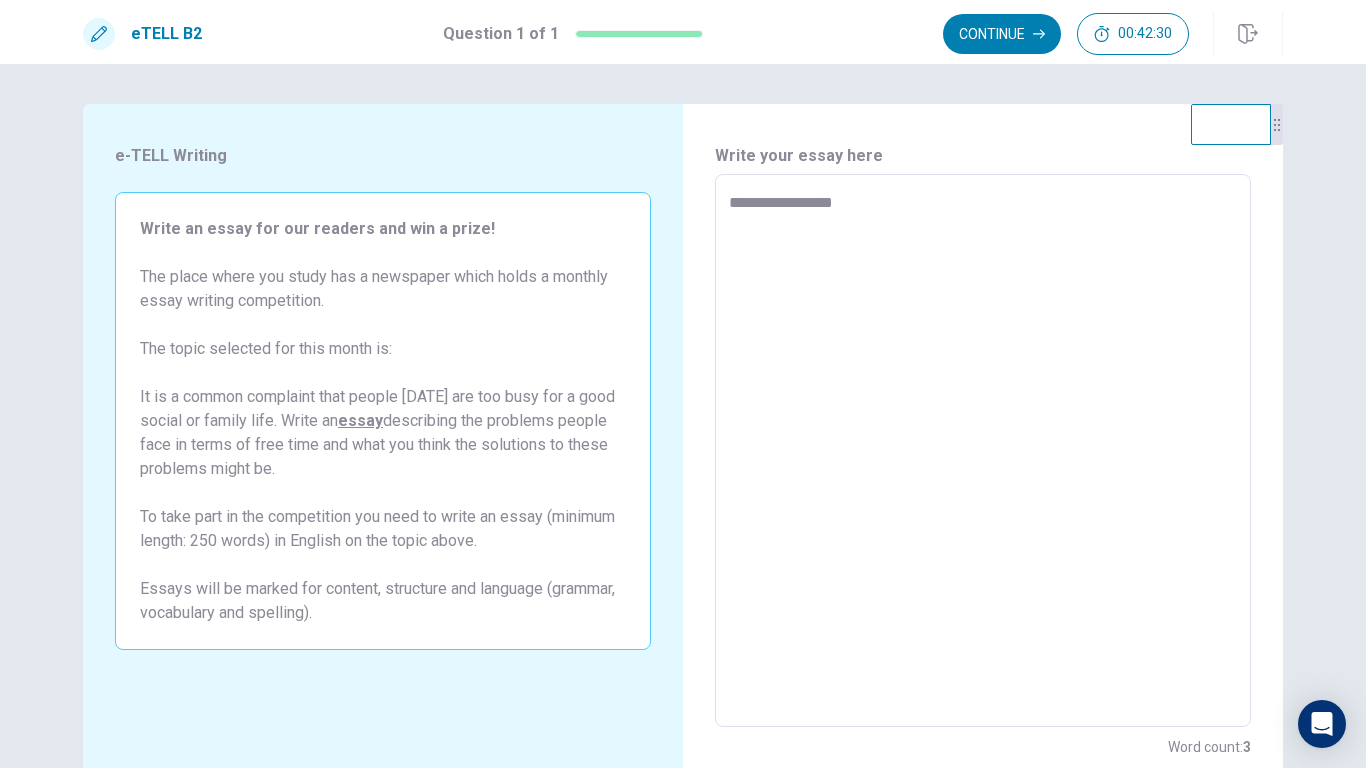 type on "*" 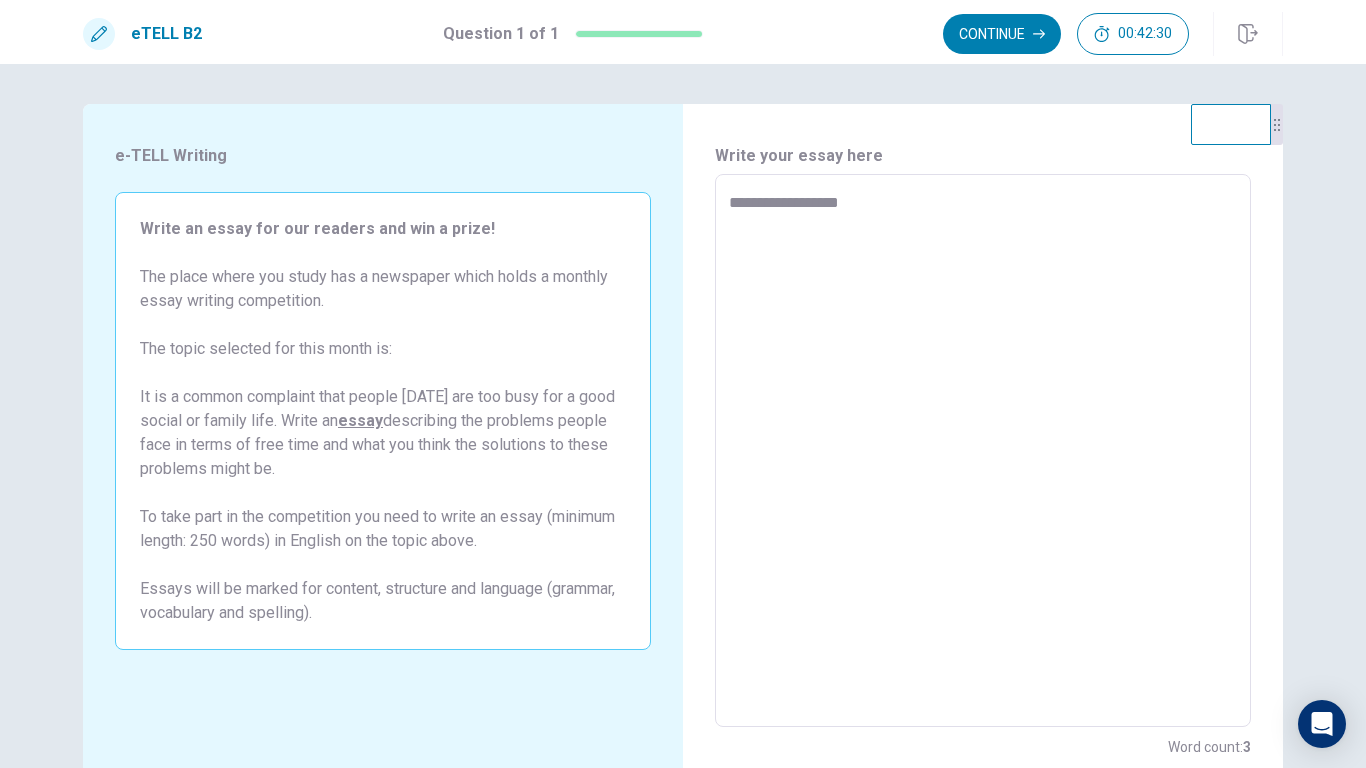 type on "*" 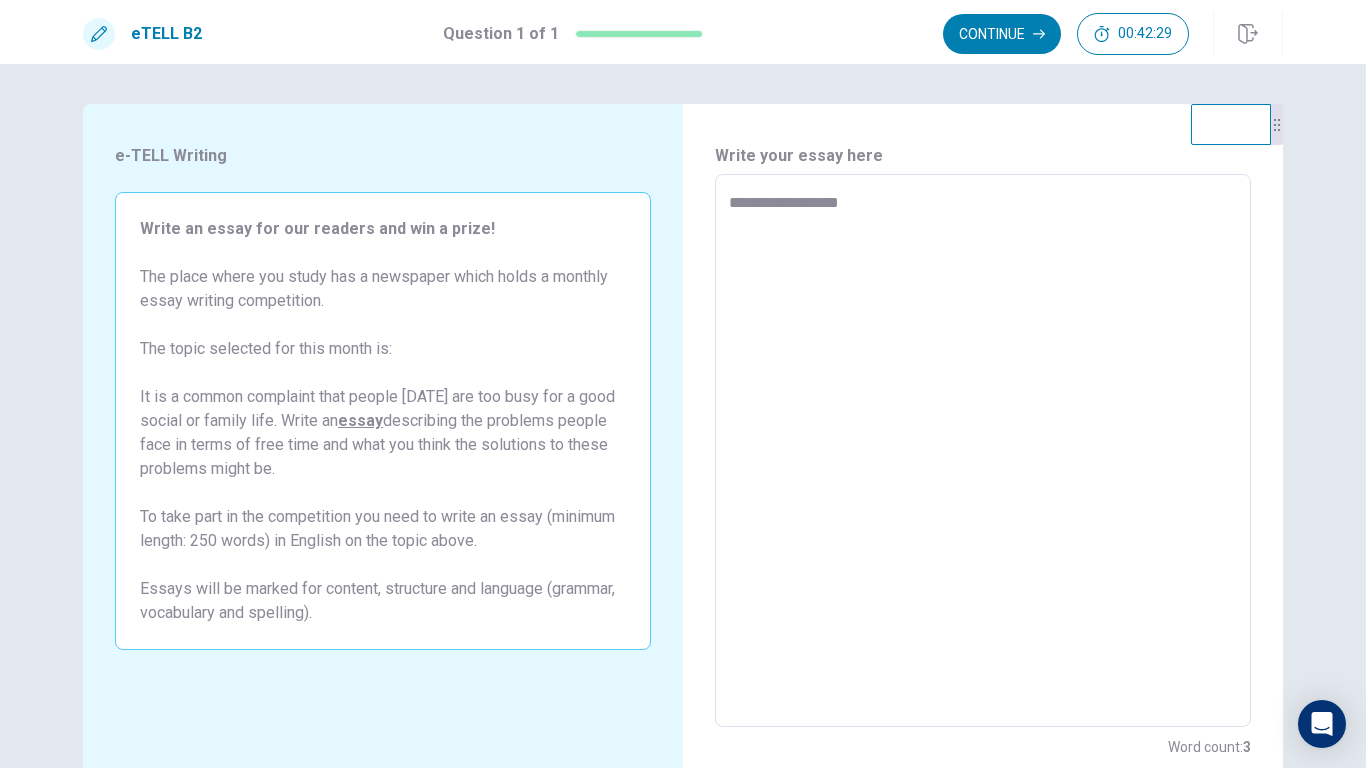 type on "**********" 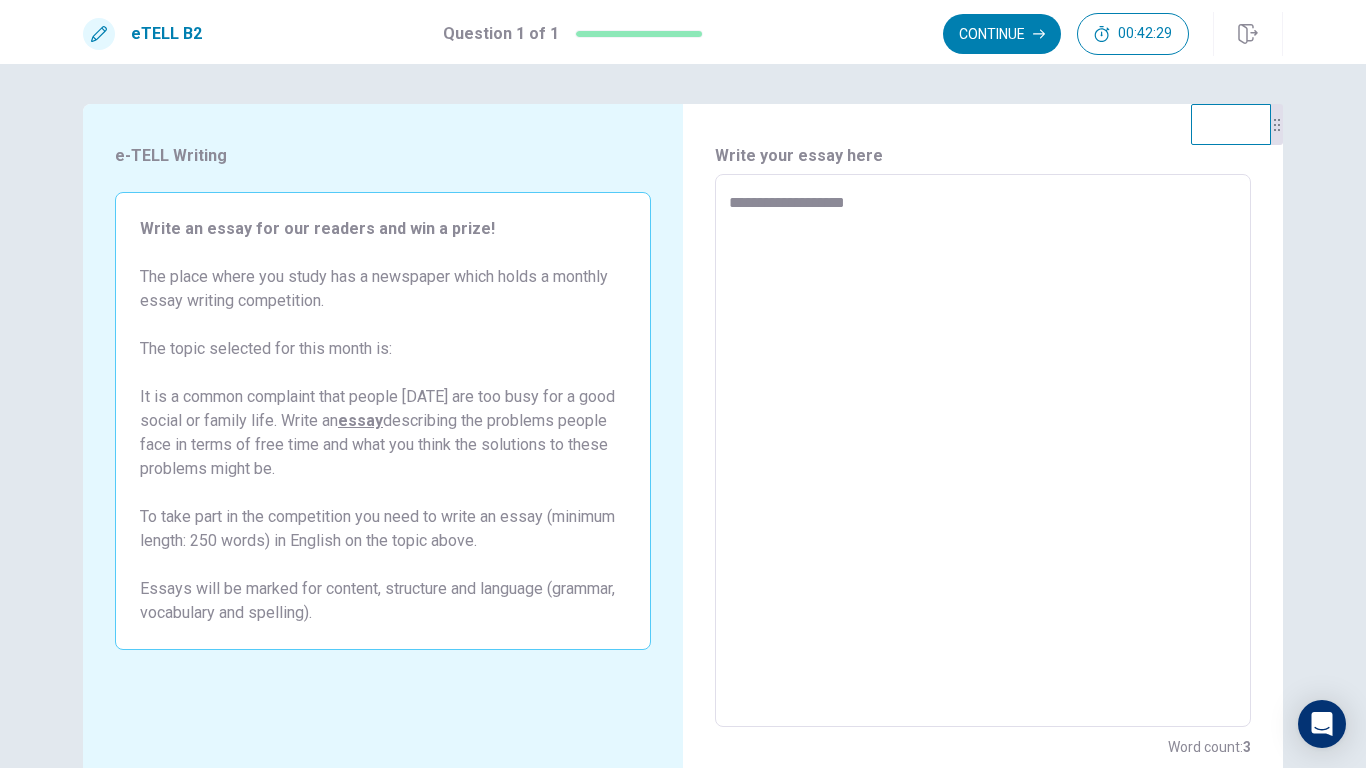 type on "*" 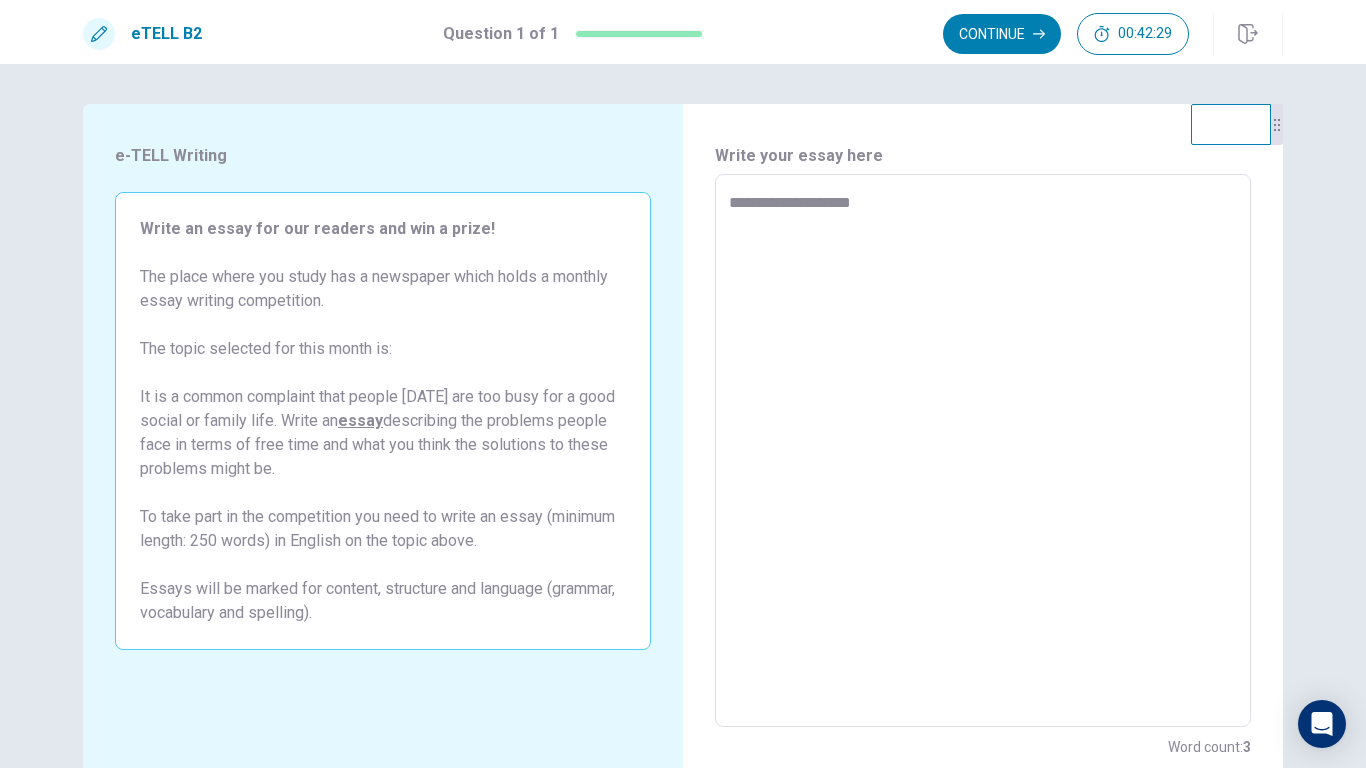 type on "*" 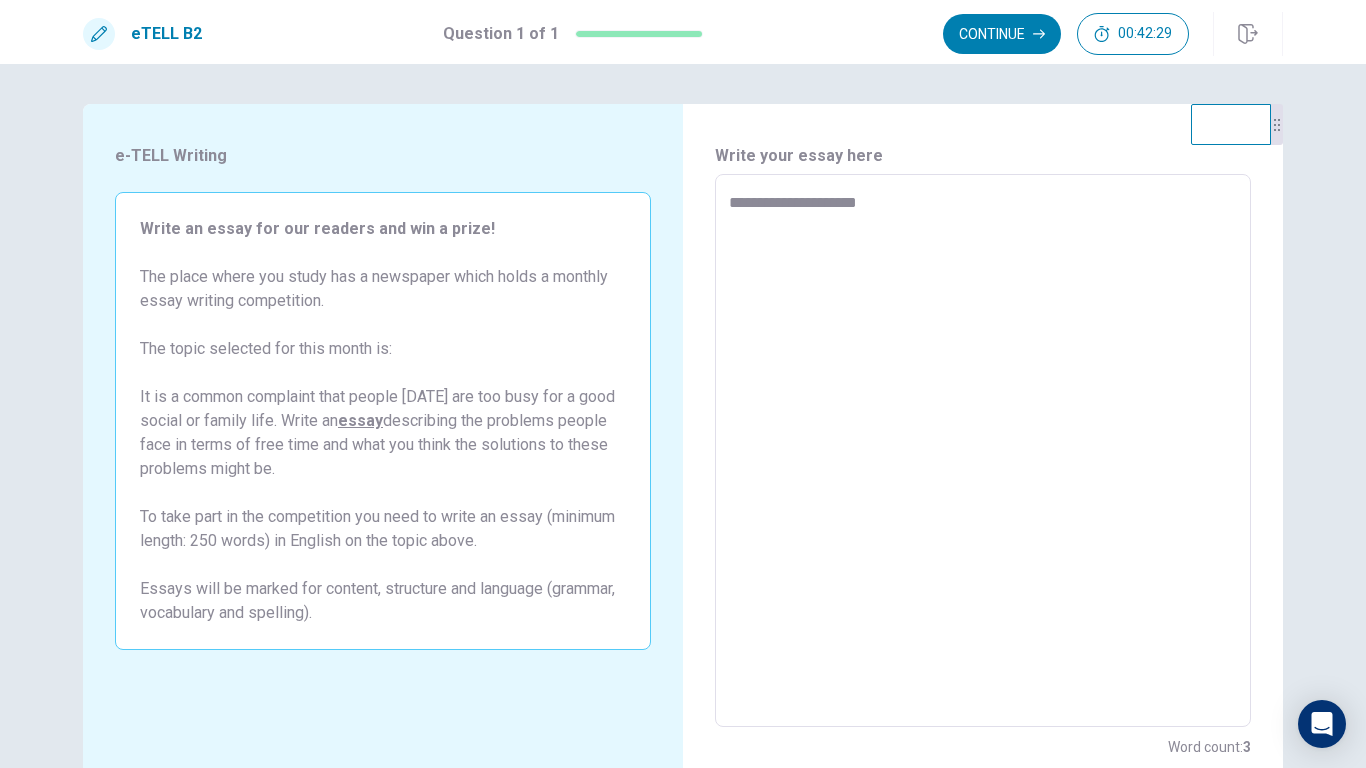 type on "*" 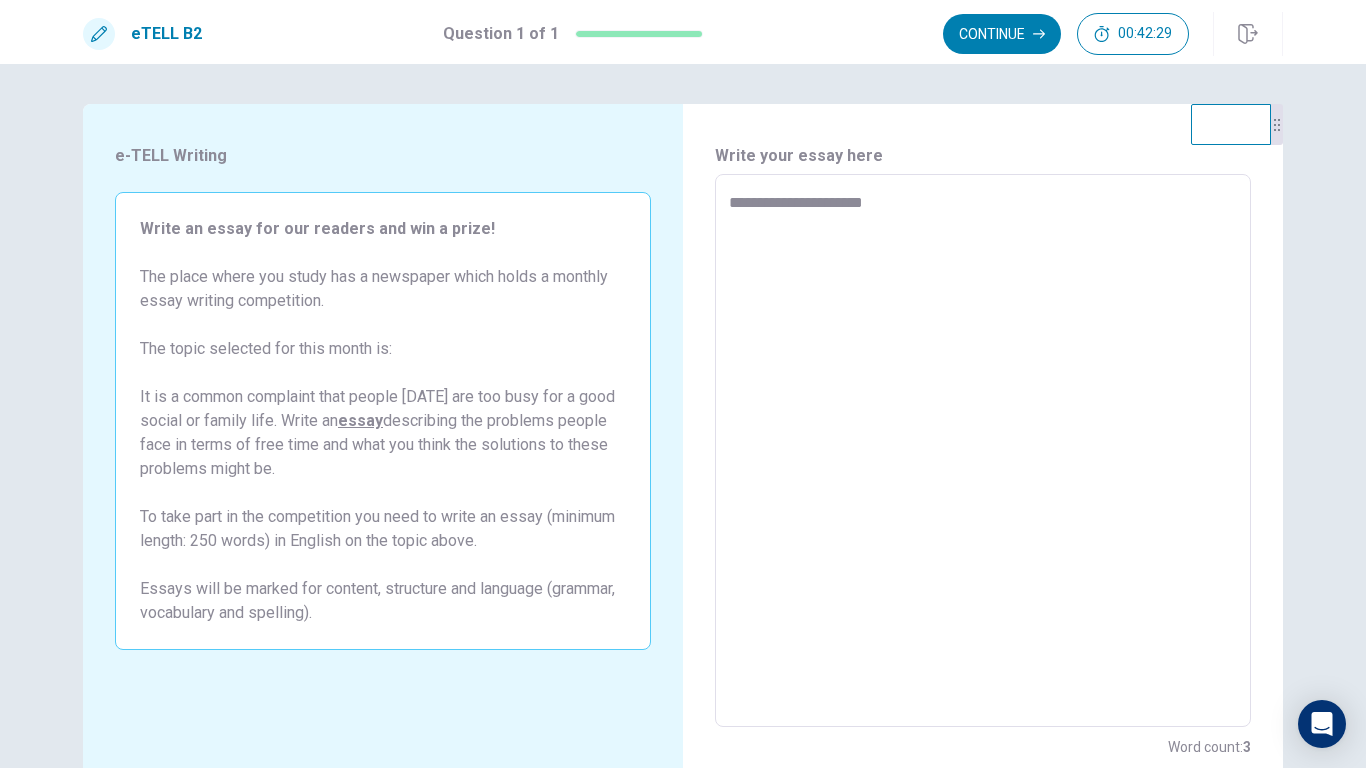 type on "*" 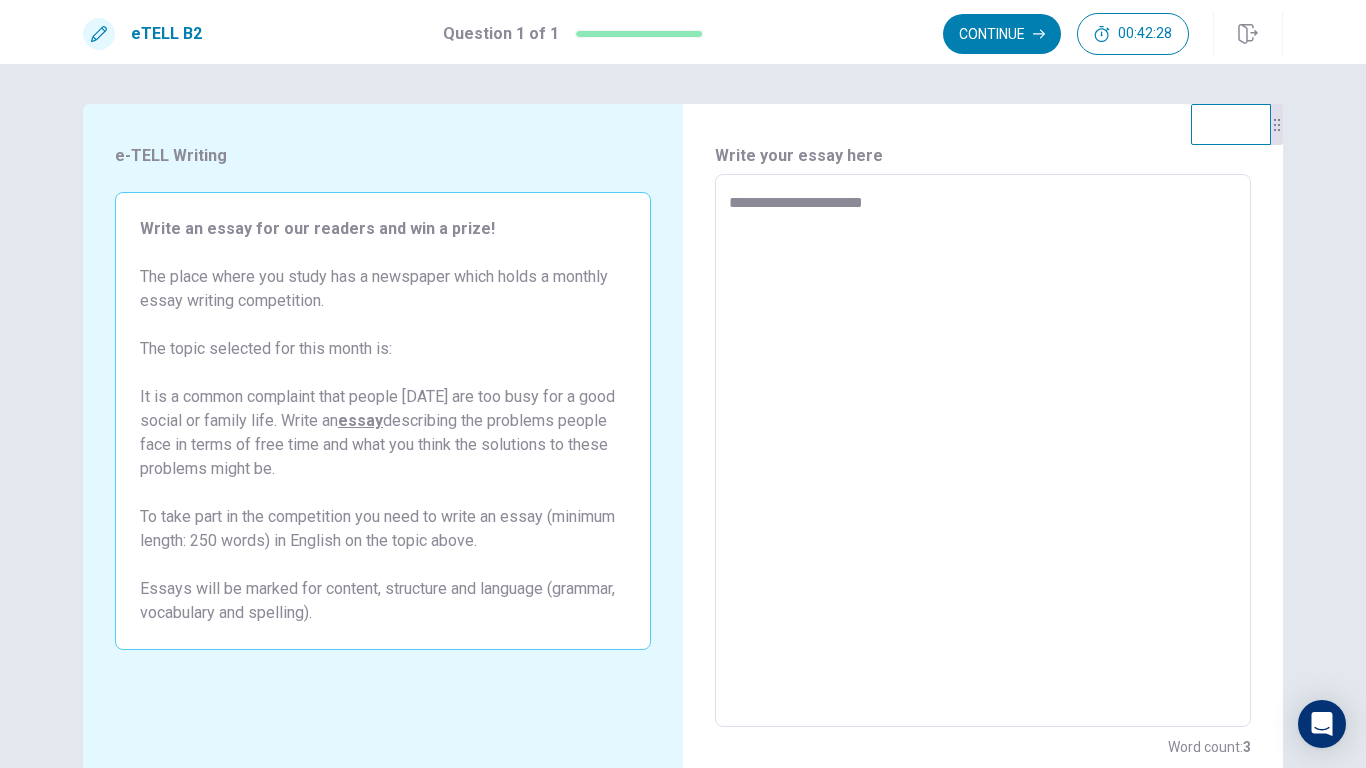 type on "**********" 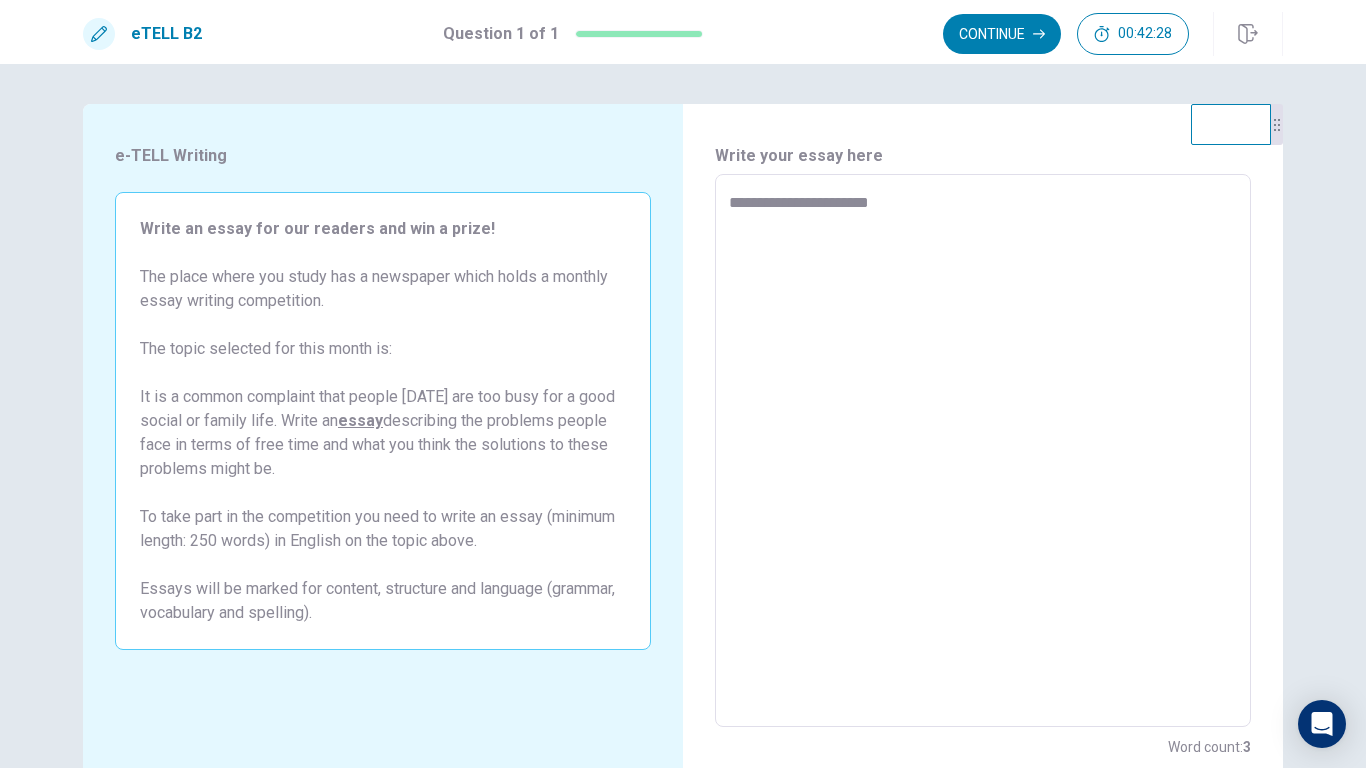 type on "*" 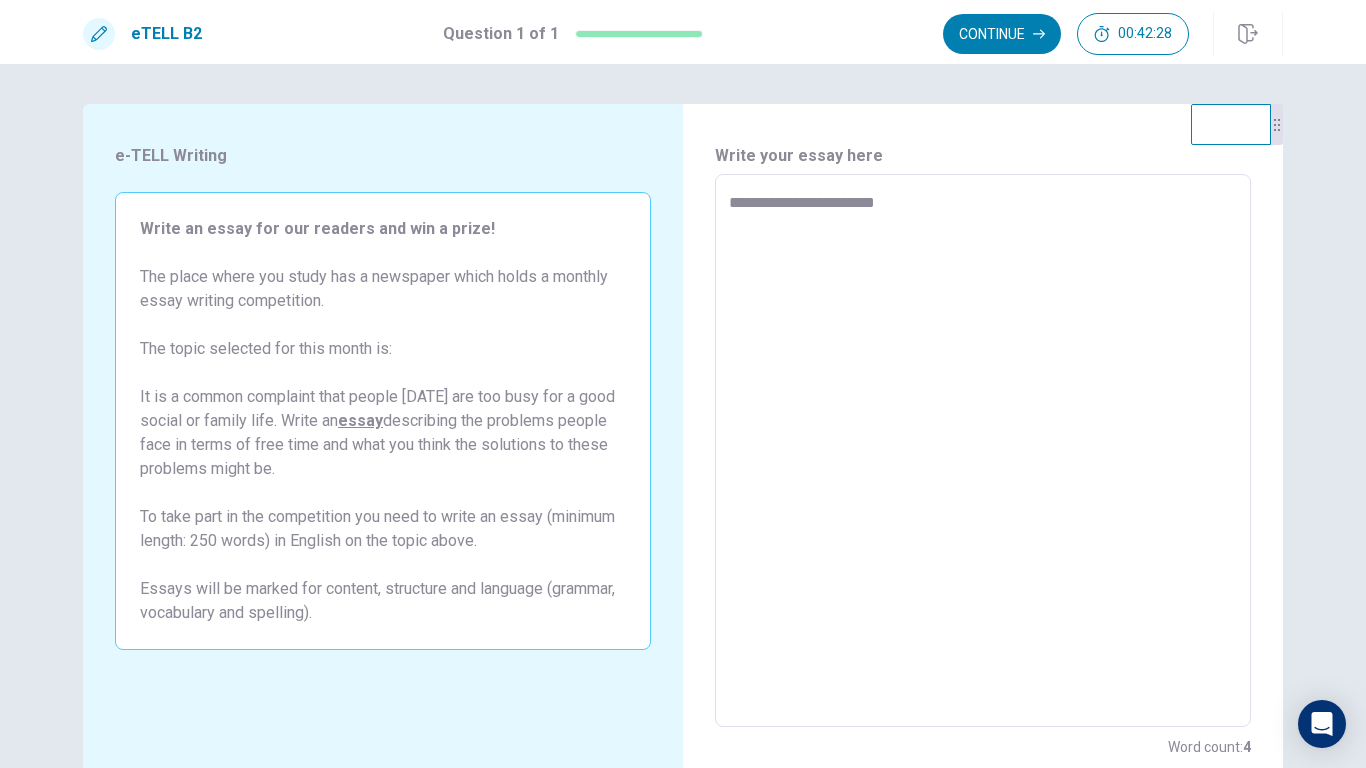 type on "*" 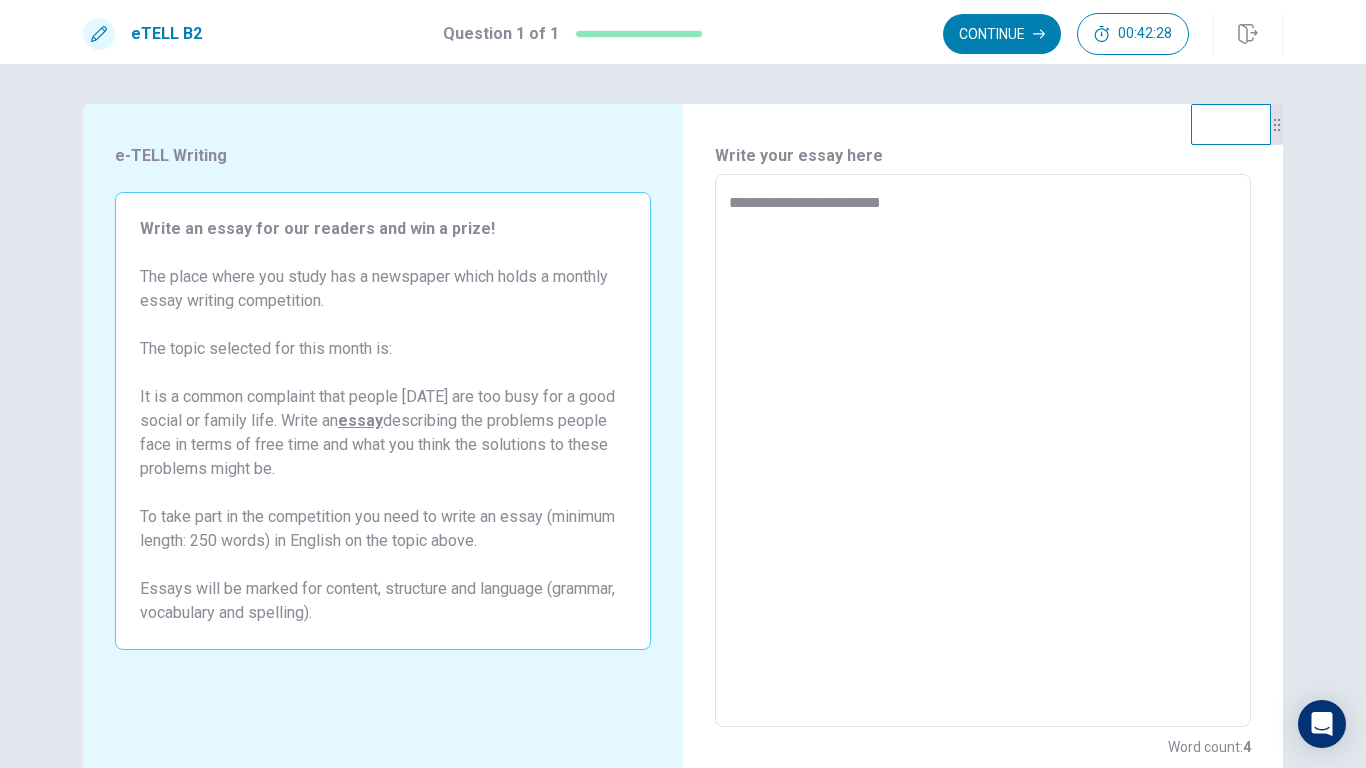 type on "*" 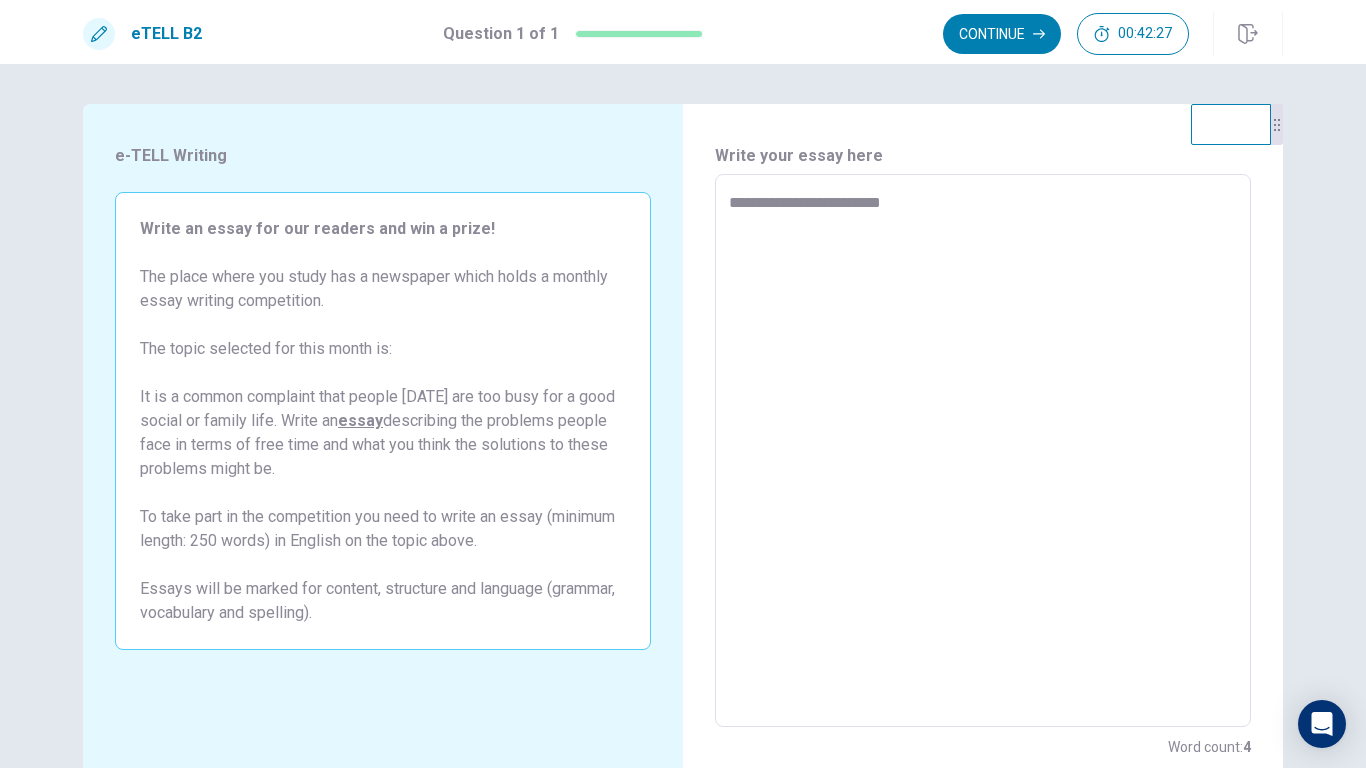 type on "**********" 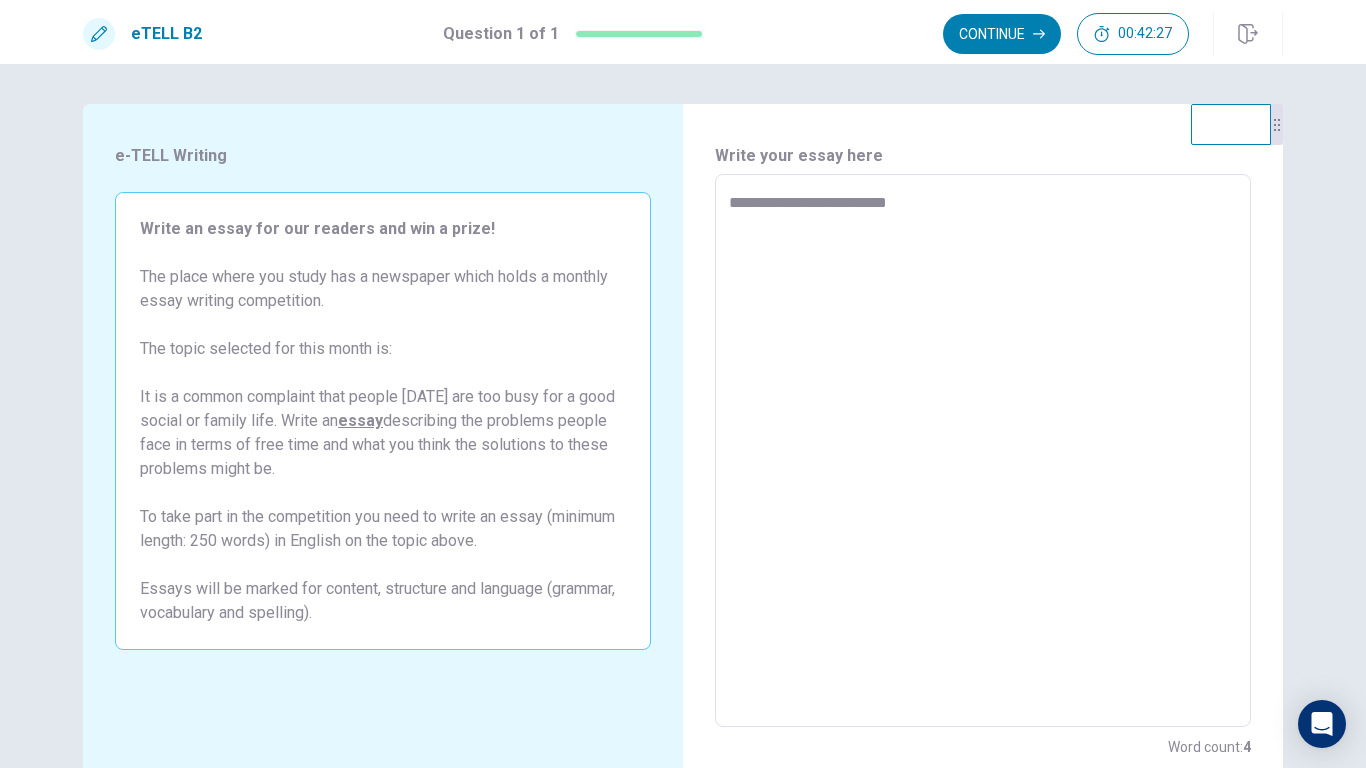 type on "*" 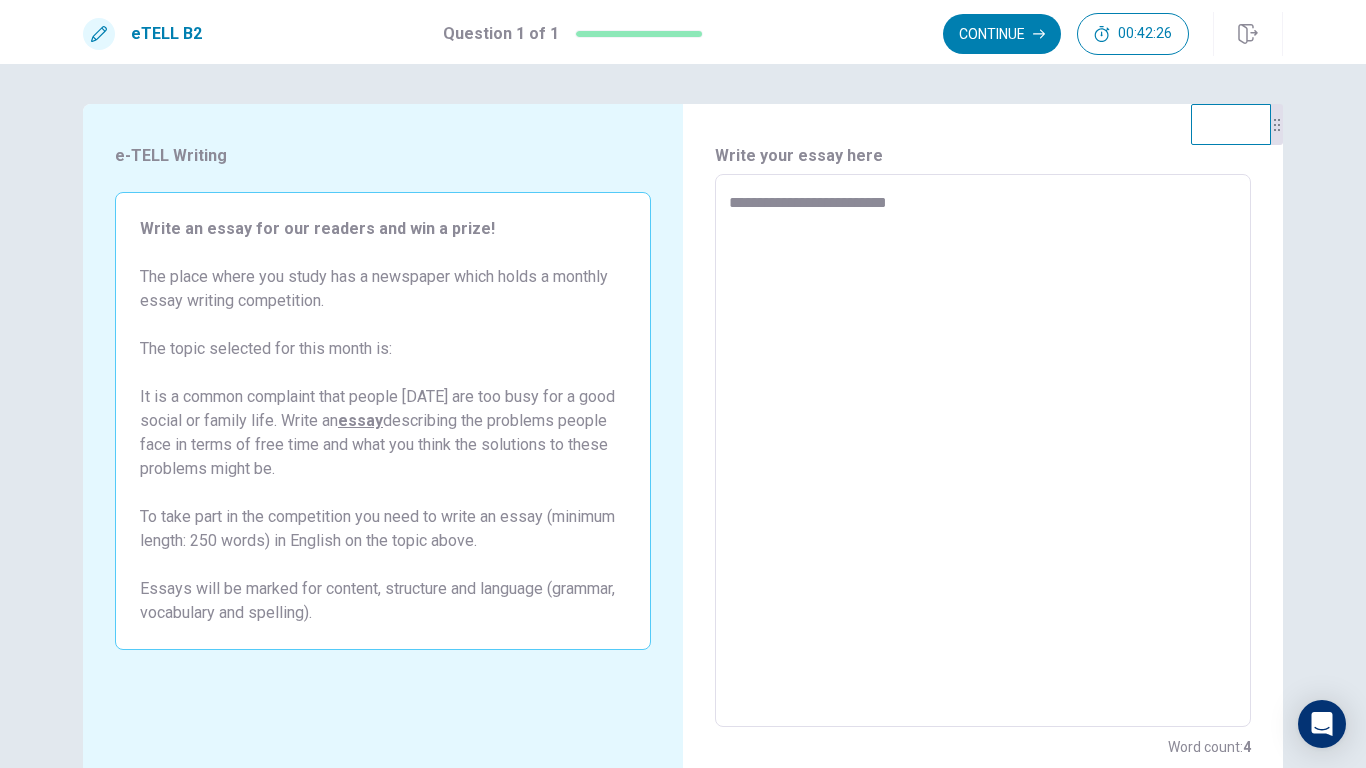 type on "**********" 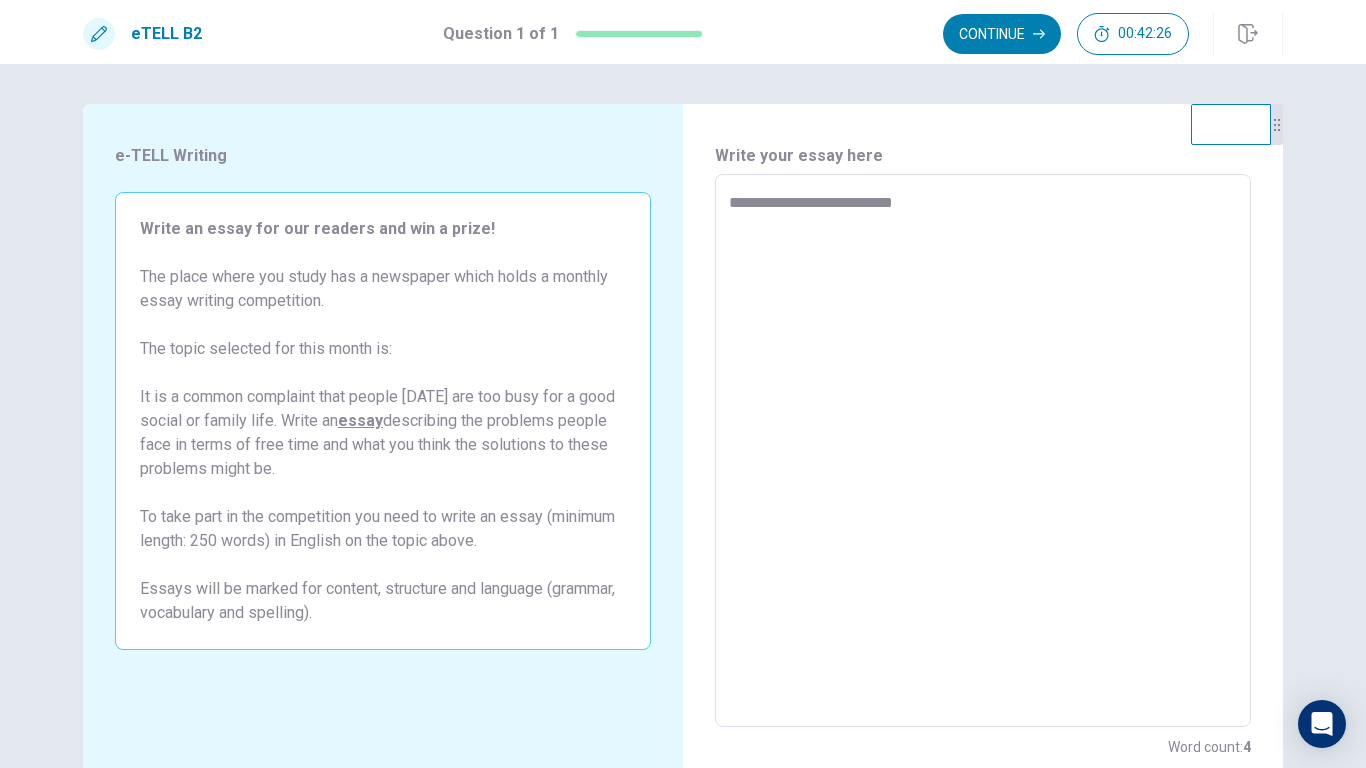 type on "*" 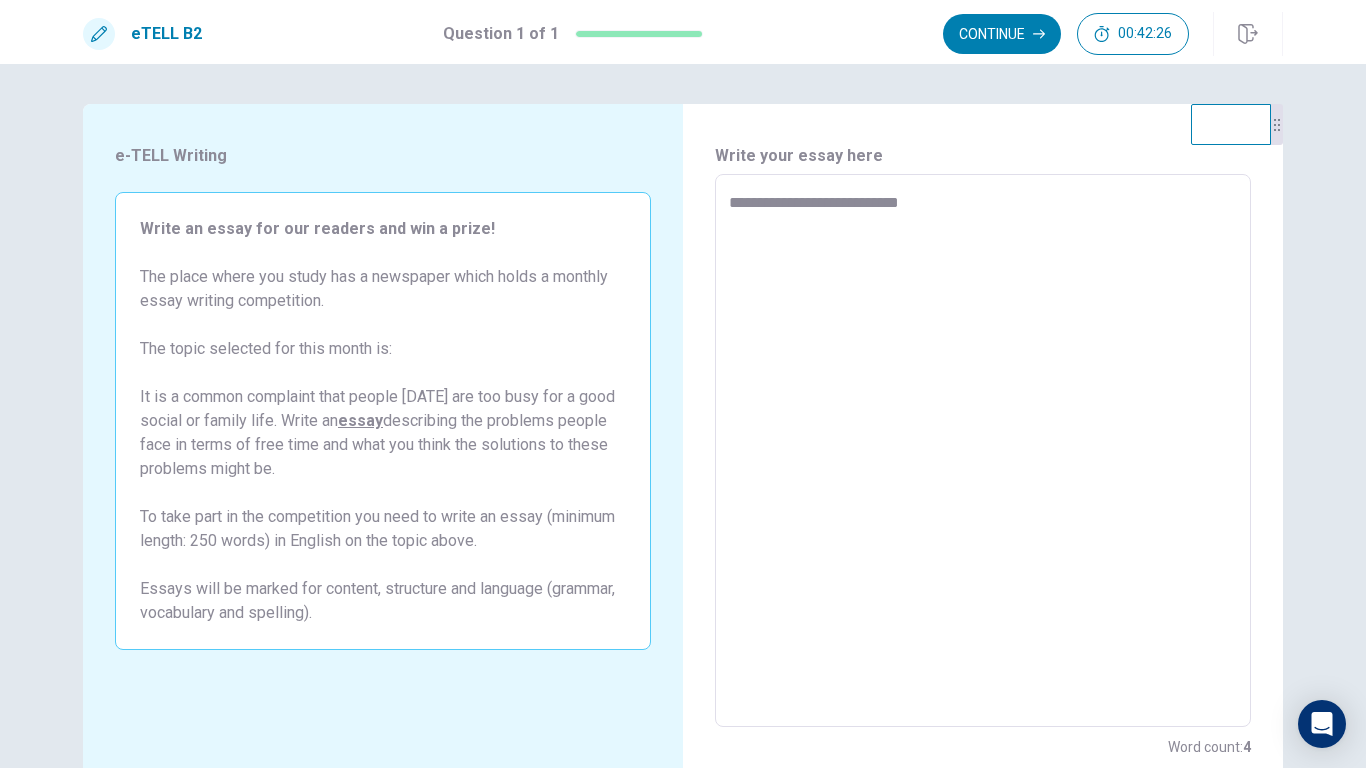 type on "*" 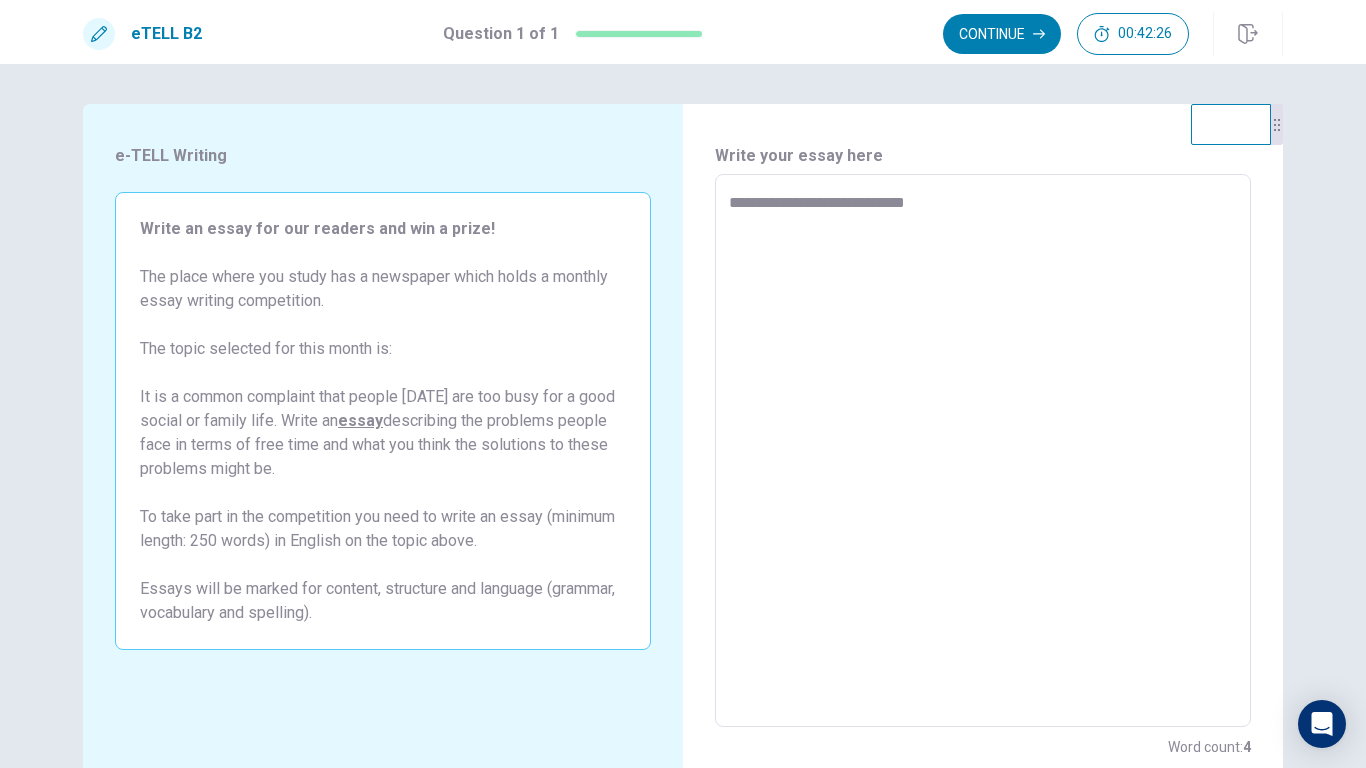 type on "*" 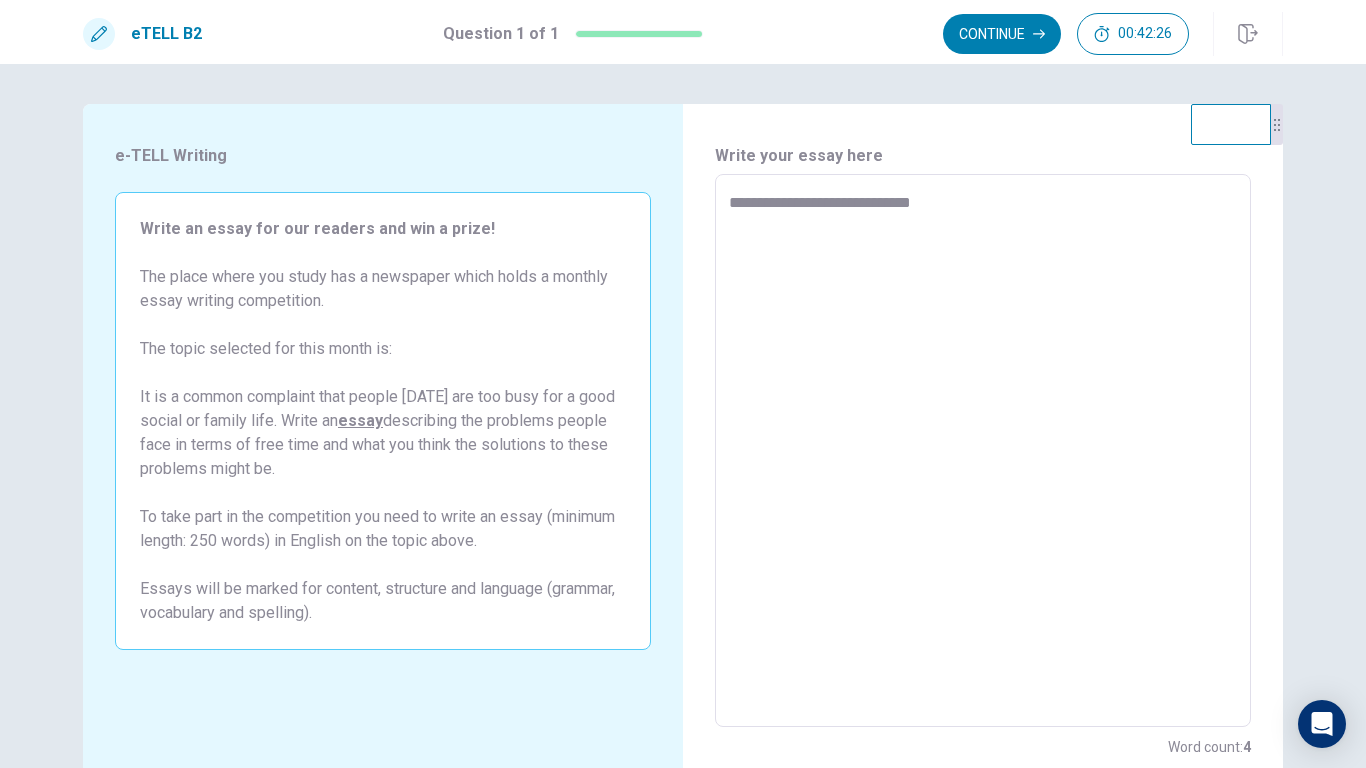 type on "*" 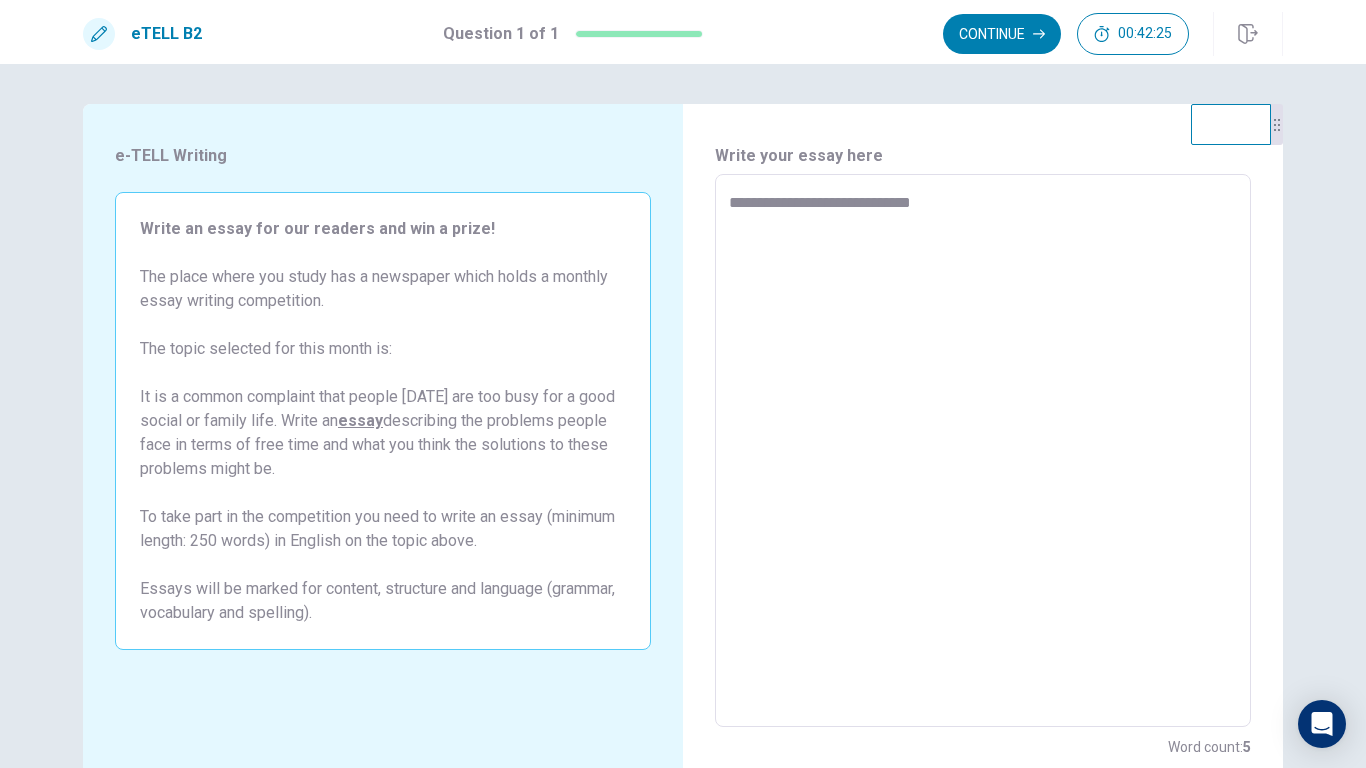 type on "**********" 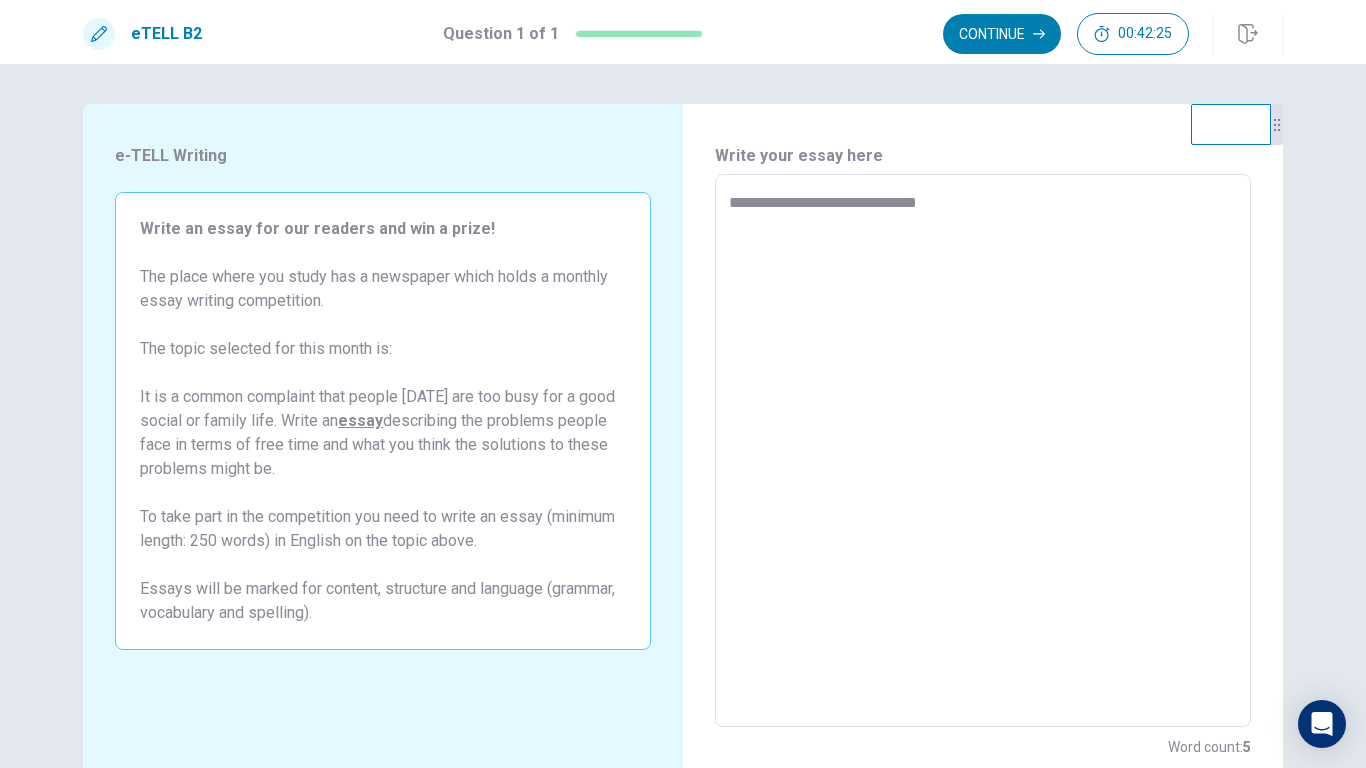 type on "*" 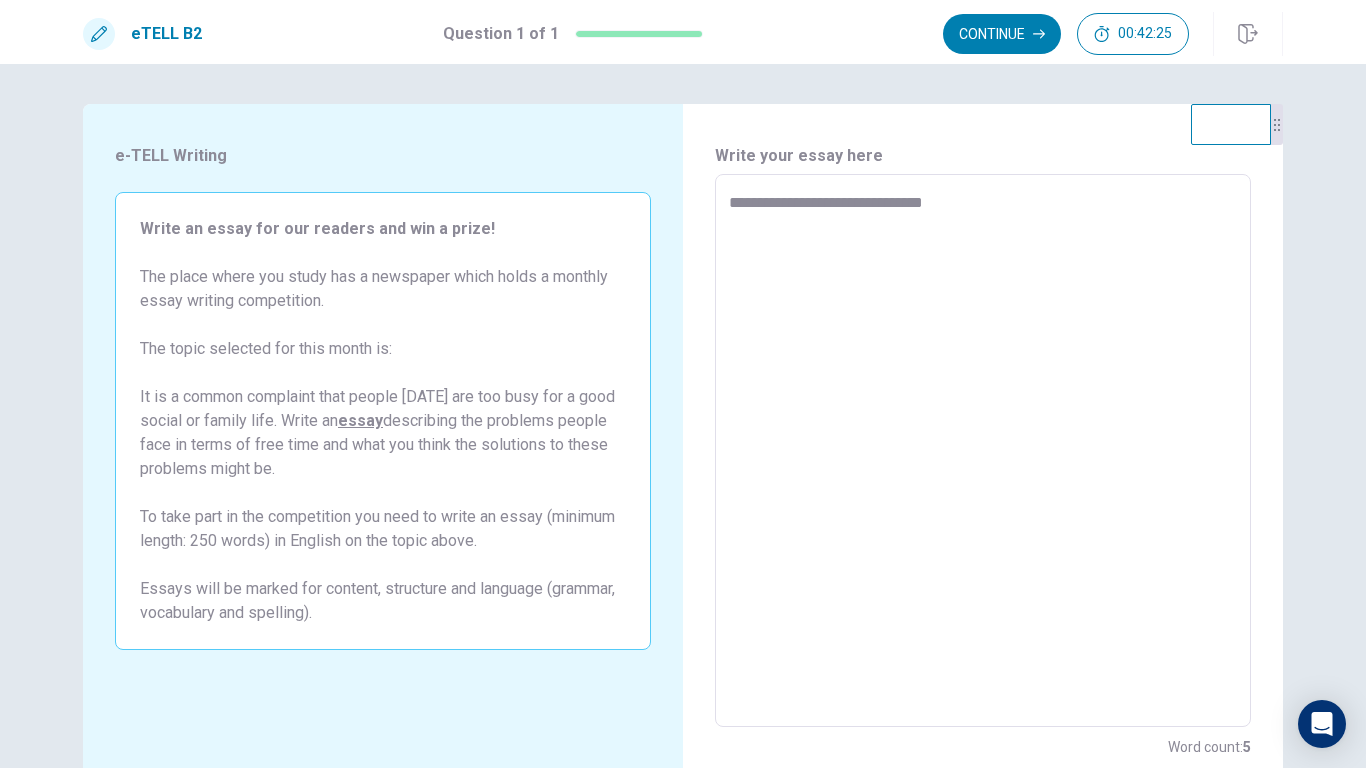 type on "*" 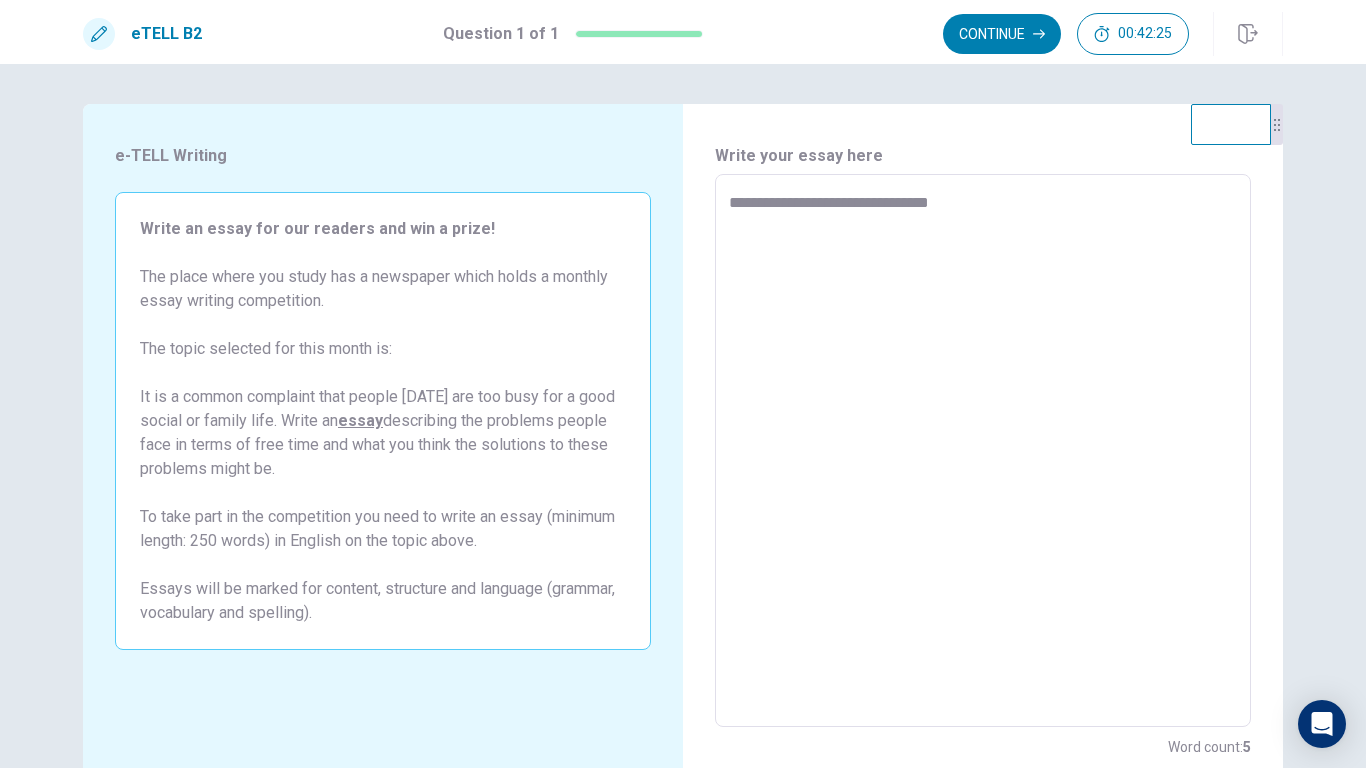 type on "*" 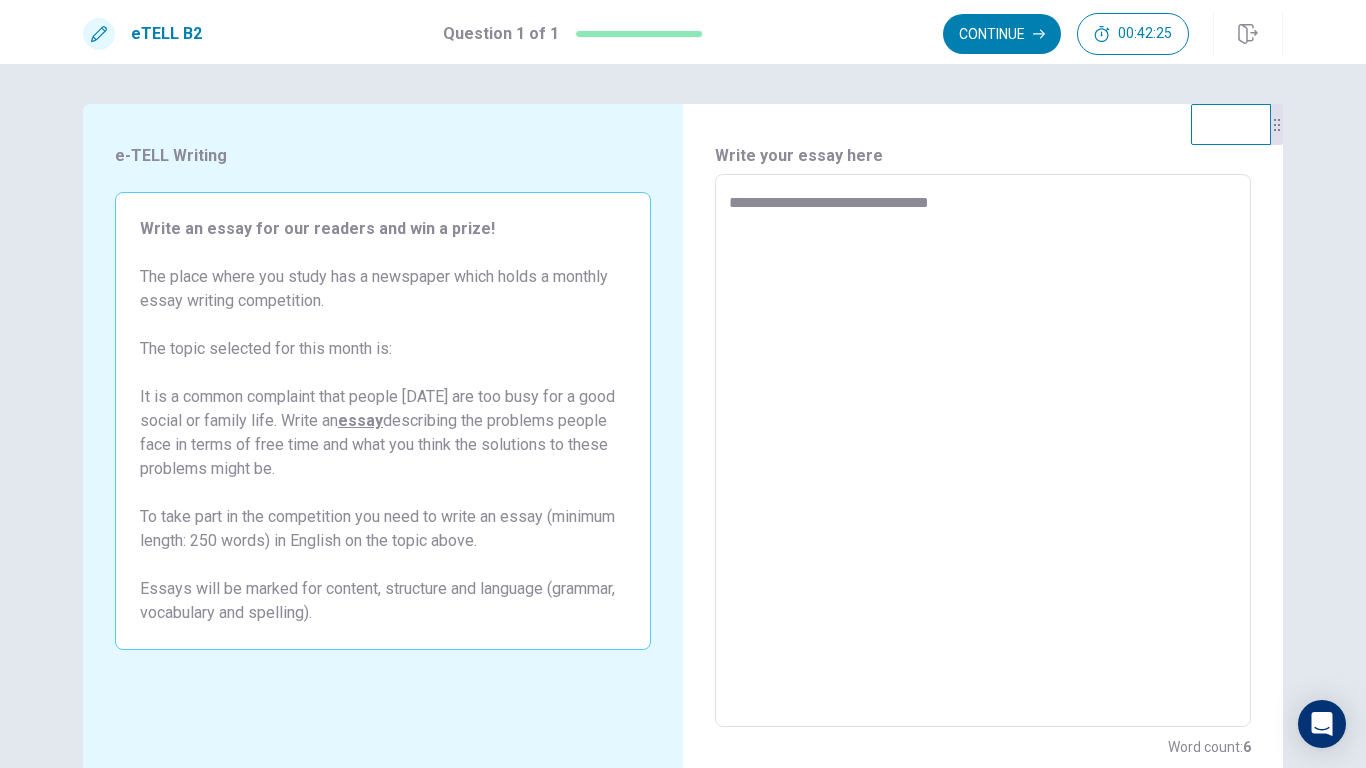 type on "**********" 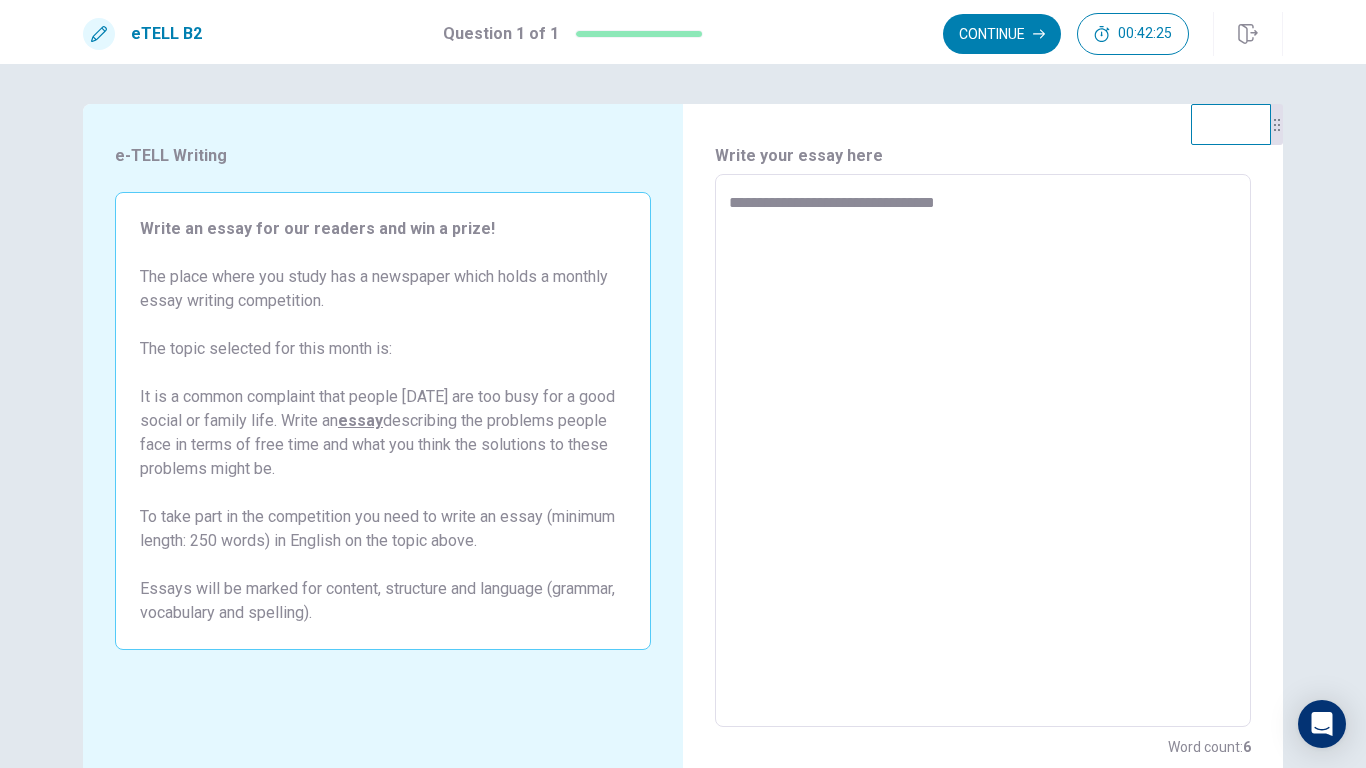 type on "*" 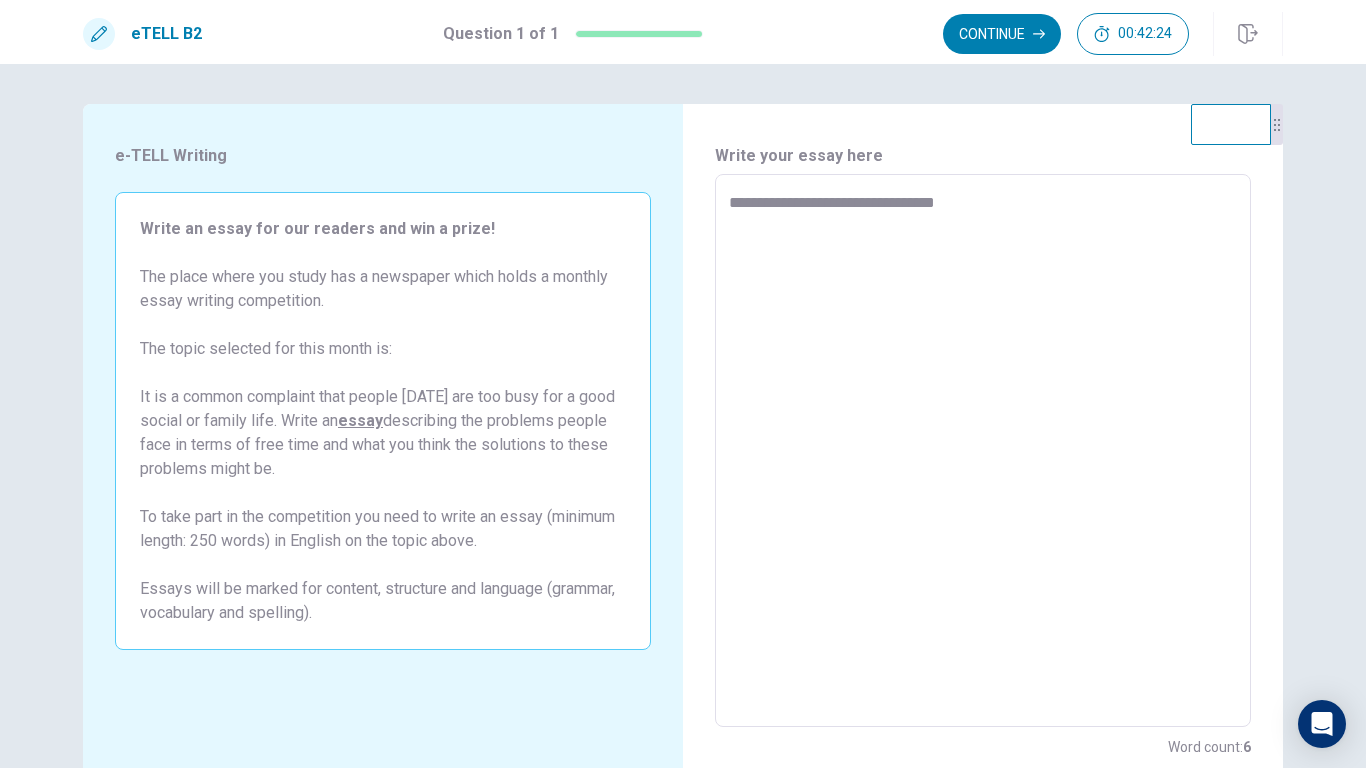 type on "**********" 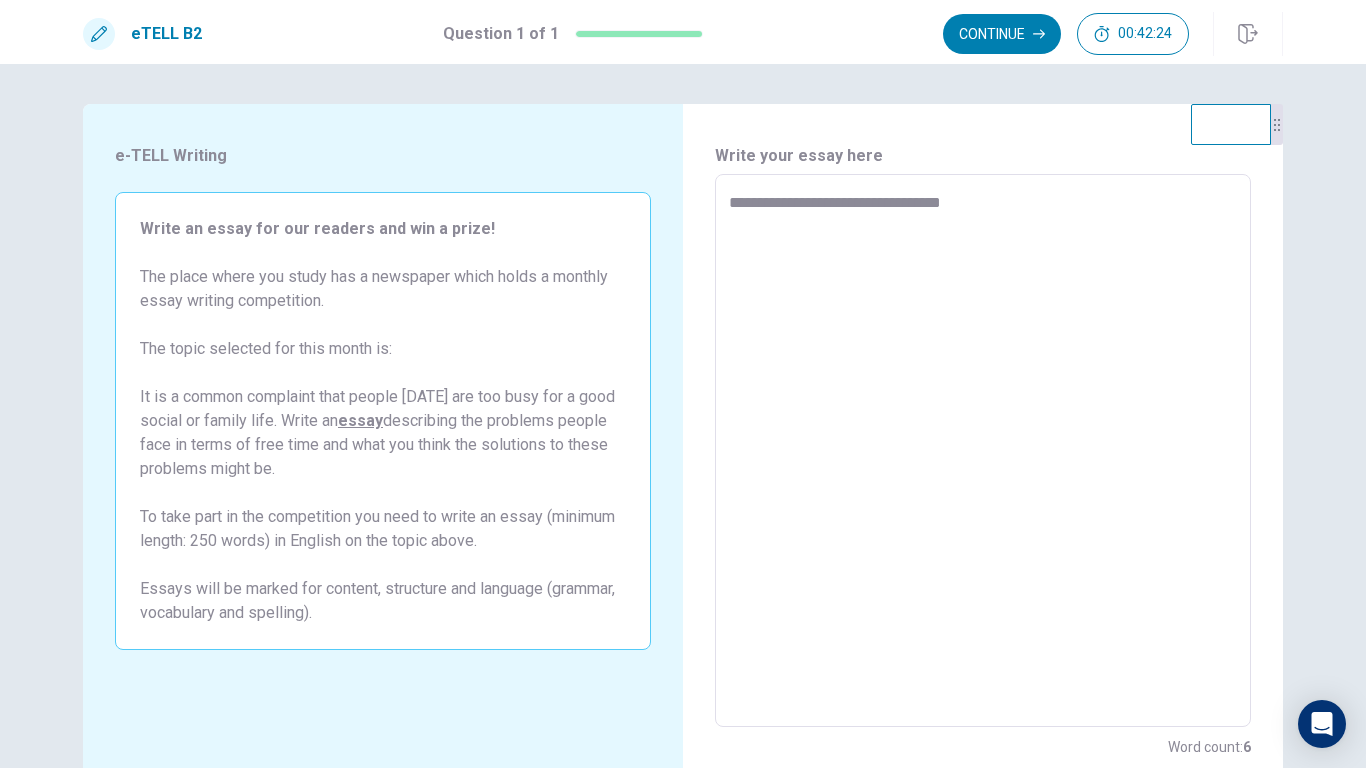 type on "*" 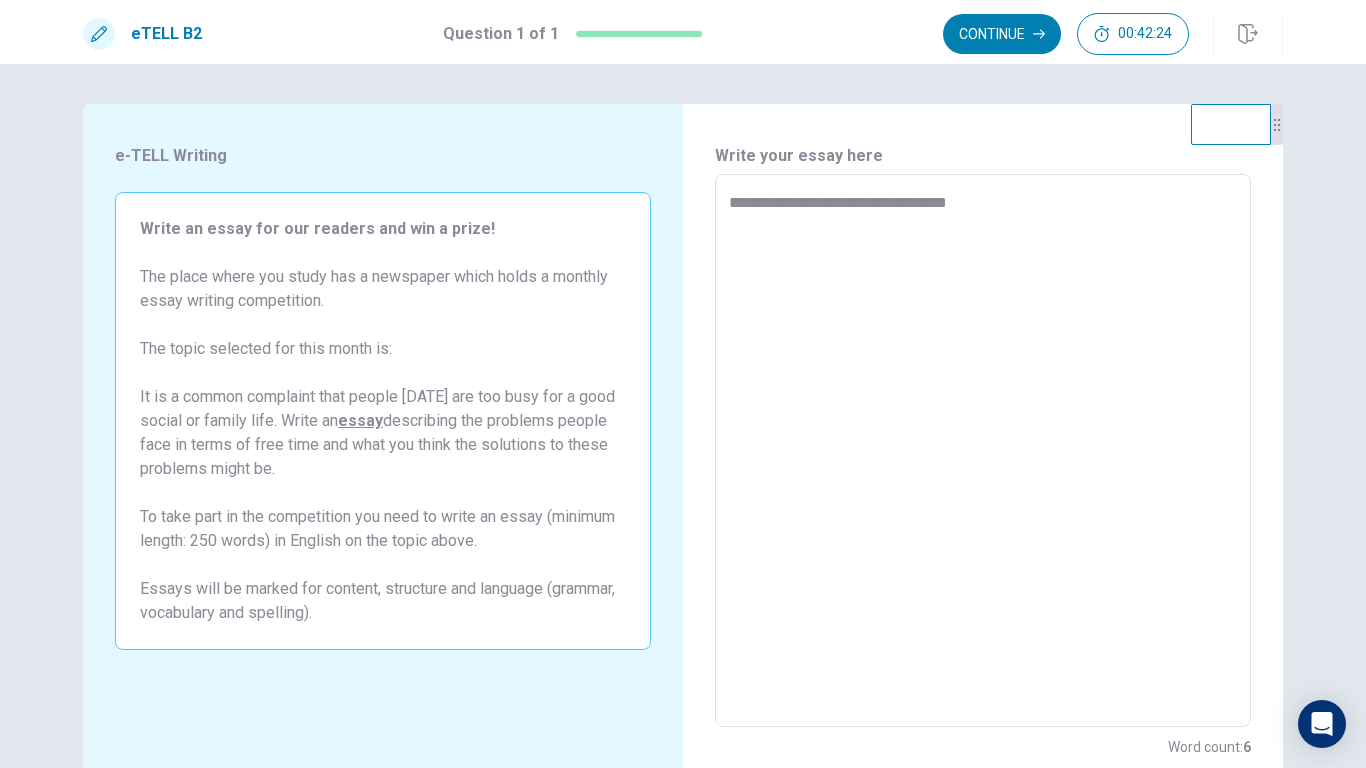type on "*" 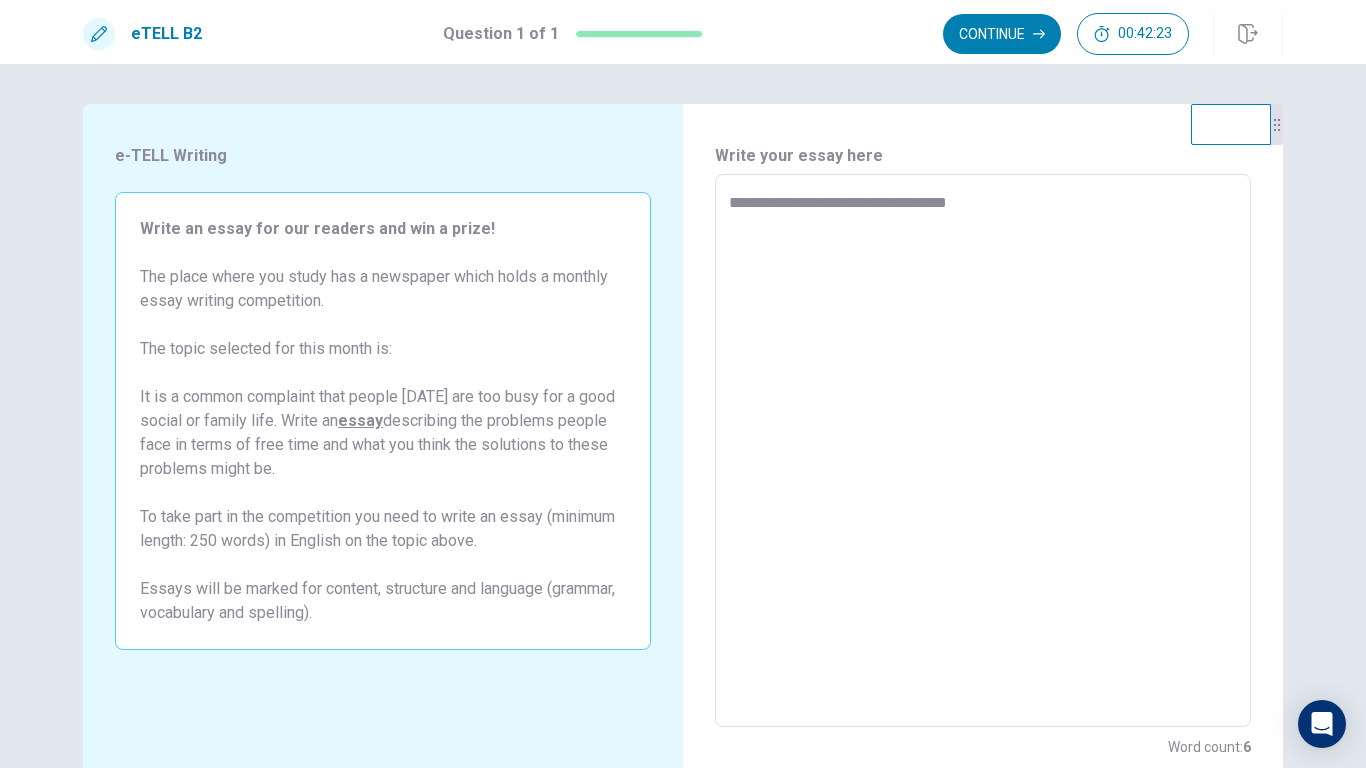 type on "**********" 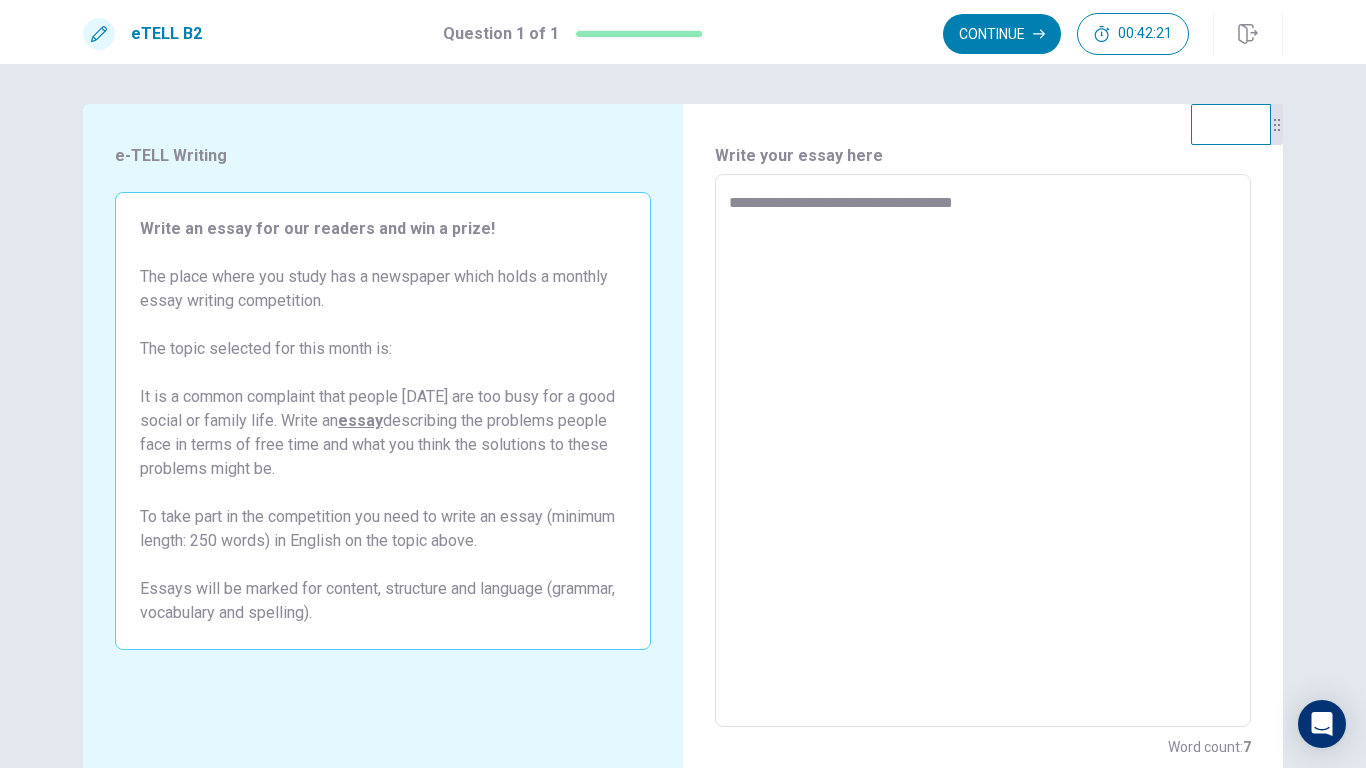 type on "*" 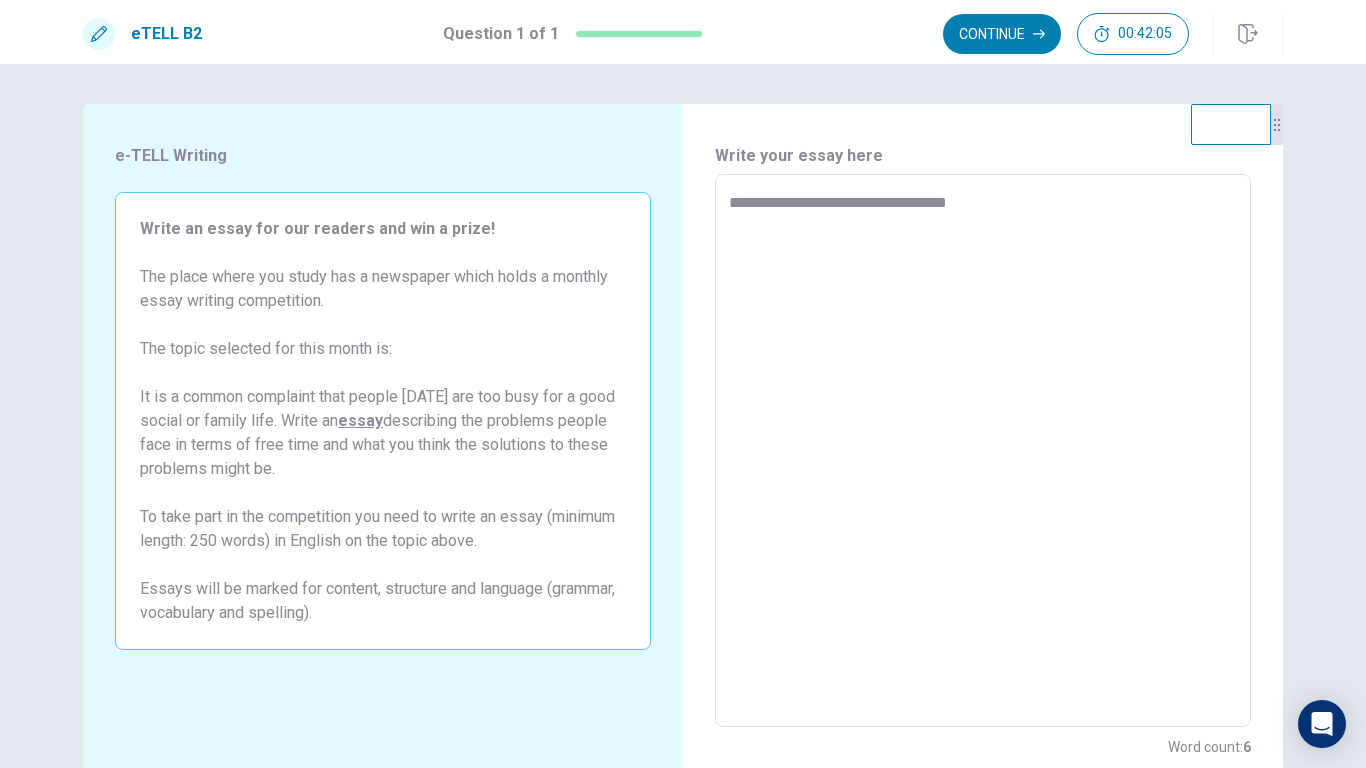 type on "*" 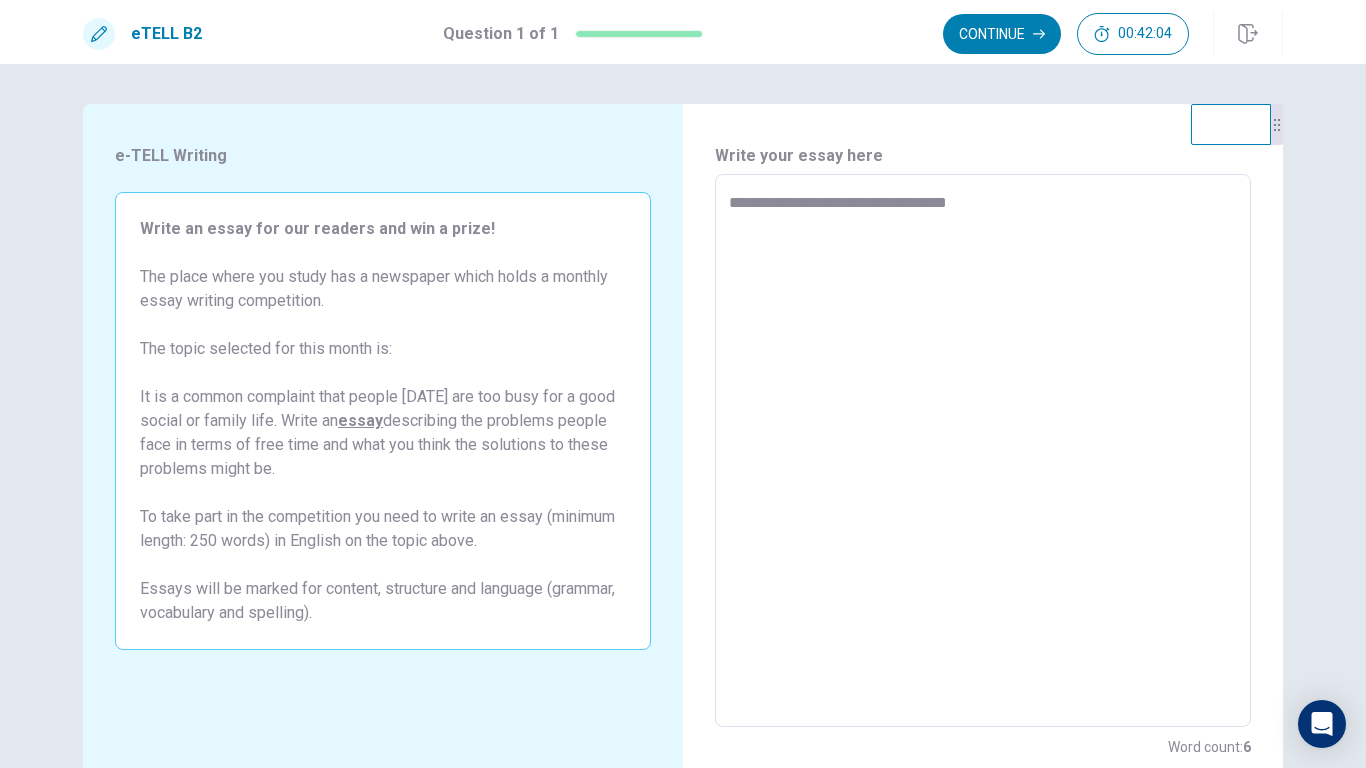 type on "**********" 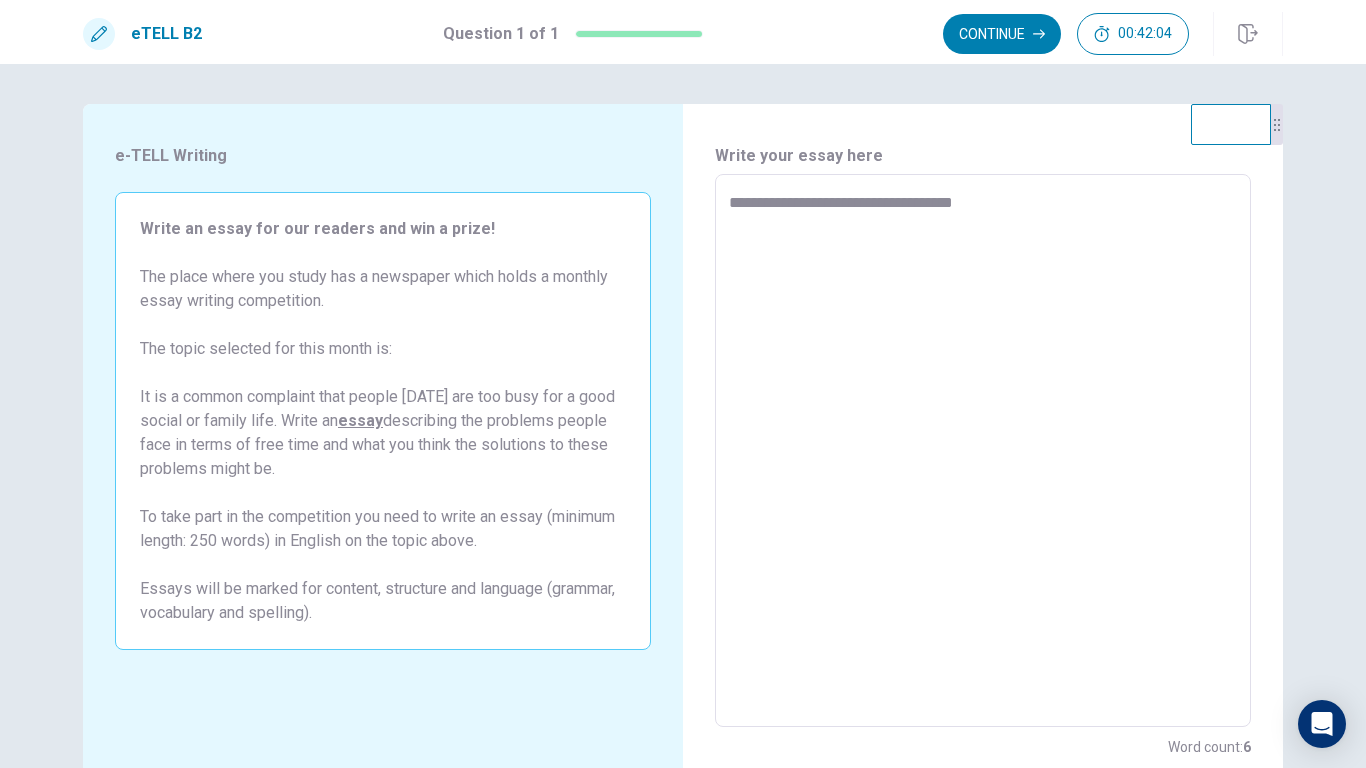 type on "*" 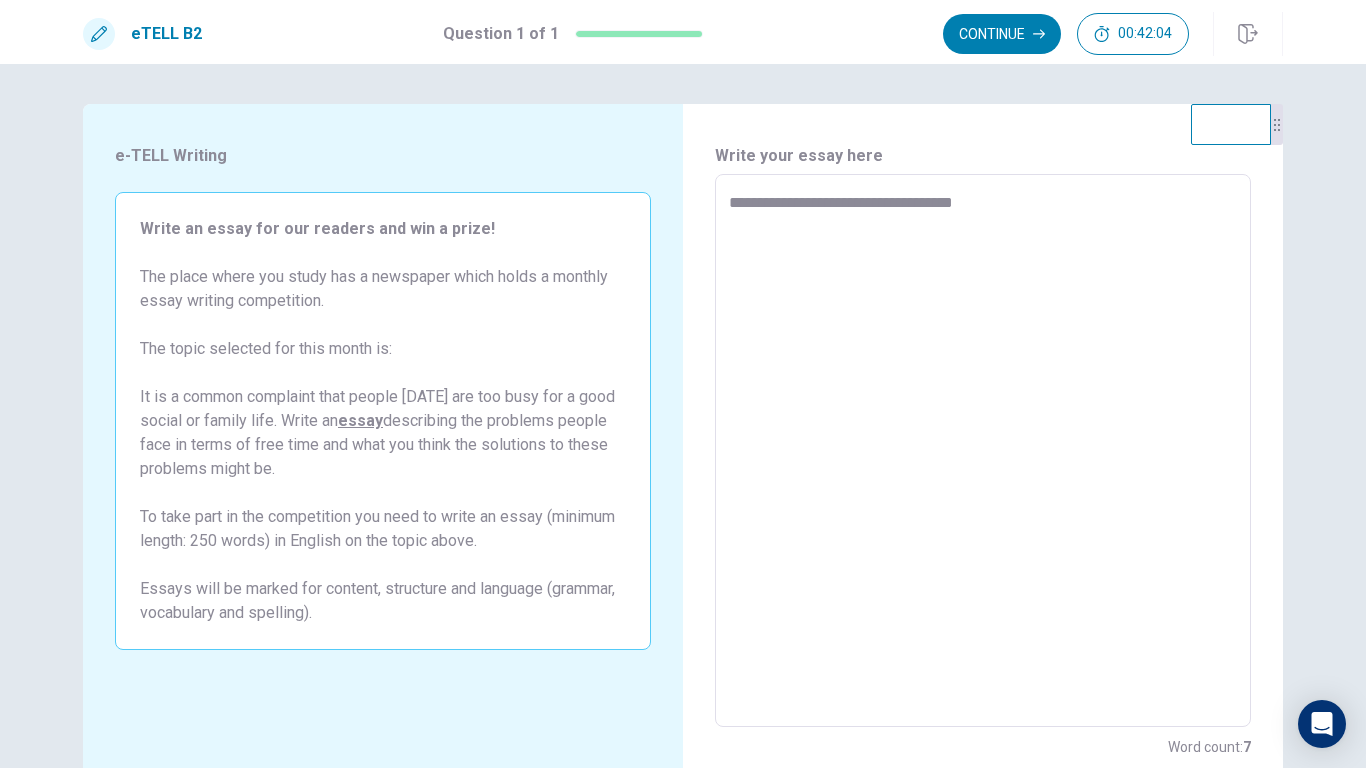 type on "**********" 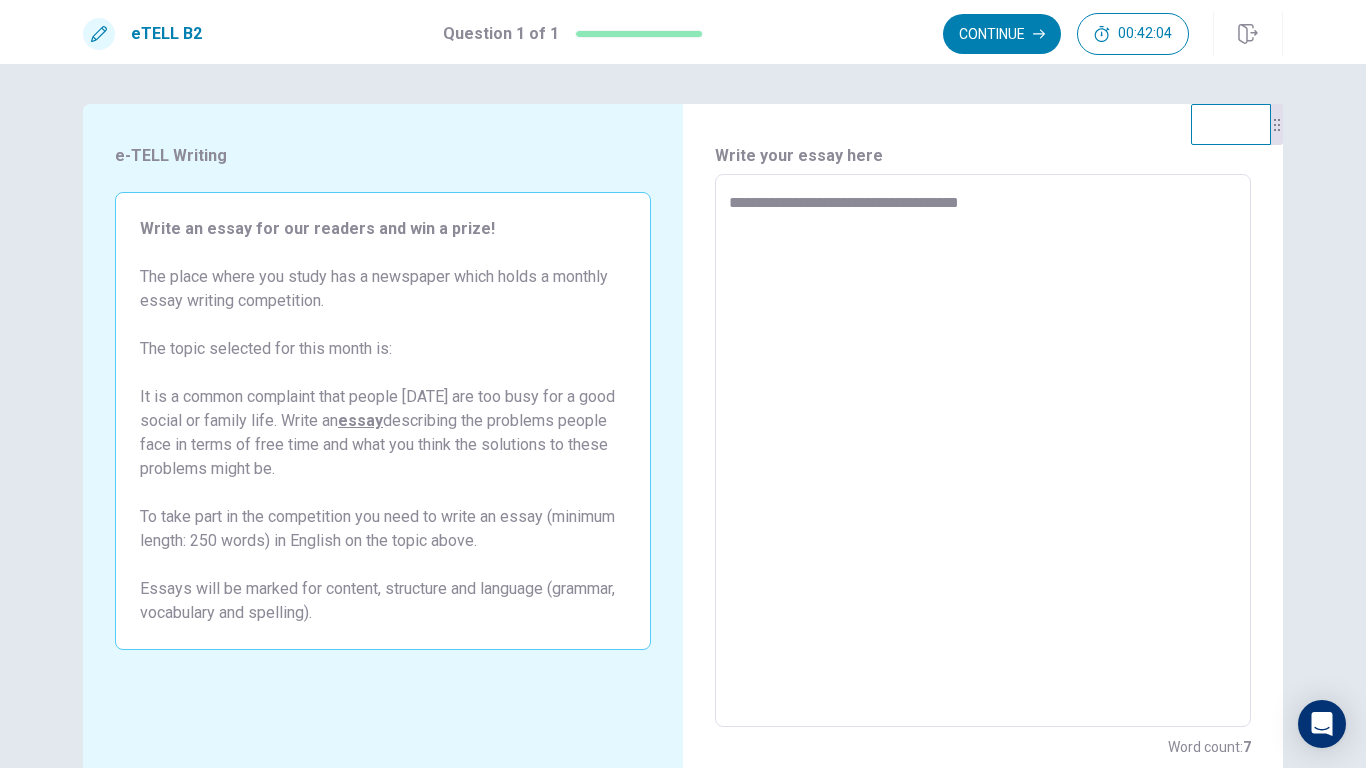 type on "*" 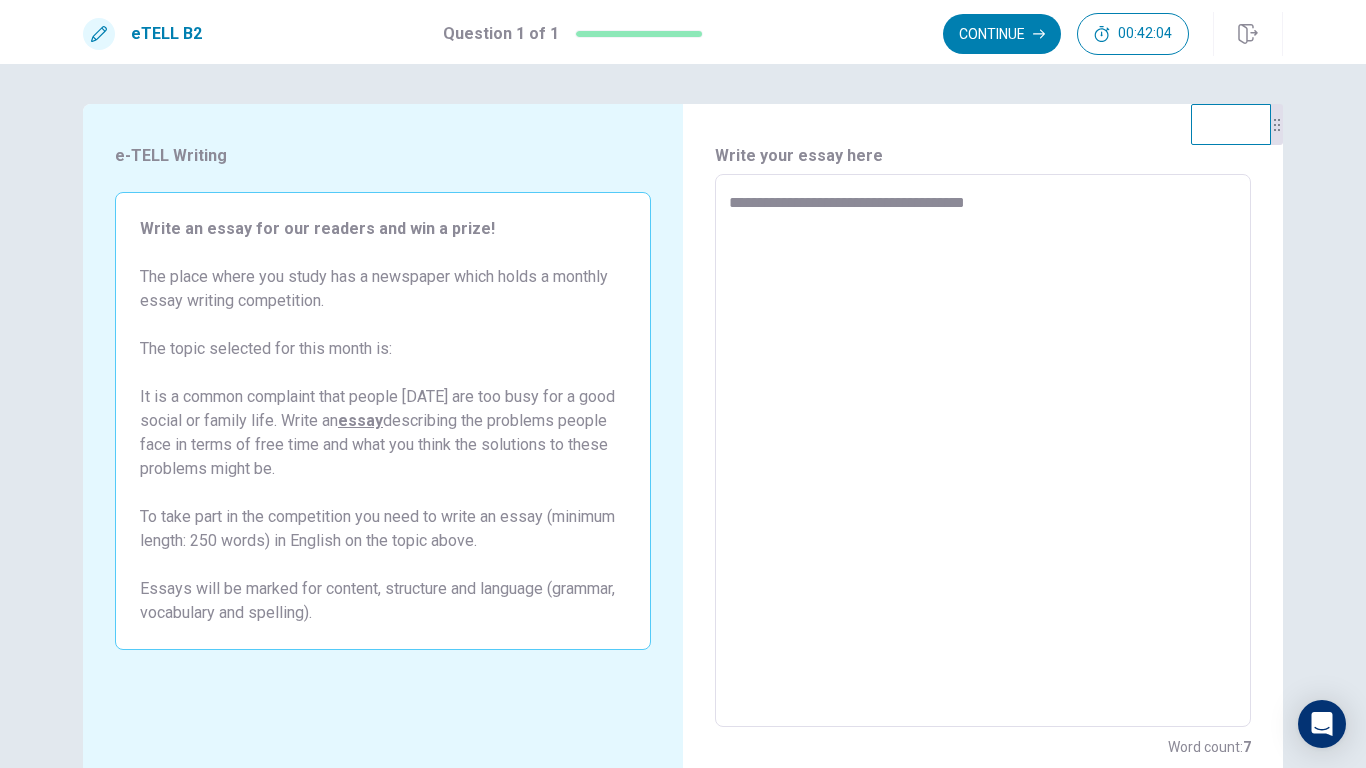 type on "*" 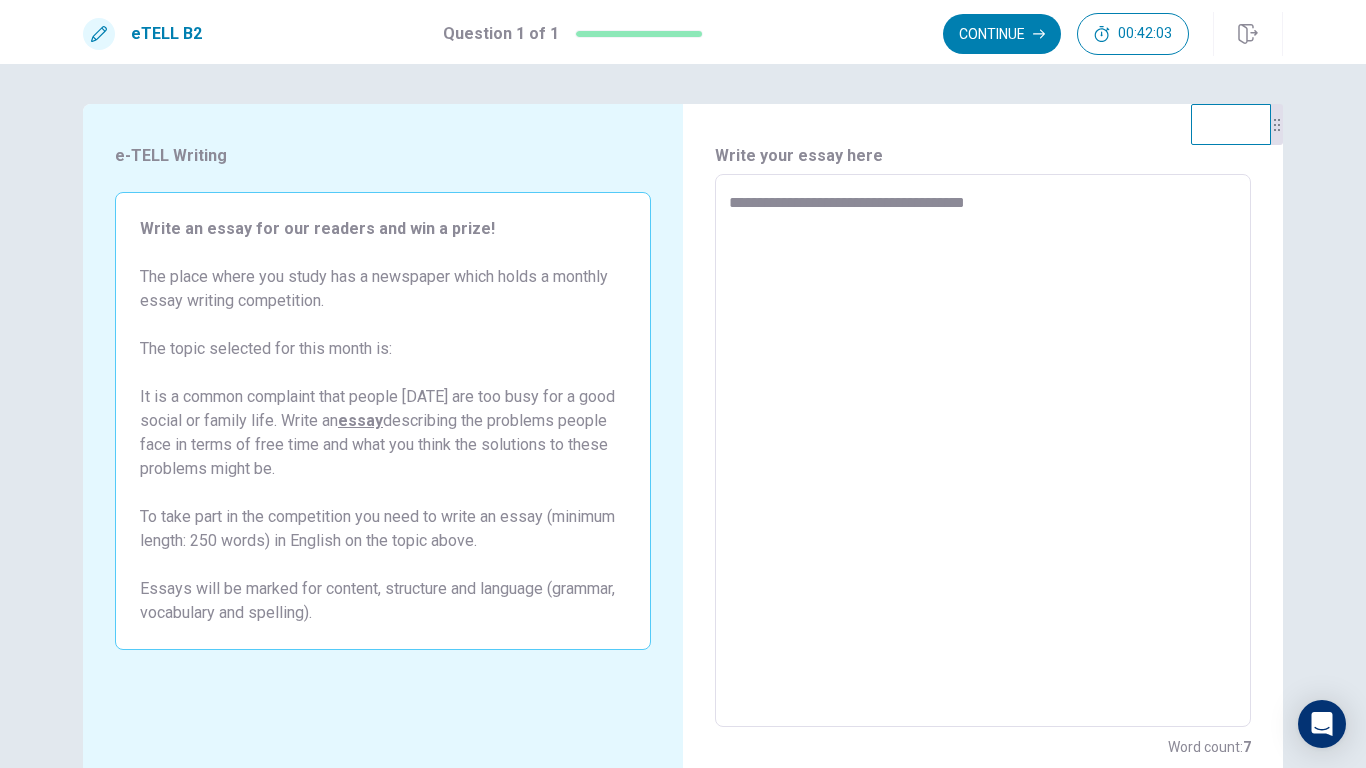 type on "**********" 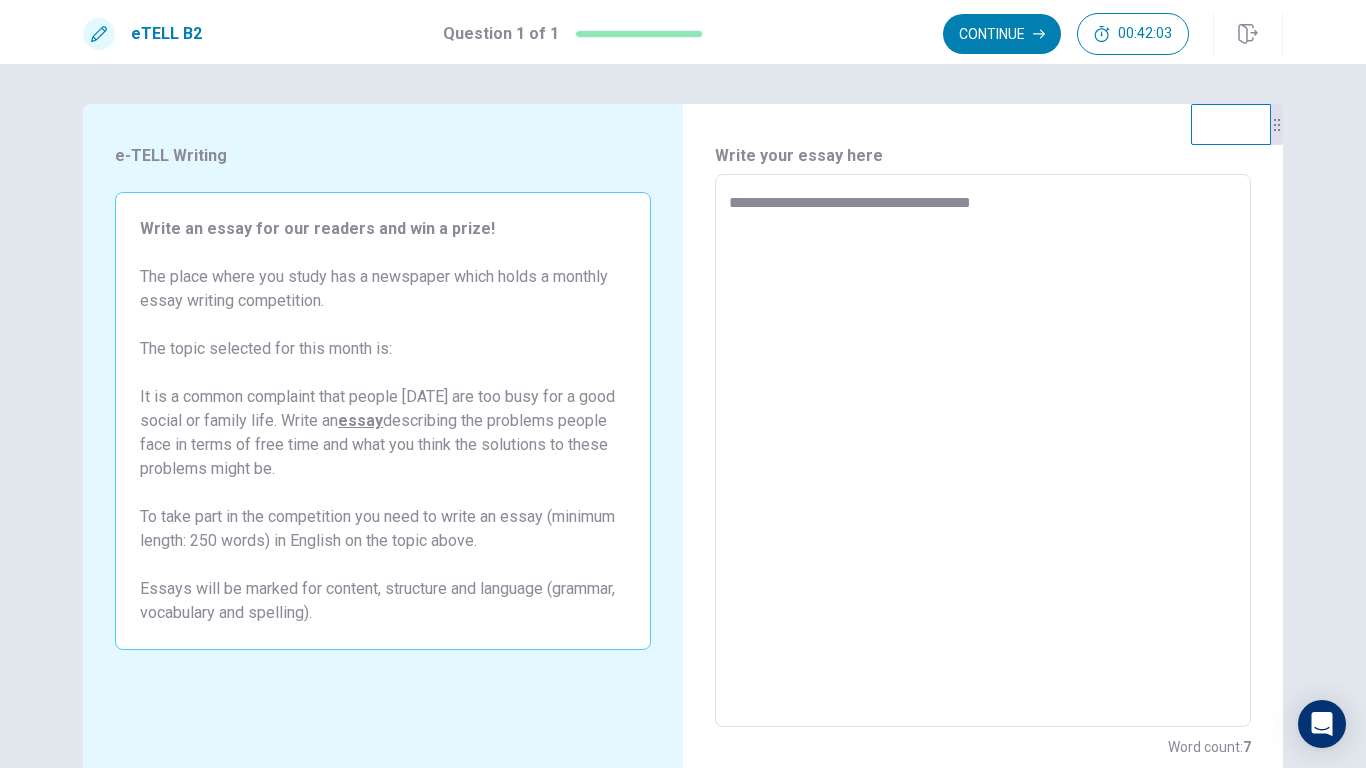 type on "*" 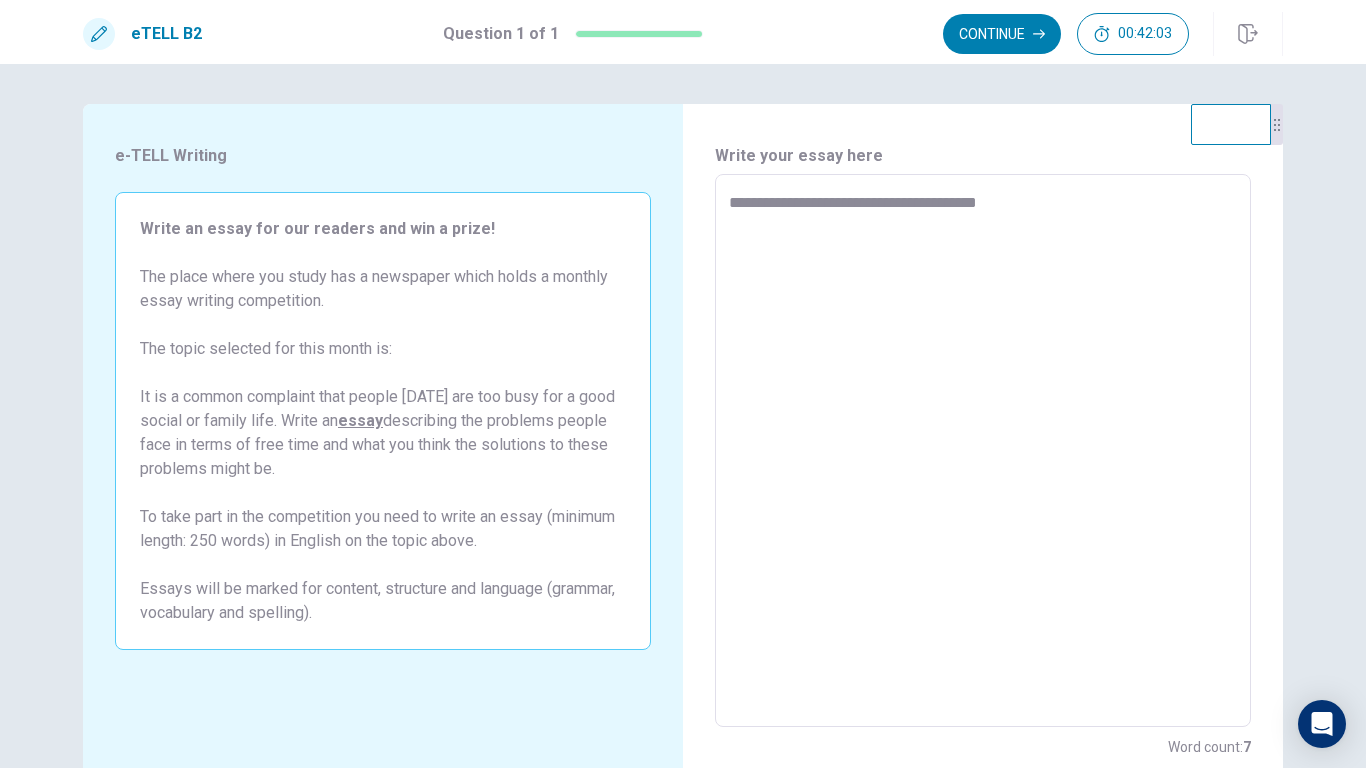 type on "*" 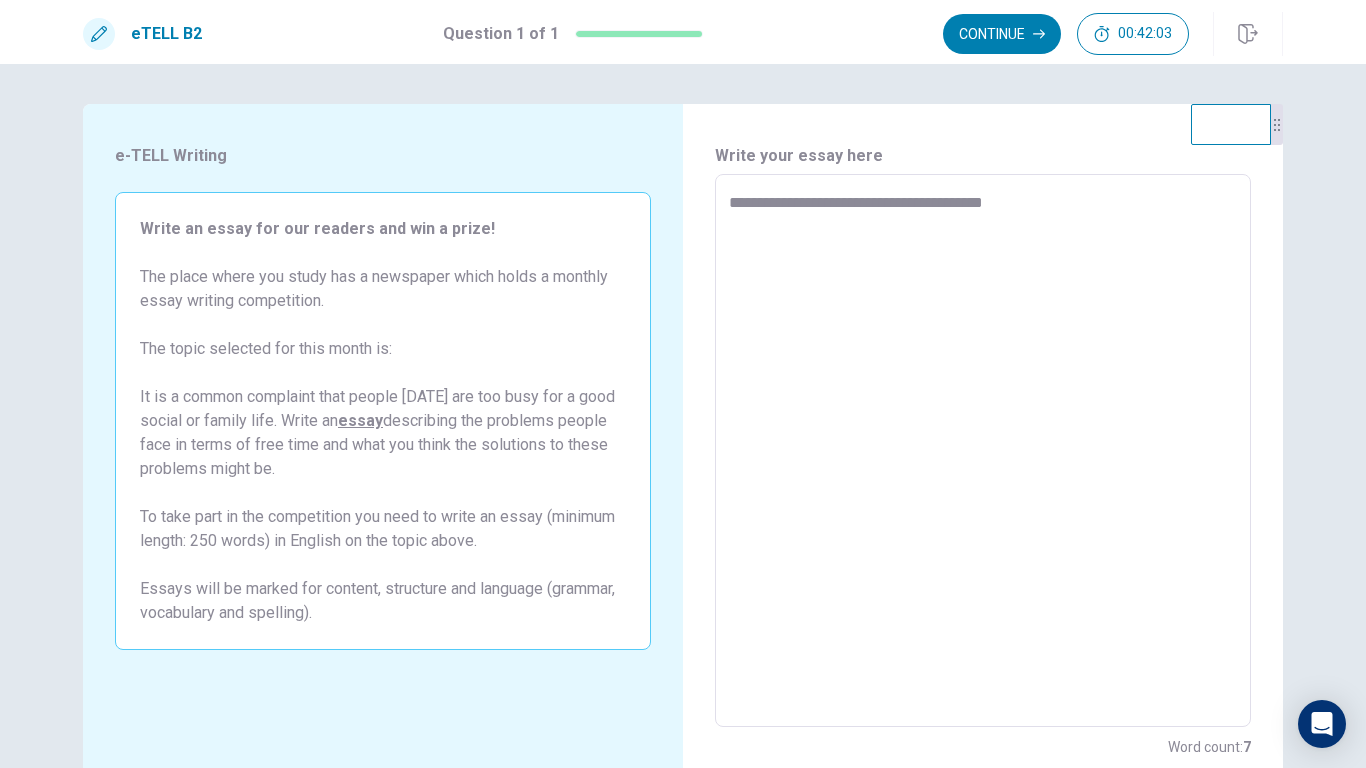 type on "*" 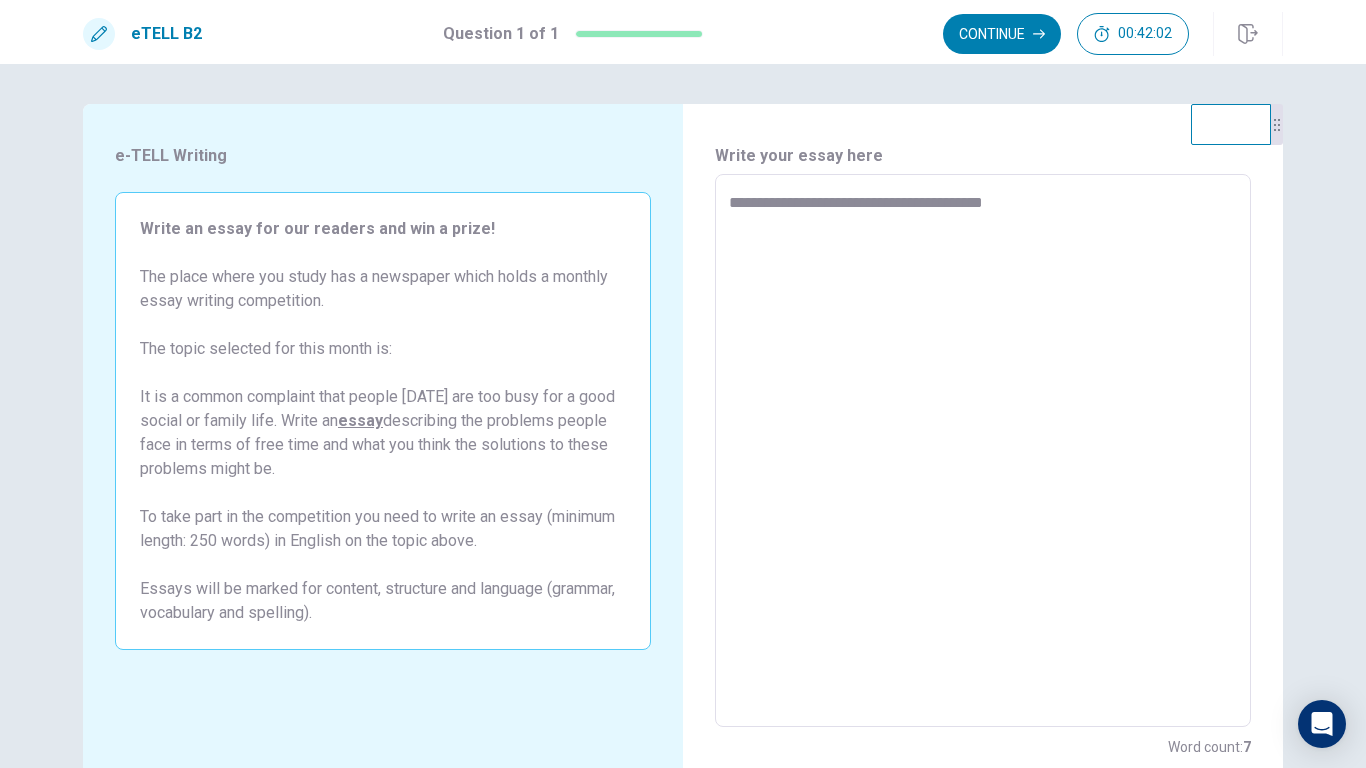 type on "**********" 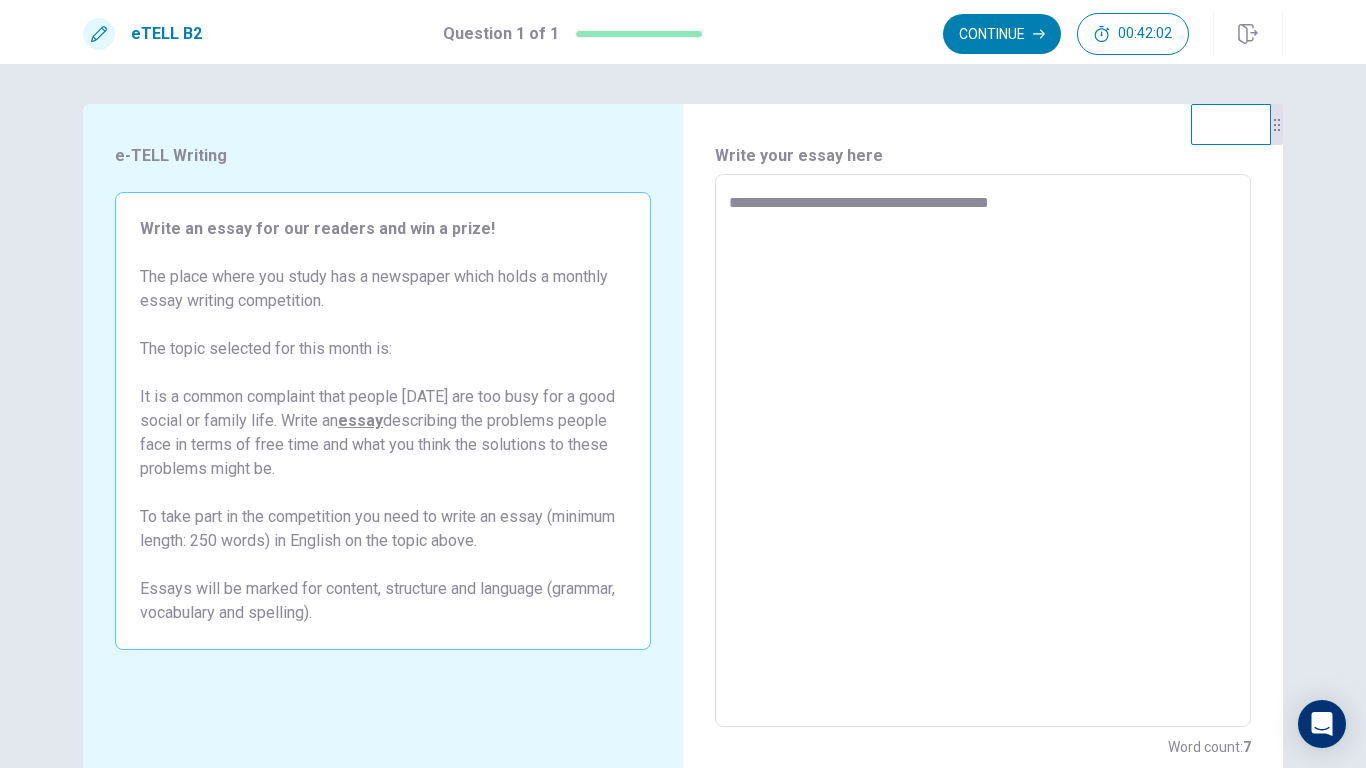 type on "*" 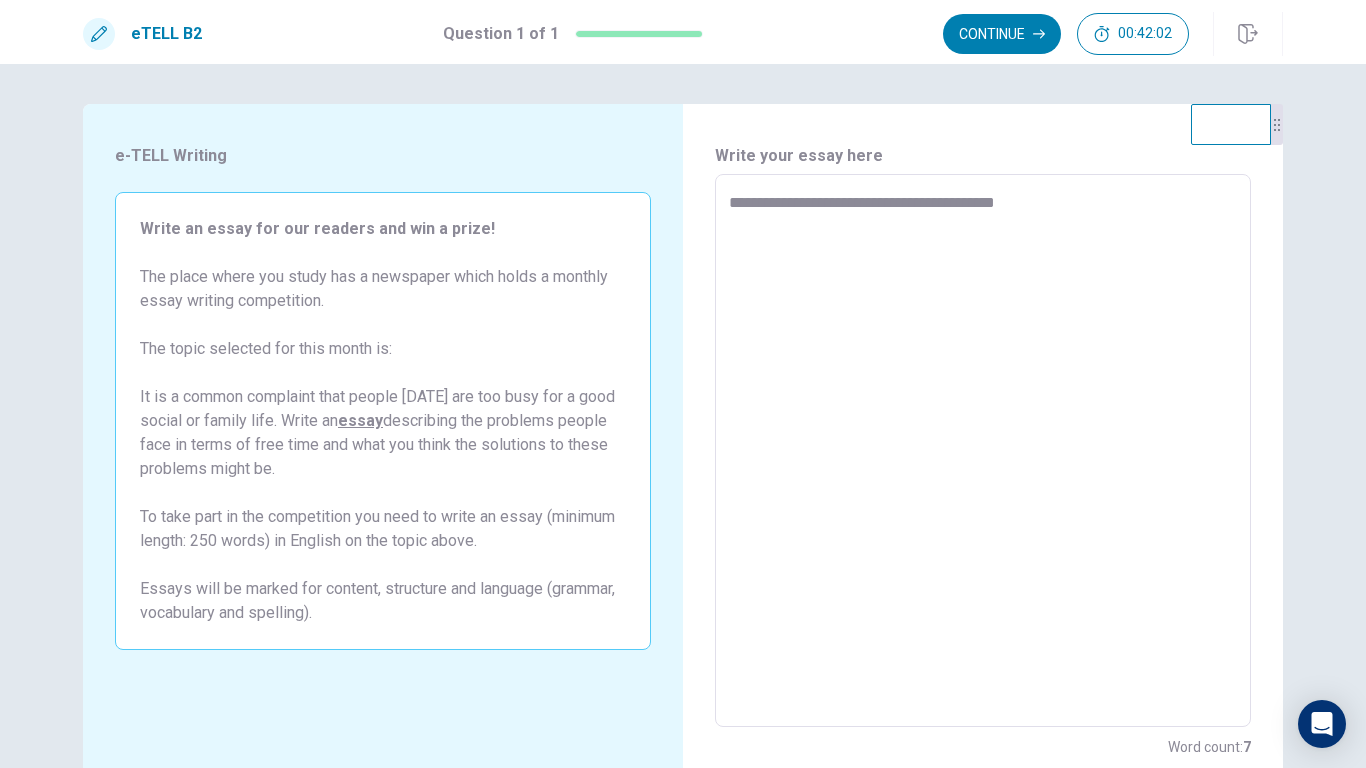 type on "*" 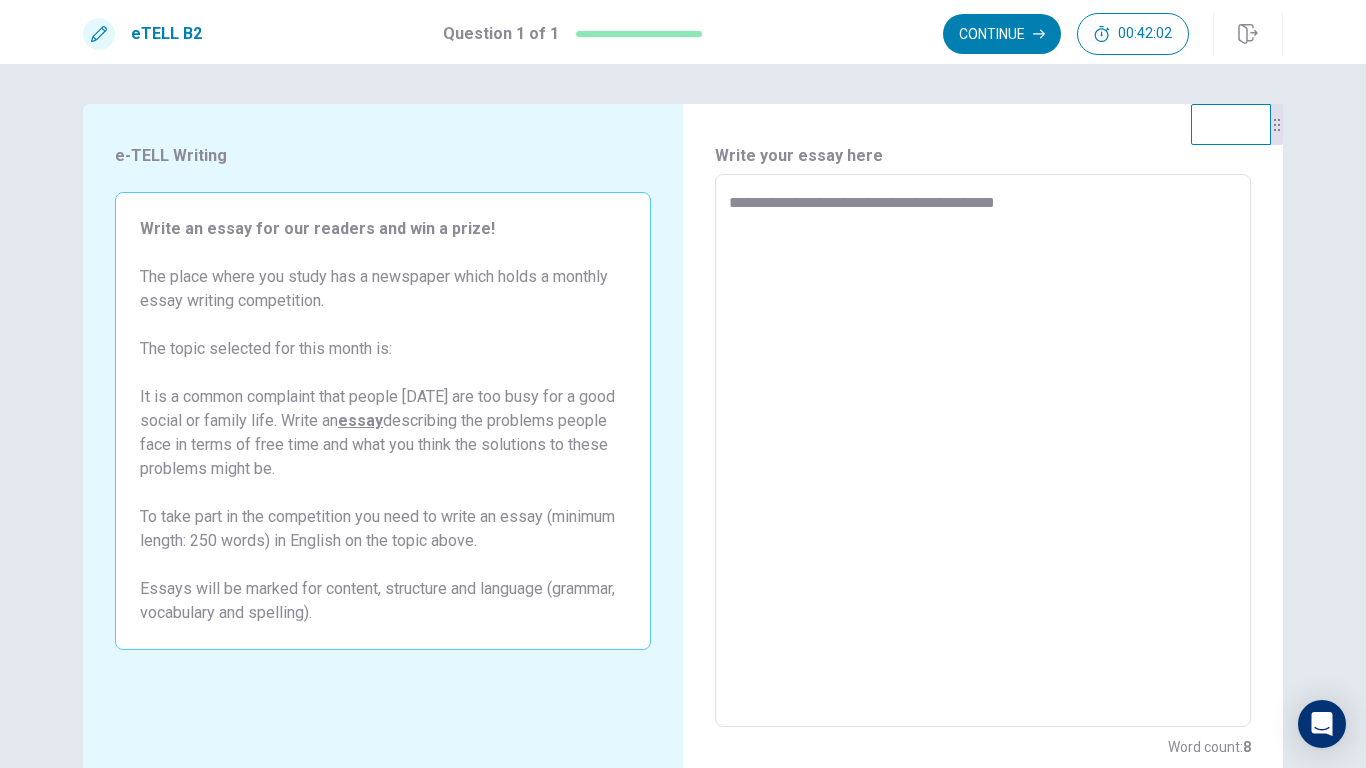 type on "**********" 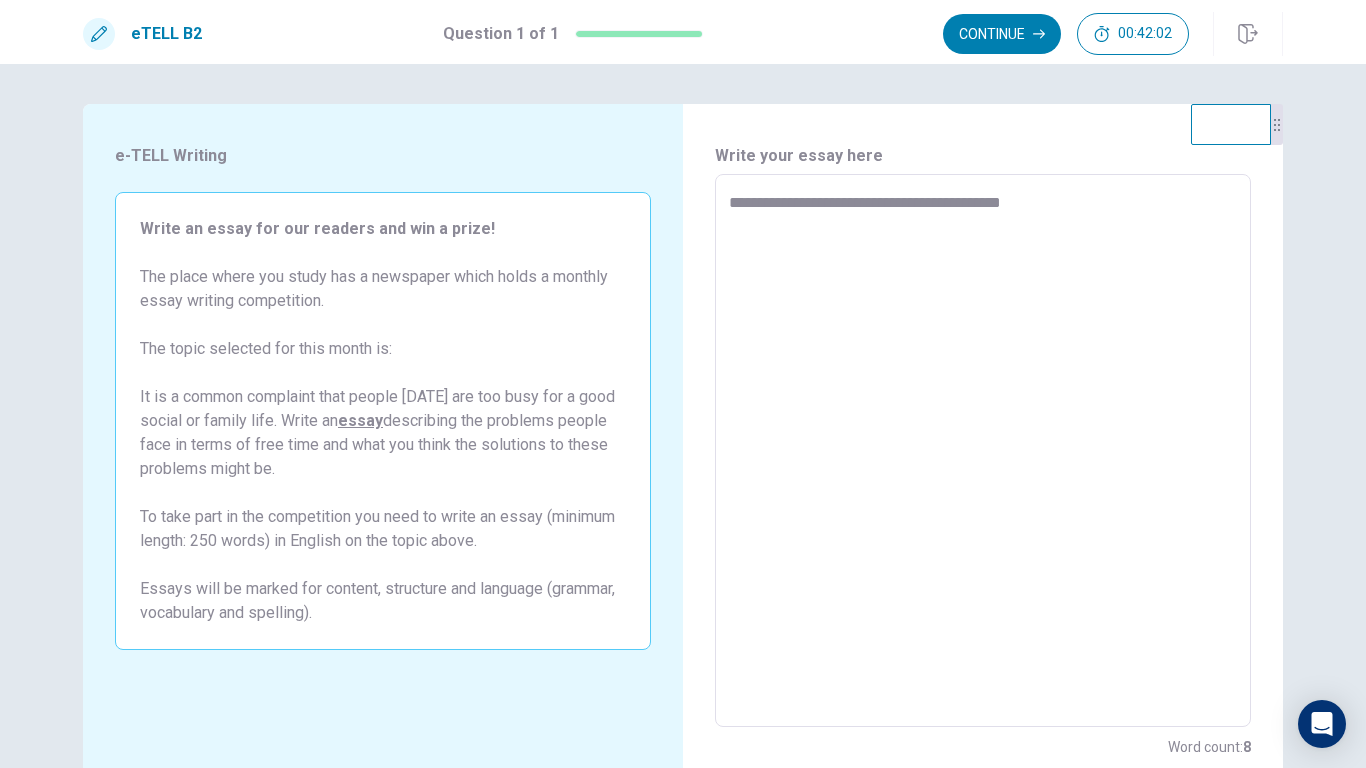 type on "*" 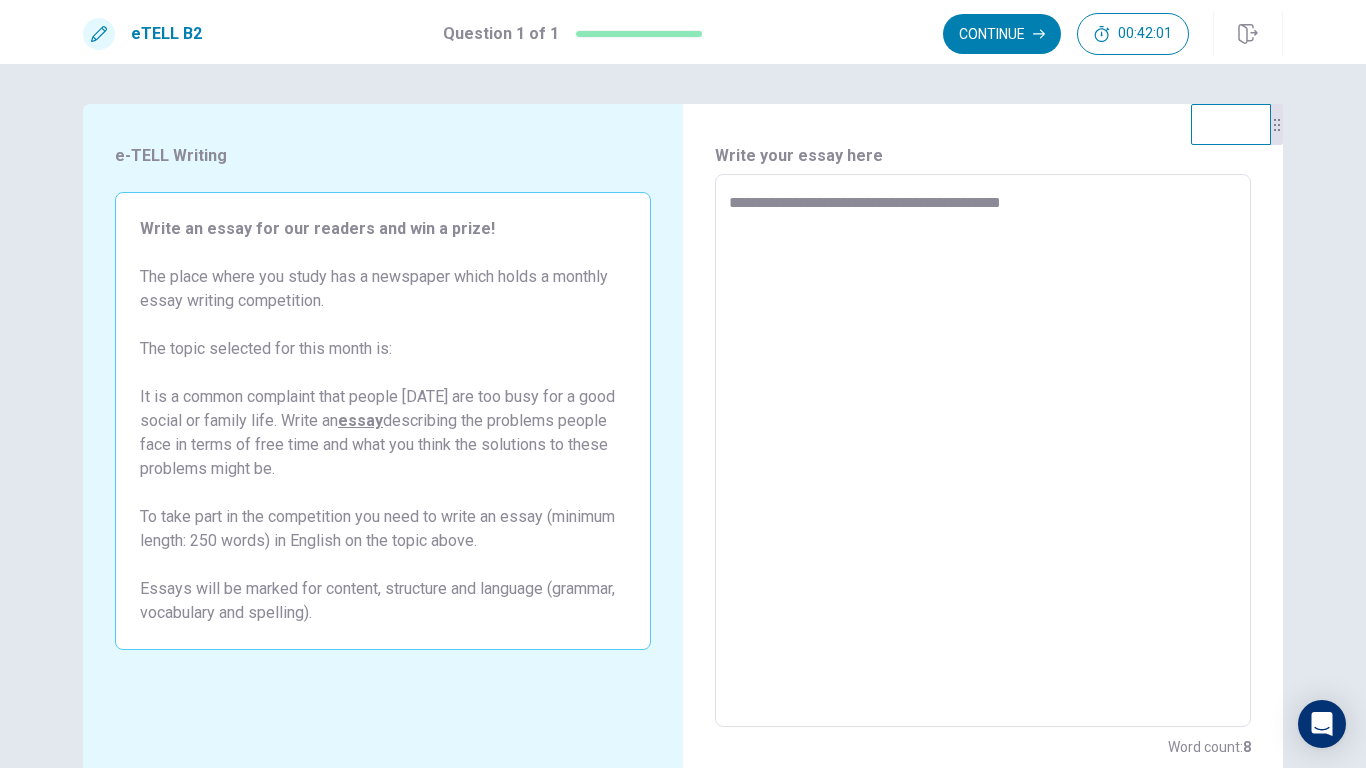 type on "**********" 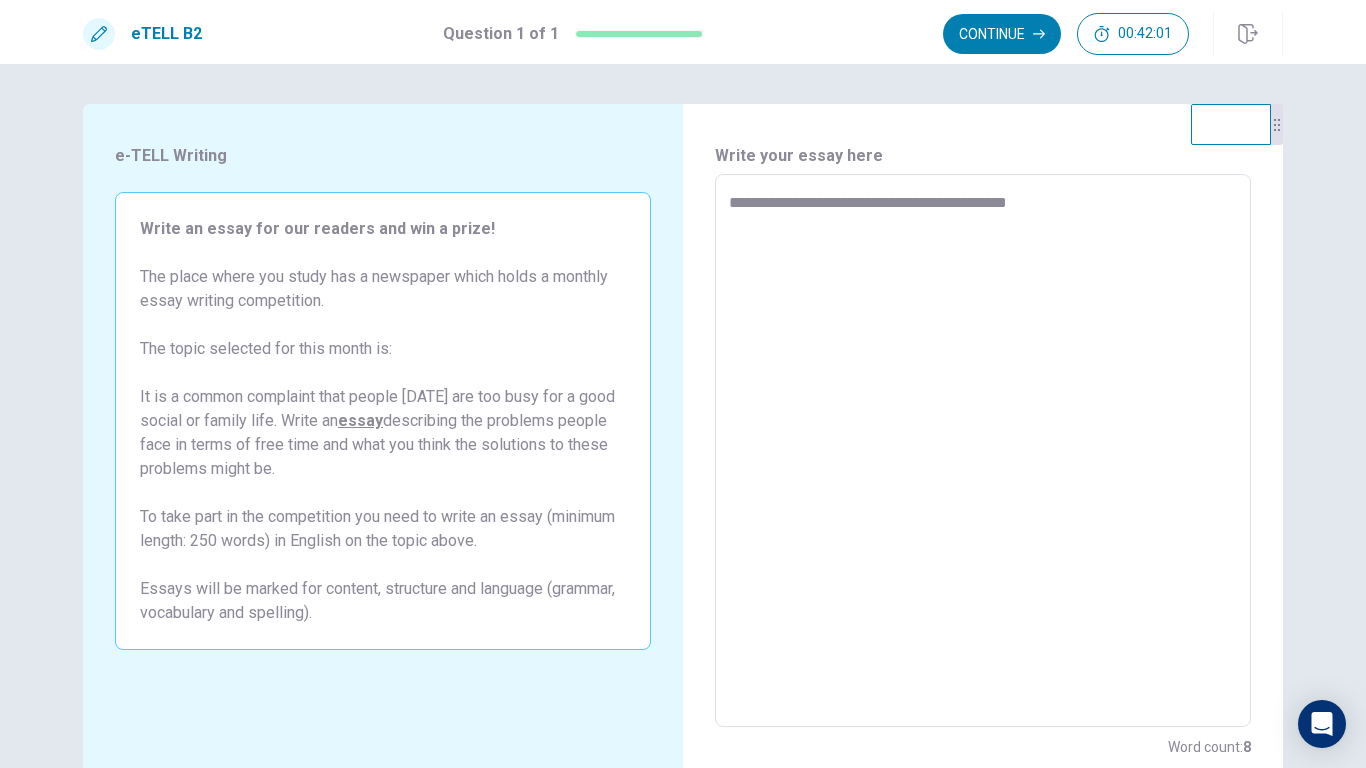 type on "*" 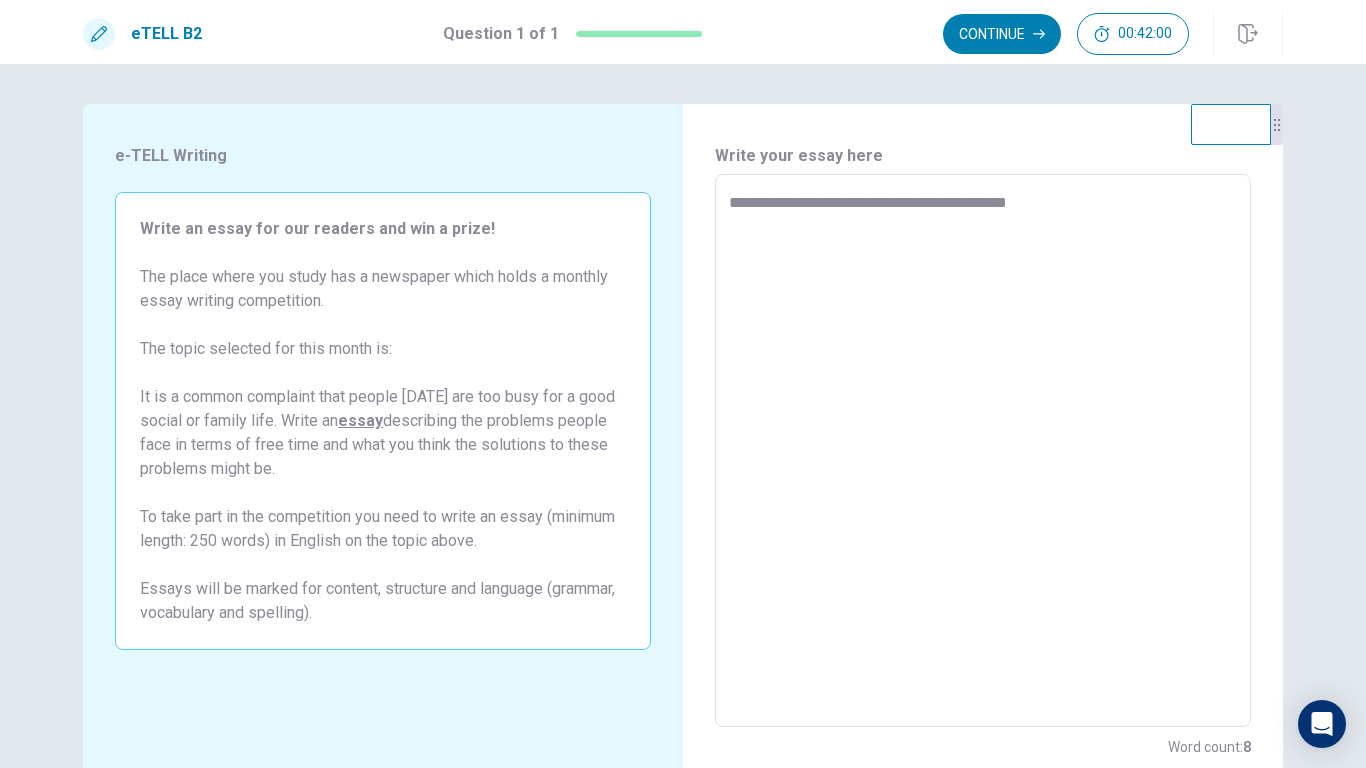 type on "**********" 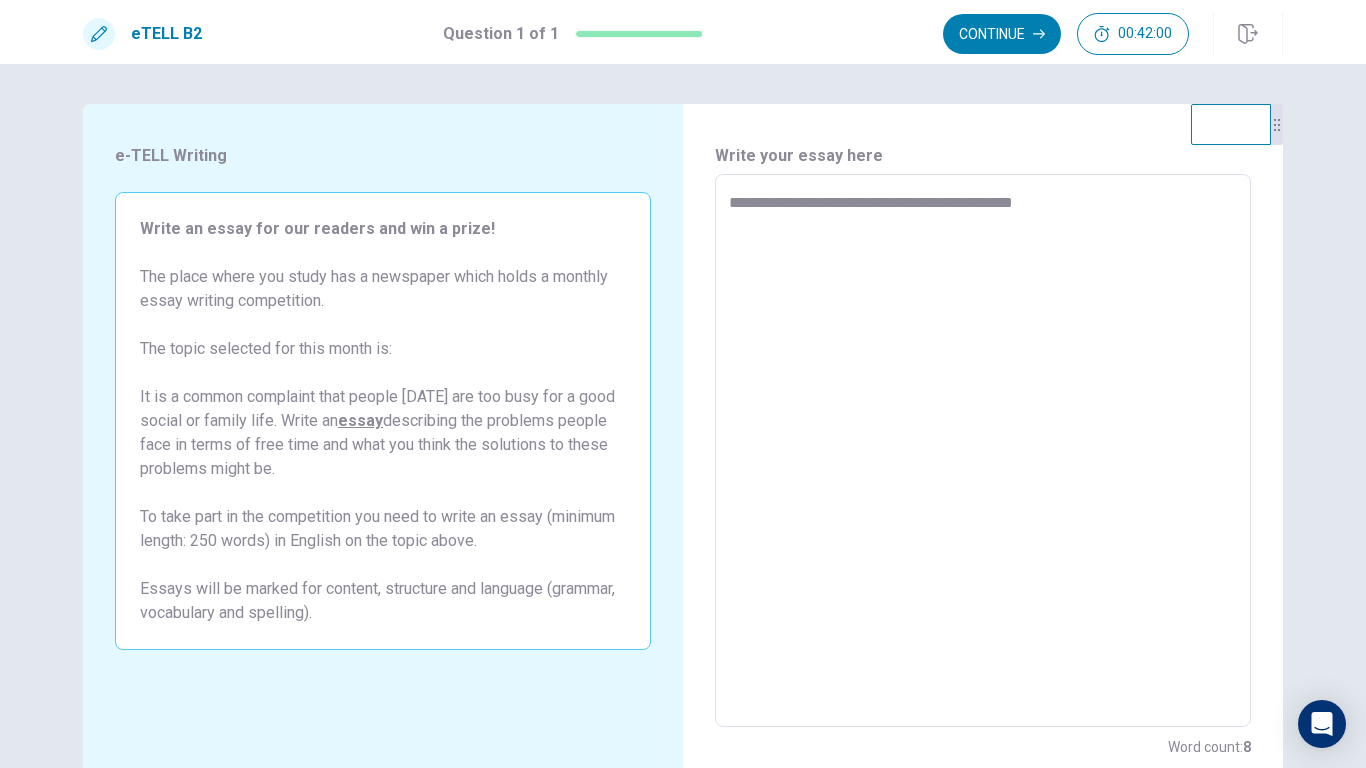 type on "*" 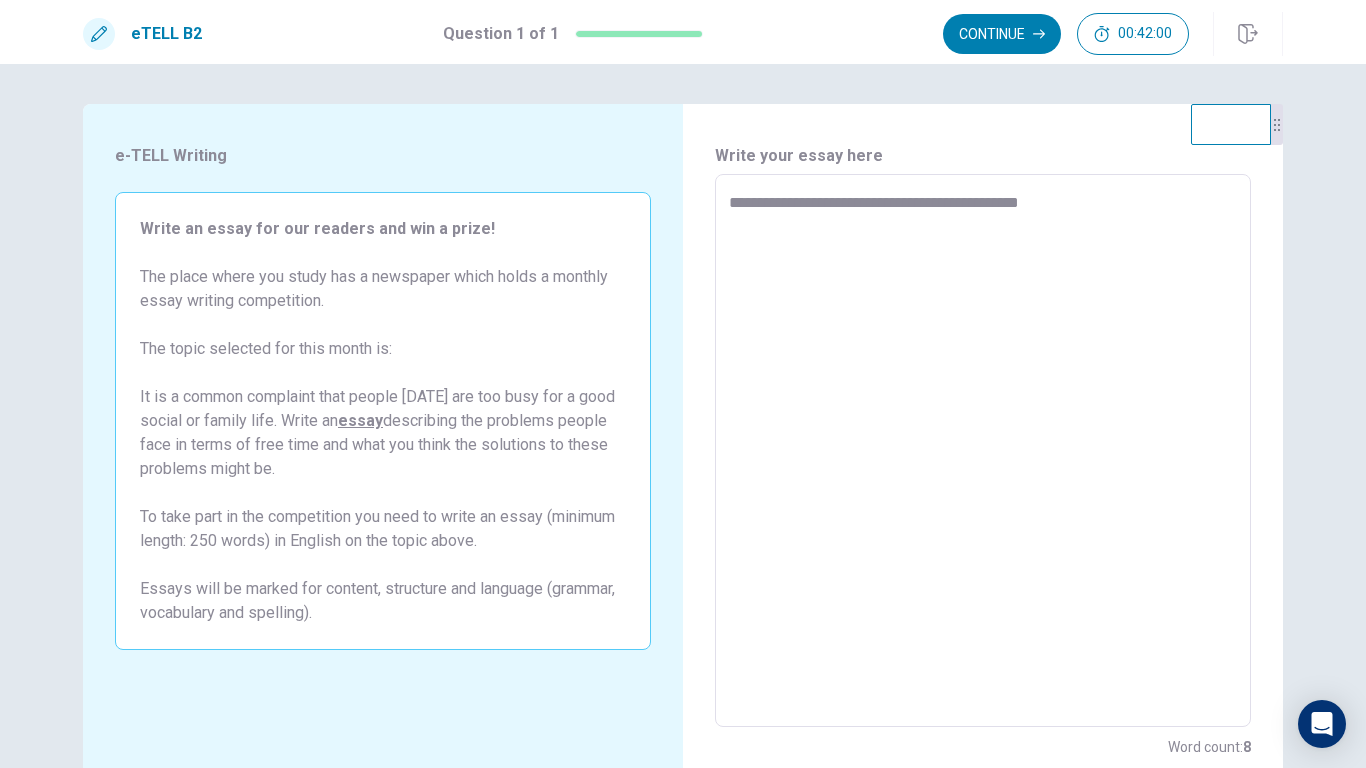 type on "*" 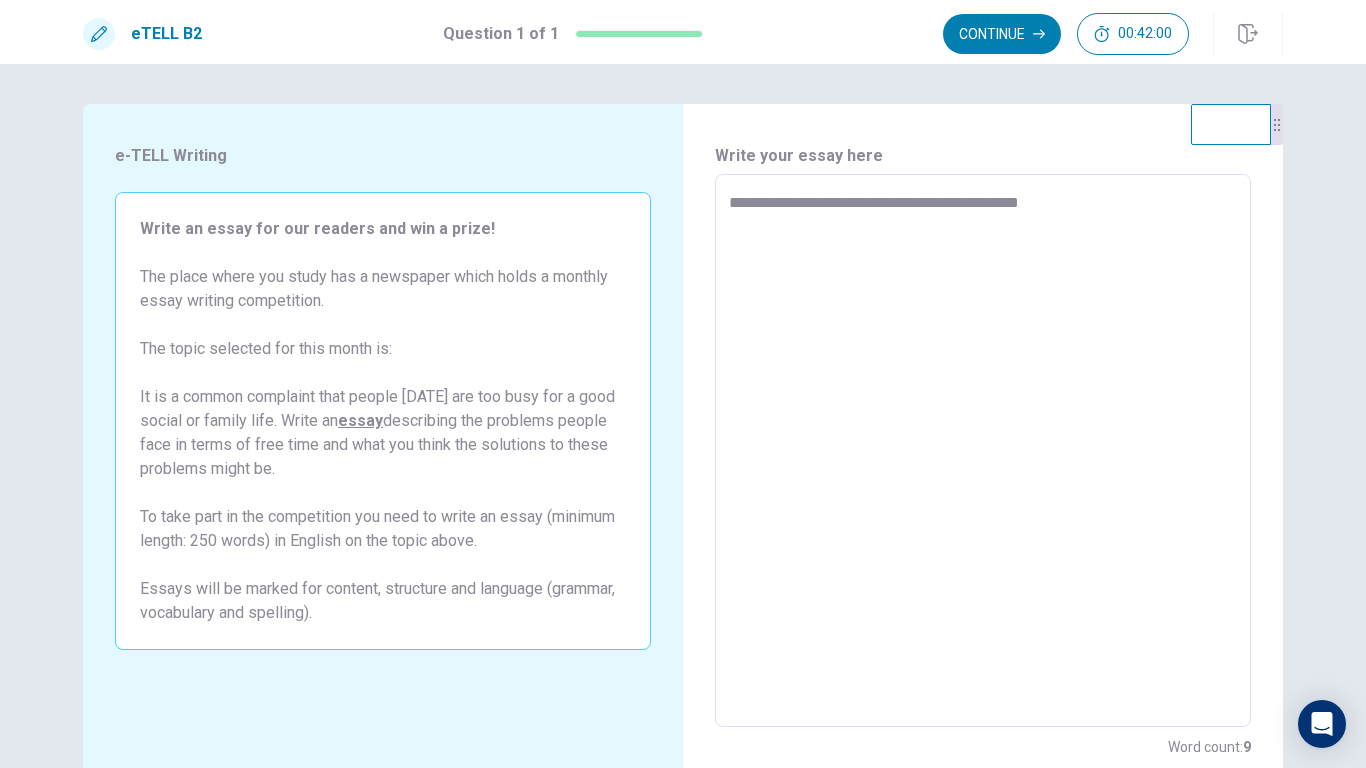 type on "**********" 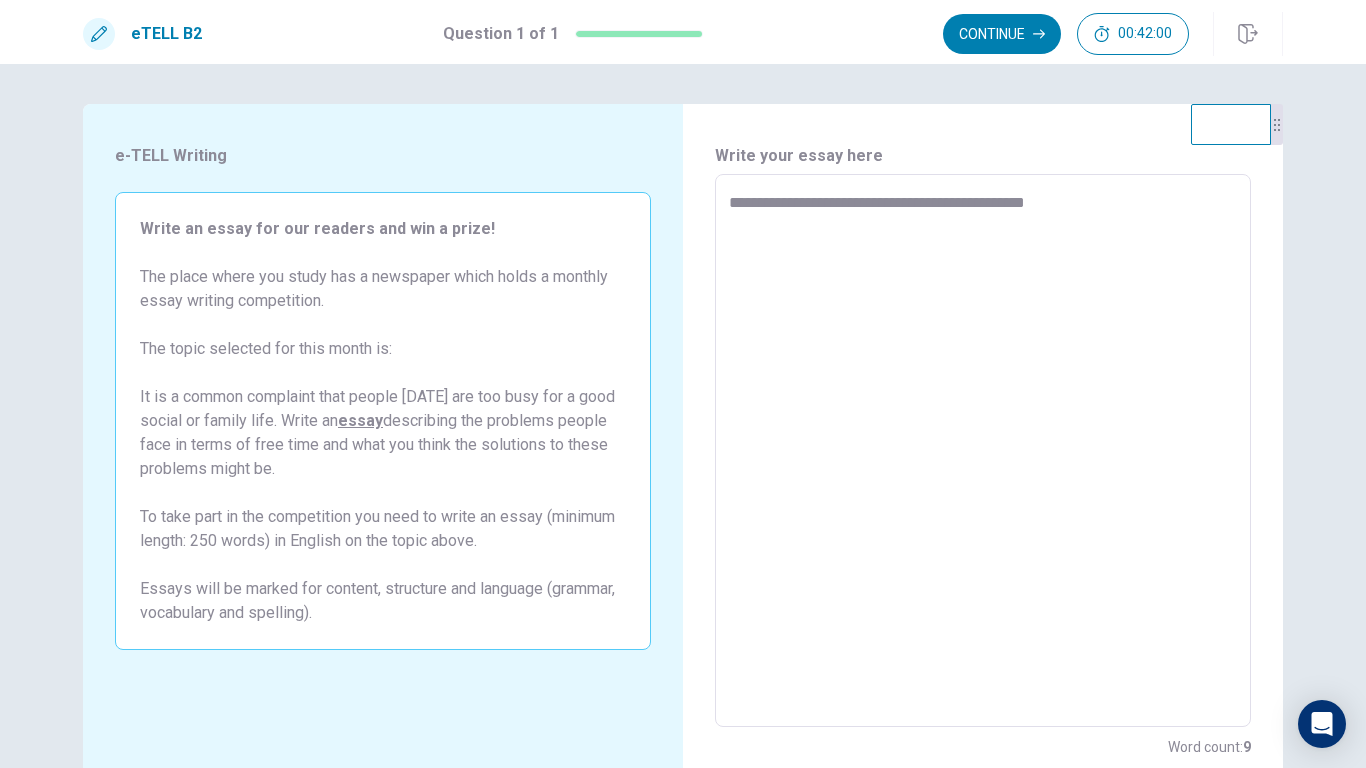 type on "*" 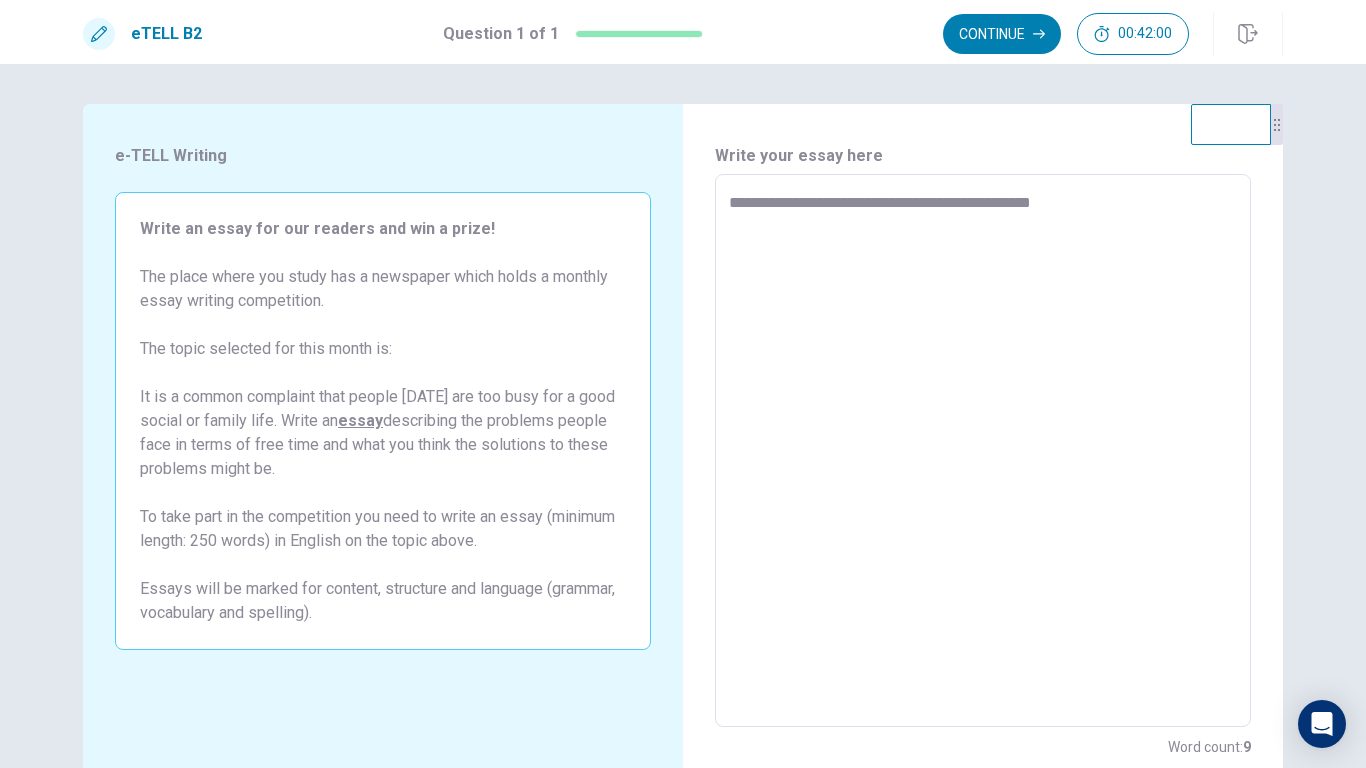 type on "*" 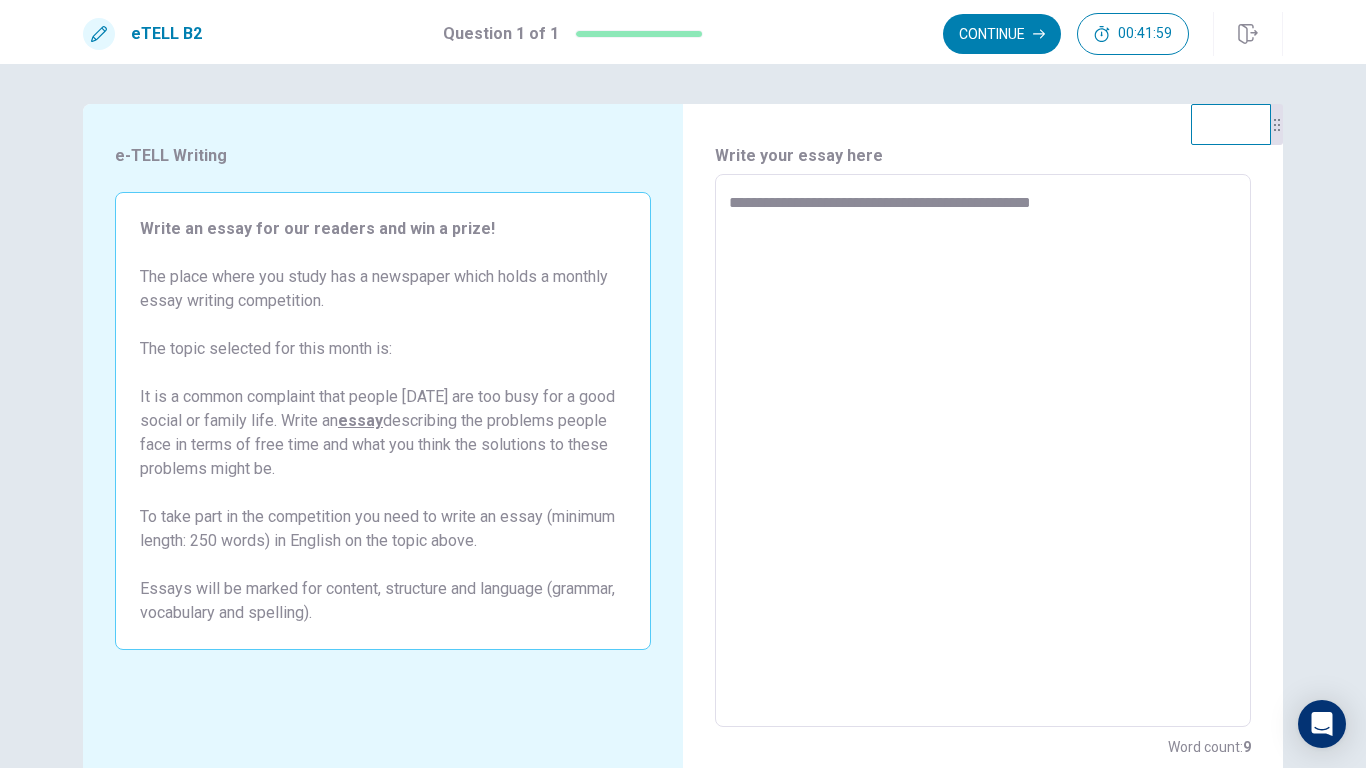 type on "**********" 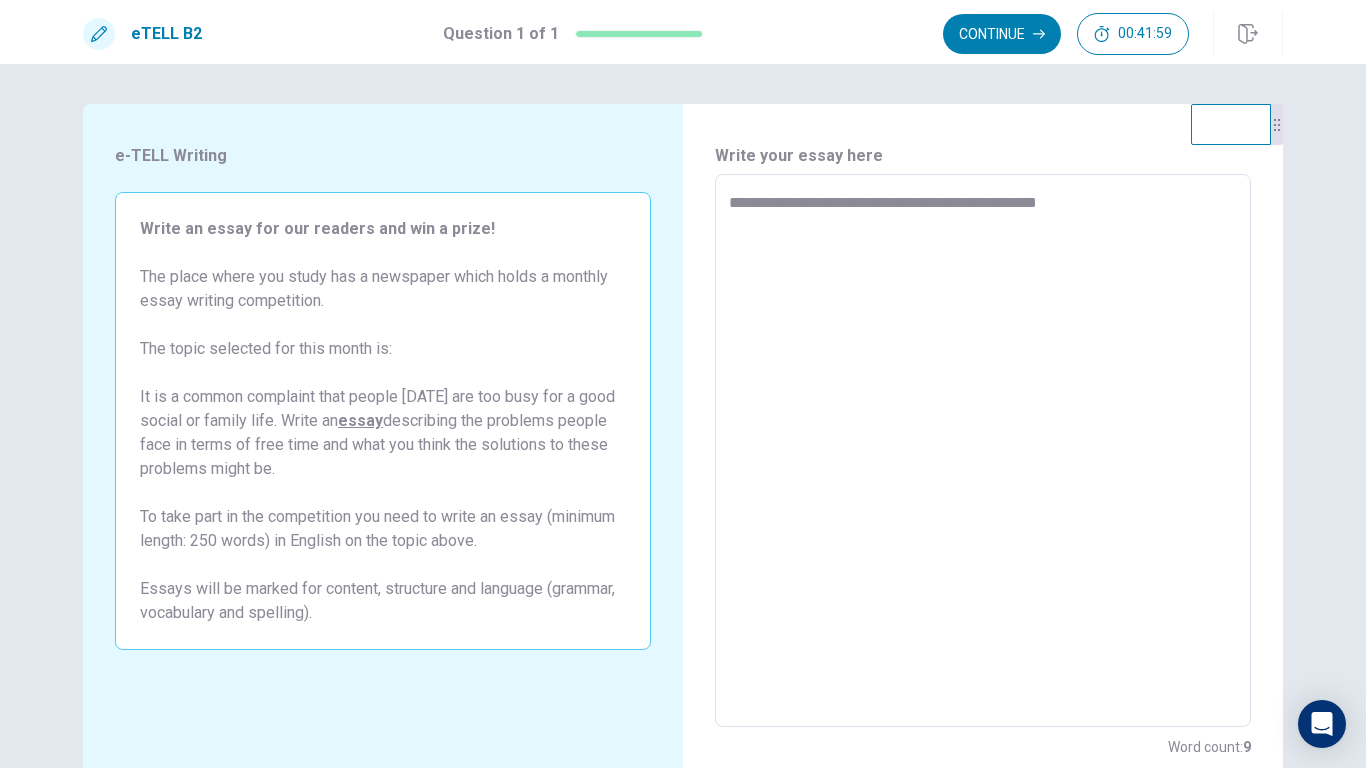 type on "*" 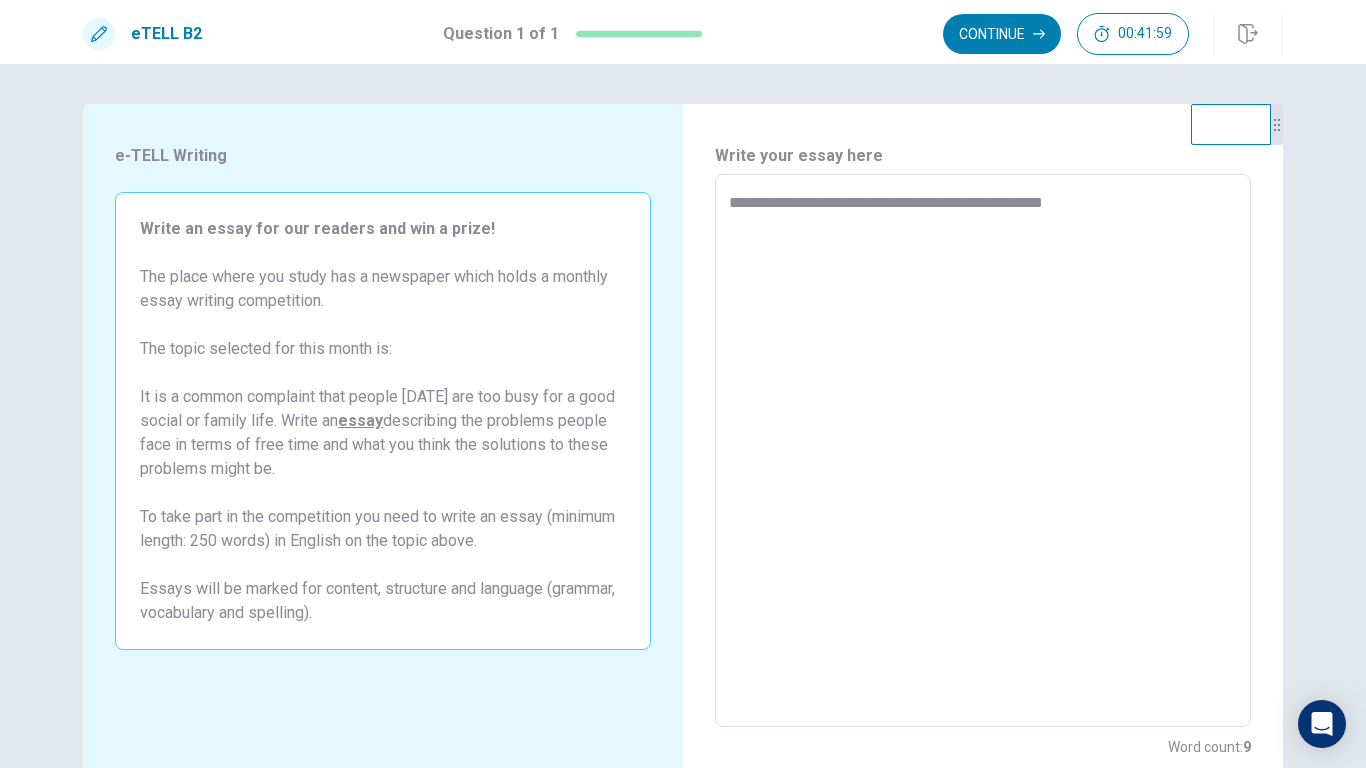 type on "*" 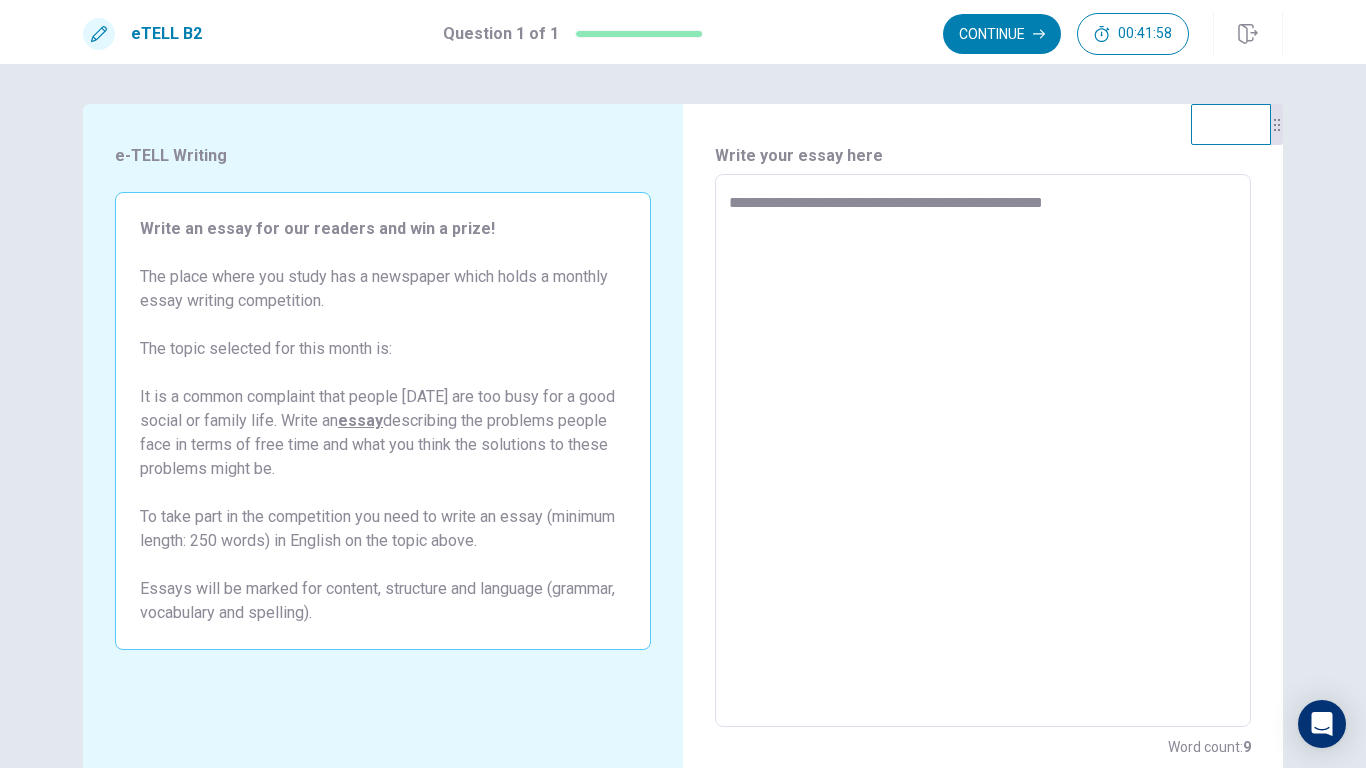 type on "**********" 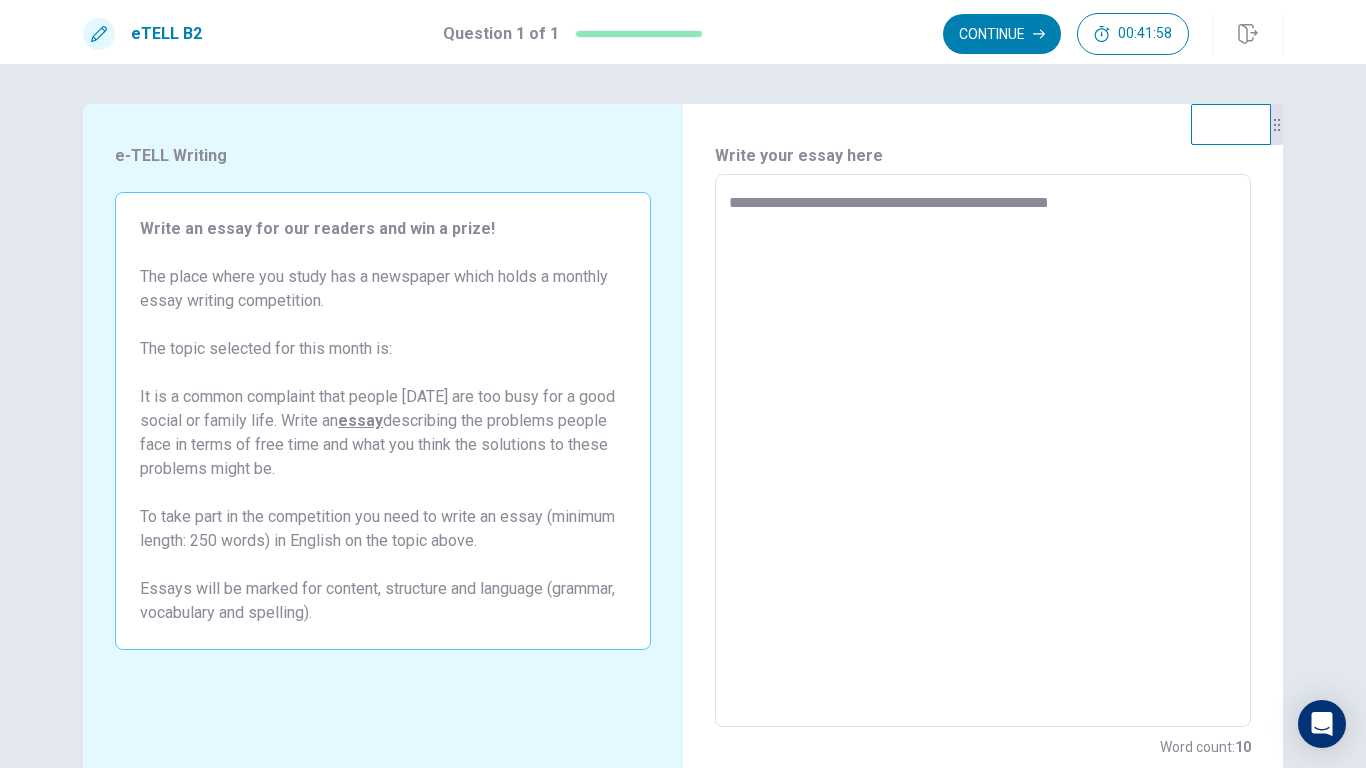 type on "*" 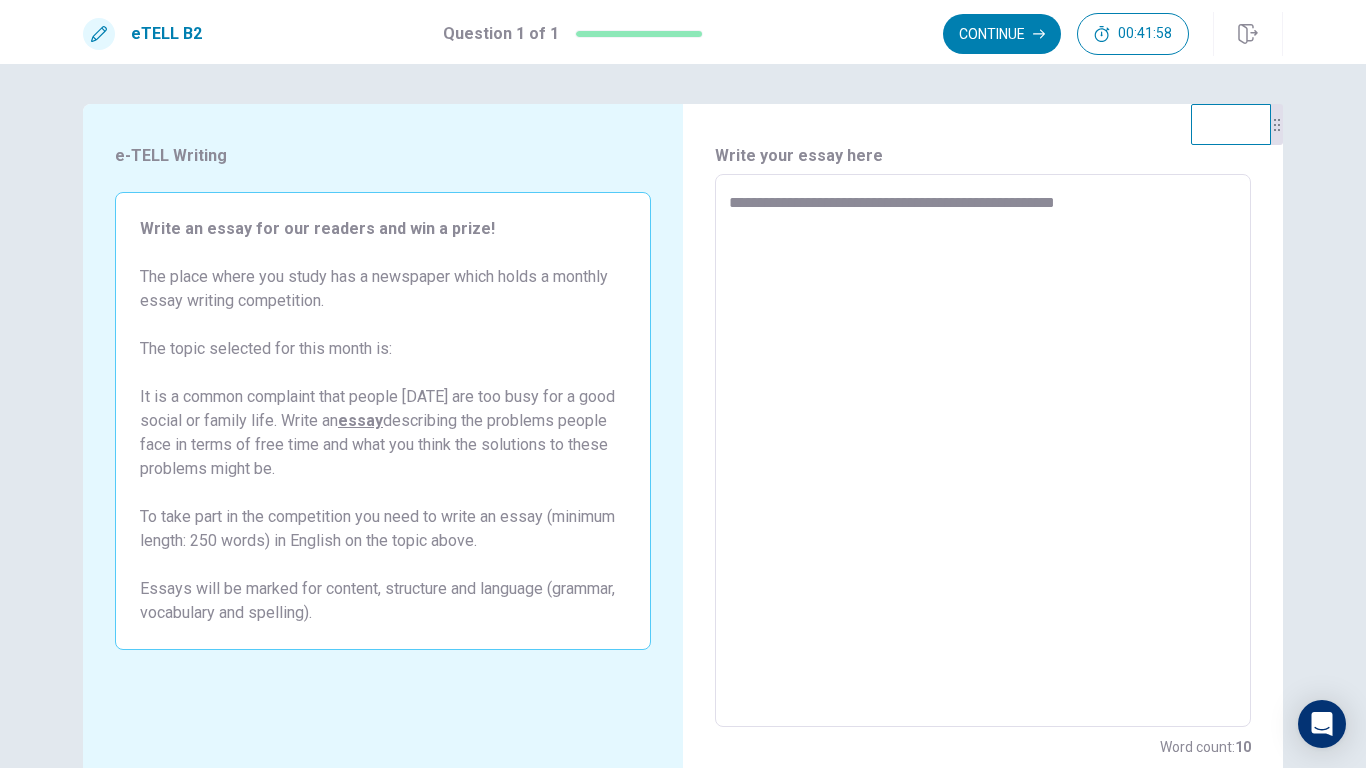 type on "*" 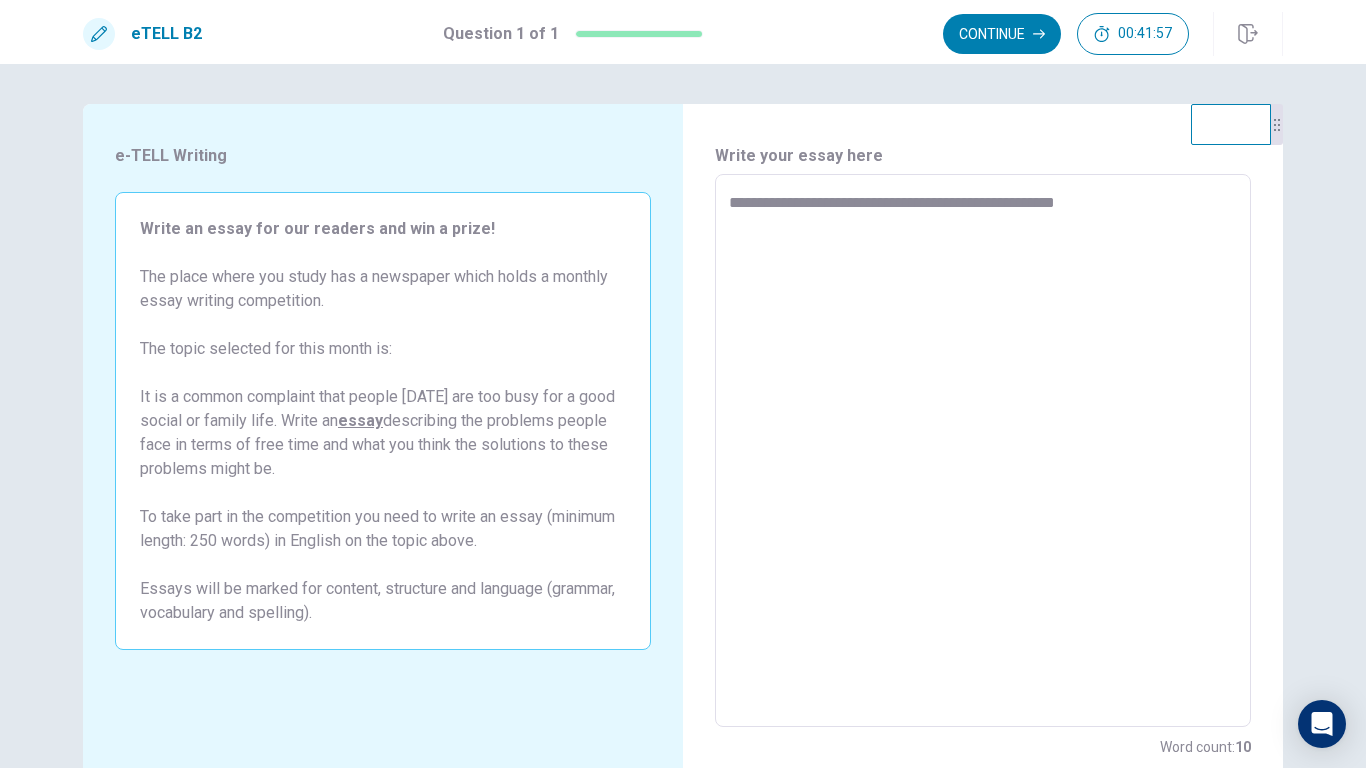type on "**********" 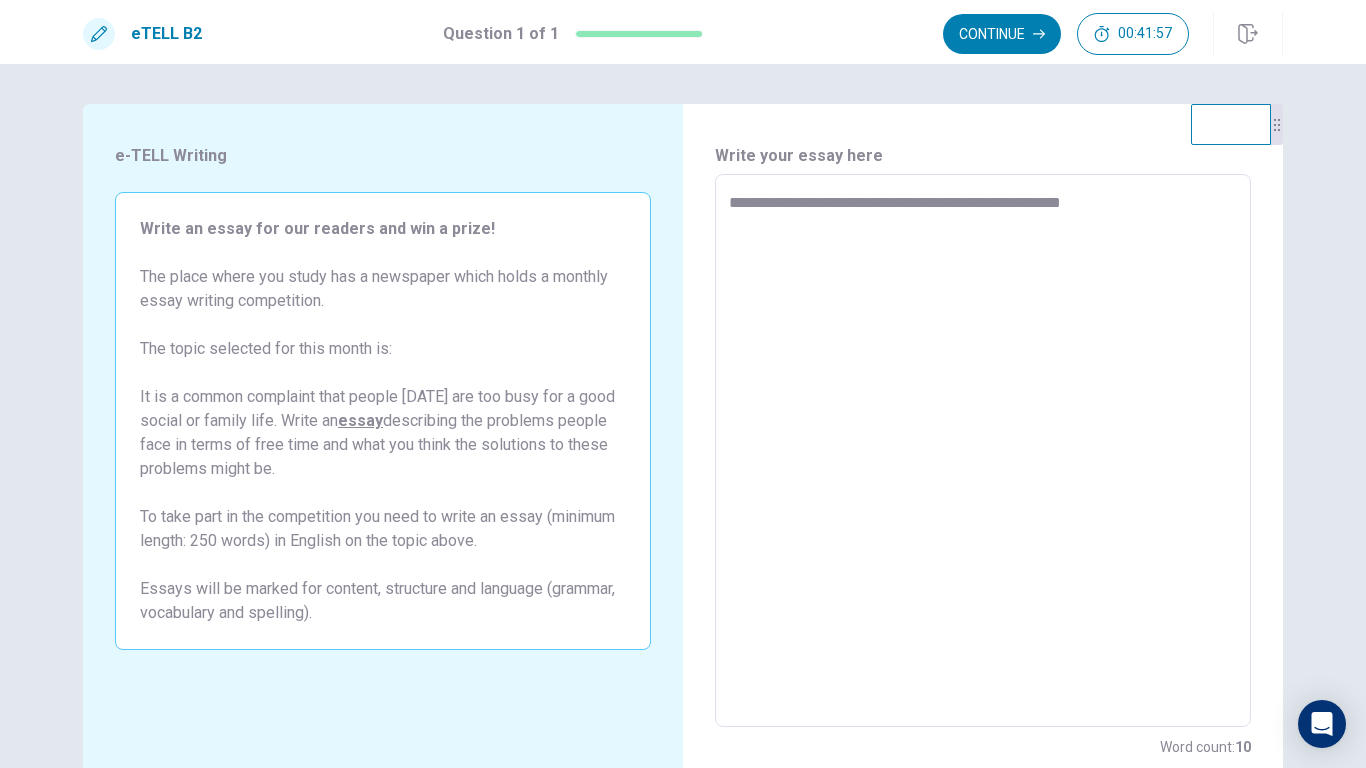 type on "*" 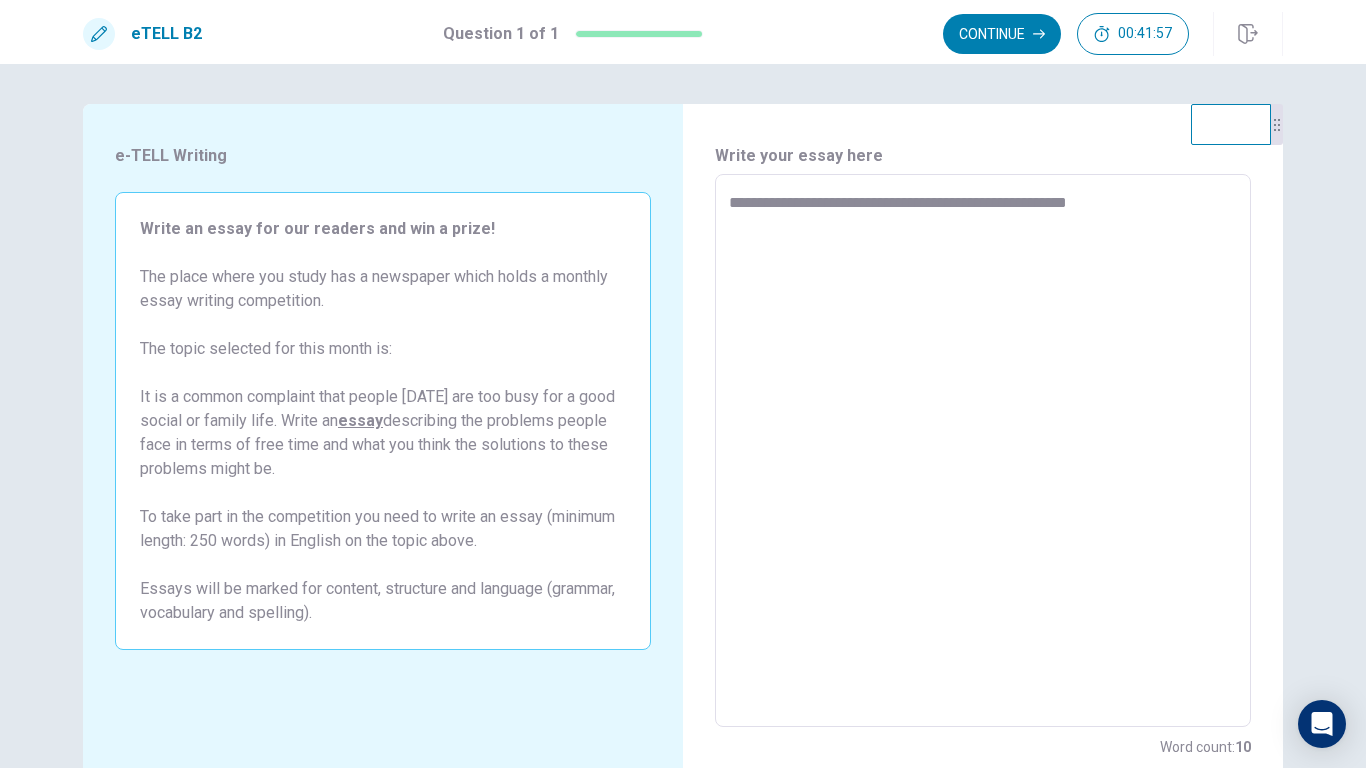 type on "*" 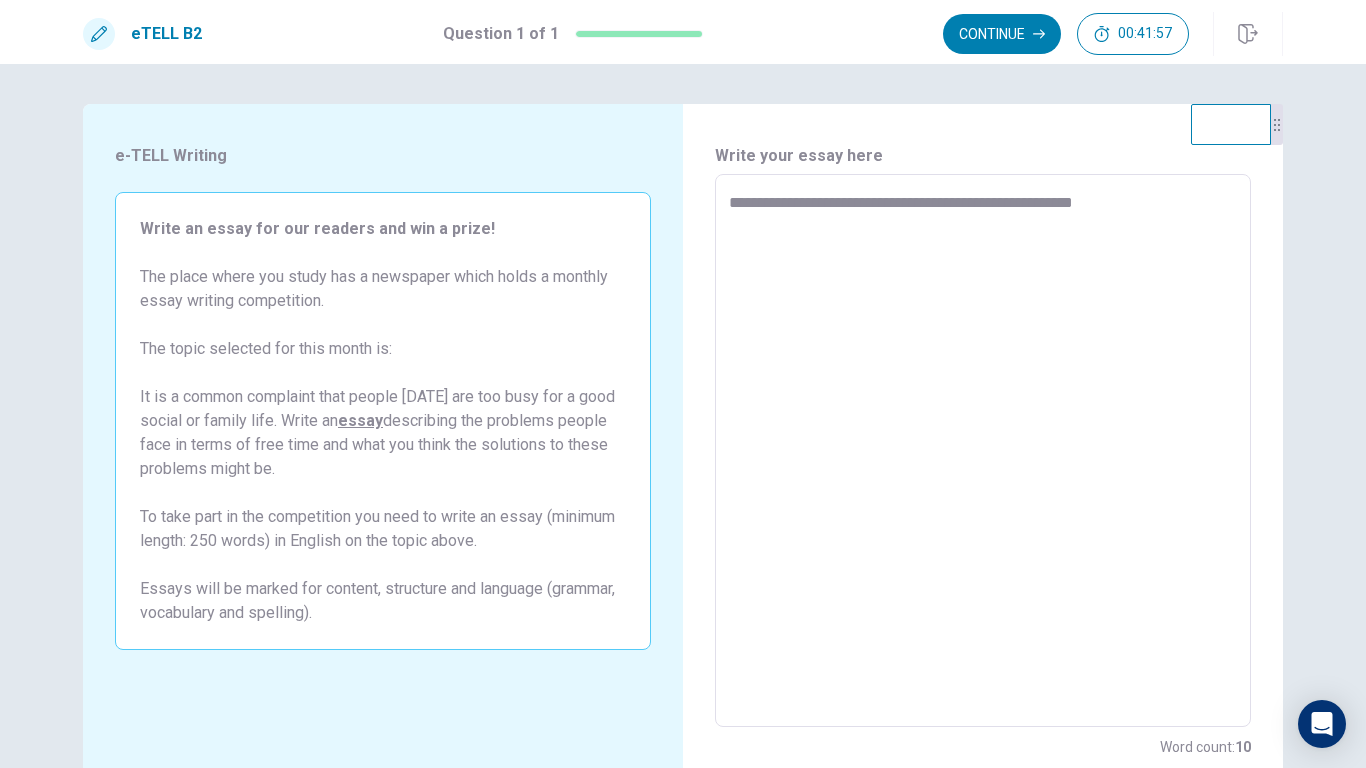 type on "*" 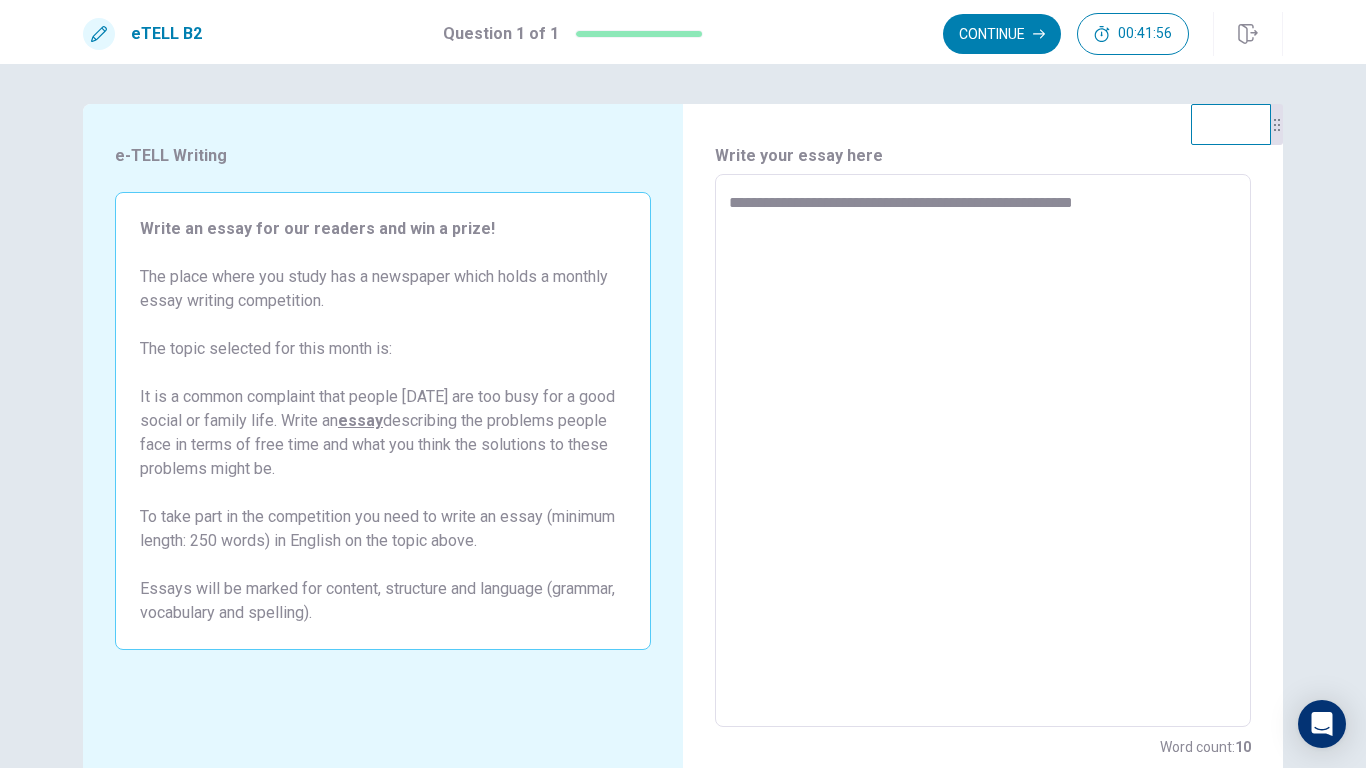 type on "**********" 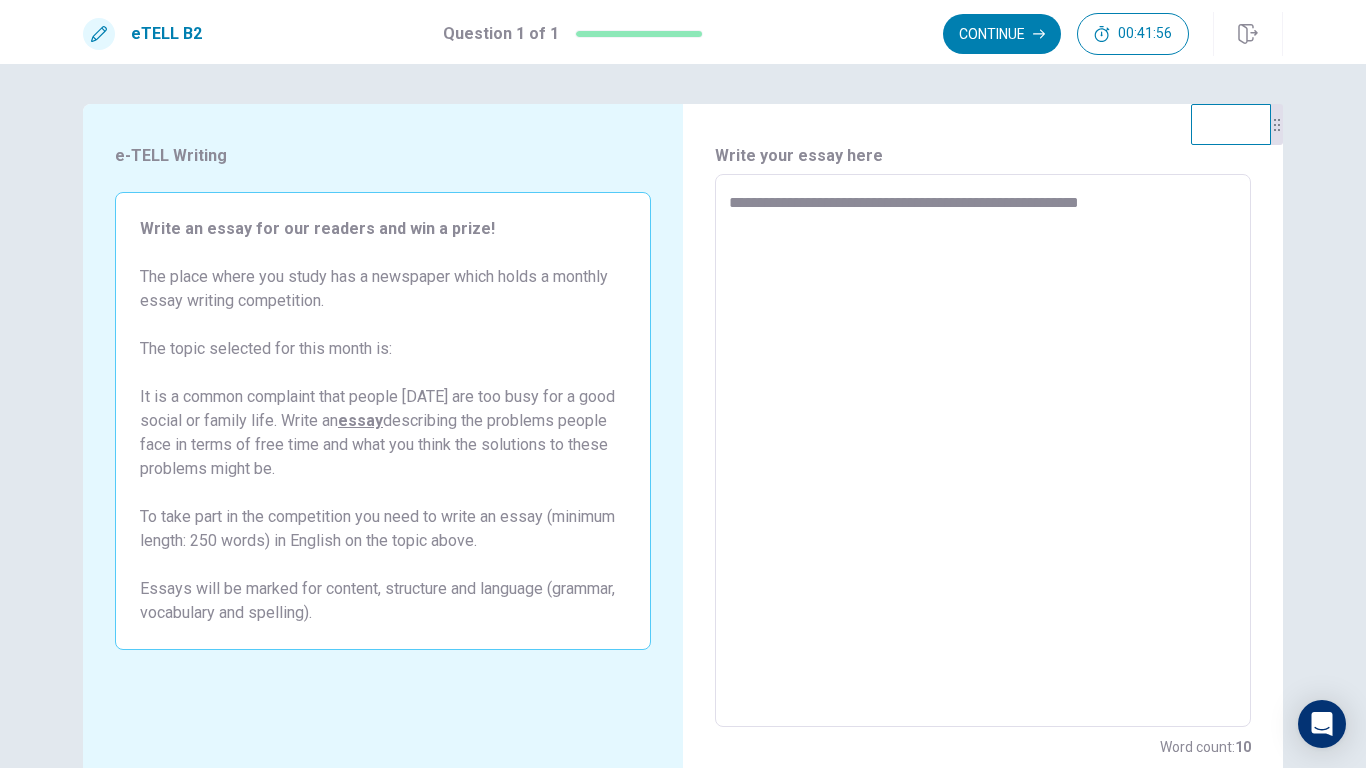 type on "*" 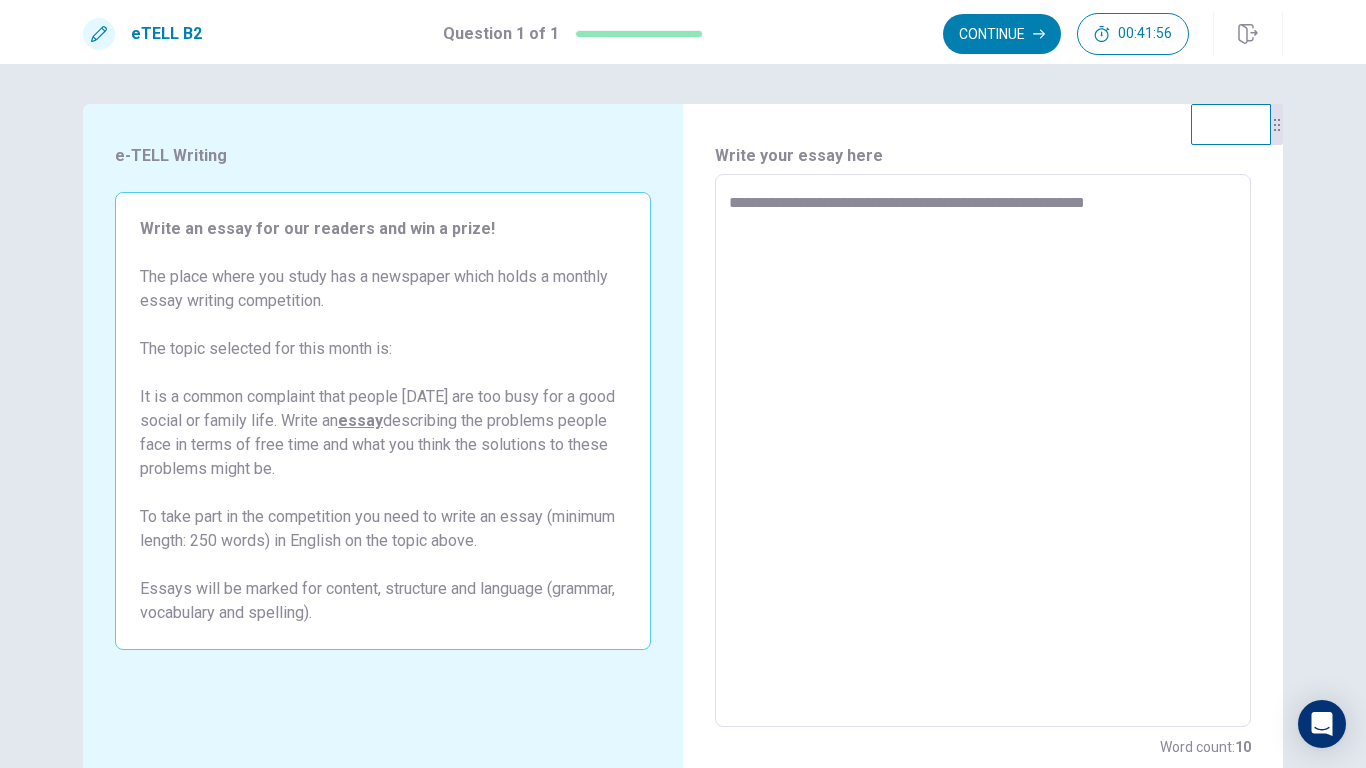 type on "*" 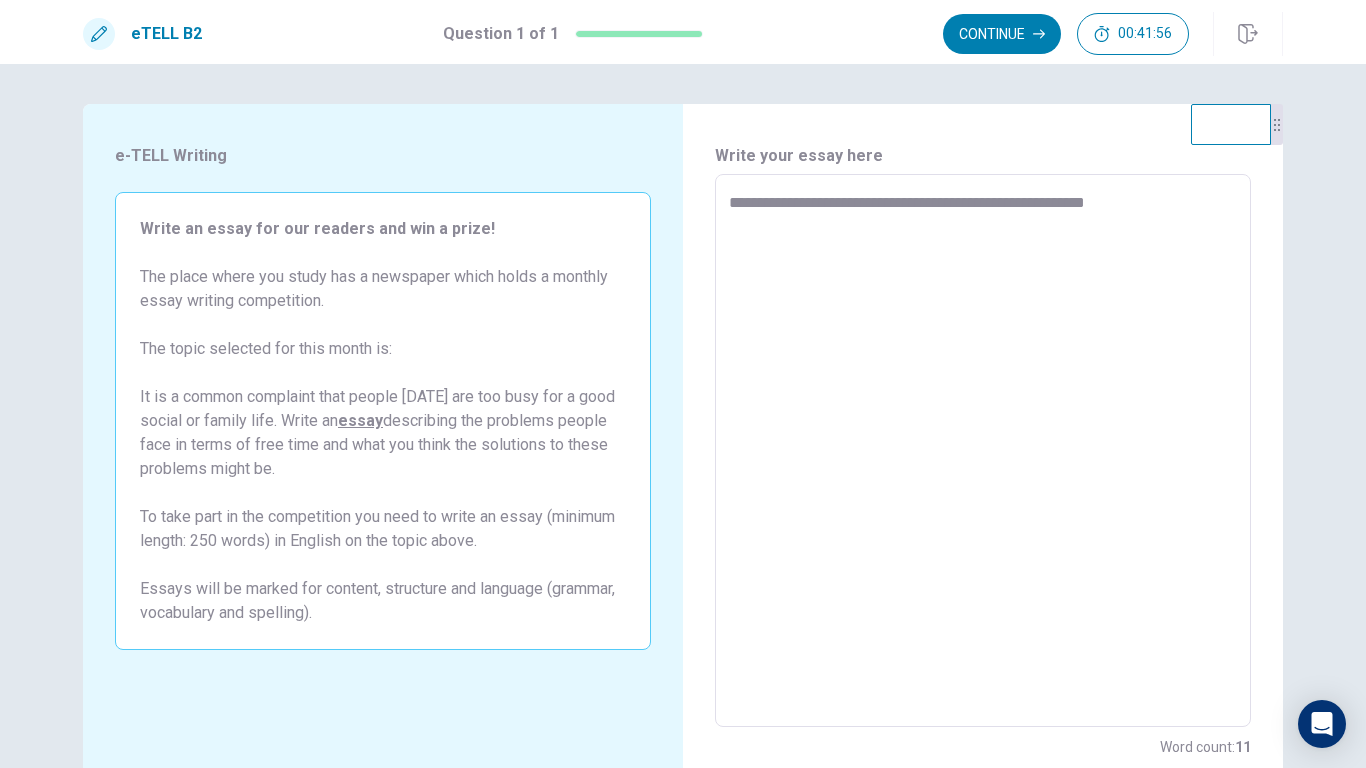 type on "**********" 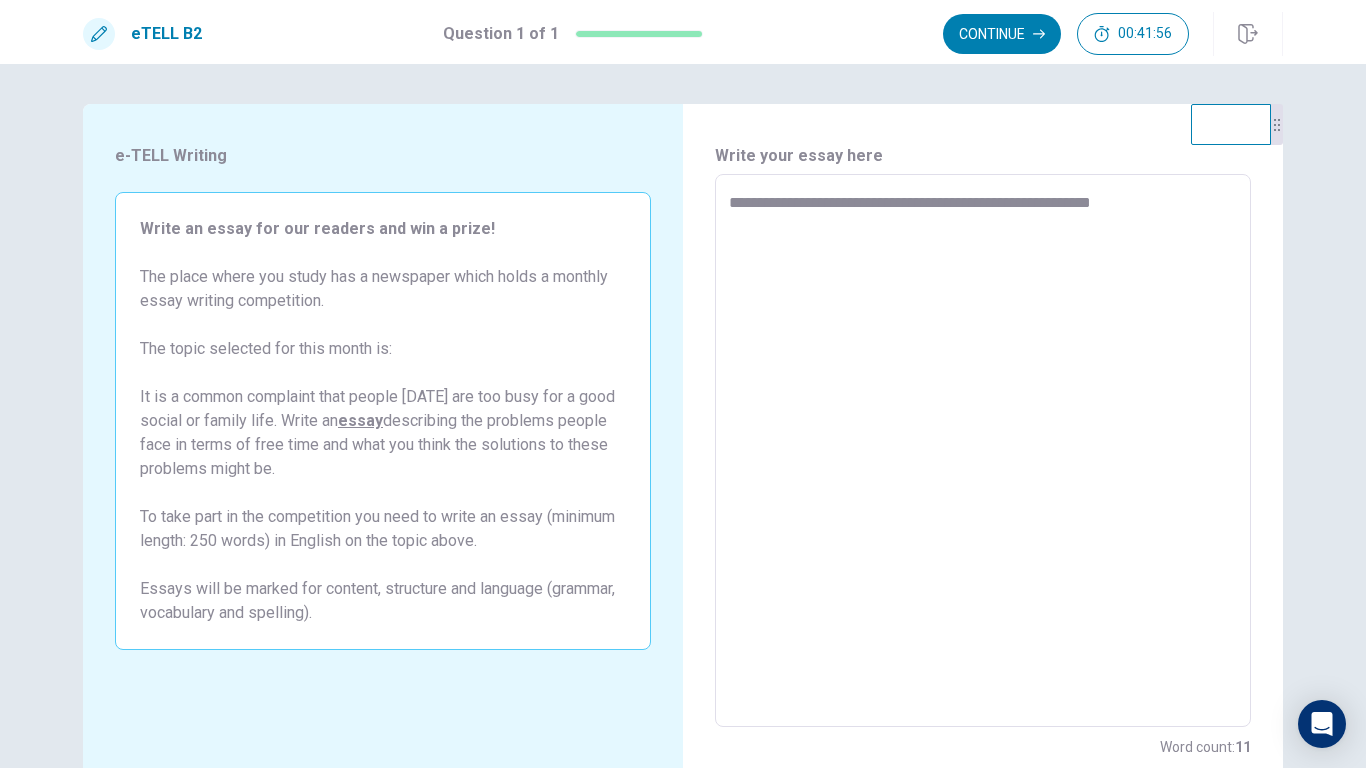 type on "*" 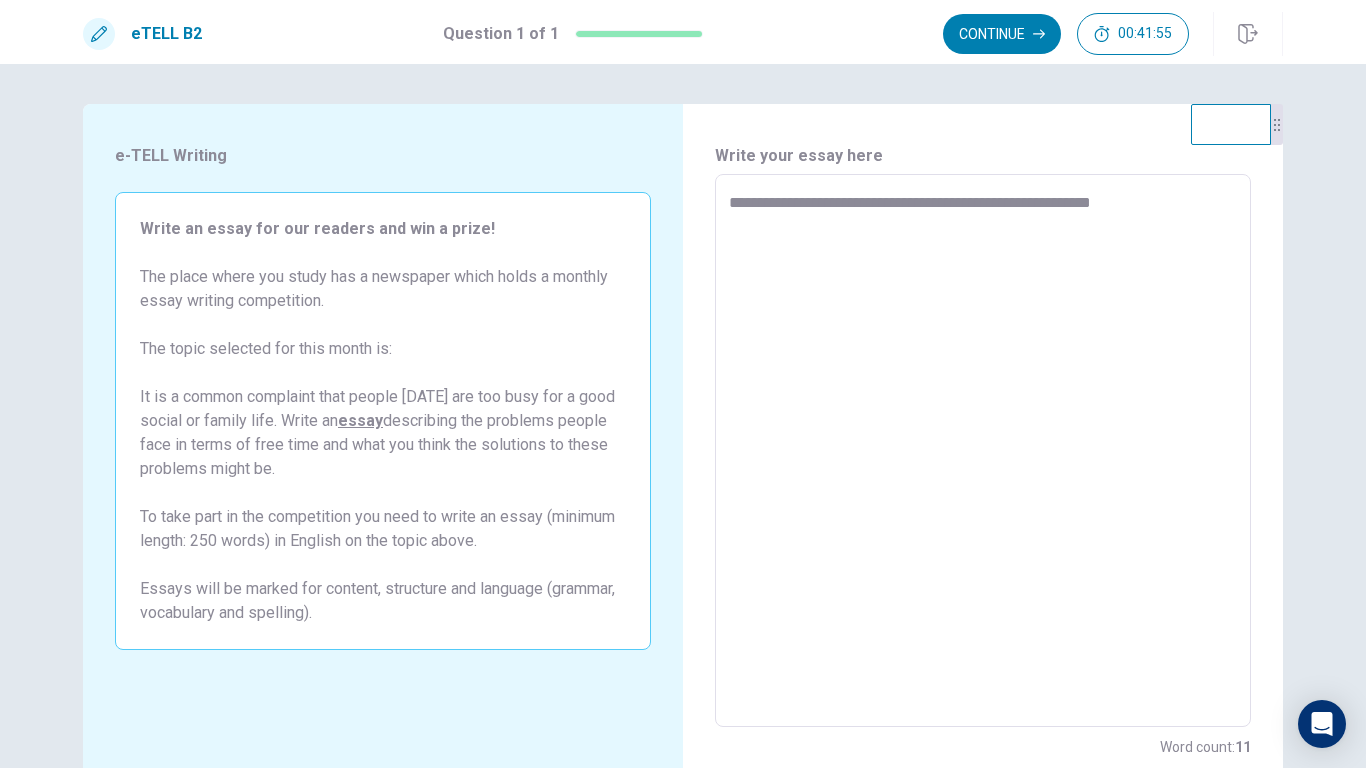 type on "**********" 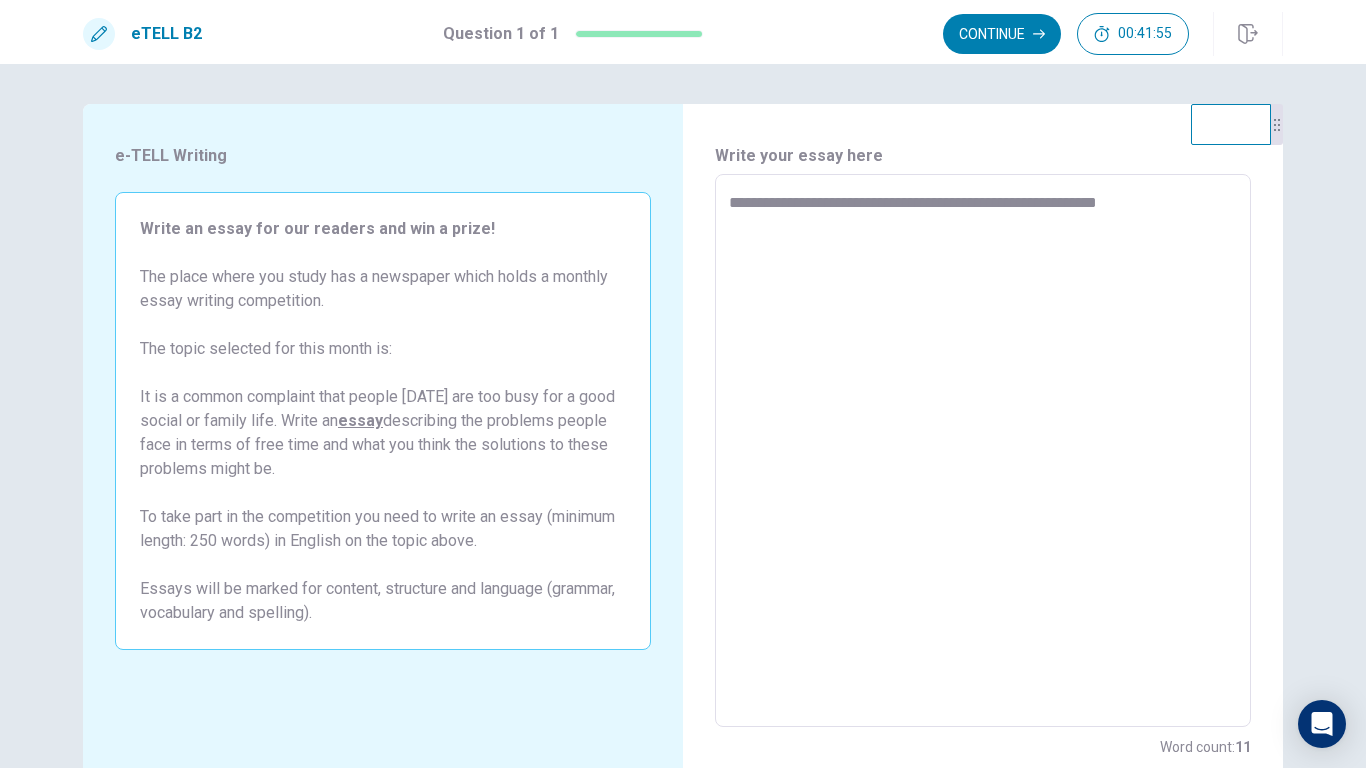 type on "*" 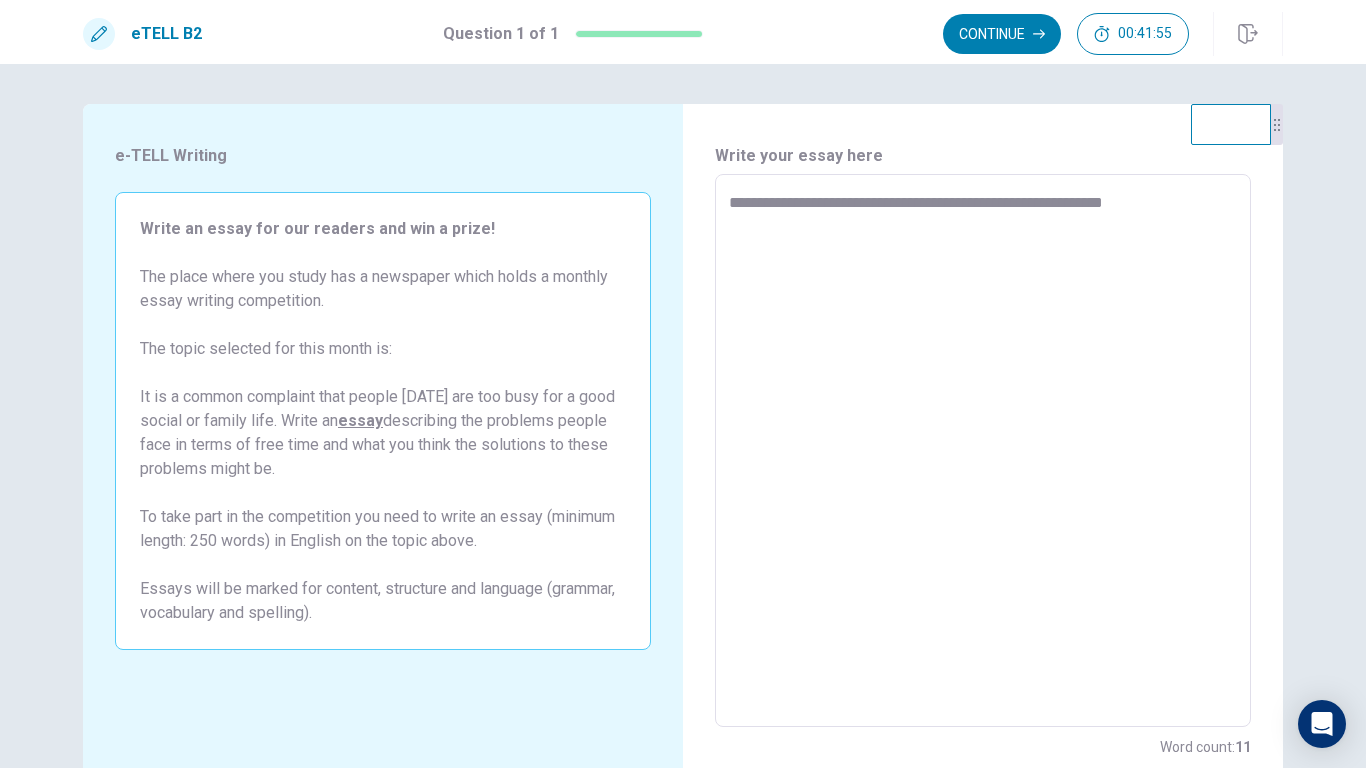 type on "*" 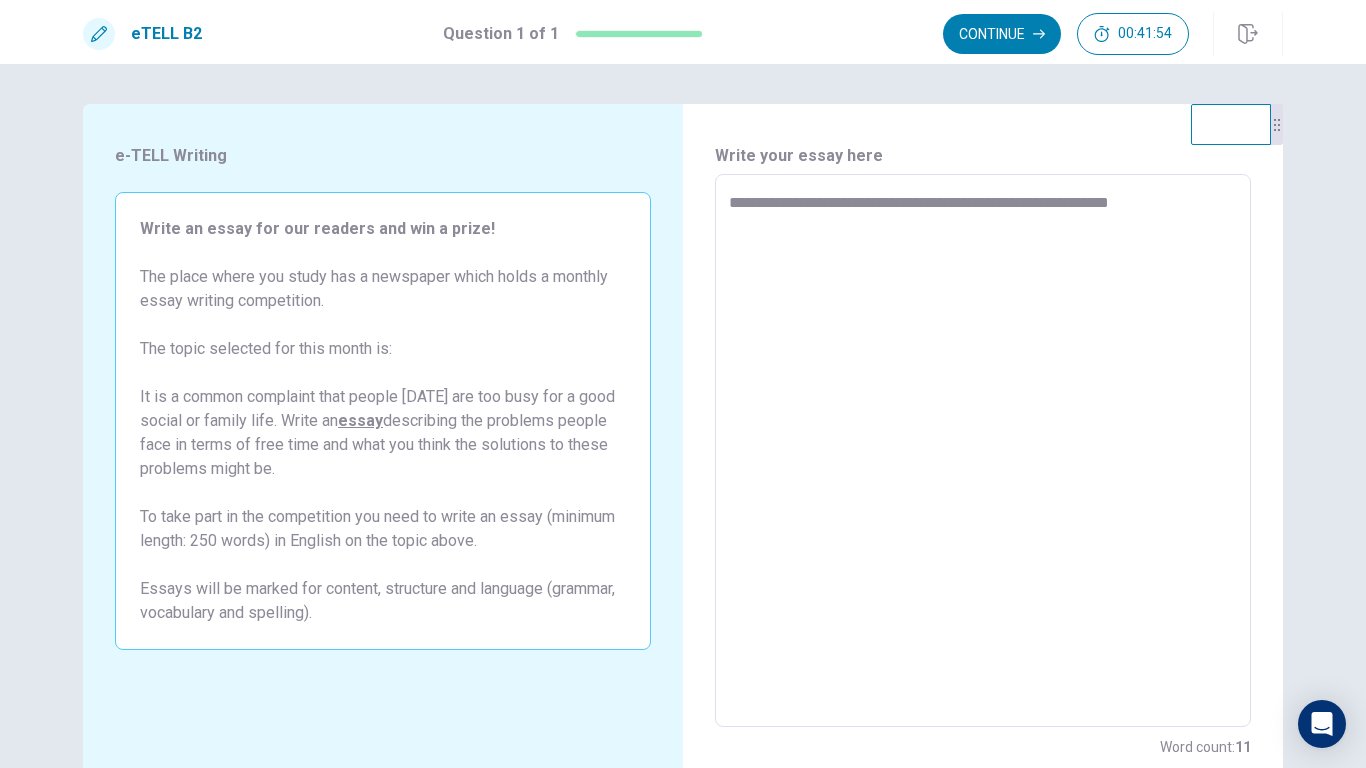 type on "*" 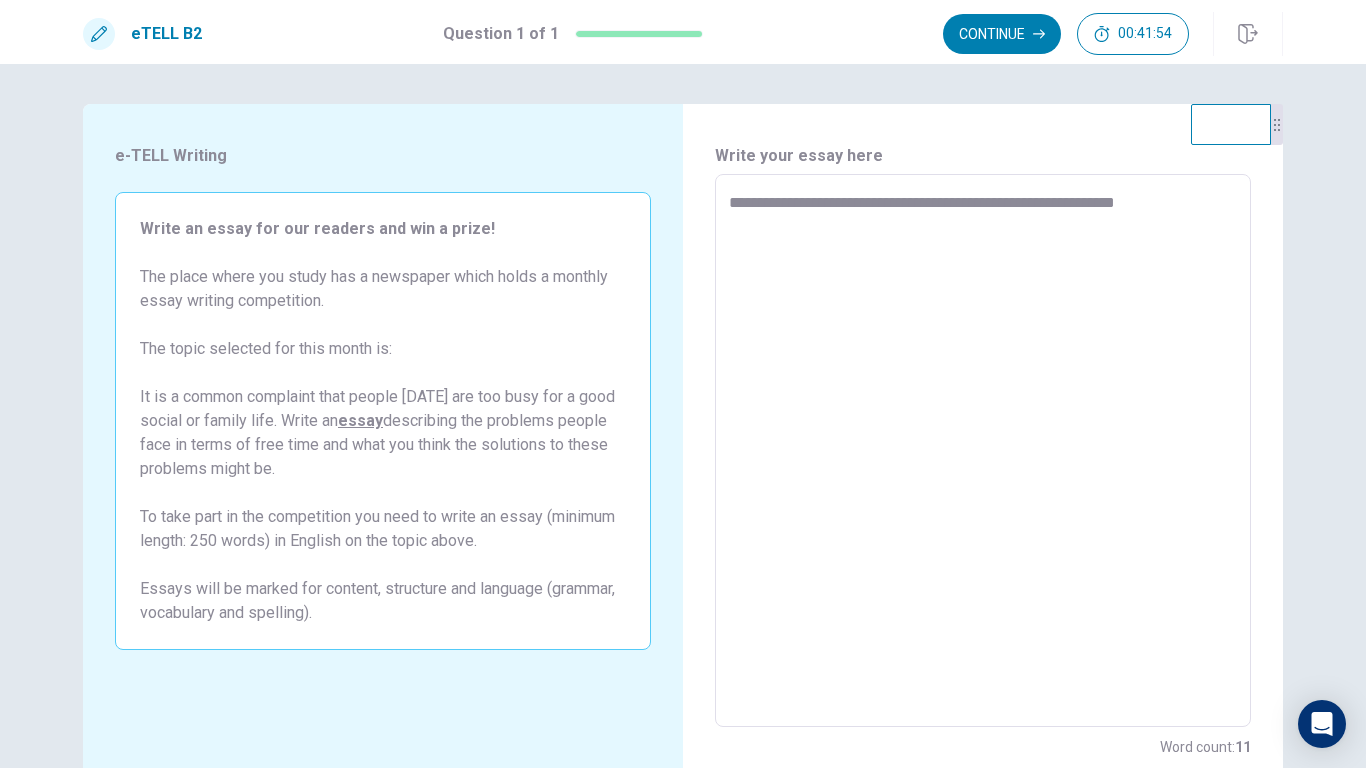 type on "*" 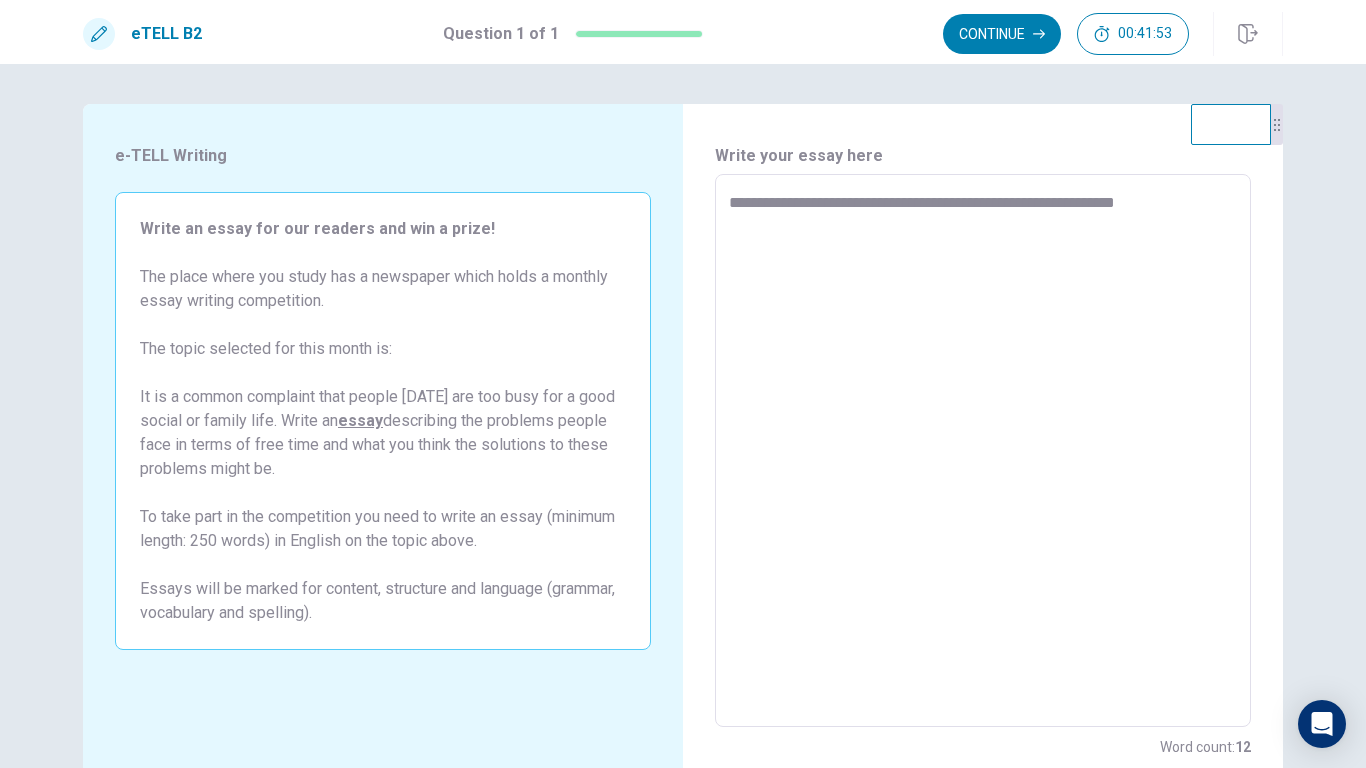 type on "**********" 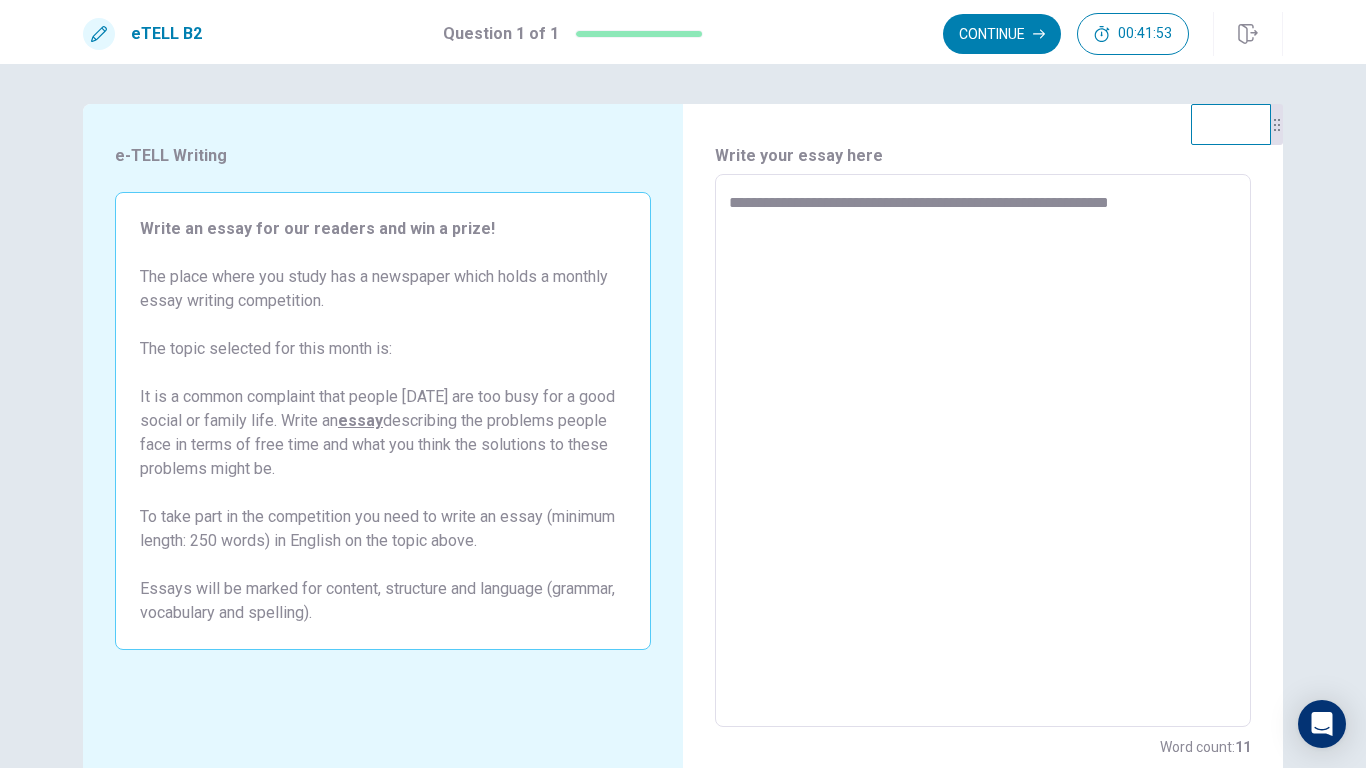 type on "*" 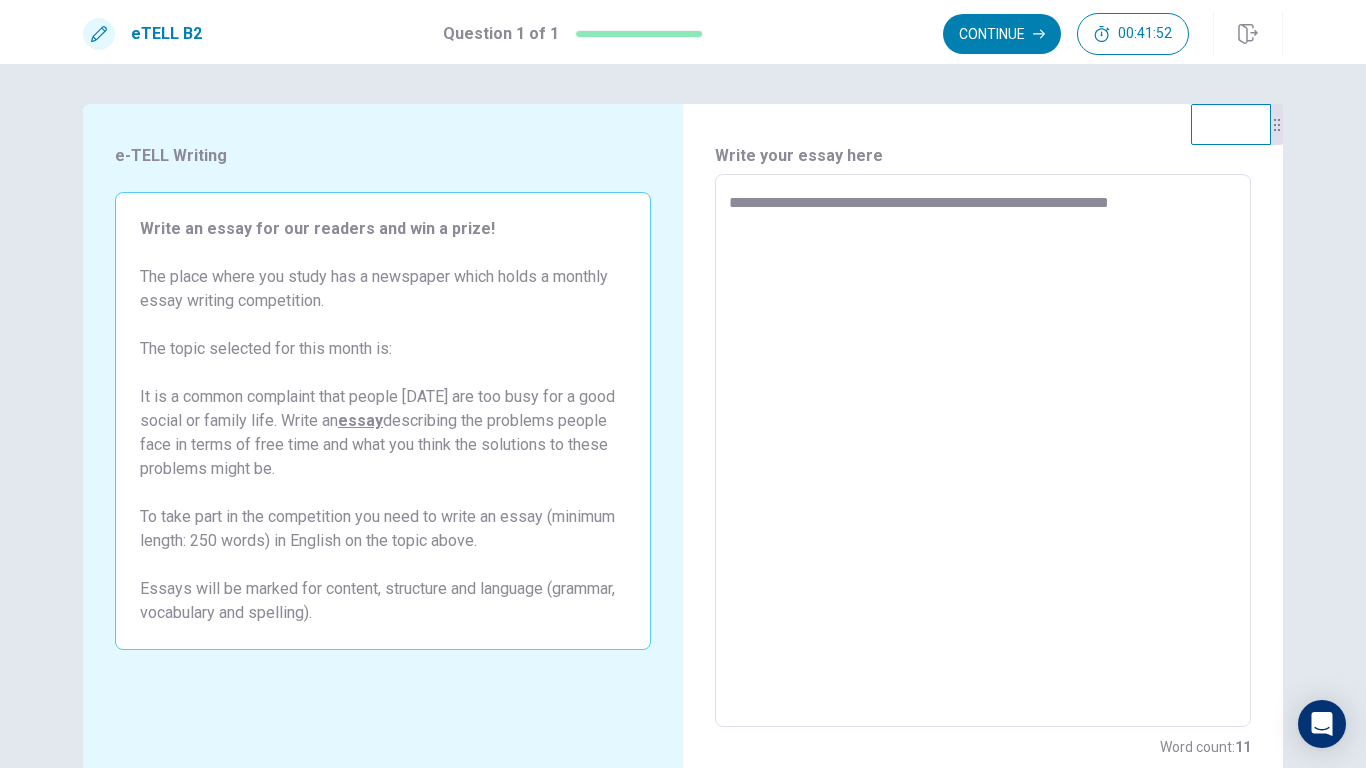 type on "**********" 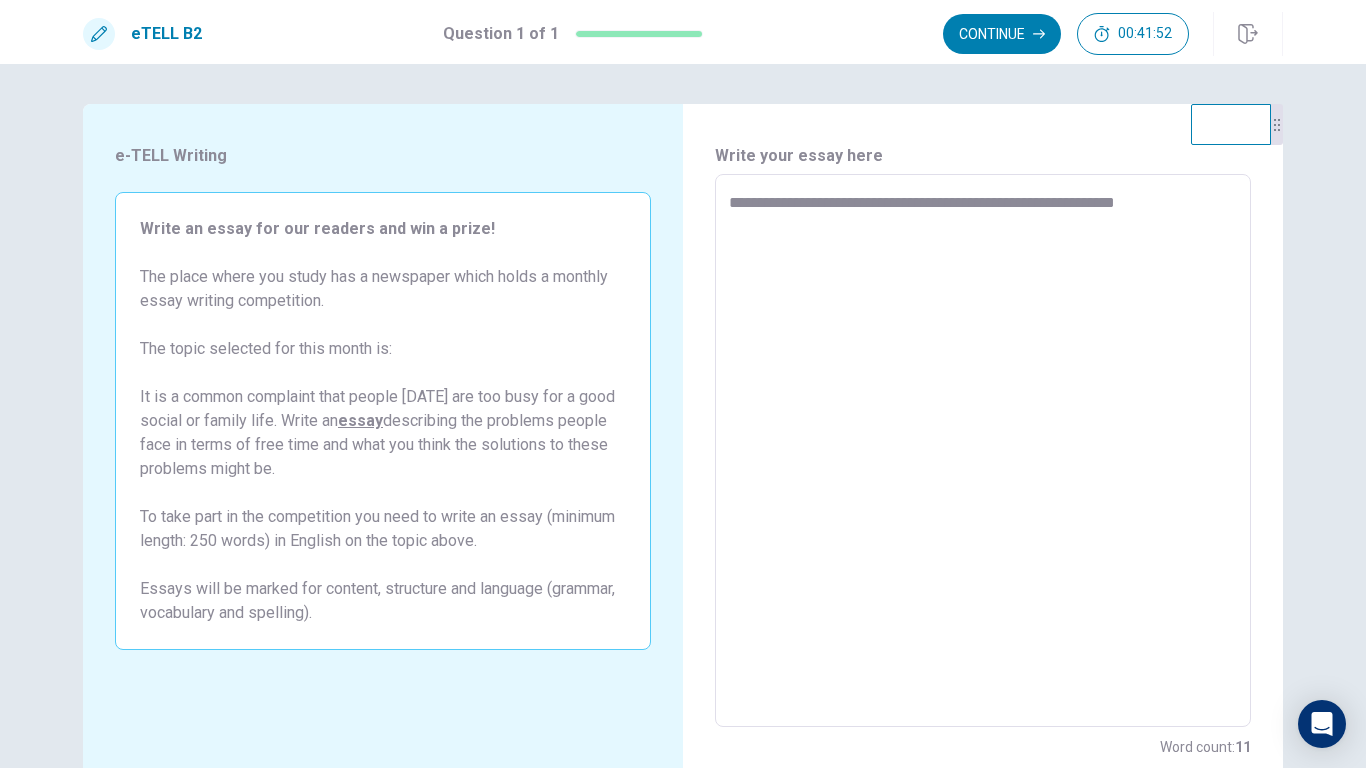 type on "*" 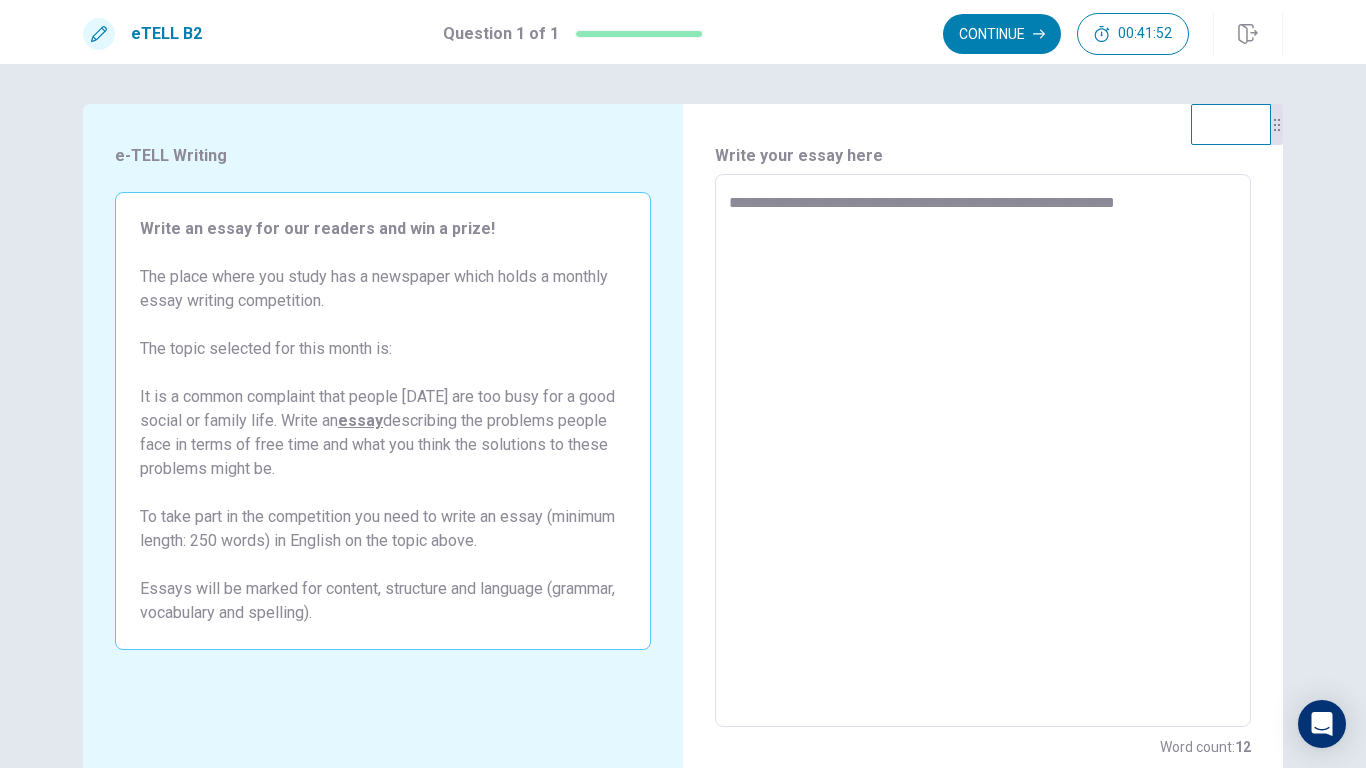 type on "**********" 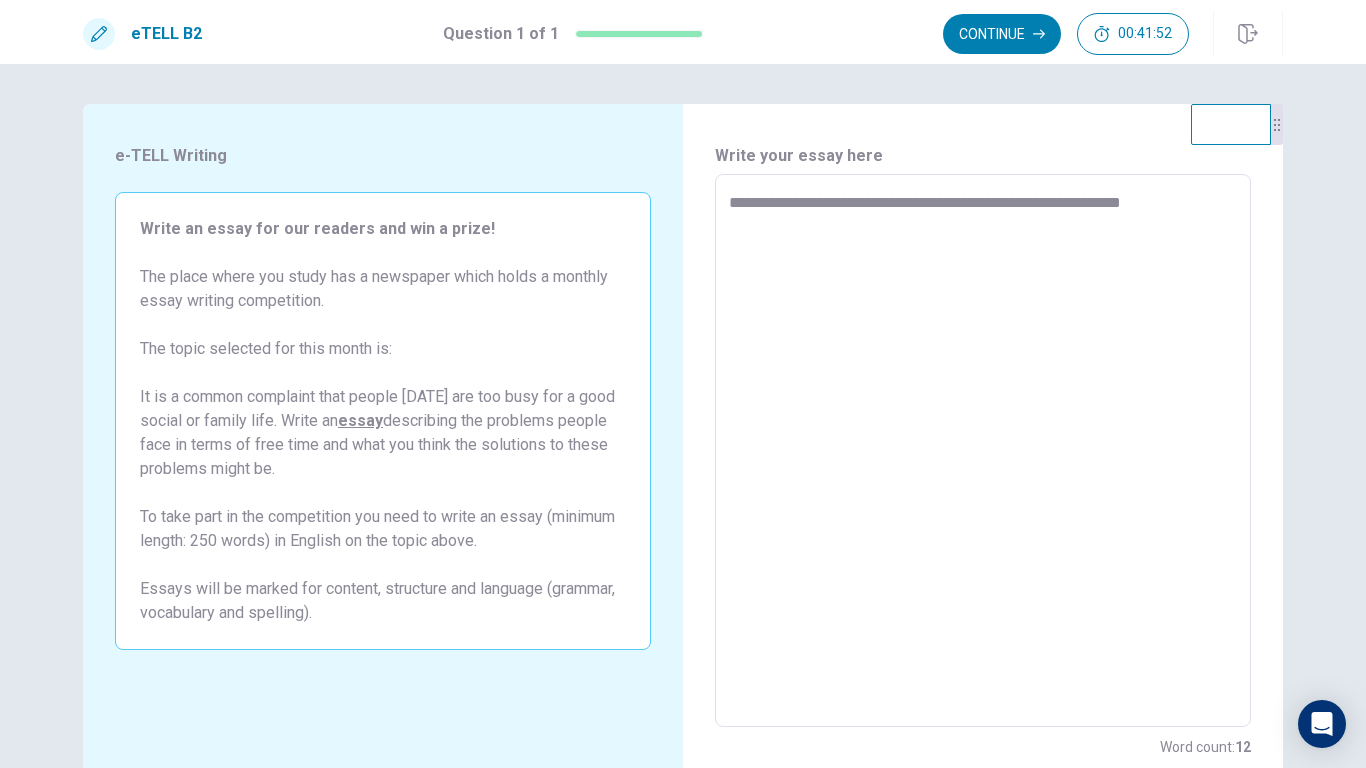 type on "*" 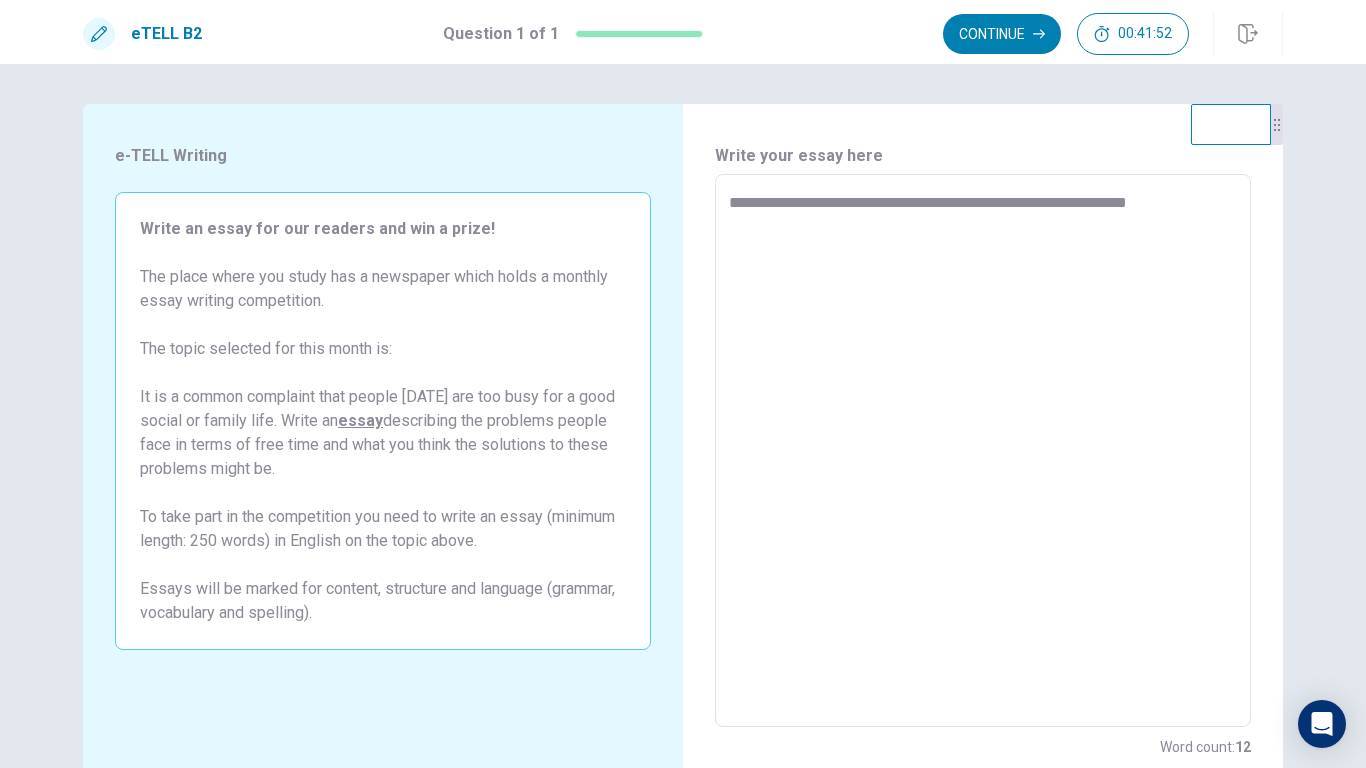 type on "*" 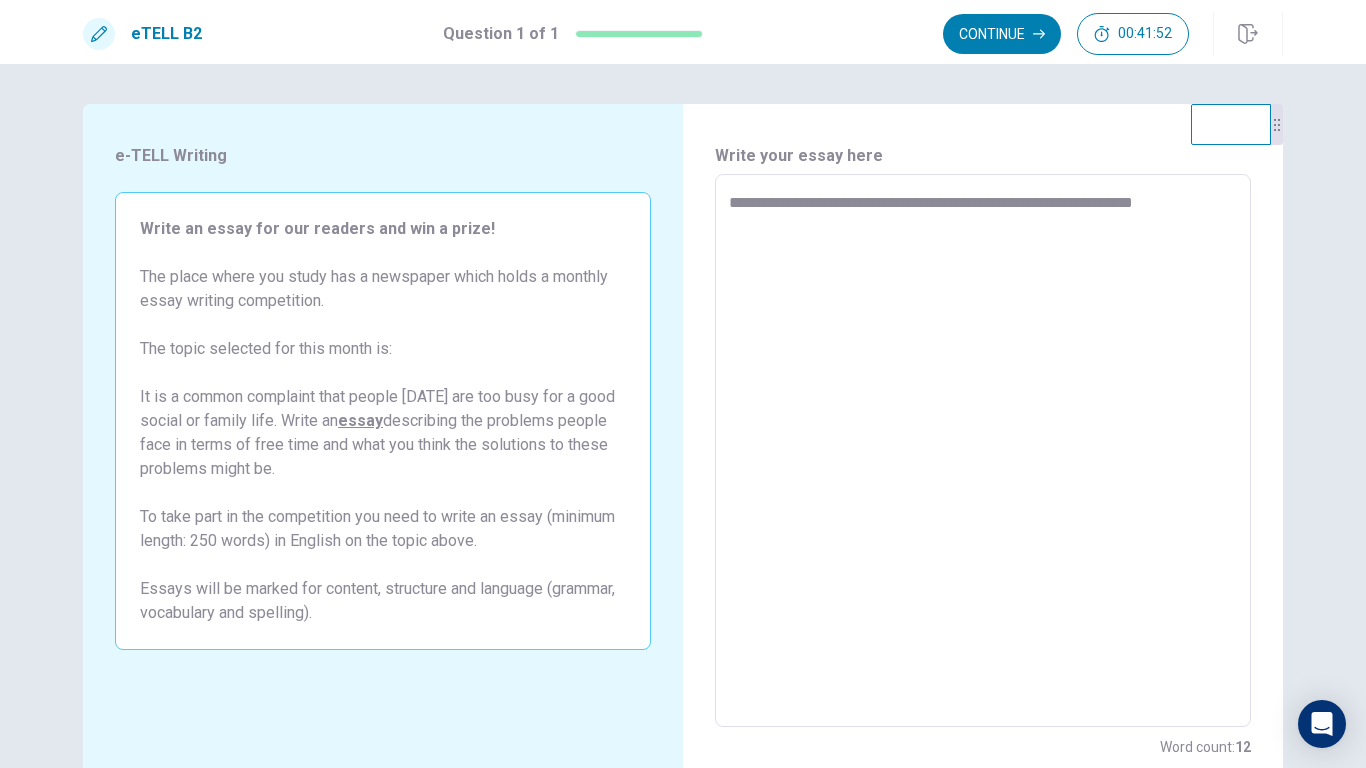 type on "*" 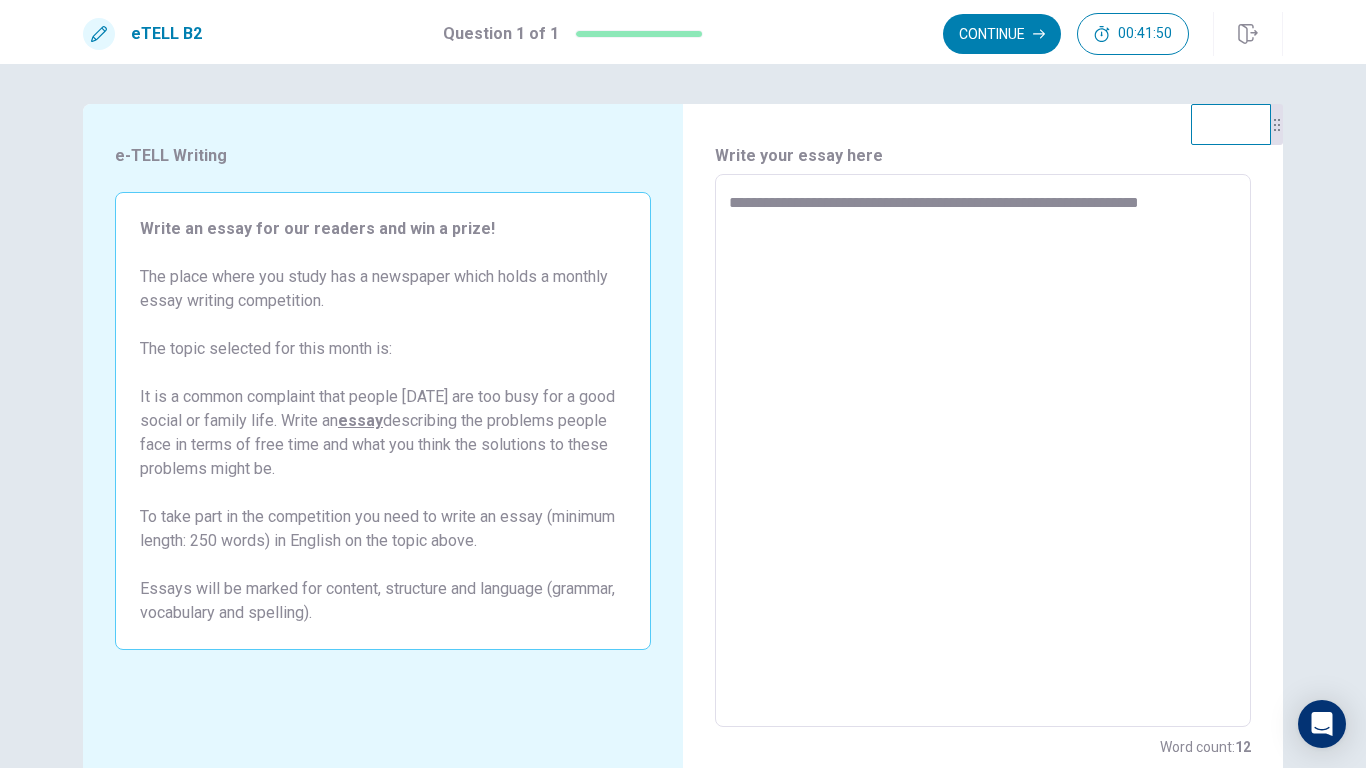type on "*" 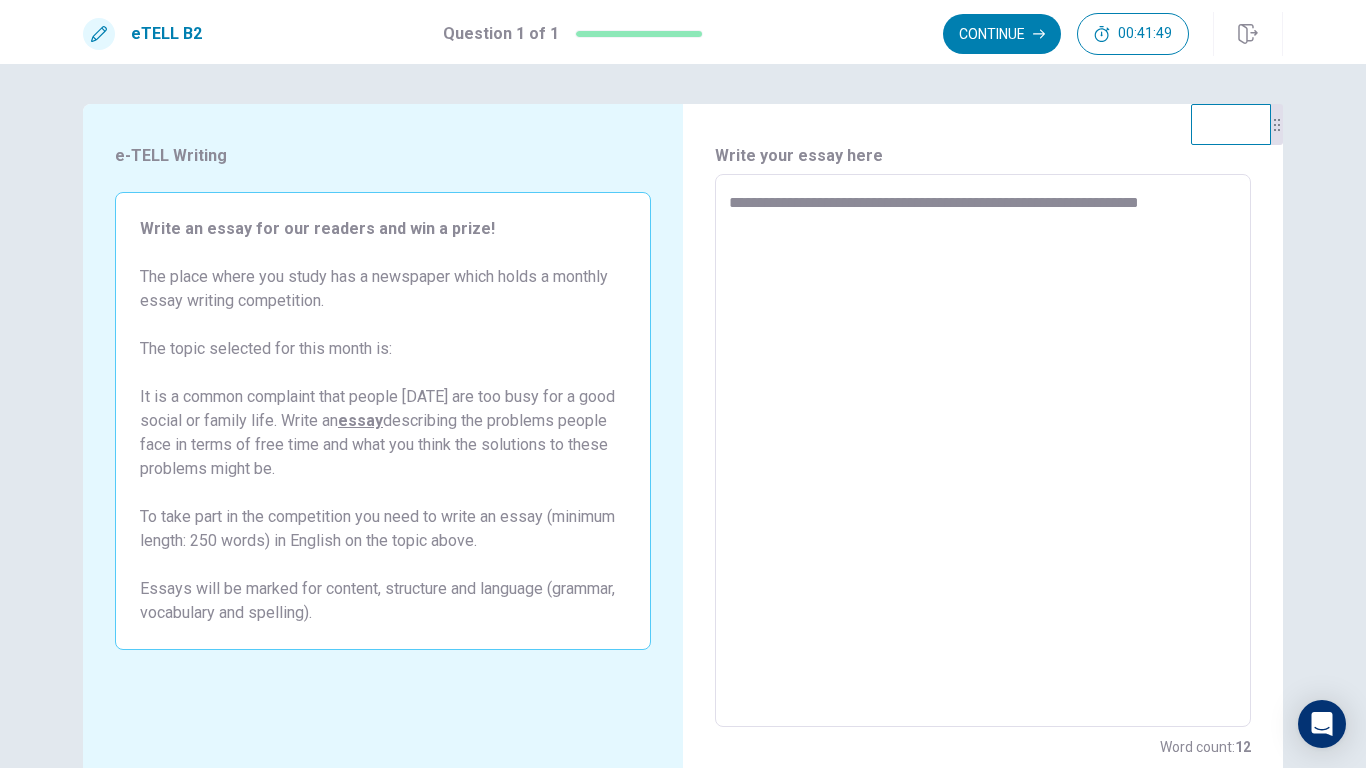 type on "**********" 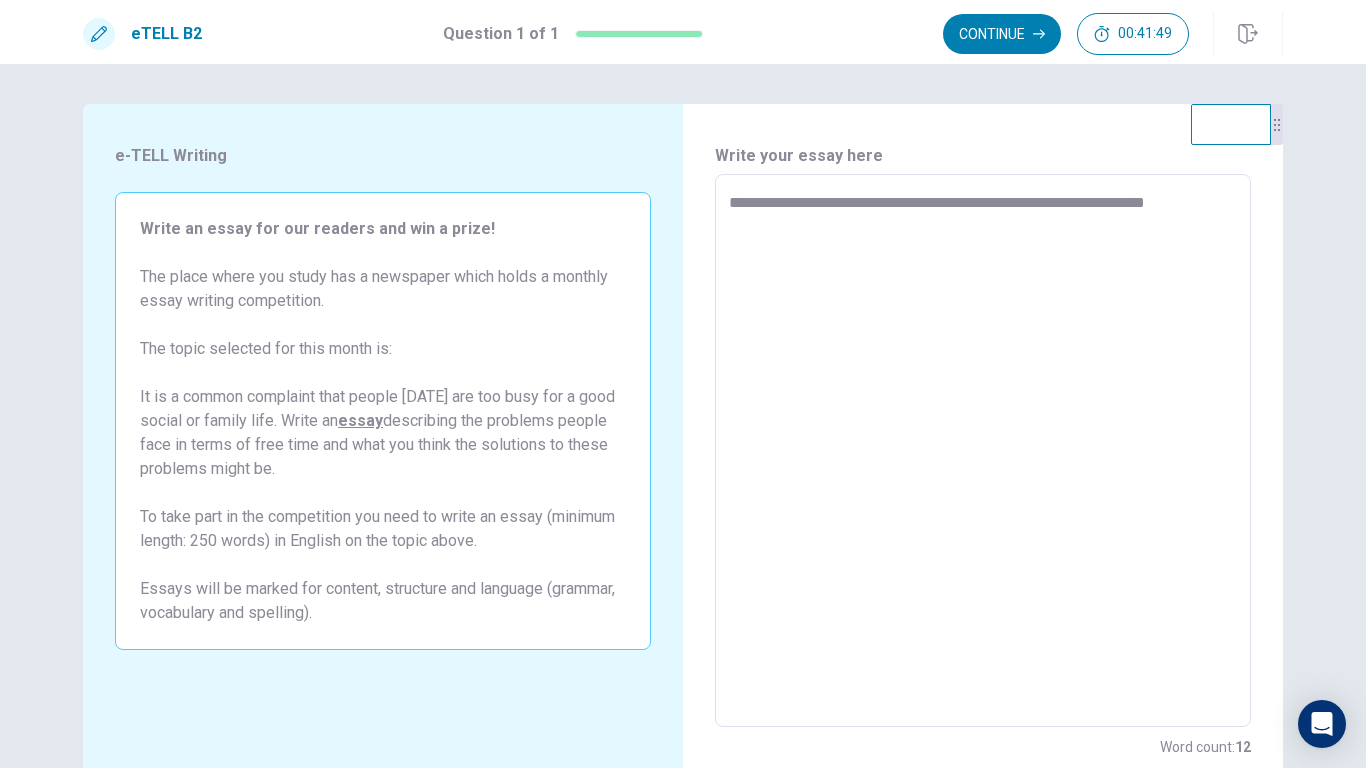type on "*" 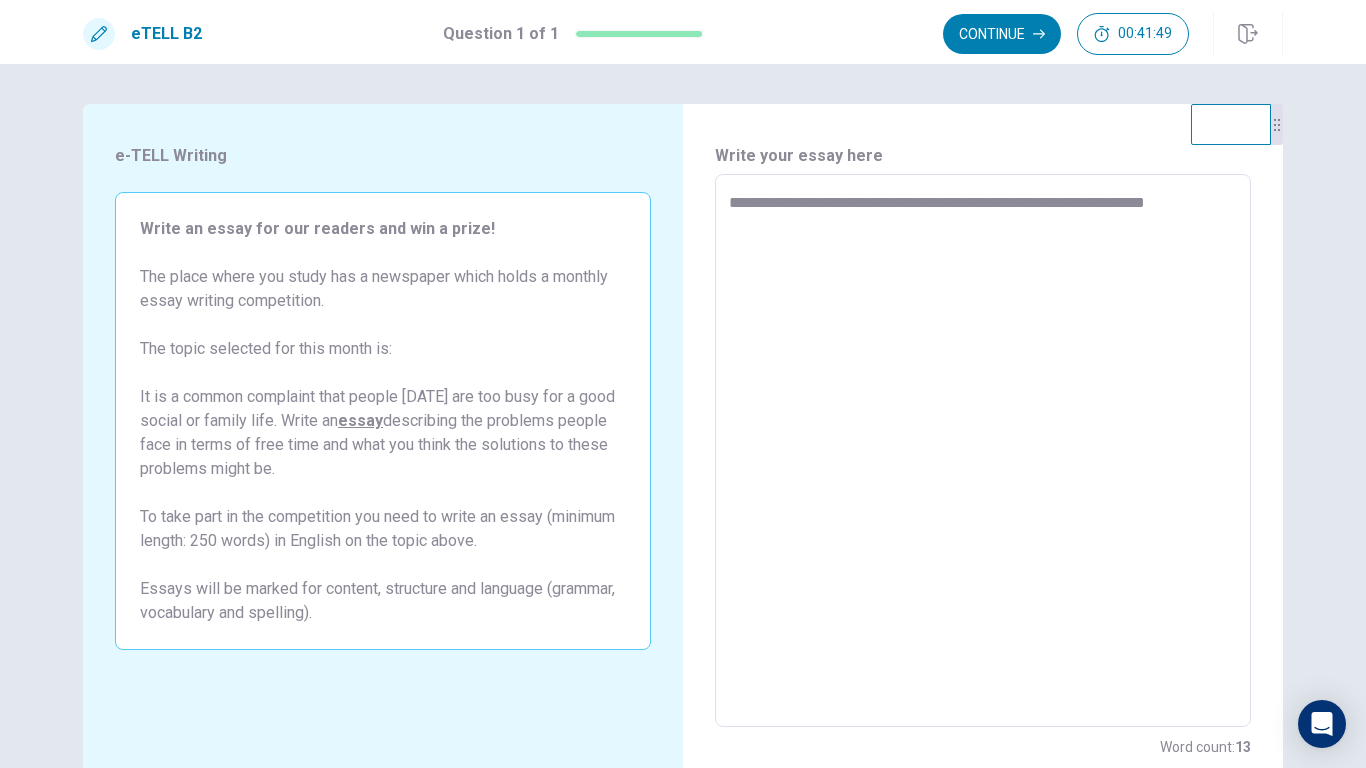 type on "**********" 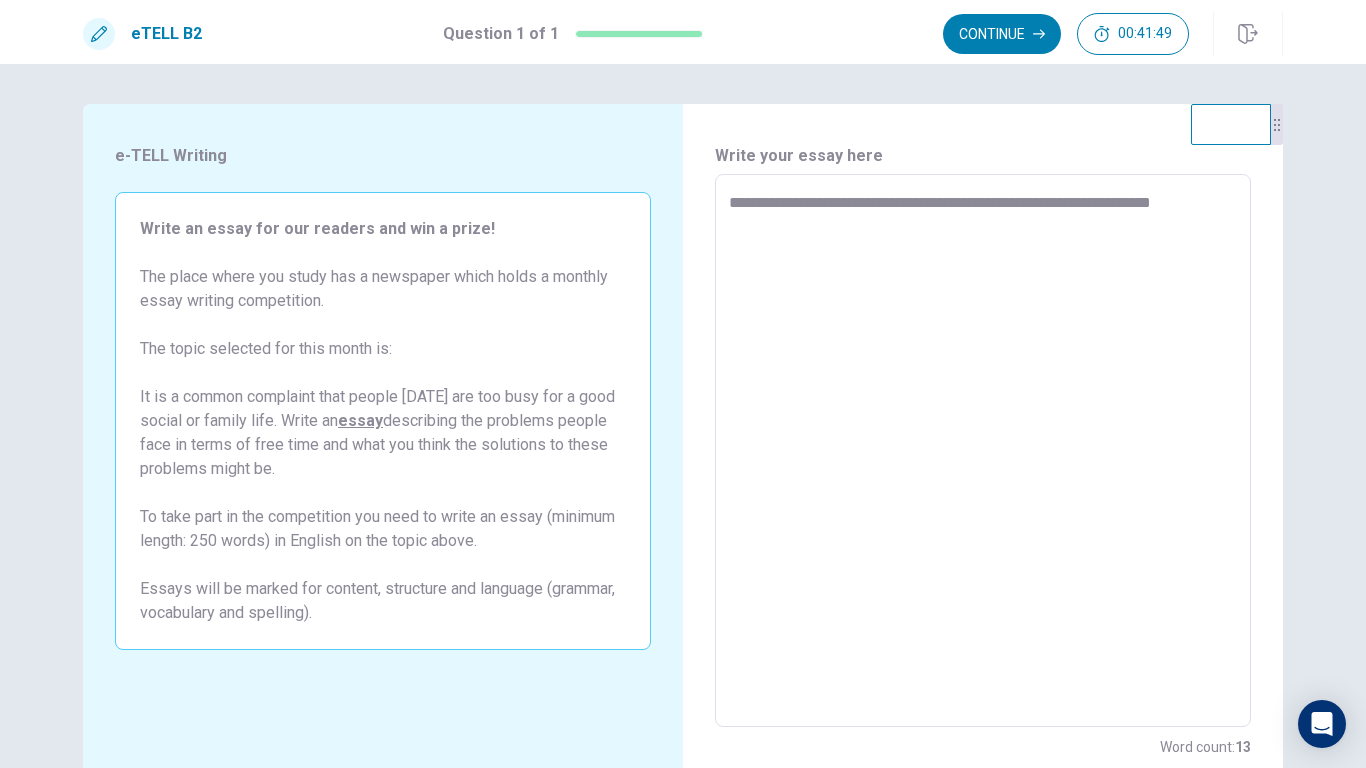 type on "*" 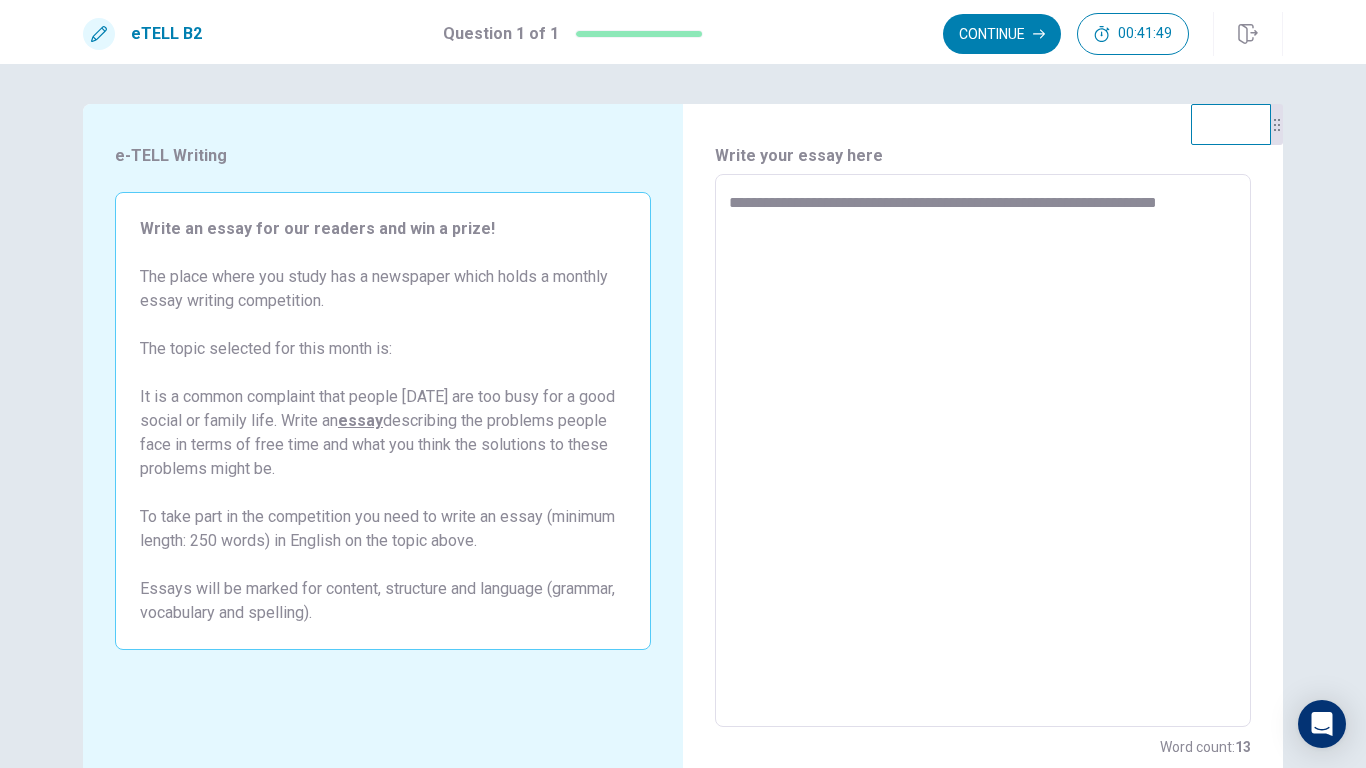 type on "*" 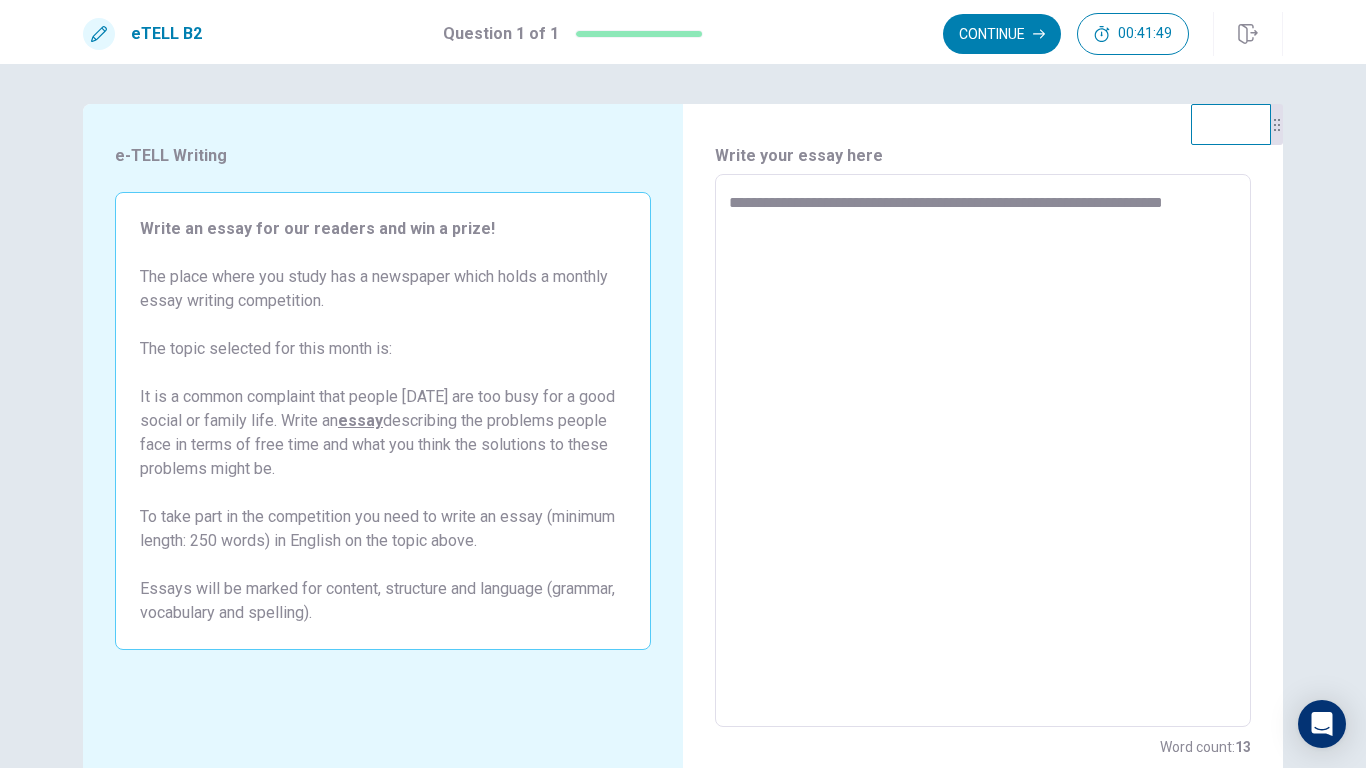 type on "*" 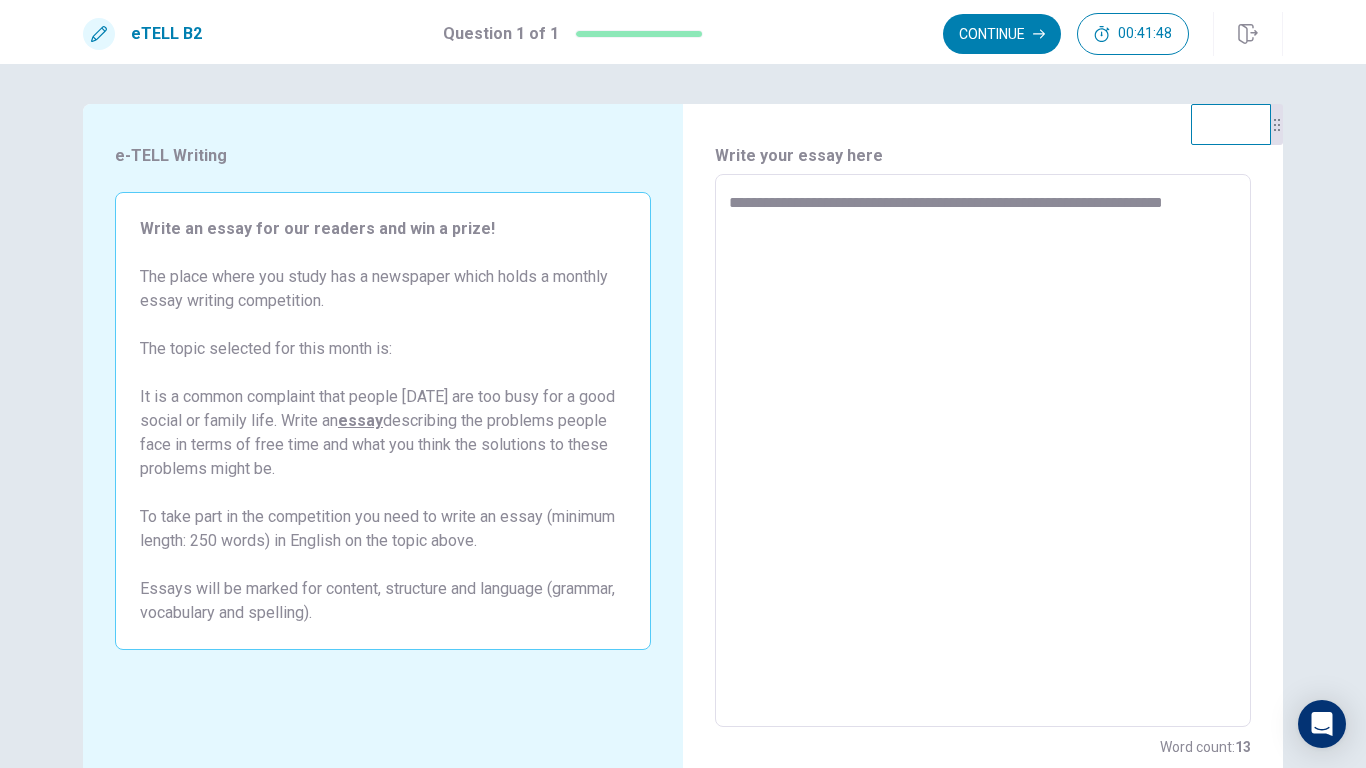 type on "**********" 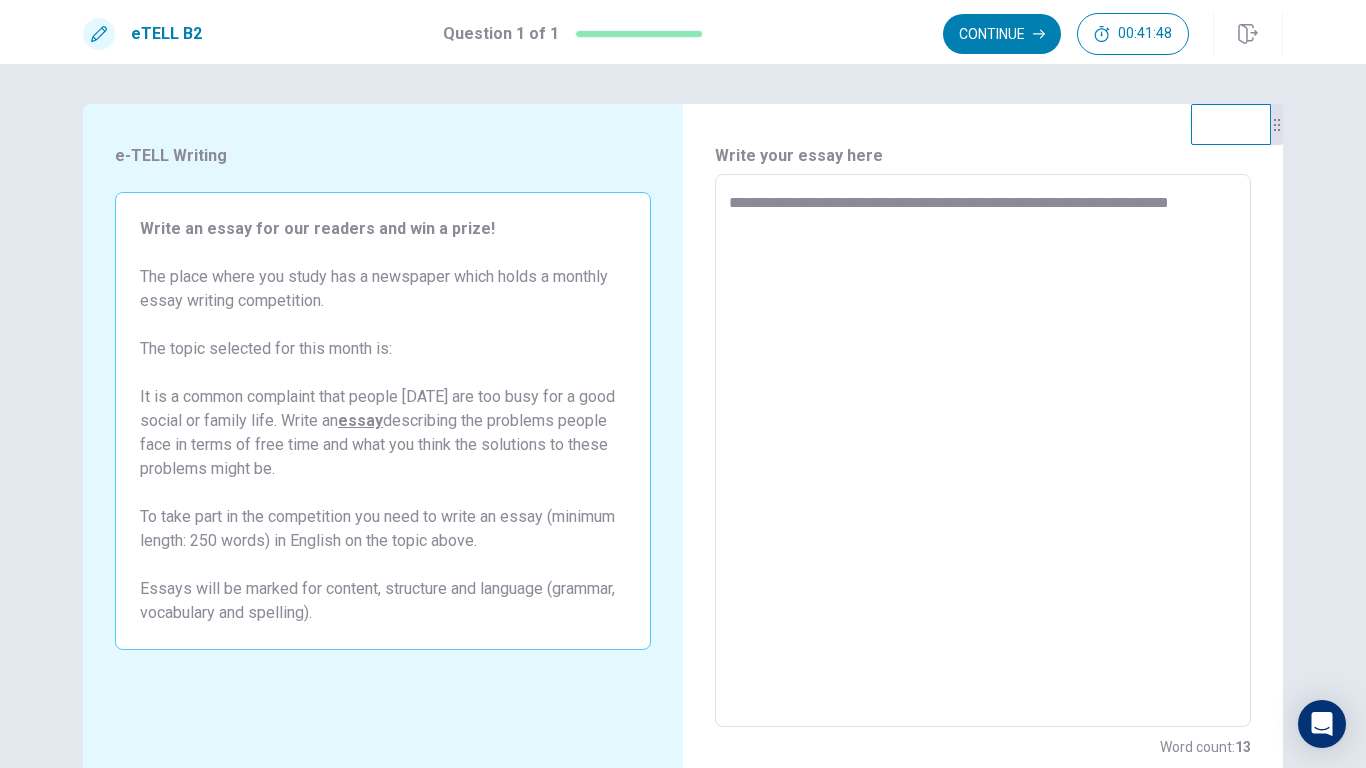 type on "*" 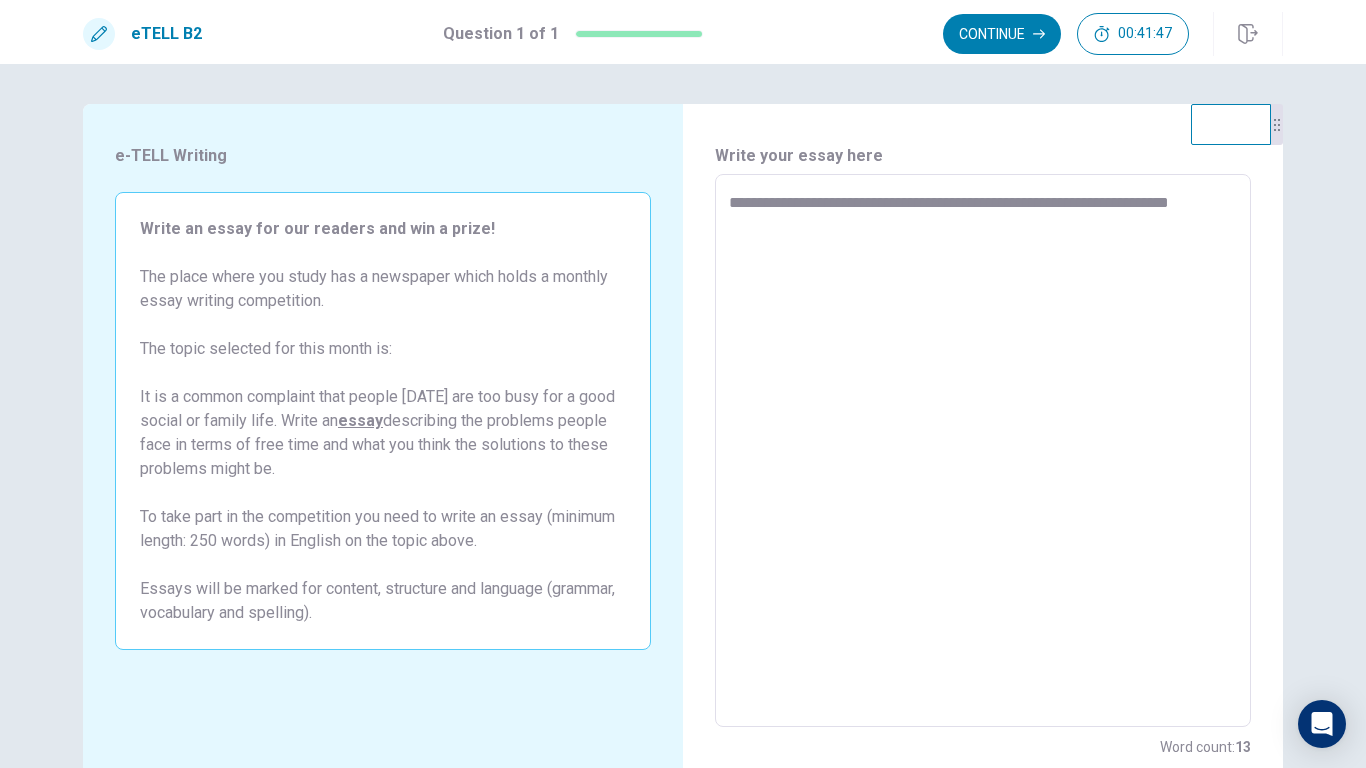 type on "**********" 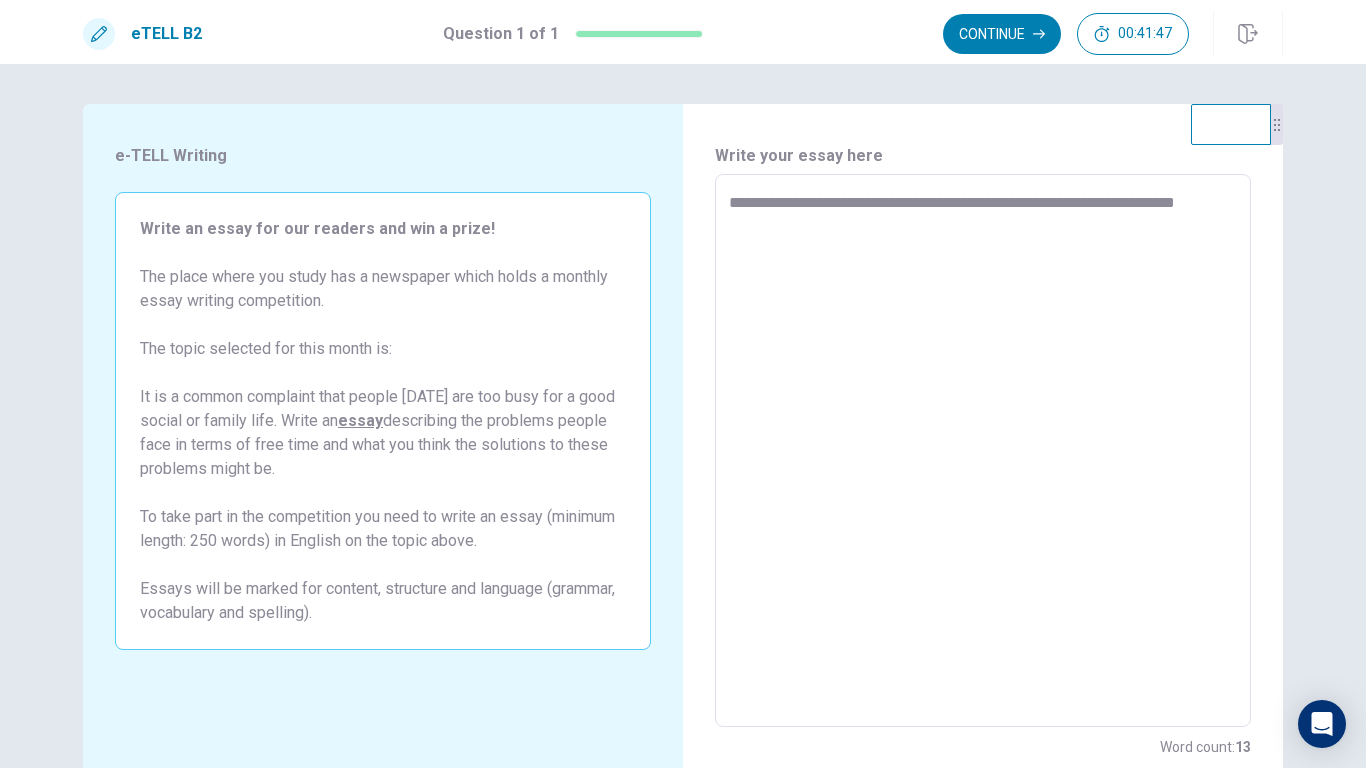 type on "*" 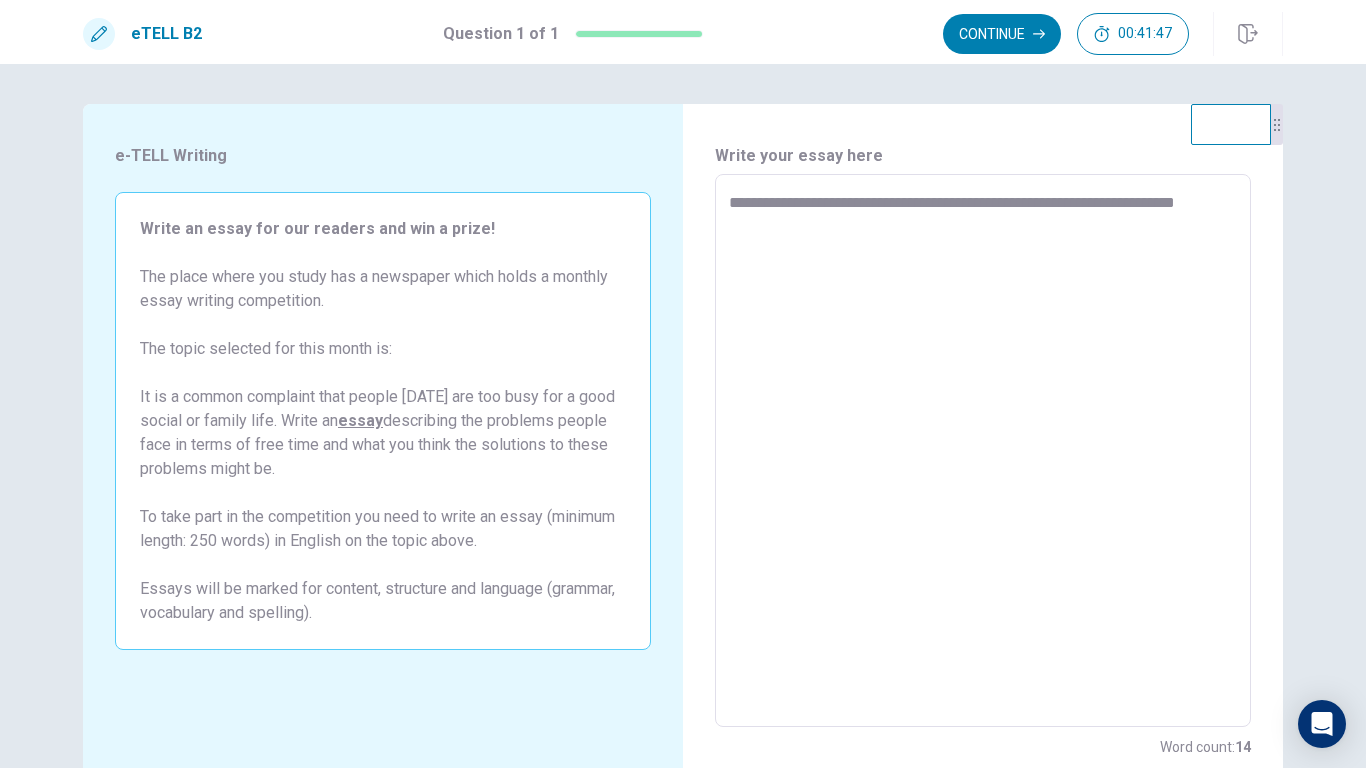 type on "**********" 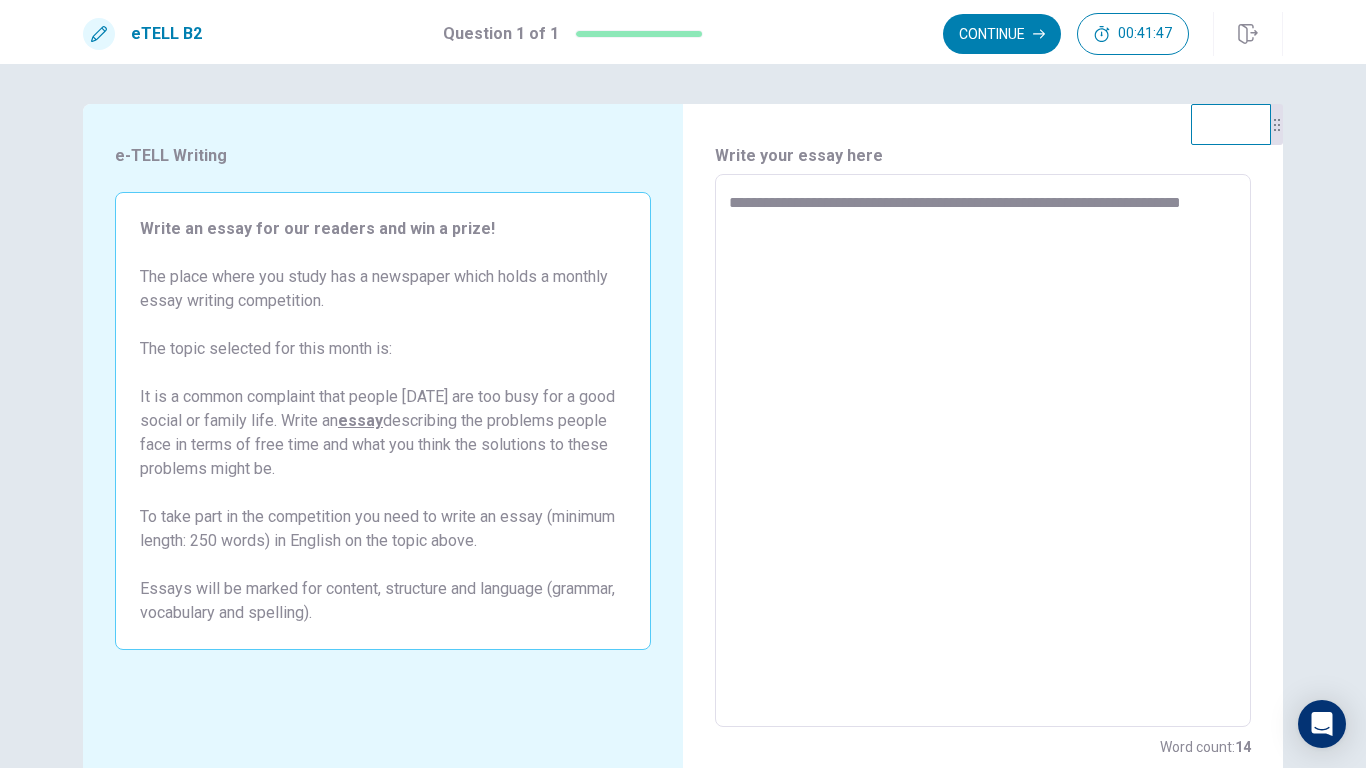 type on "*" 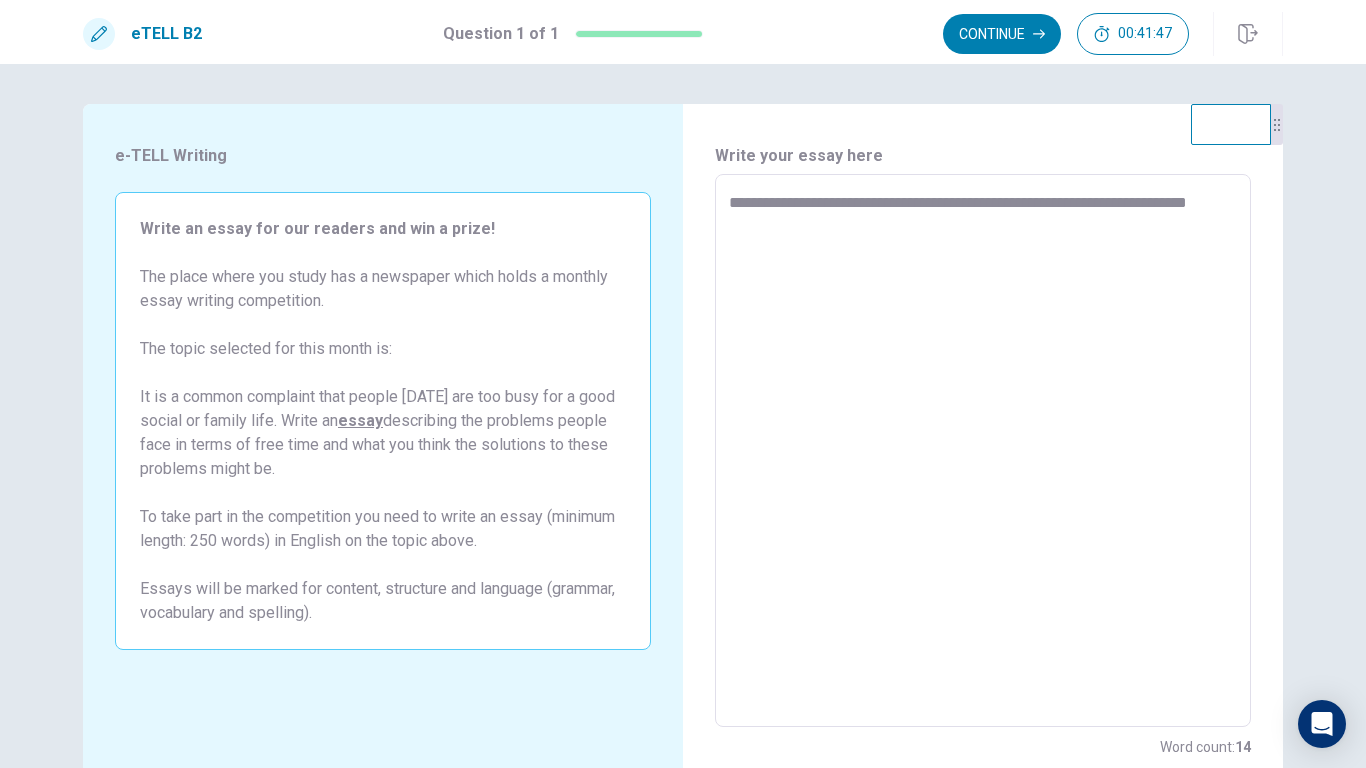 type on "*" 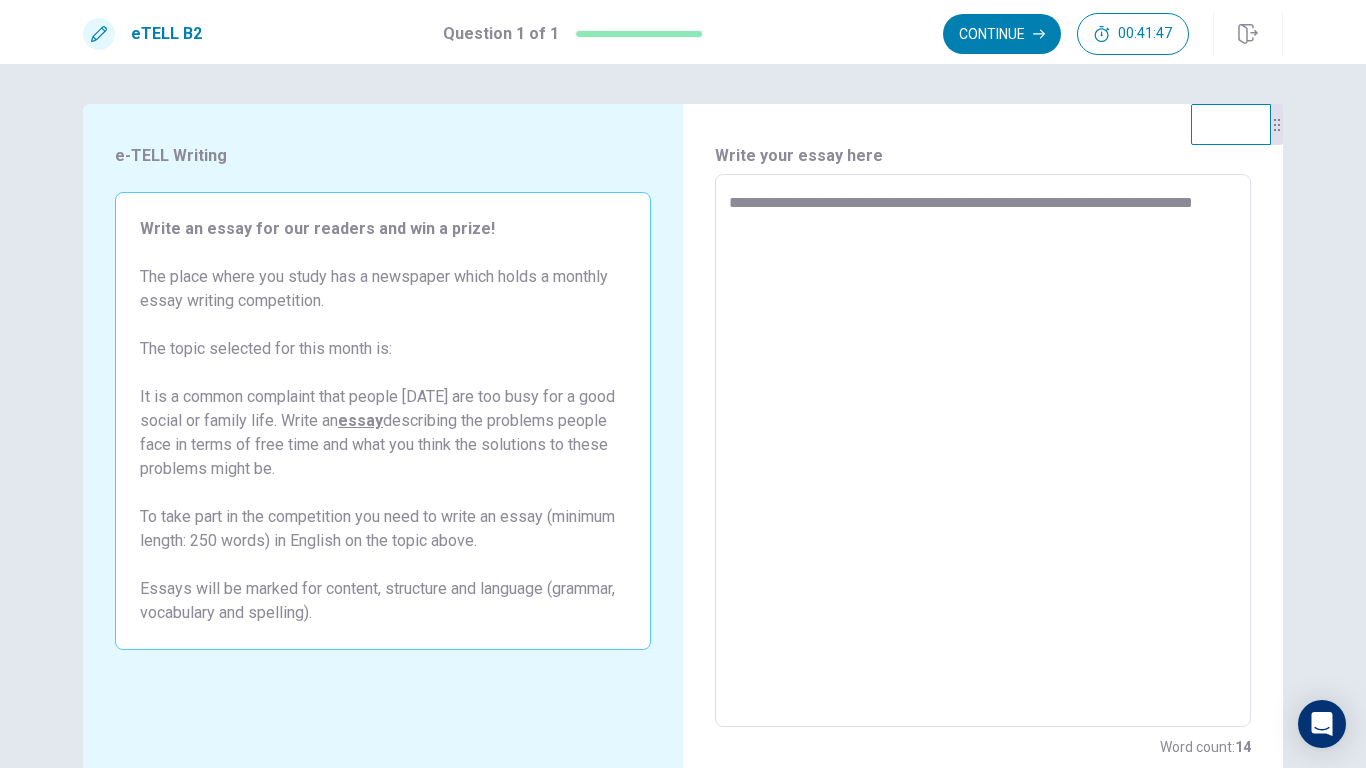 type on "*" 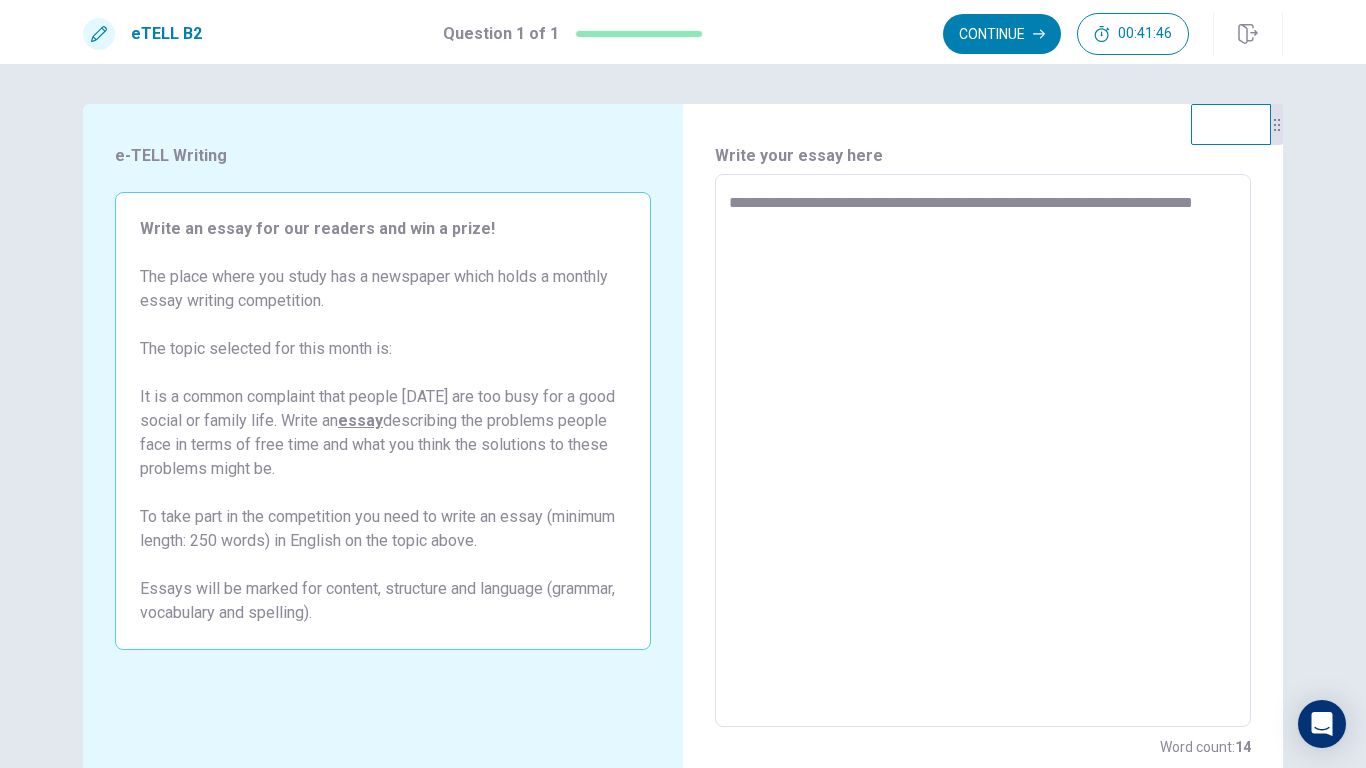type on "**********" 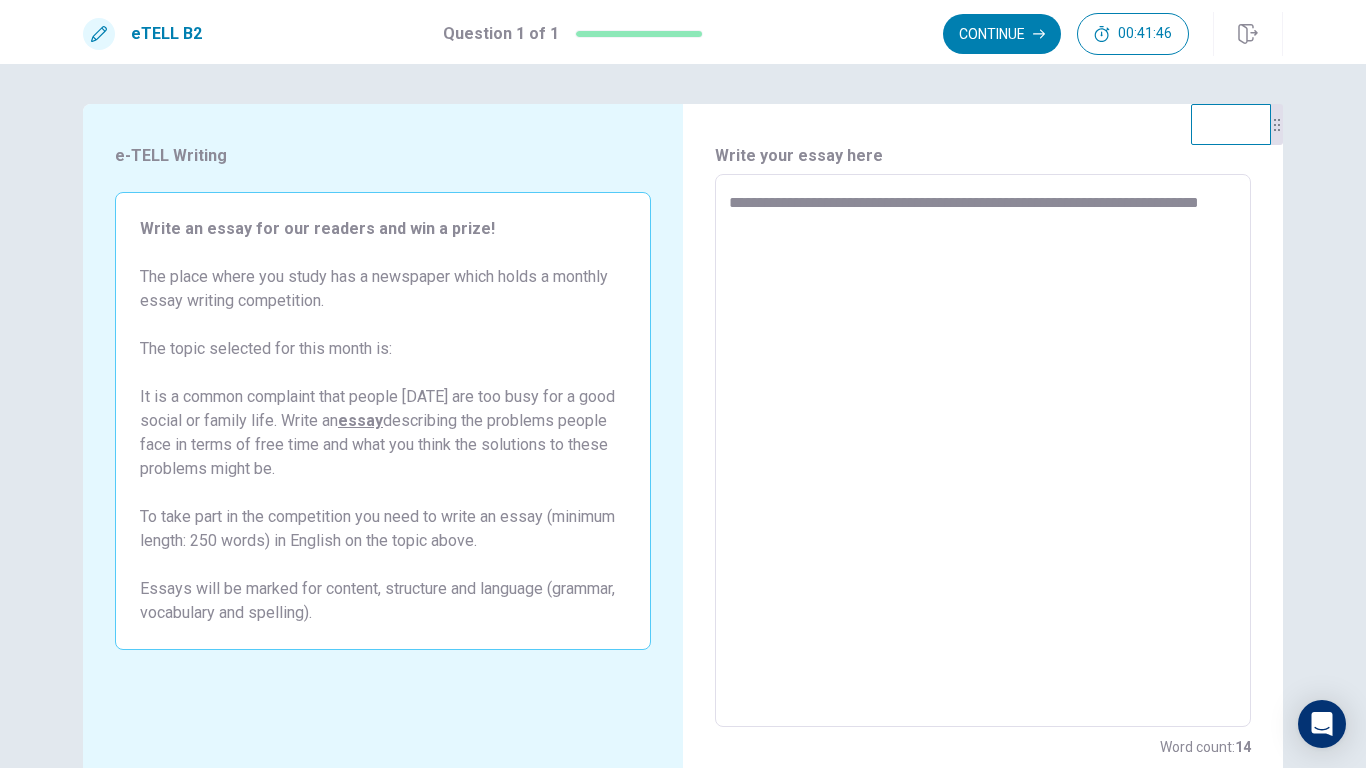 type on "*" 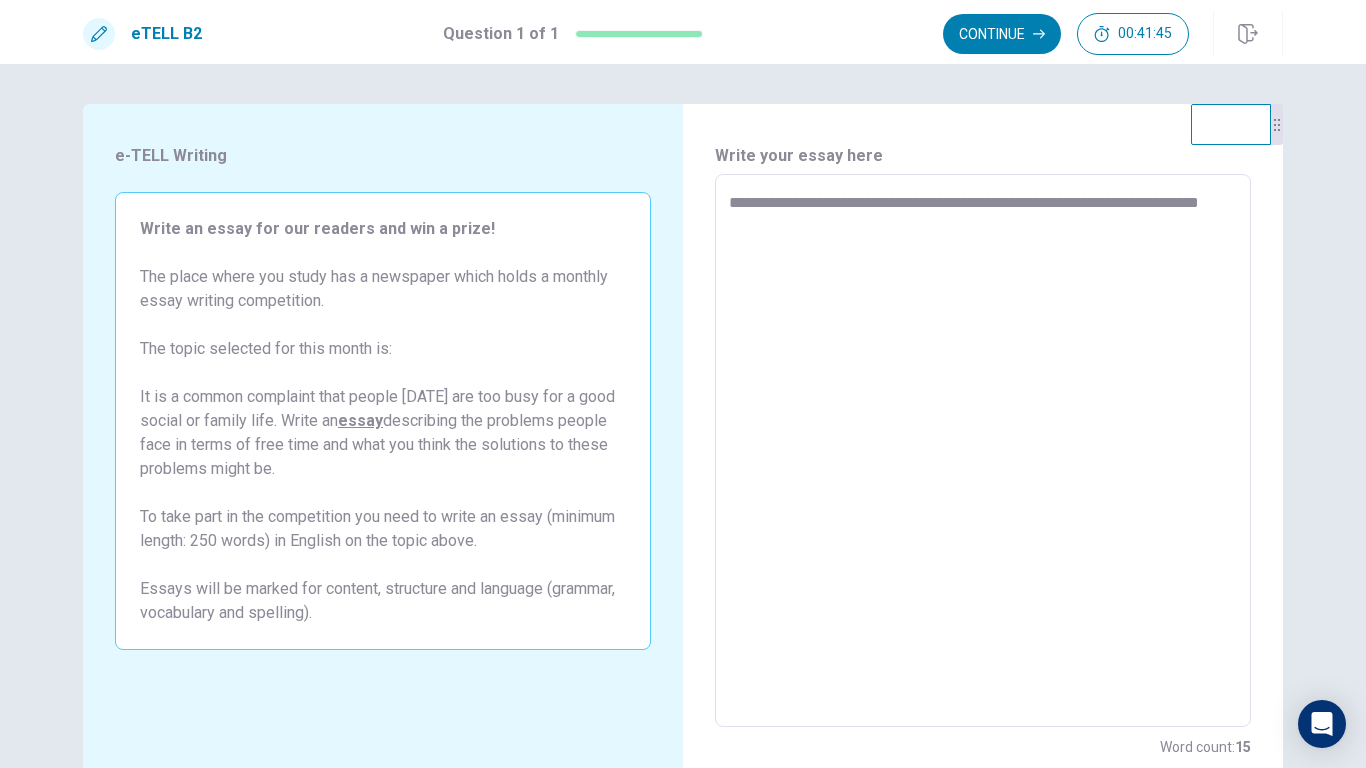 type on "**********" 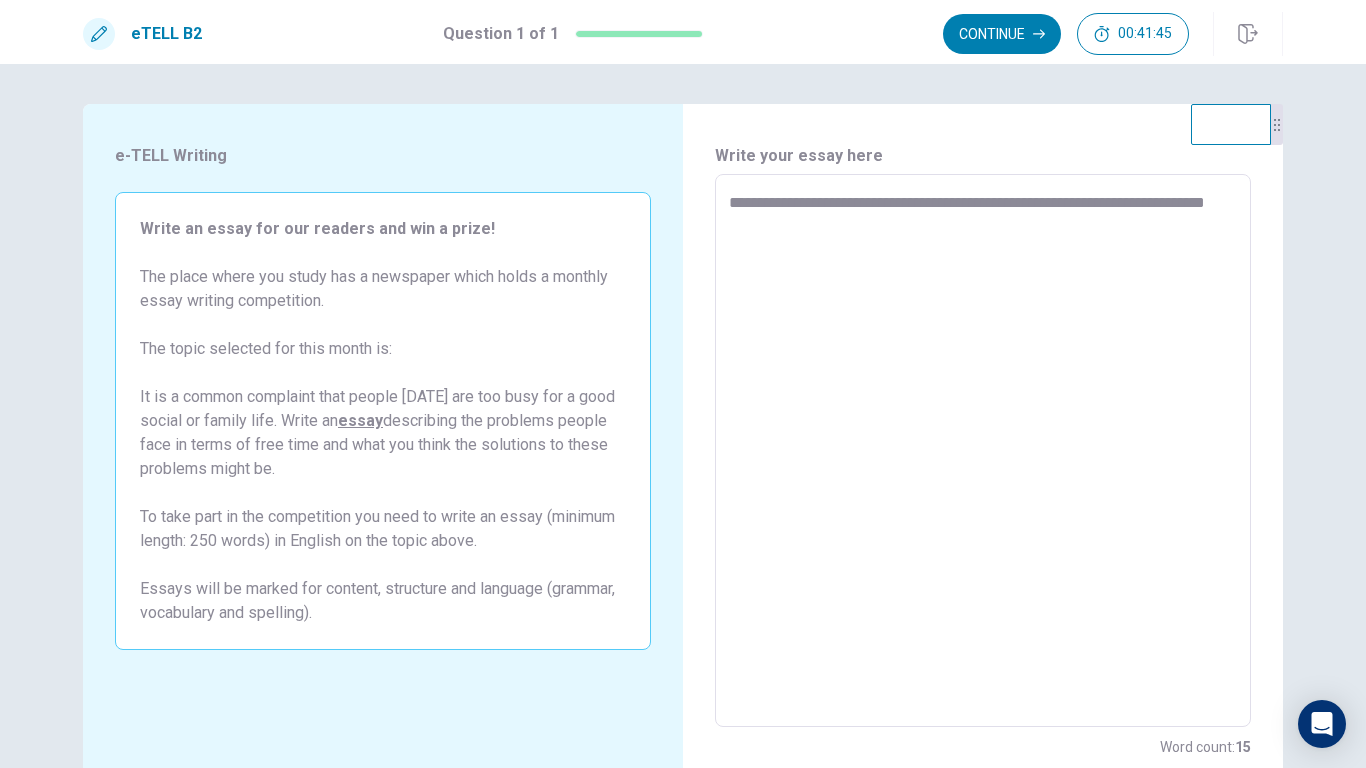 type 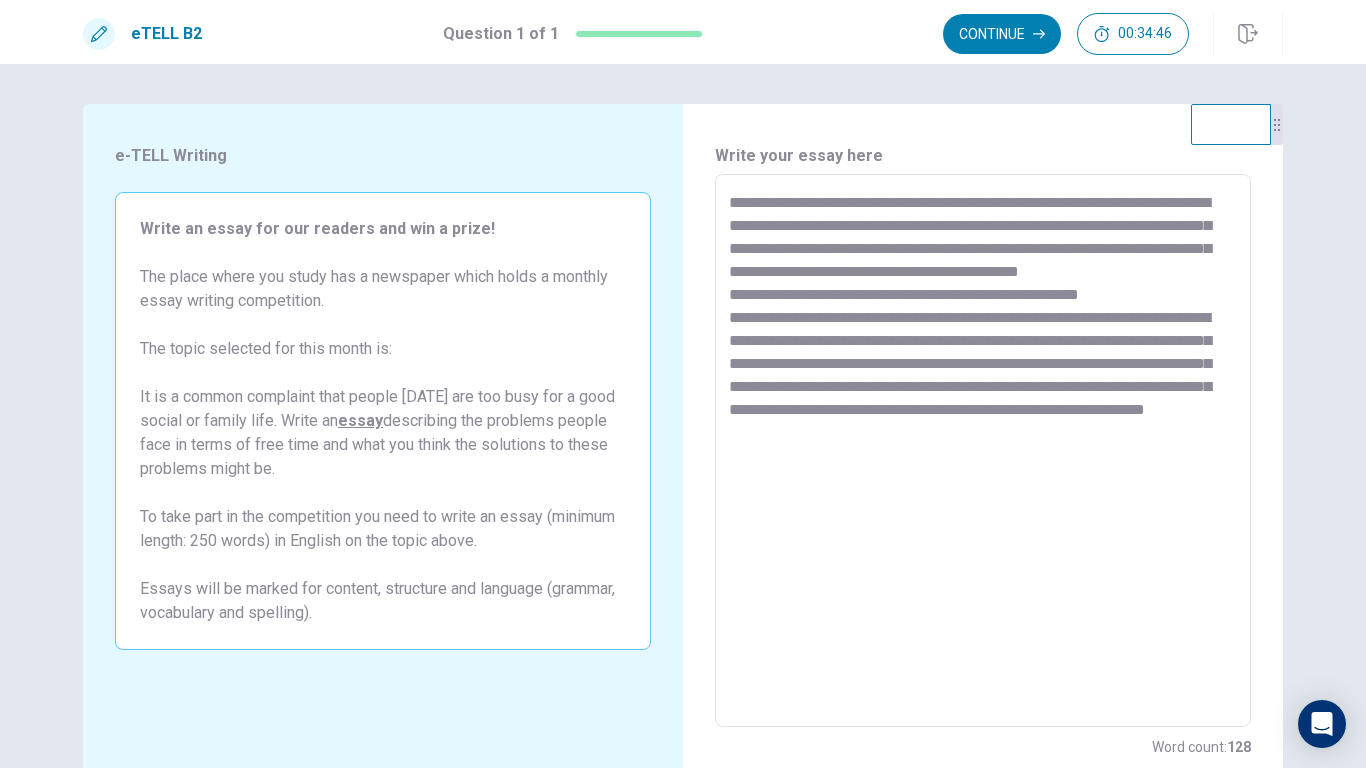 click on "**********" at bounding box center (983, 451) 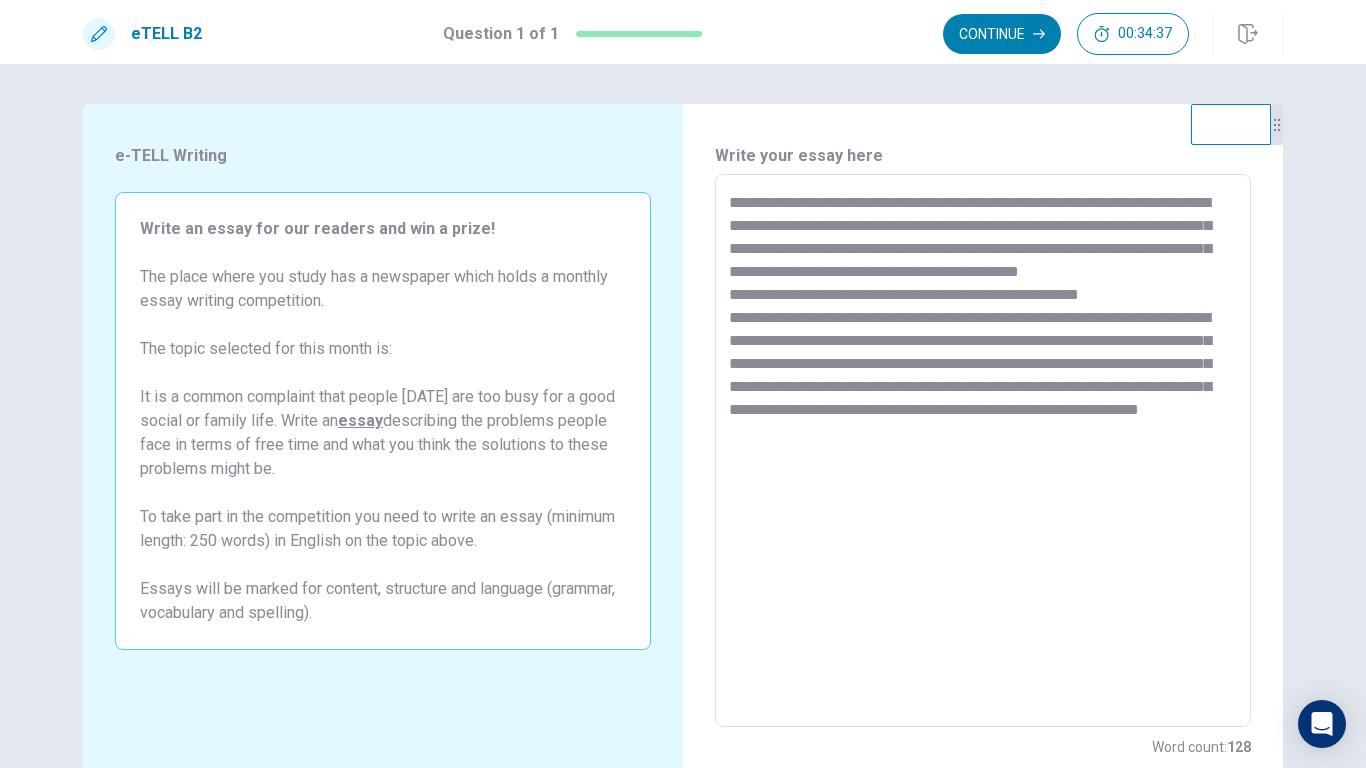 click on "**********" at bounding box center (983, 451) 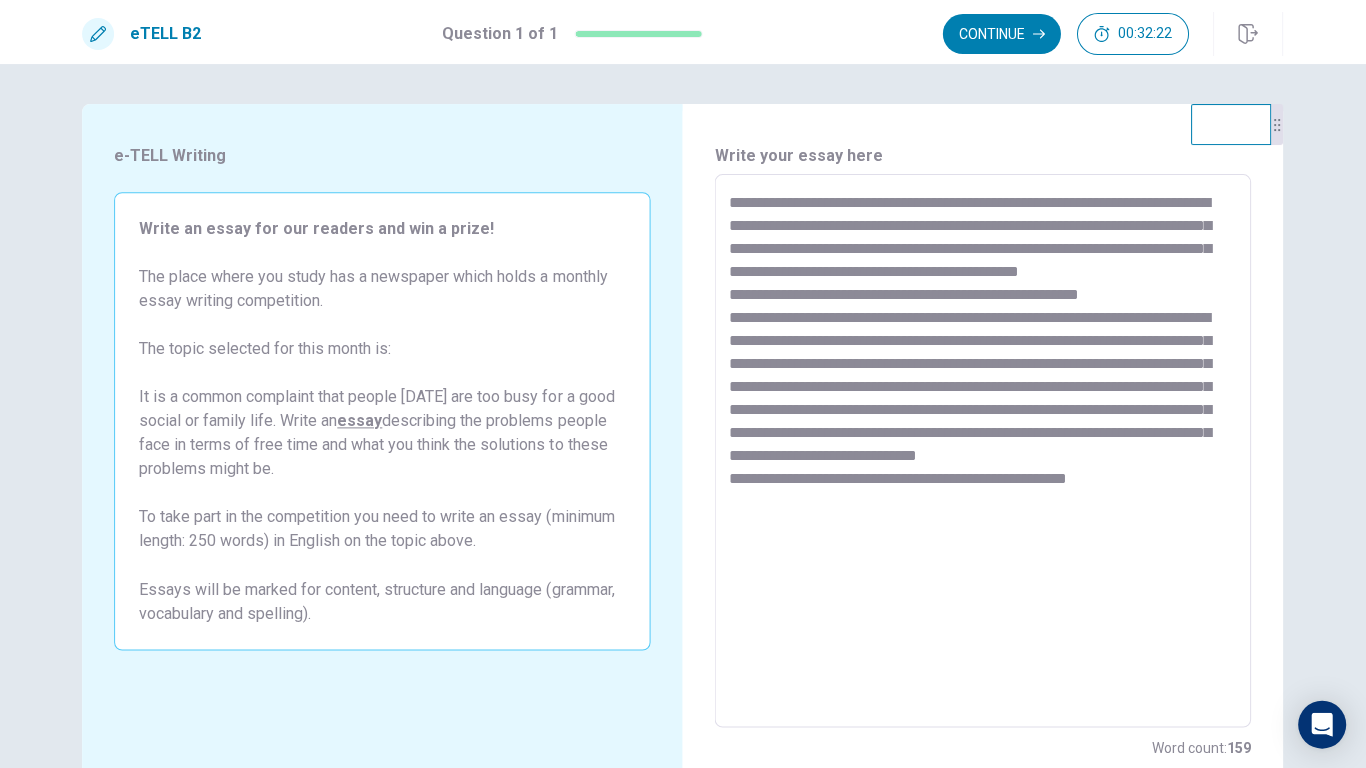 scroll, scrollTop: 0, scrollLeft: 0, axis: both 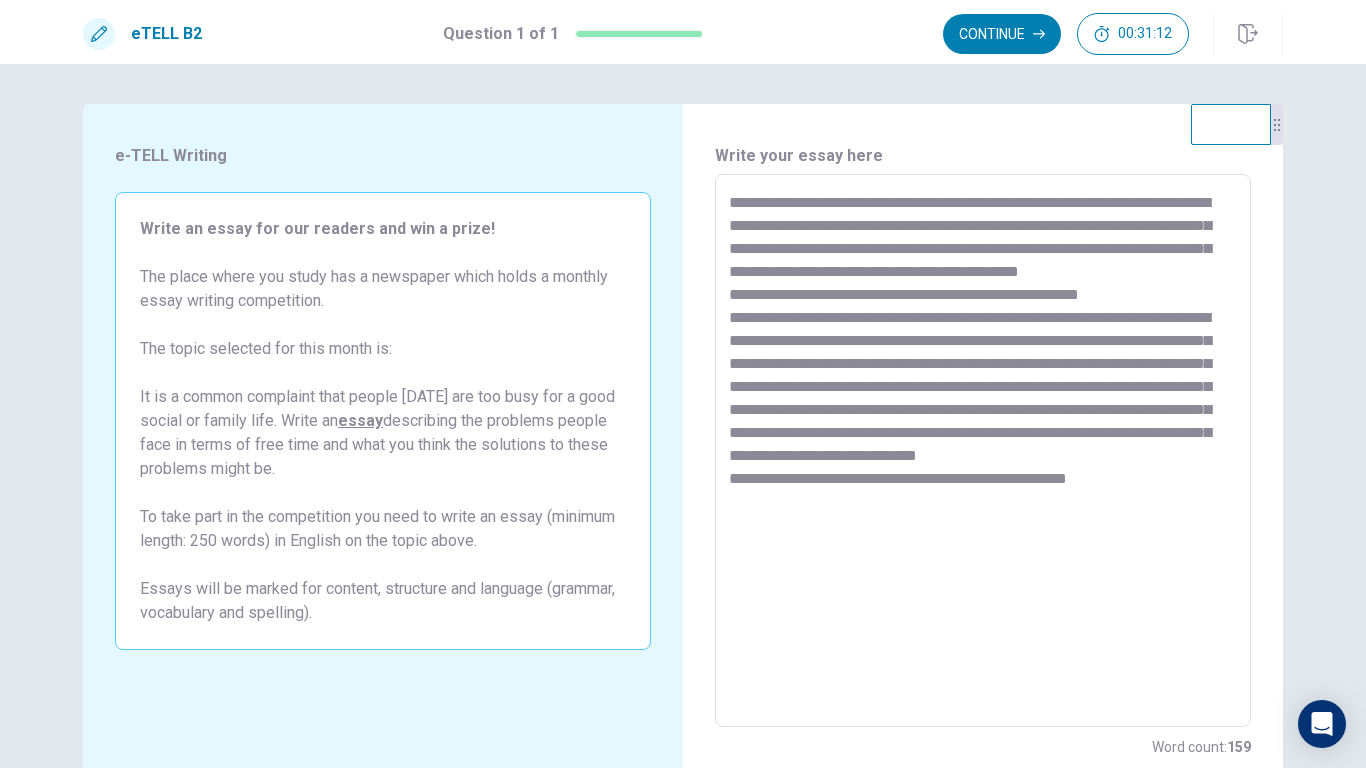 click on "**********" at bounding box center (983, 451) 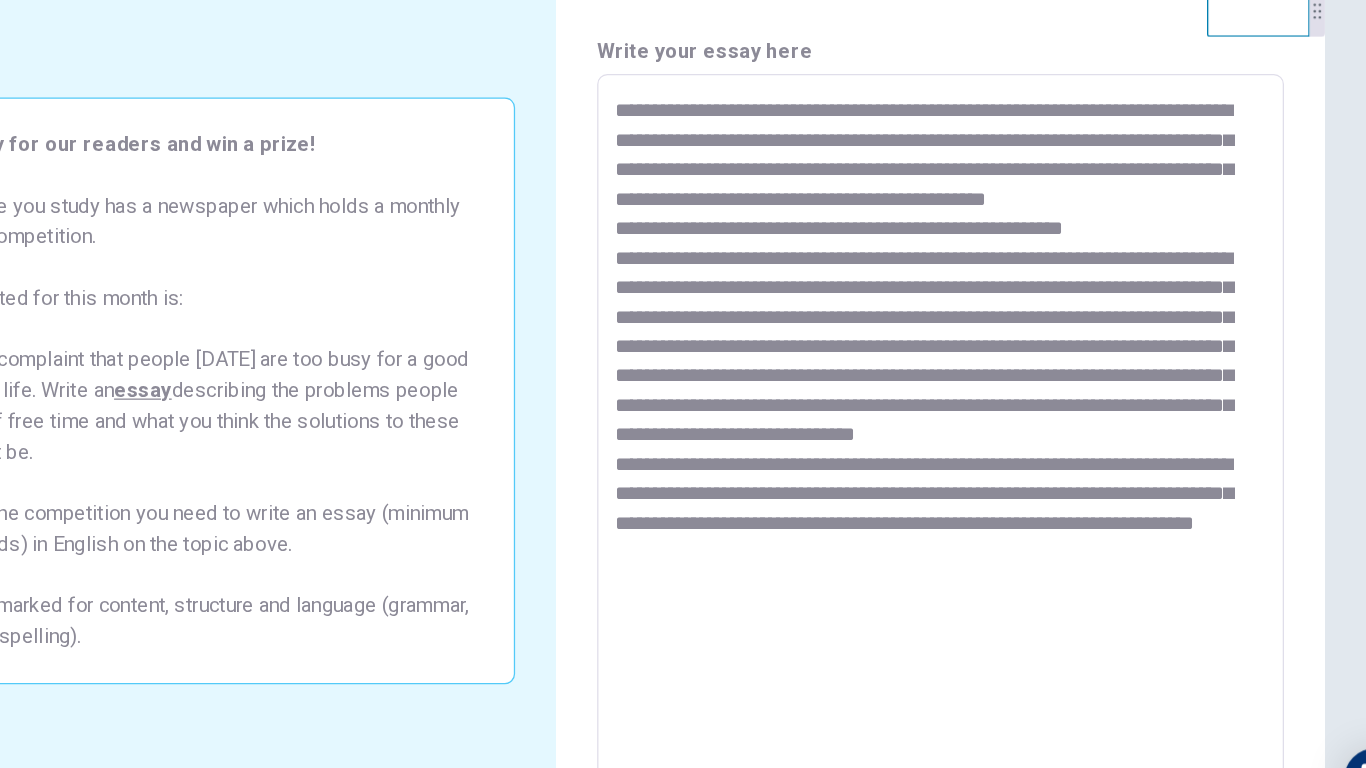 click at bounding box center (983, 451) 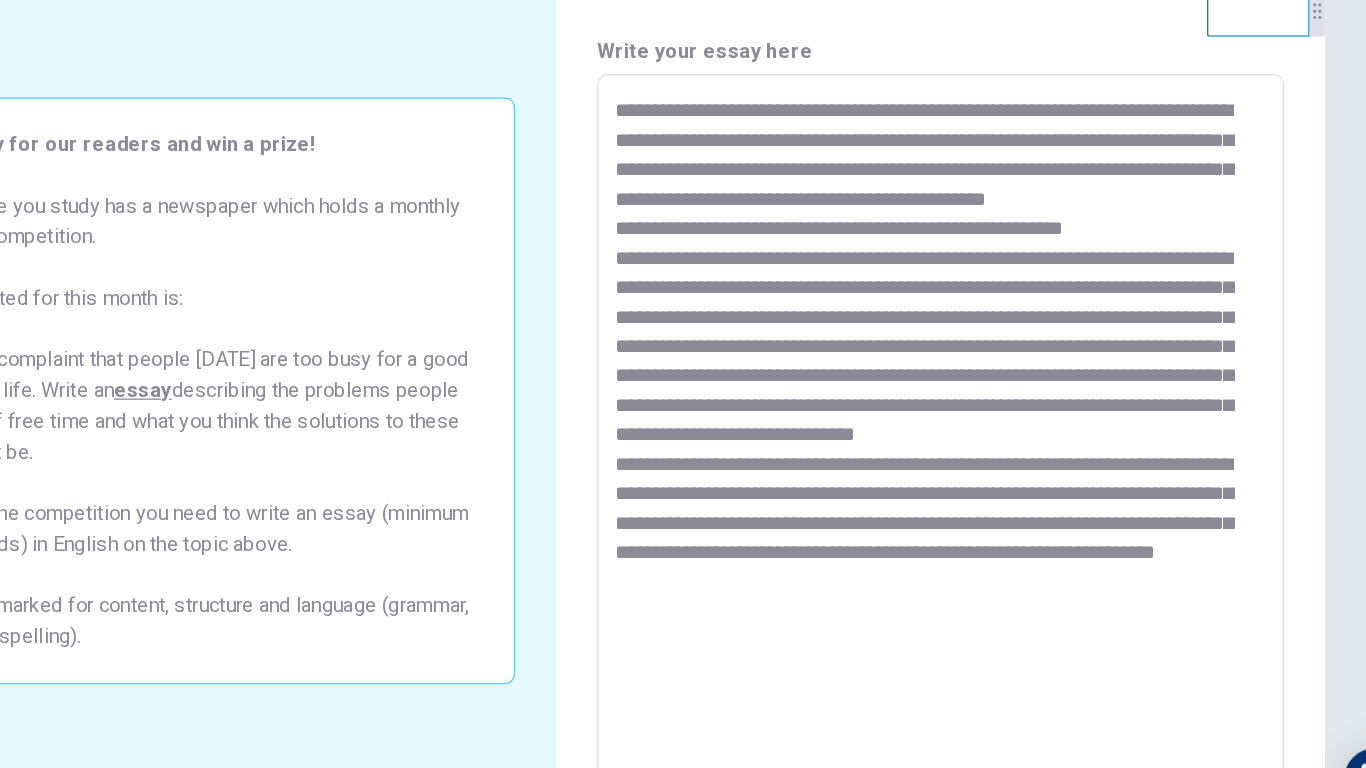 scroll, scrollTop: 0, scrollLeft: 0, axis: both 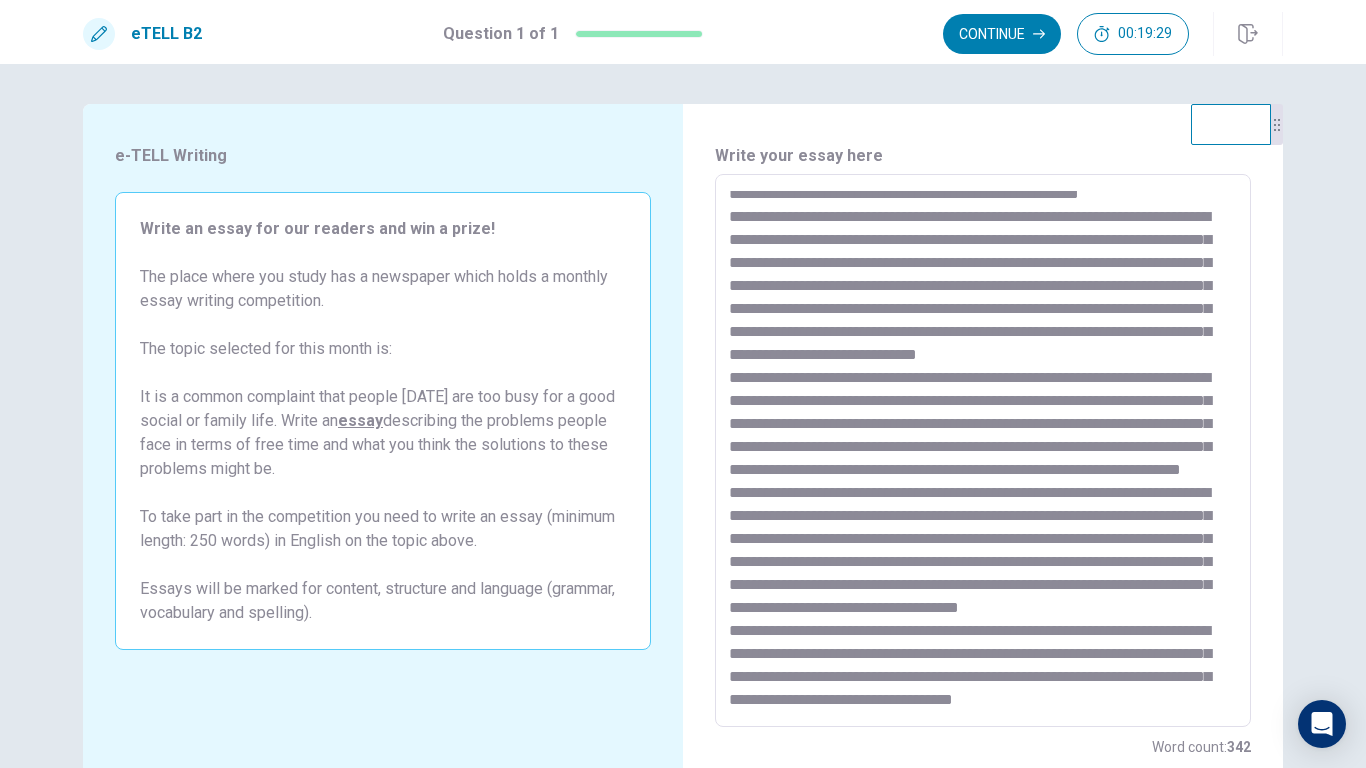 click at bounding box center [983, 451] 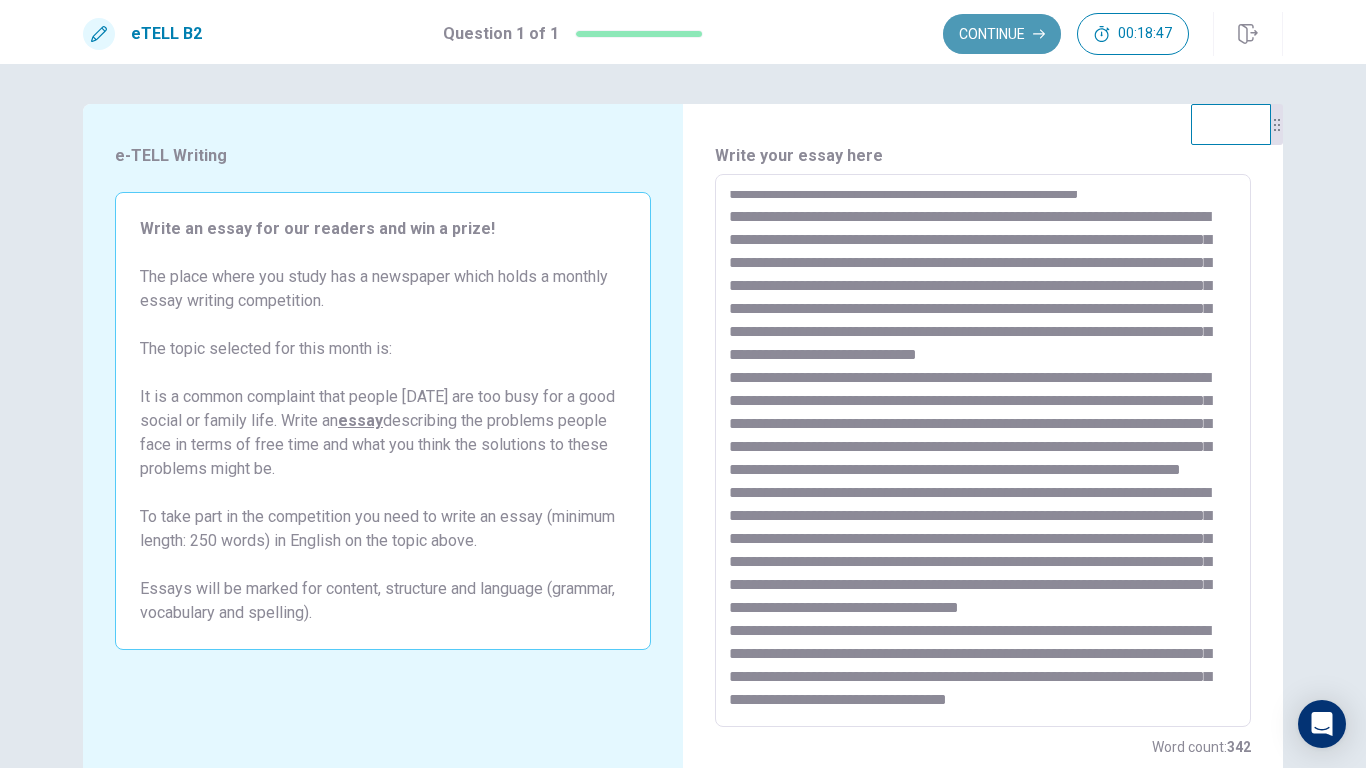 click on "Continue" at bounding box center [1002, 34] 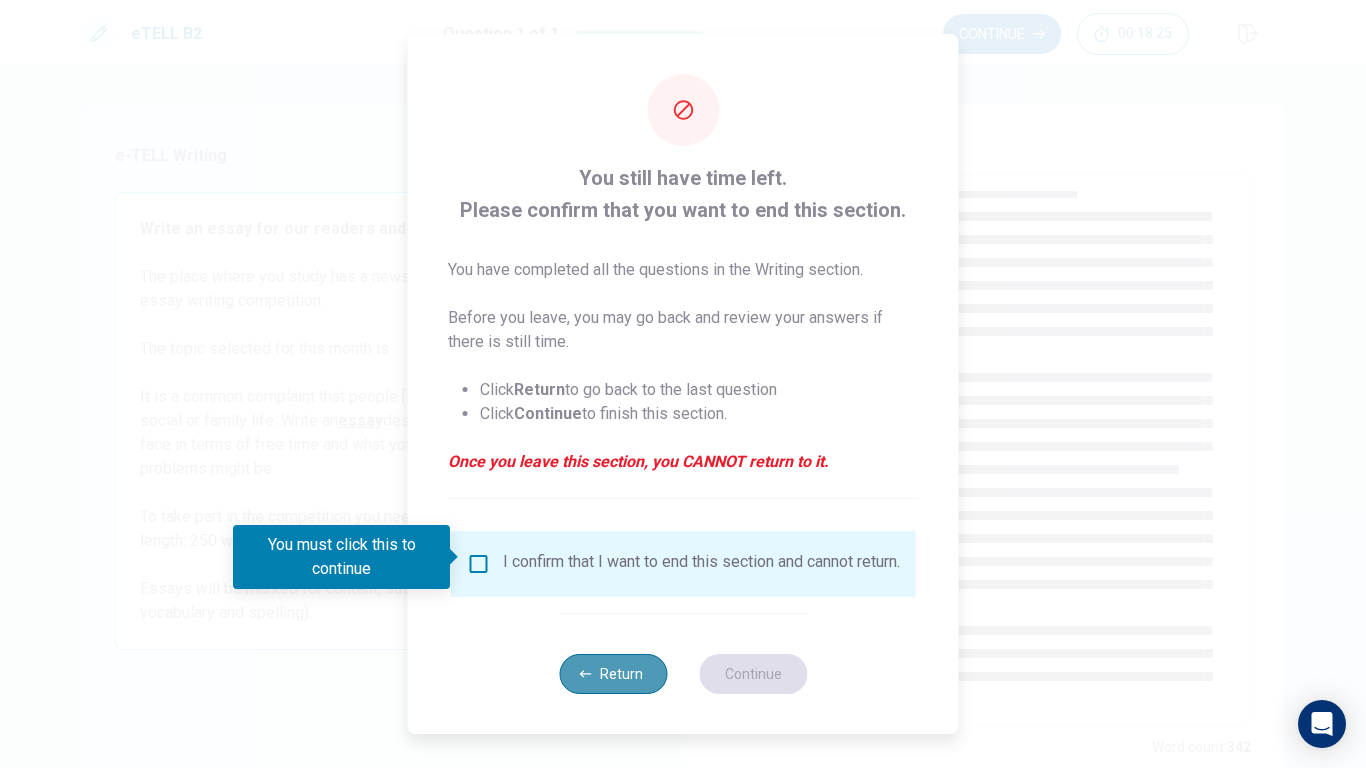 click on "Return" at bounding box center (613, 674) 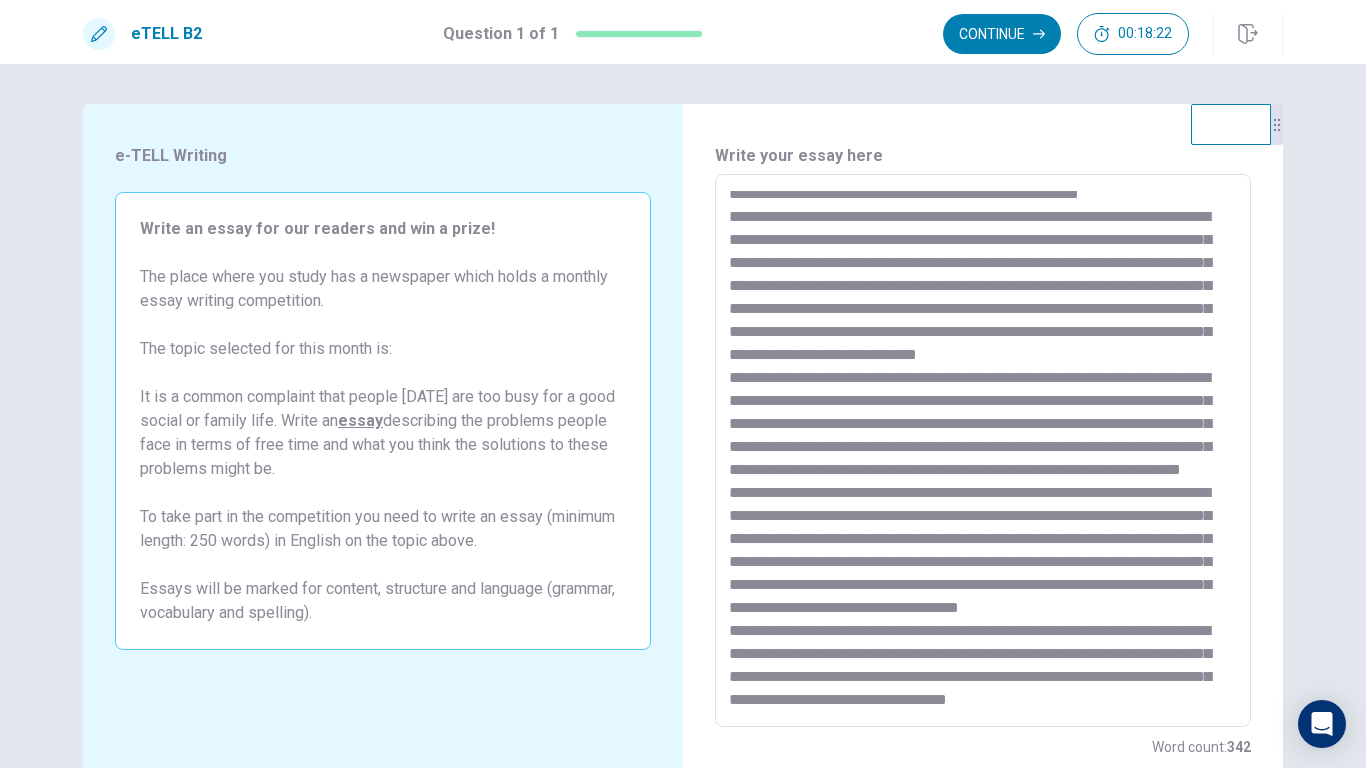 click at bounding box center [983, 451] 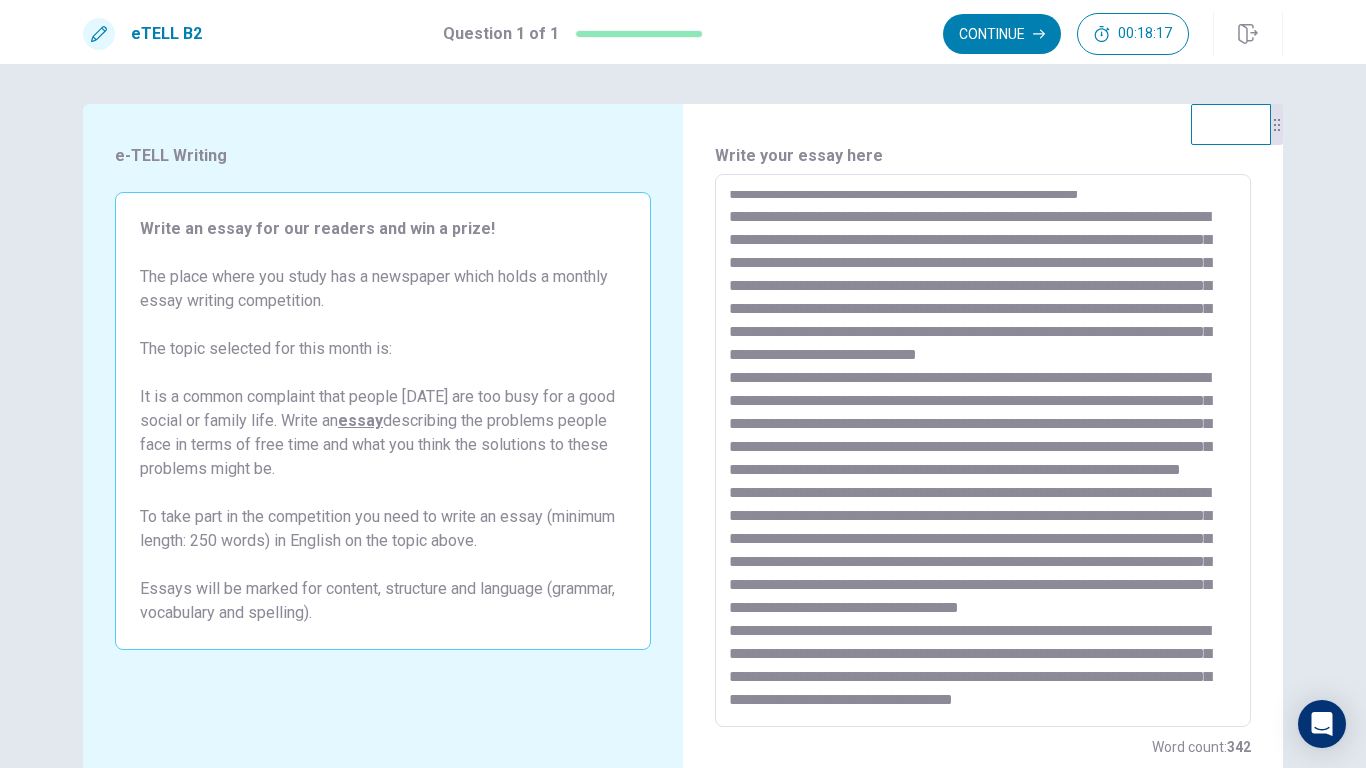 scroll, scrollTop: 216, scrollLeft: 0, axis: vertical 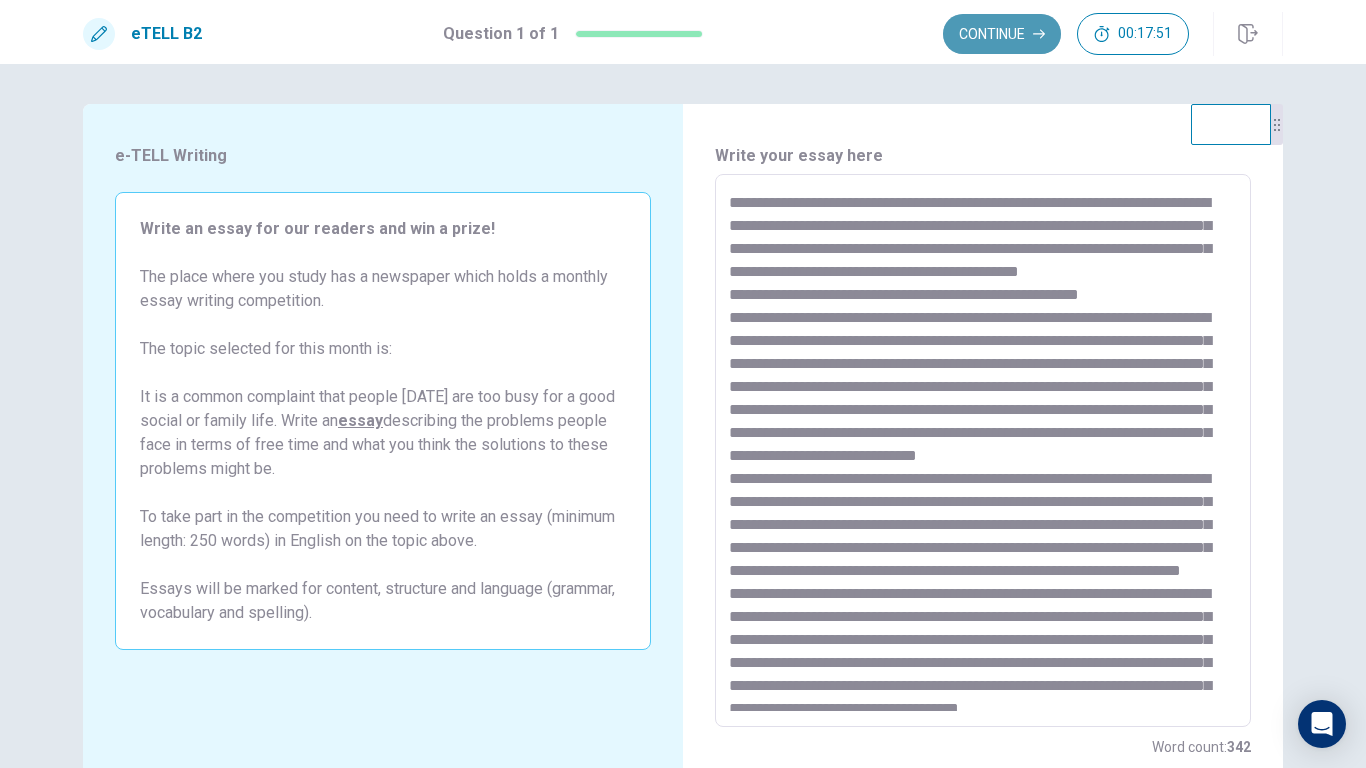 click on "Continue" at bounding box center (1002, 34) 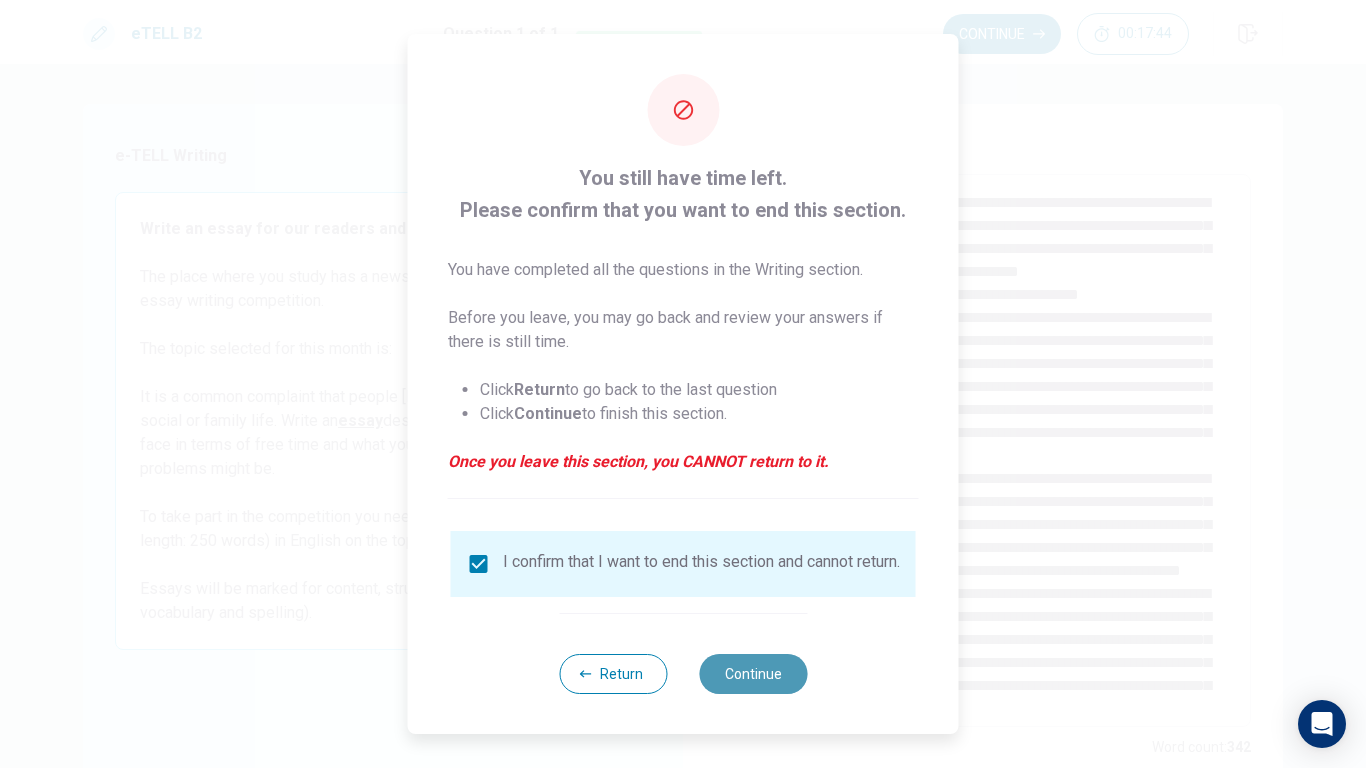 click on "Continue" at bounding box center [753, 674] 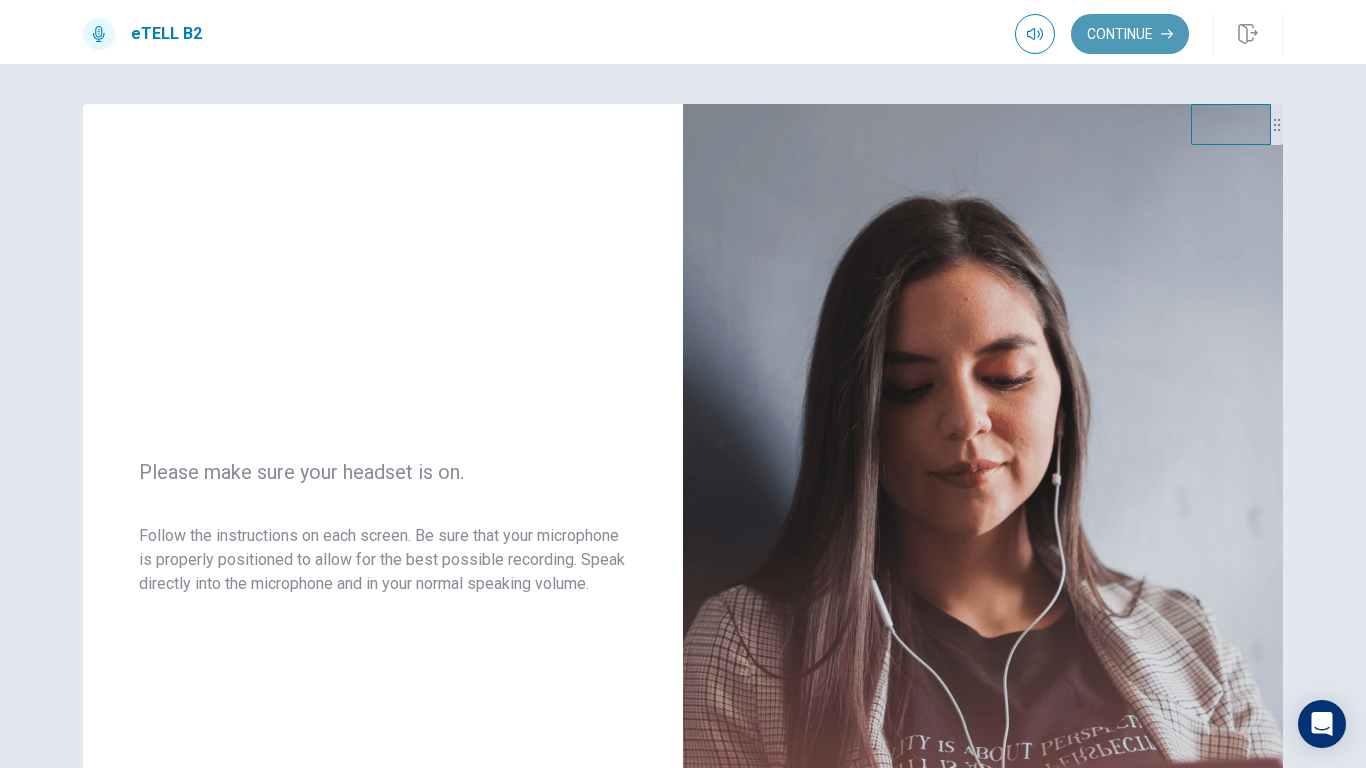 click on "Continue" at bounding box center [1130, 34] 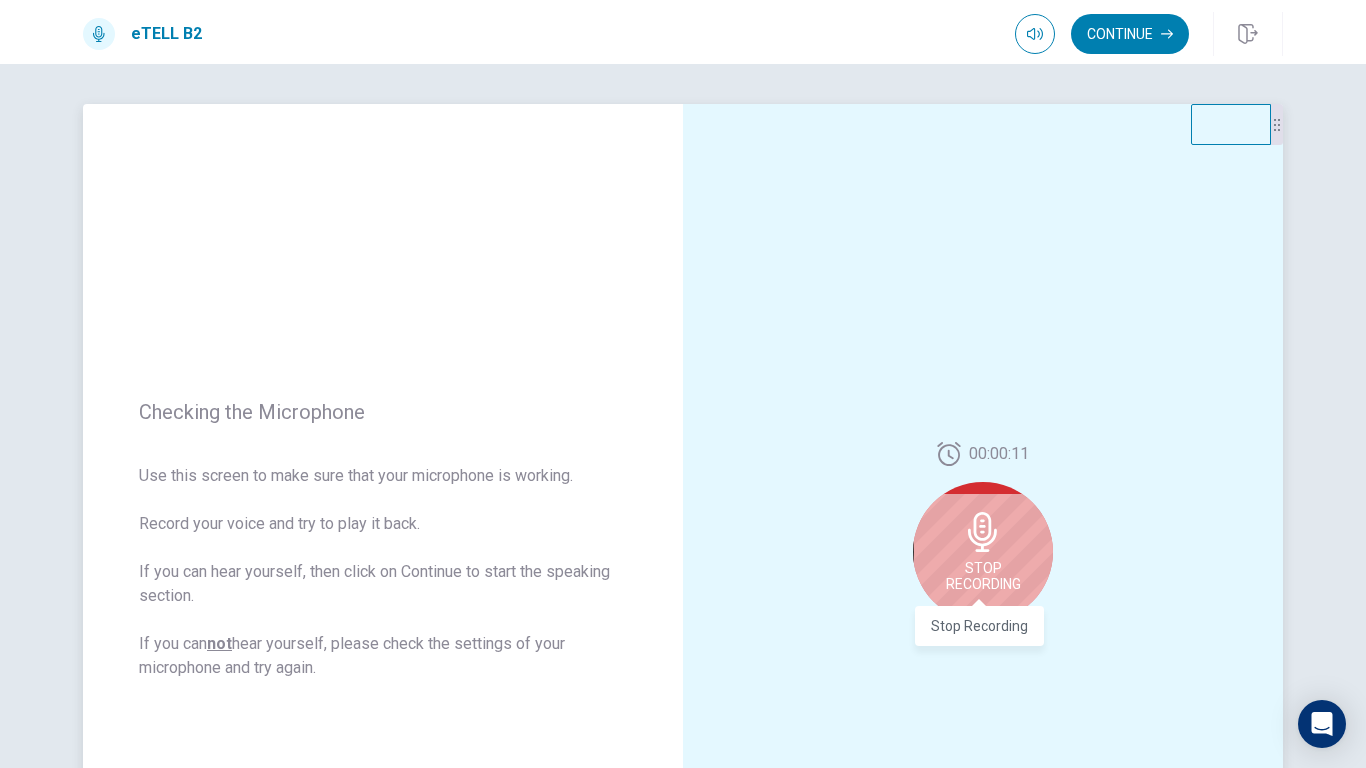 click on "Stop   Recording" at bounding box center [983, 576] 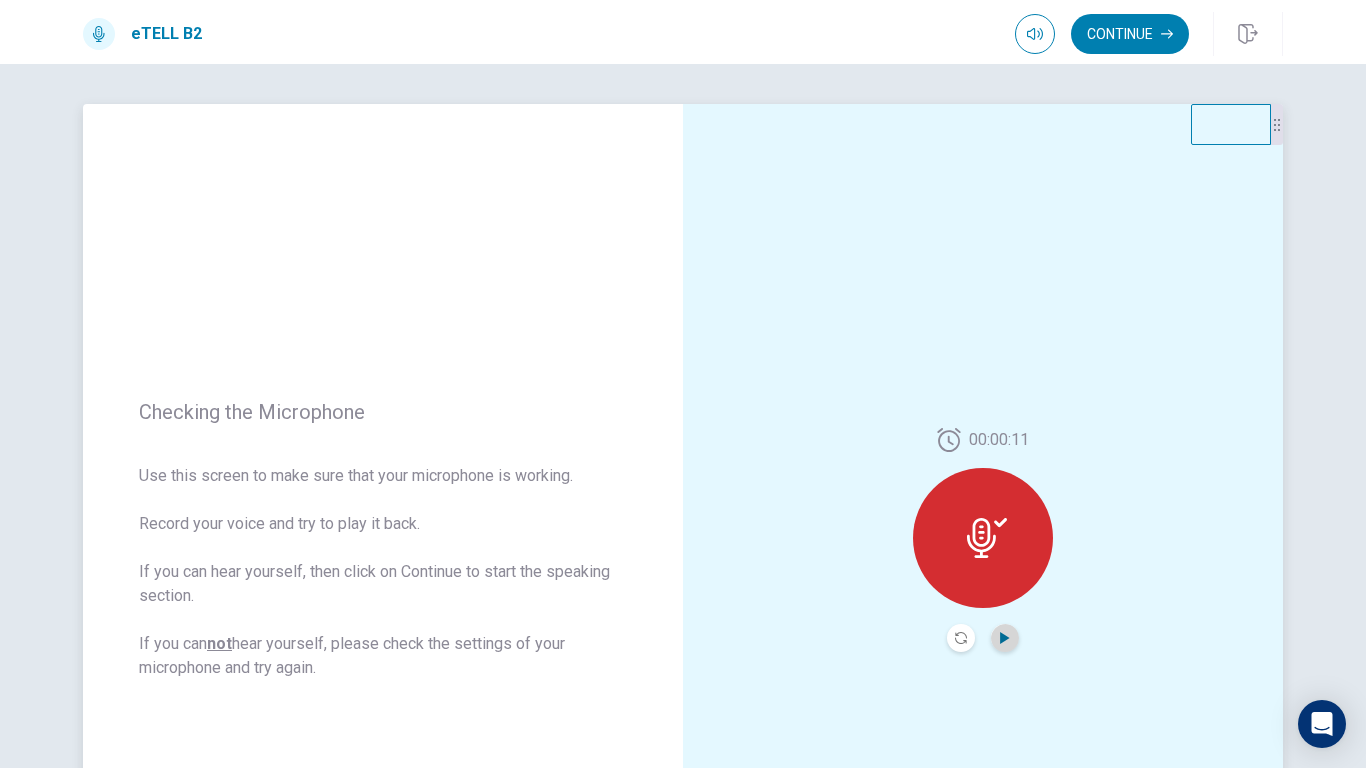 click 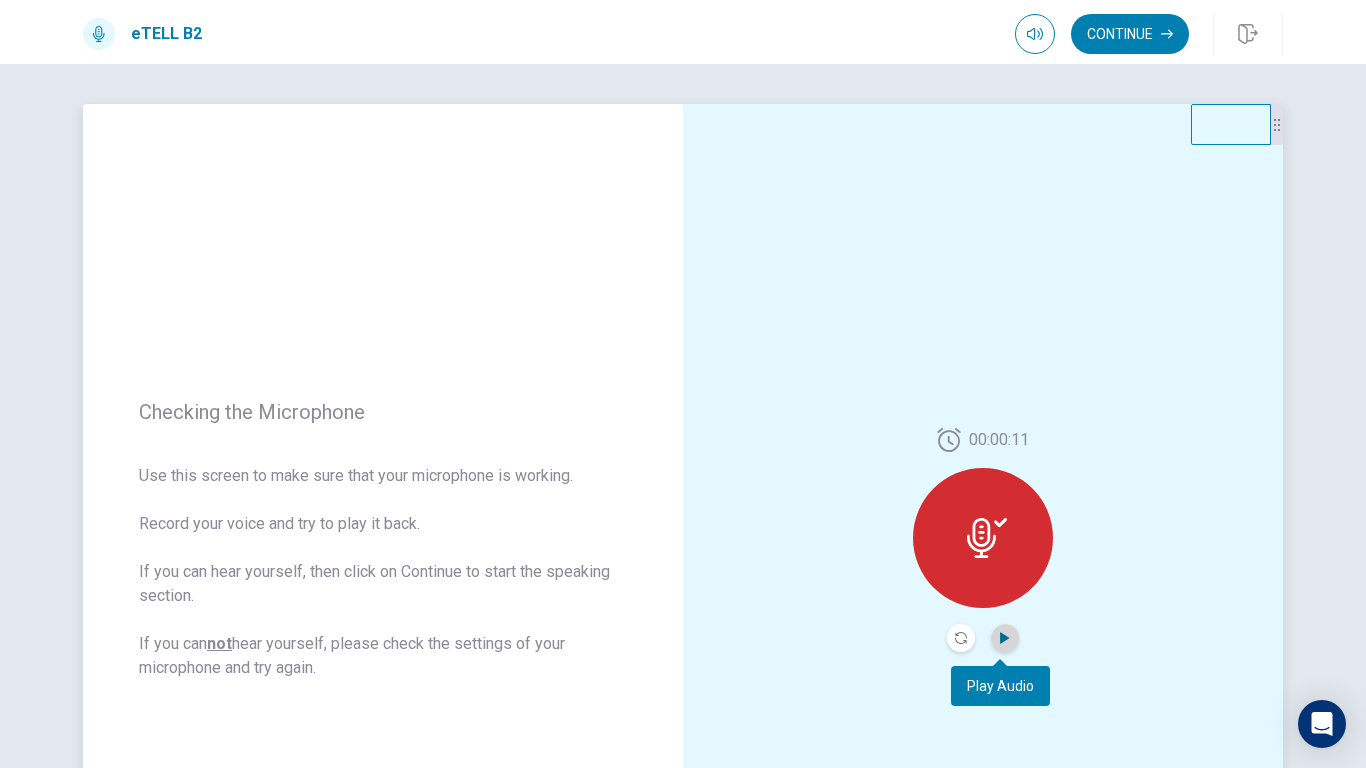 click 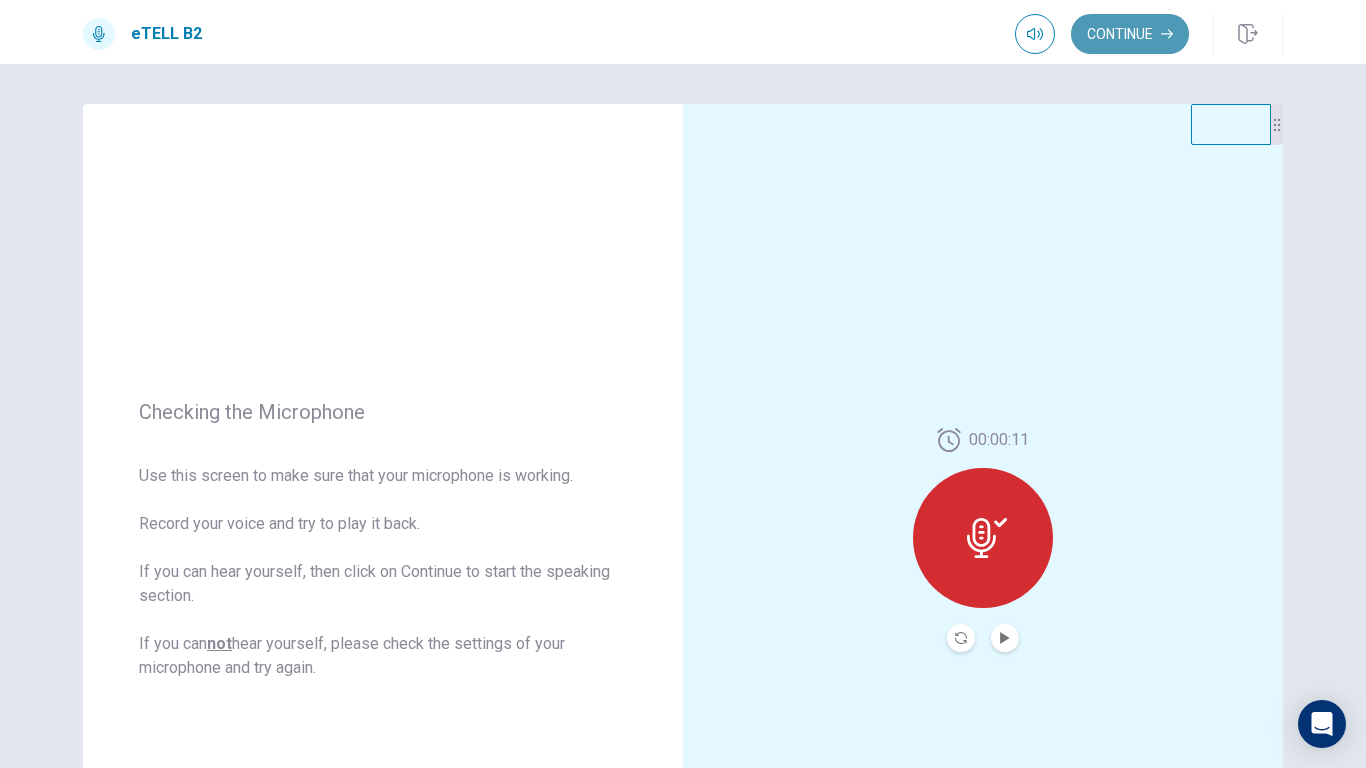 click on "Continue" at bounding box center [1130, 34] 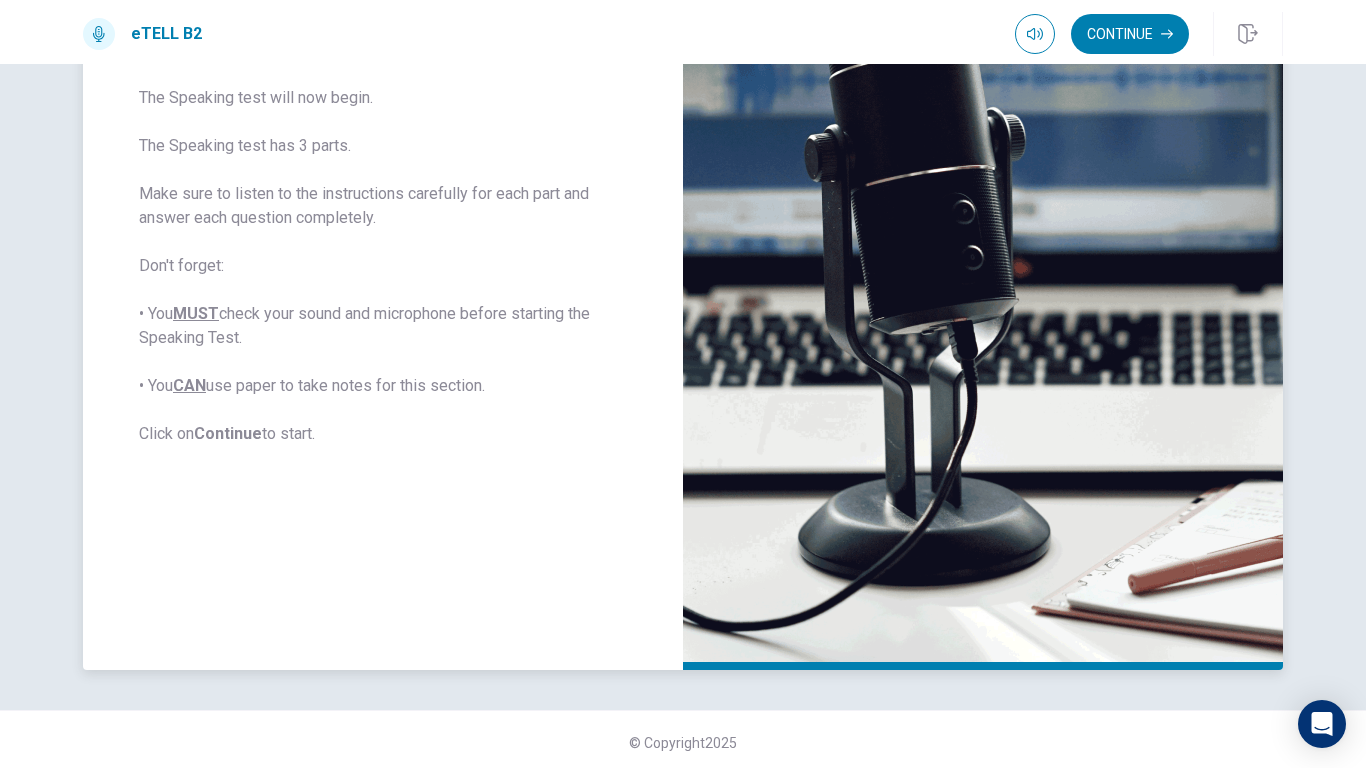 scroll, scrollTop: 312, scrollLeft: 0, axis: vertical 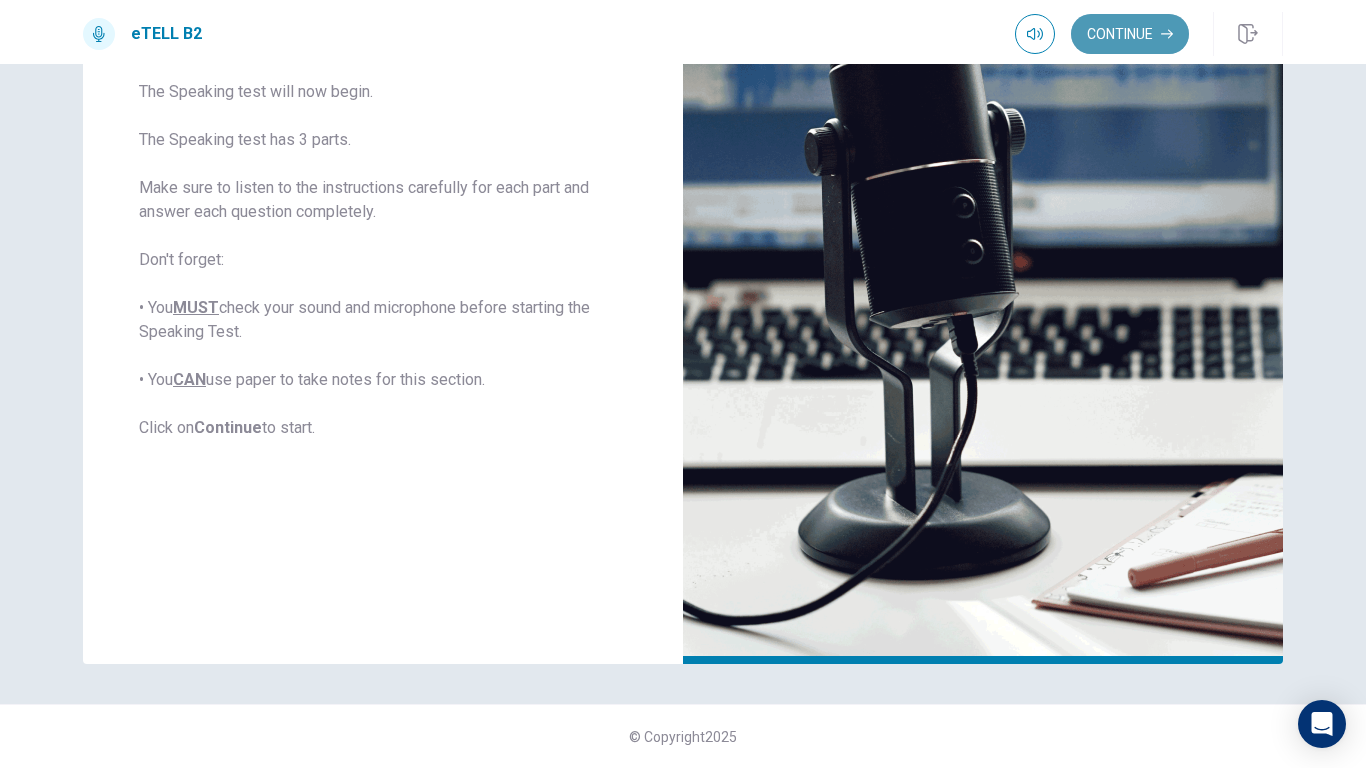 click on "Continue" at bounding box center (1130, 34) 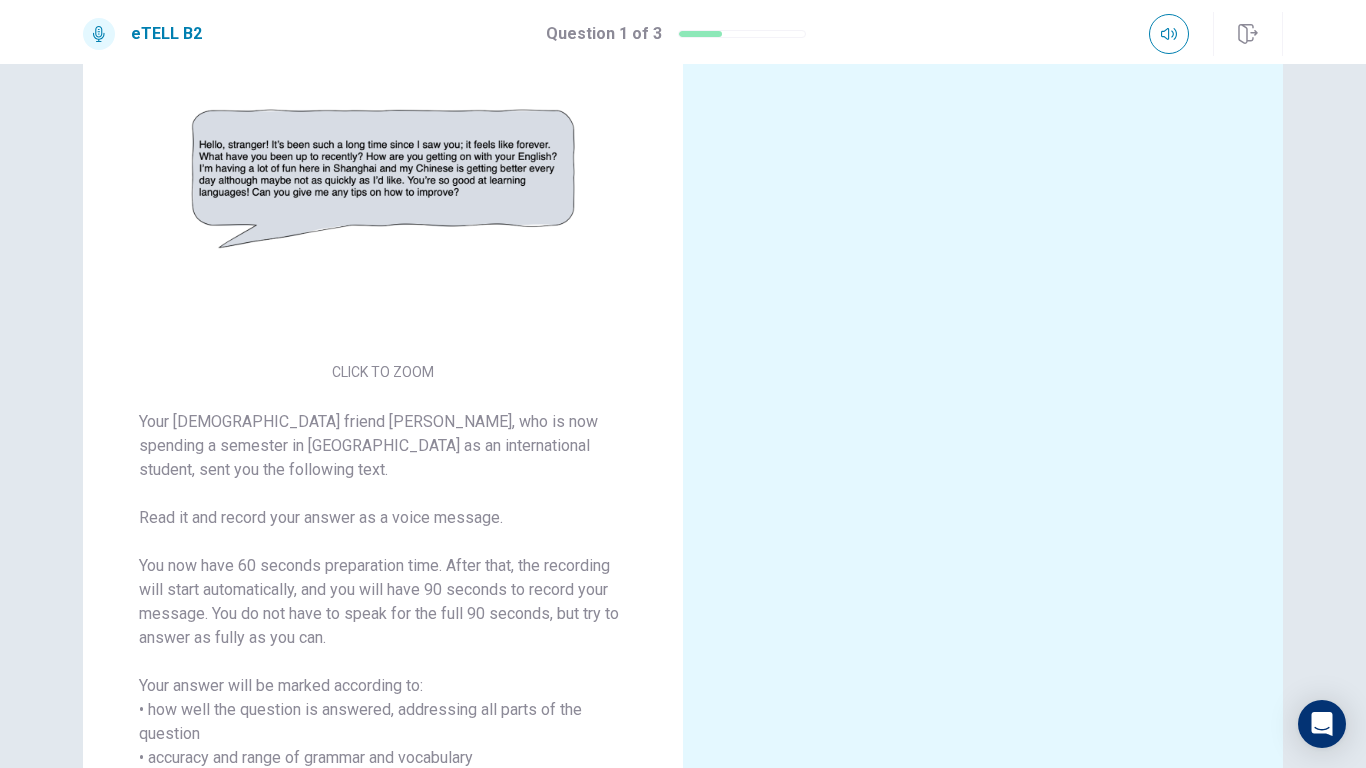 scroll, scrollTop: 312, scrollLeft: 0, axis: vertical 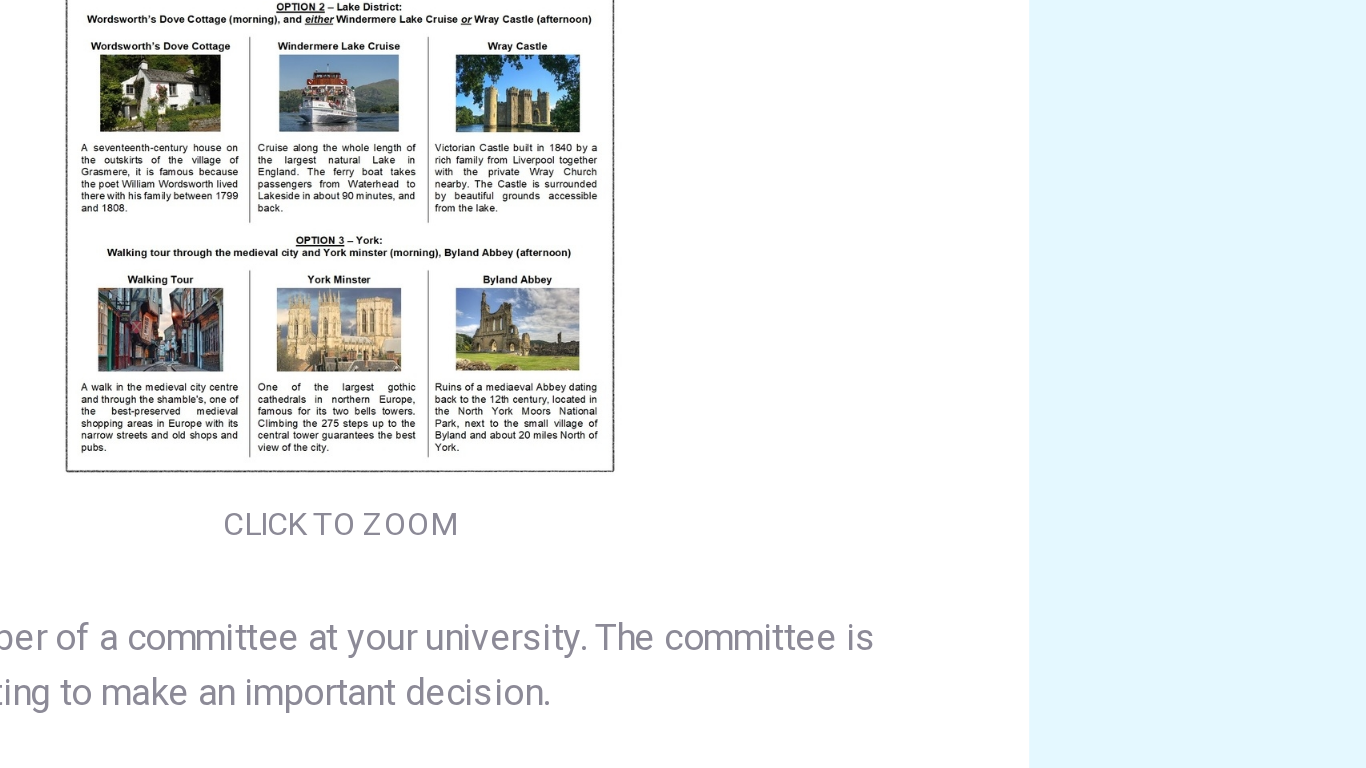 click at bounding box center [383, 276] 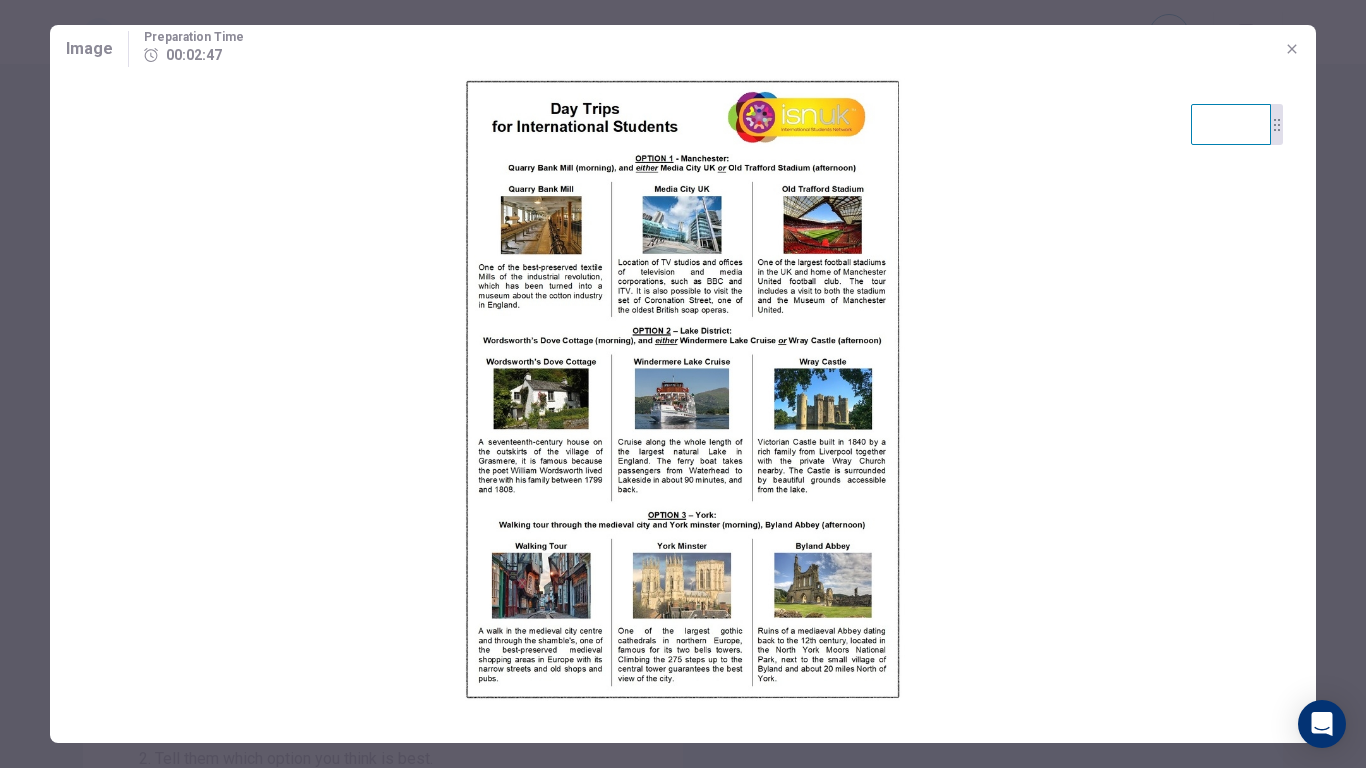 scroll, scrollTop: 0, scrollLeft: 0, axis: both 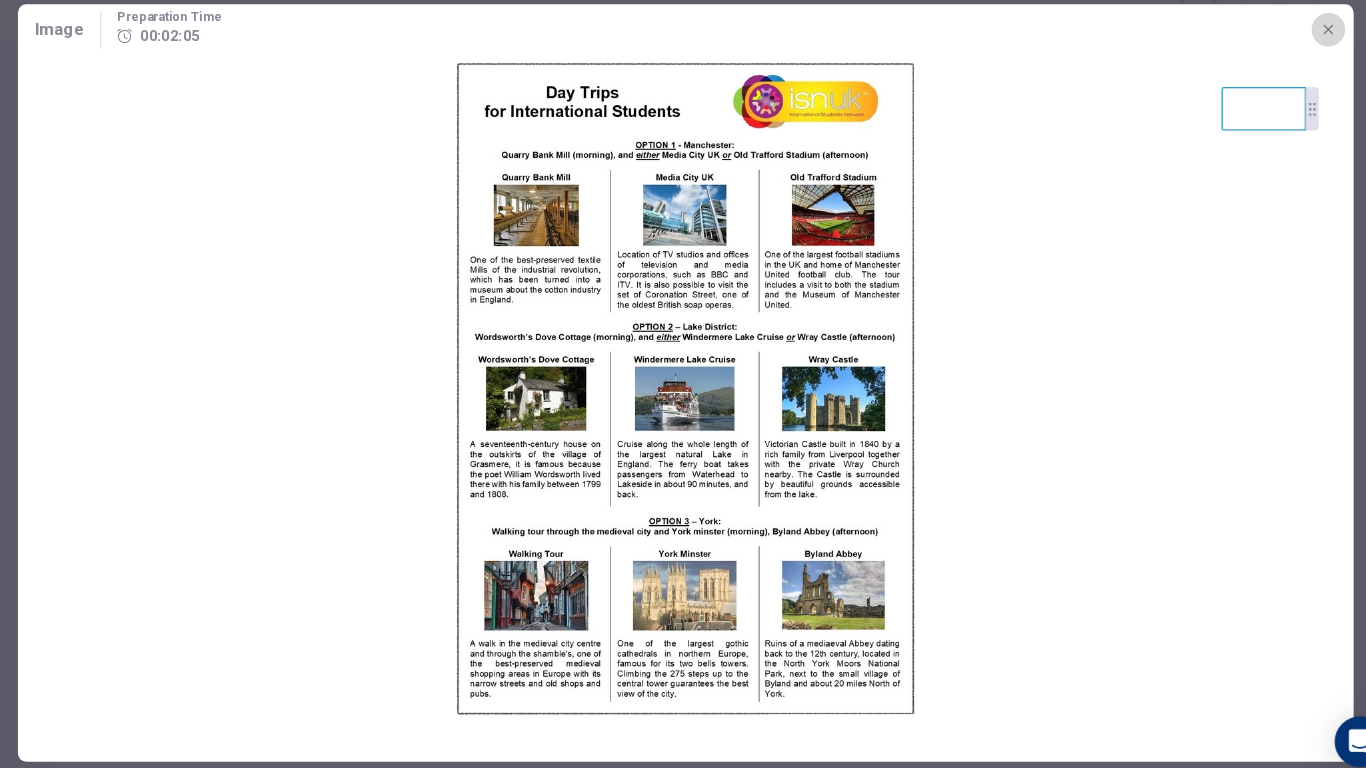 click 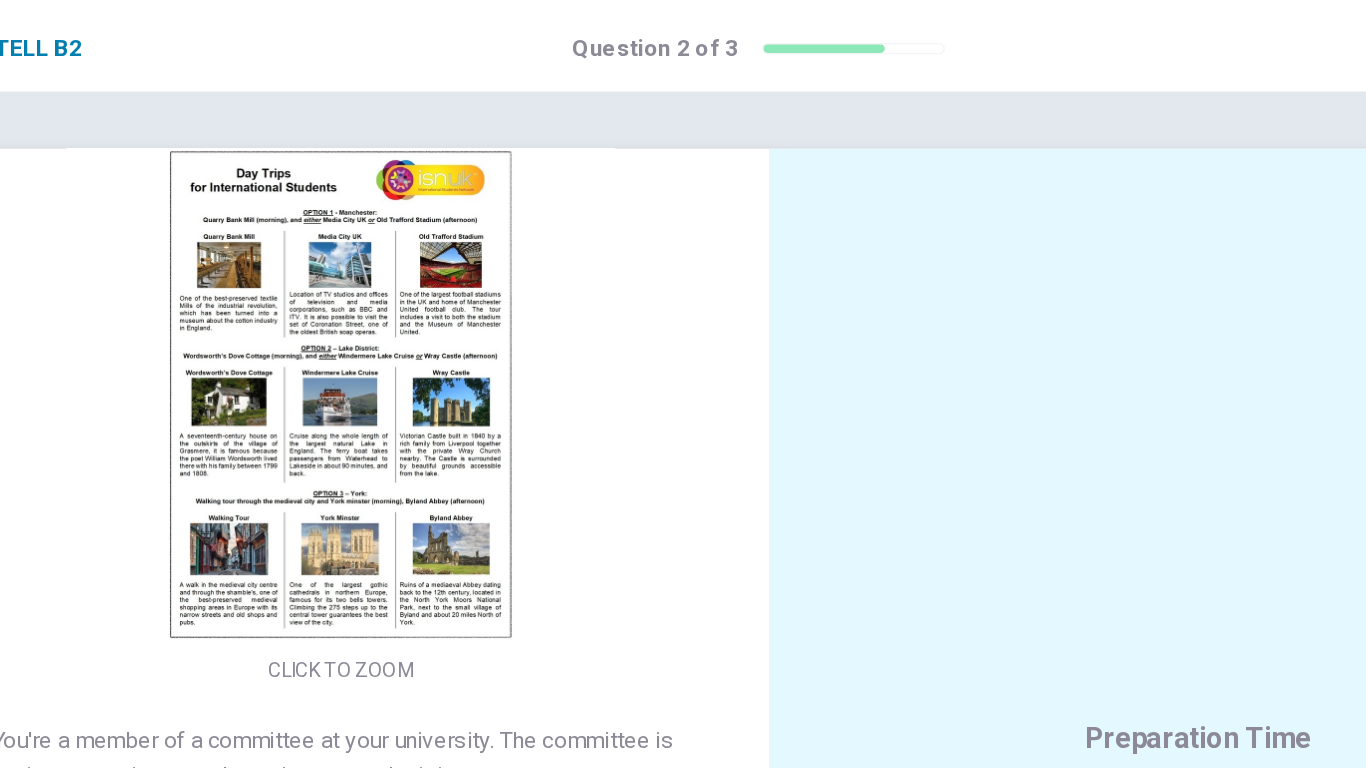 scroll, scrollTop: 59, scrollLeft: 0, axis: vertical 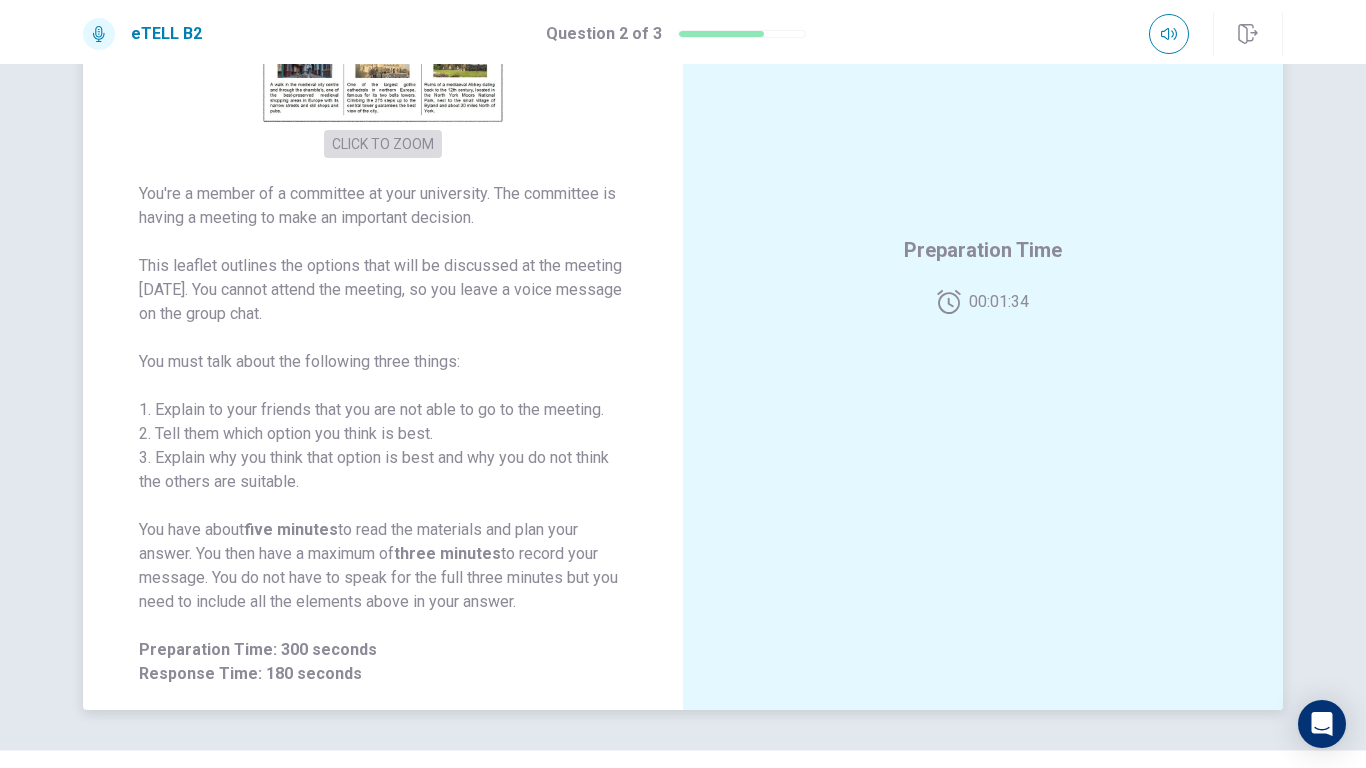 click on "CLICK TO ZOOM" at bounding box center [383, 144] 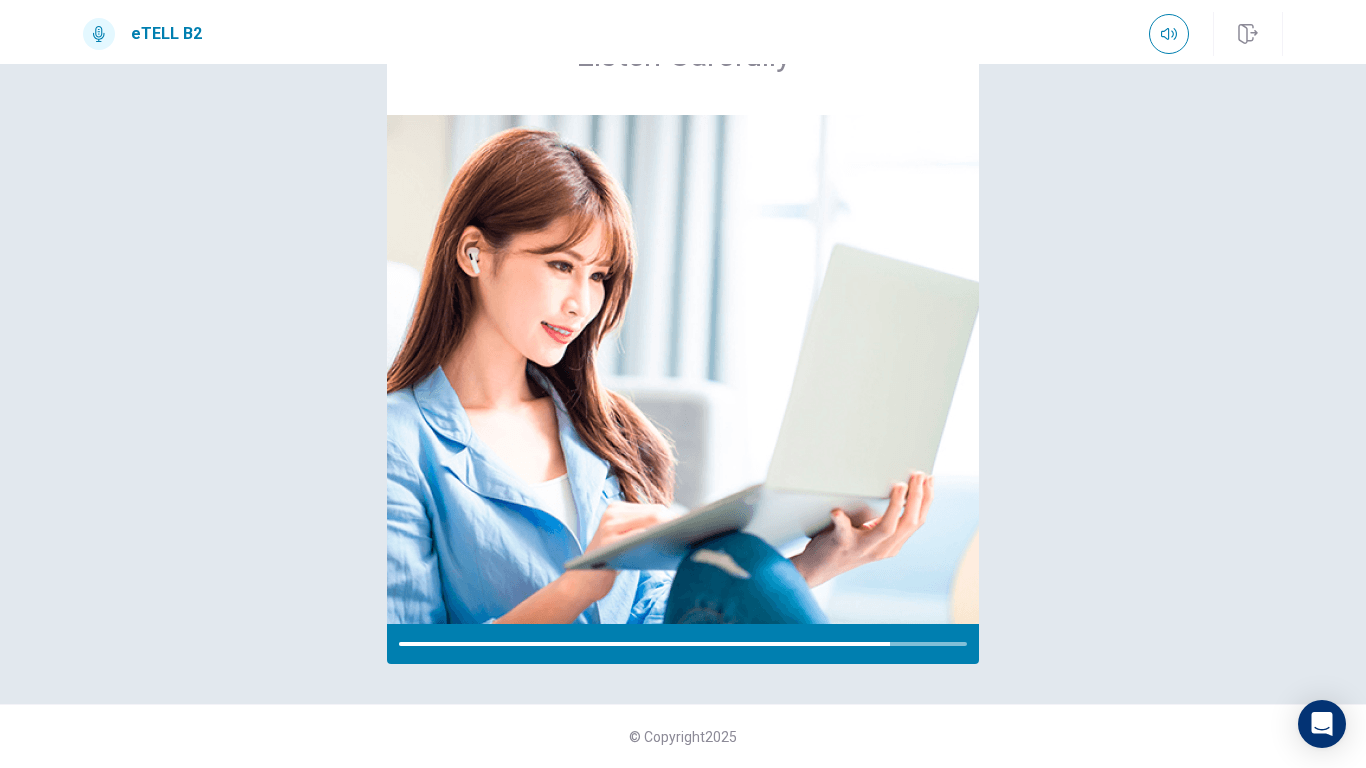 scroll, scrollTop: 266, scrollLeft: 0, axis: vertical 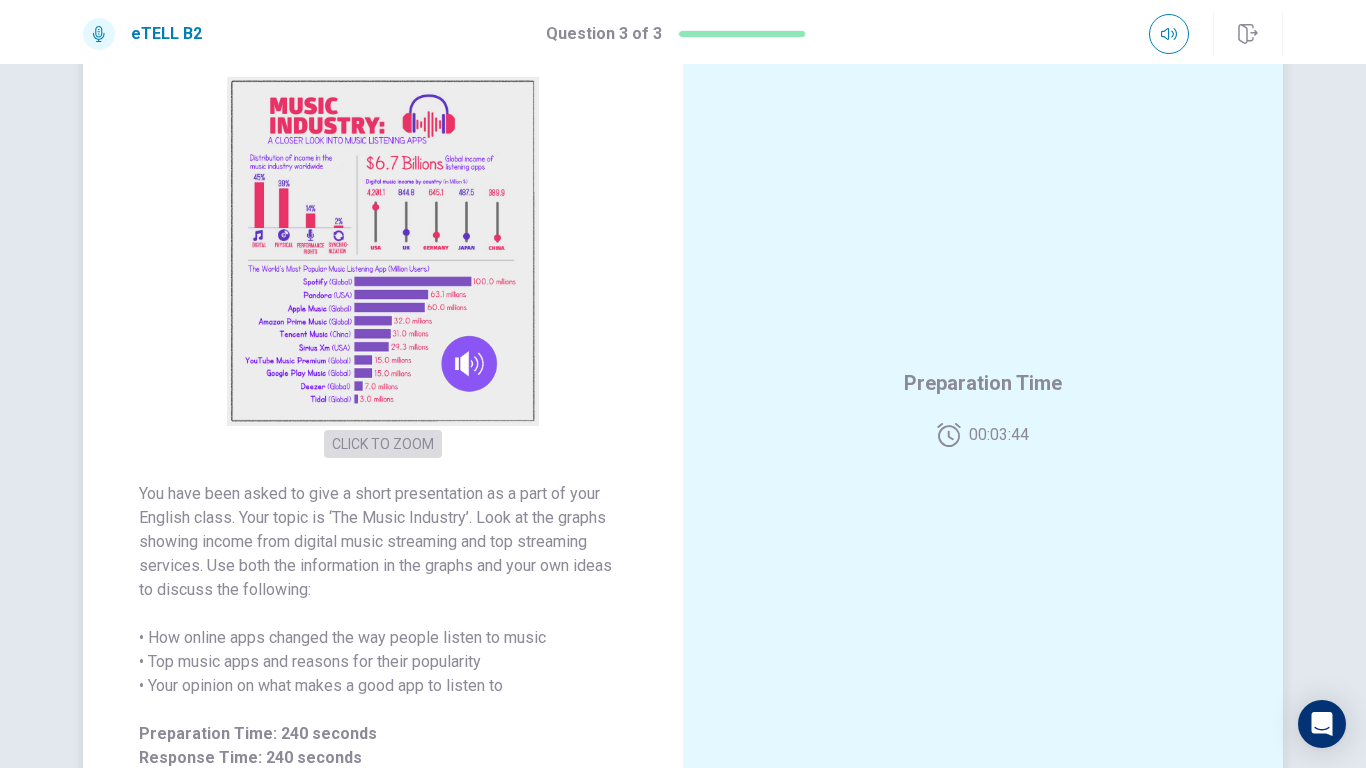 click on "CLICK TO ZOOM" at bounding box center [383, 444] 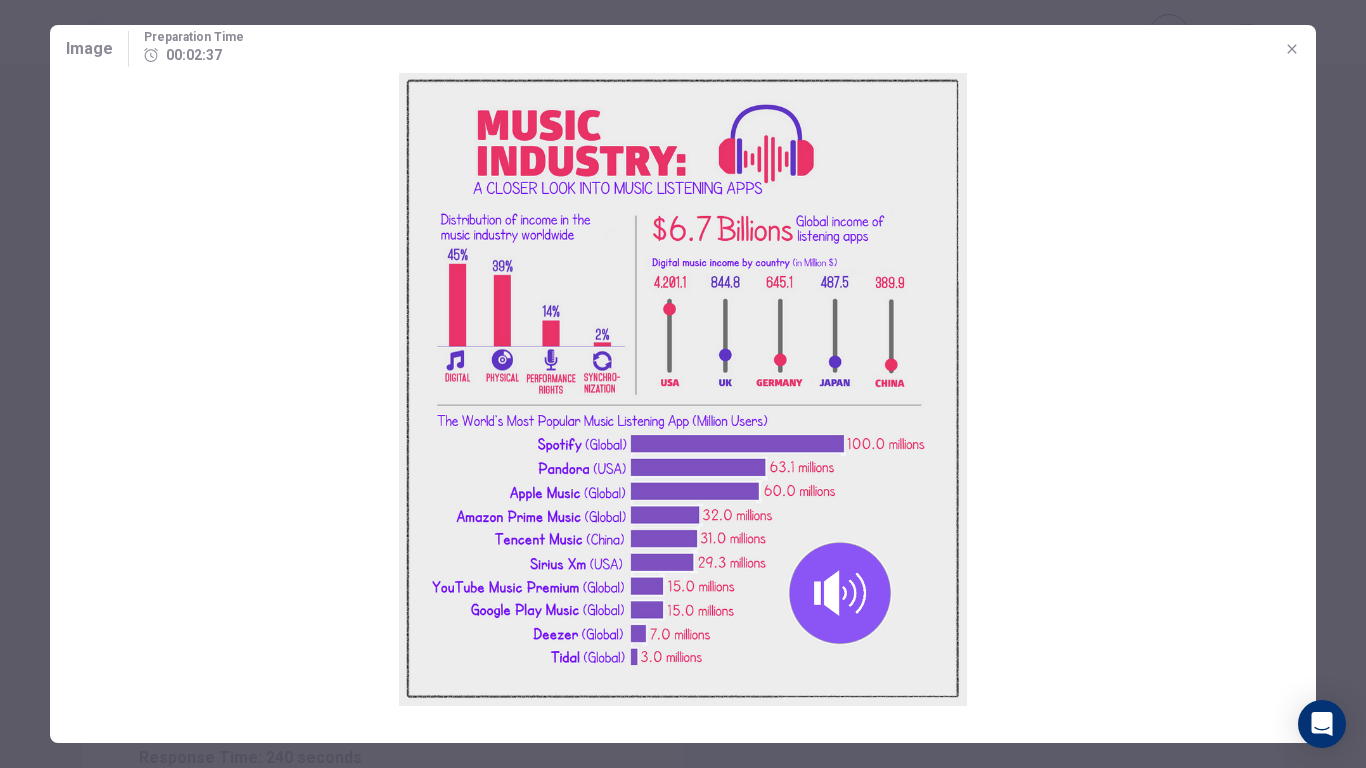 click 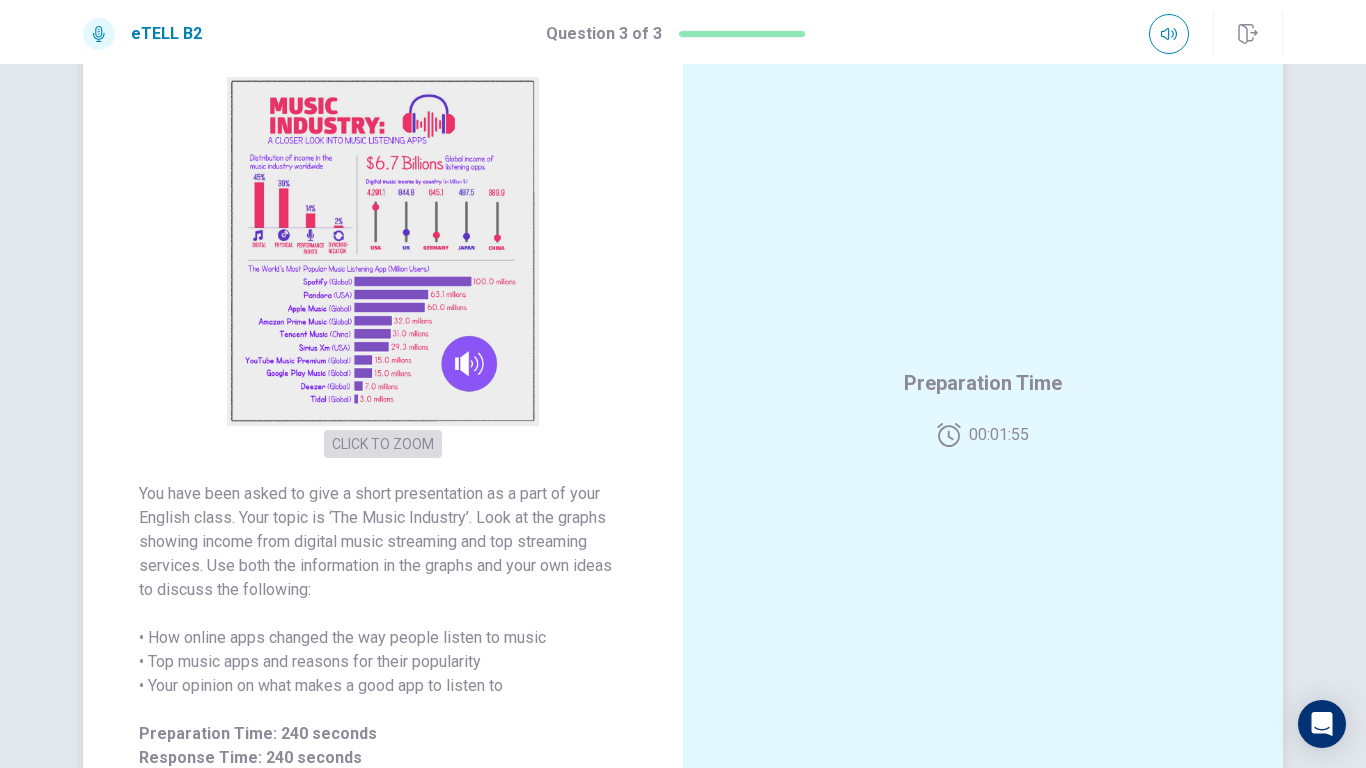 click on "CLICK TO ZOOM" at bounding box center [383, 444] 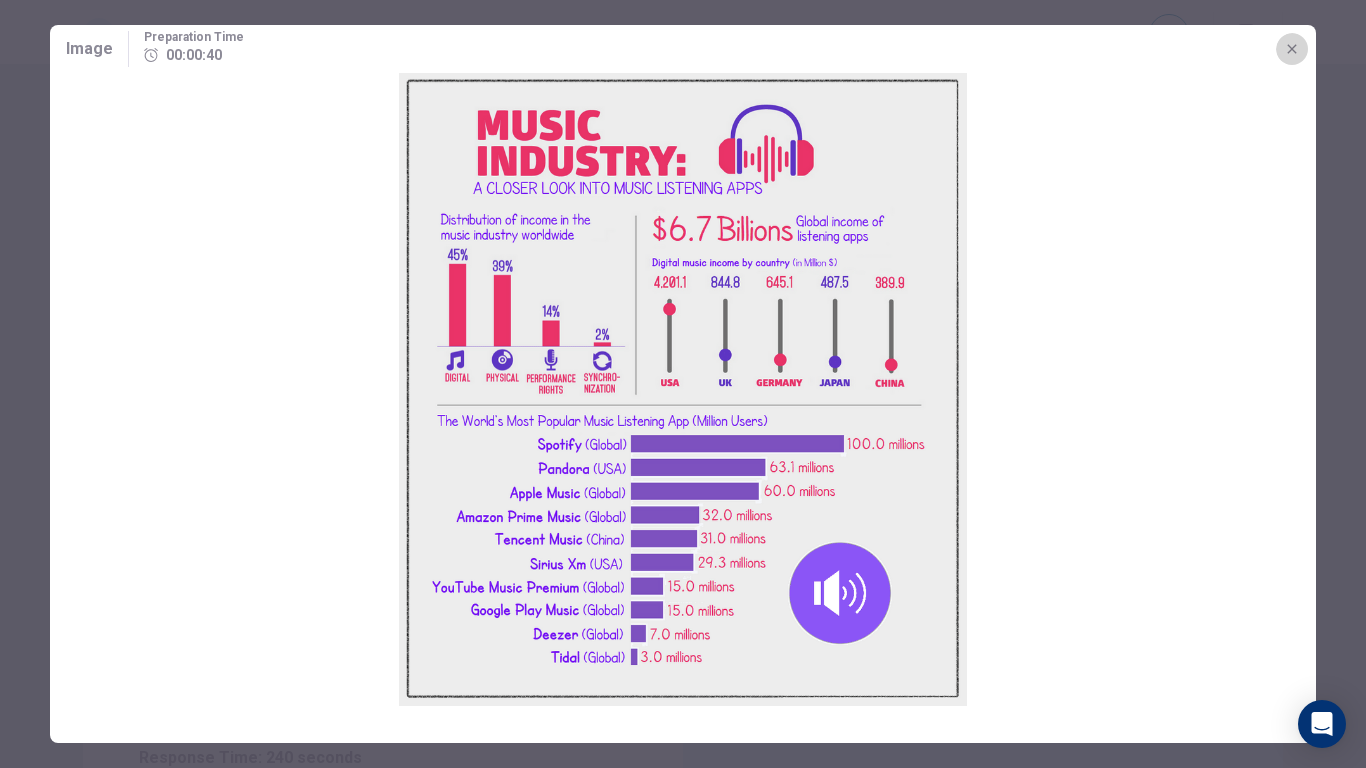 click 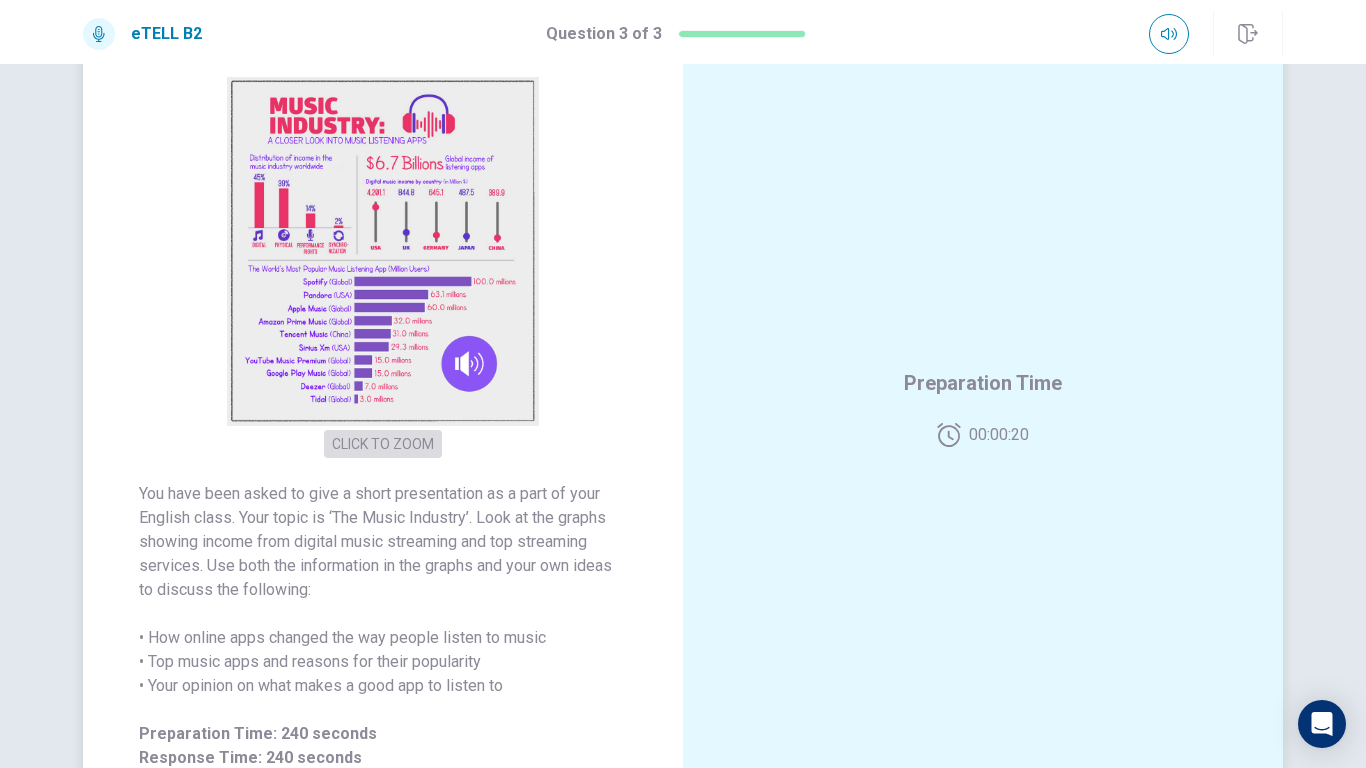 click on "CLICK TO ZOOM" at bounding box center (383, 444) 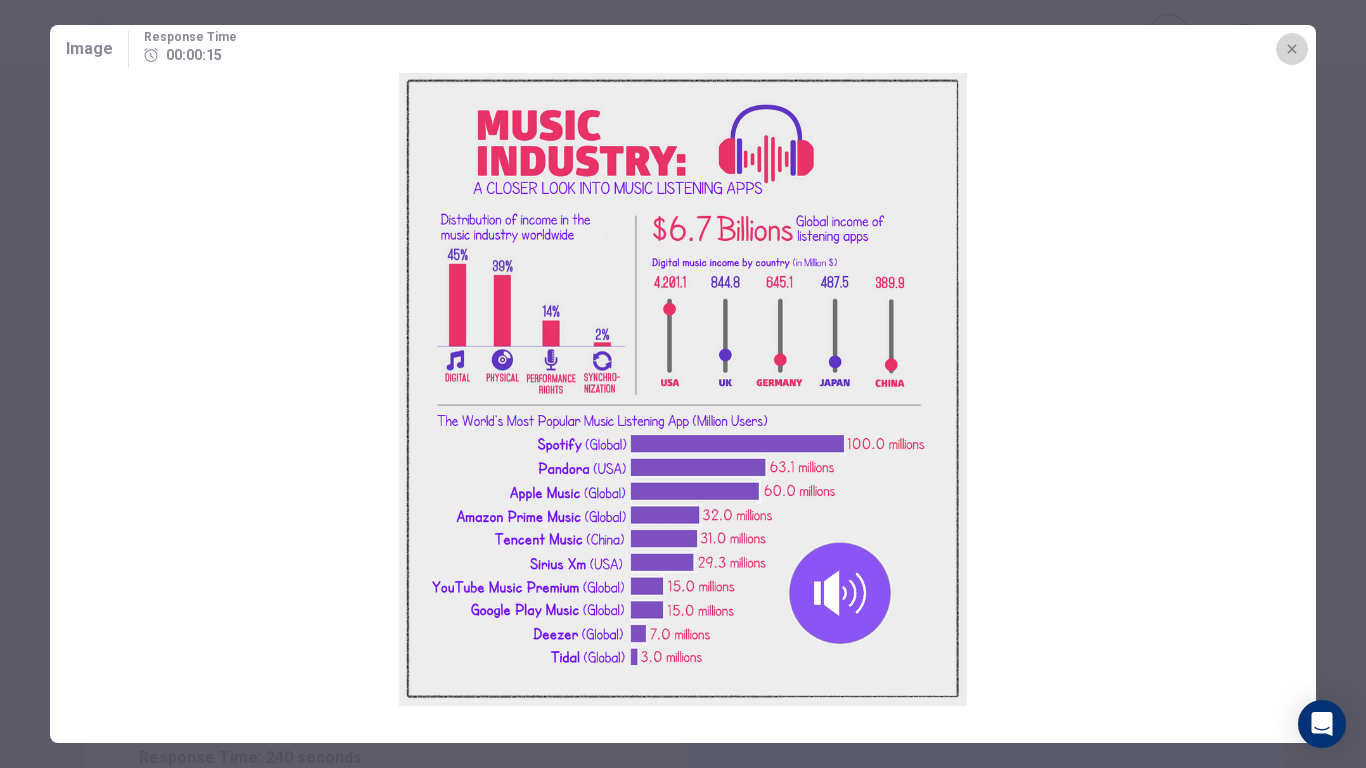 click 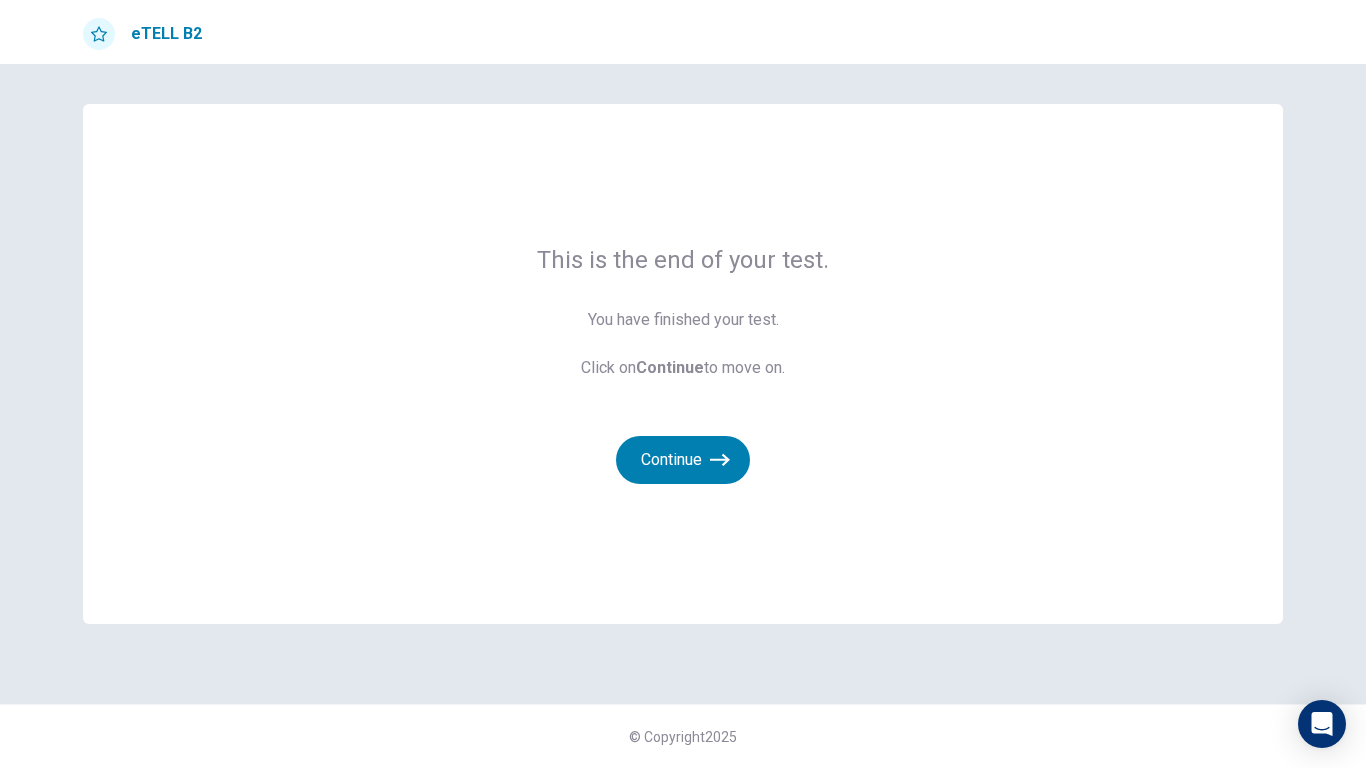 scroll, scrollTop: 0, scrollLeft: 0, axis: both 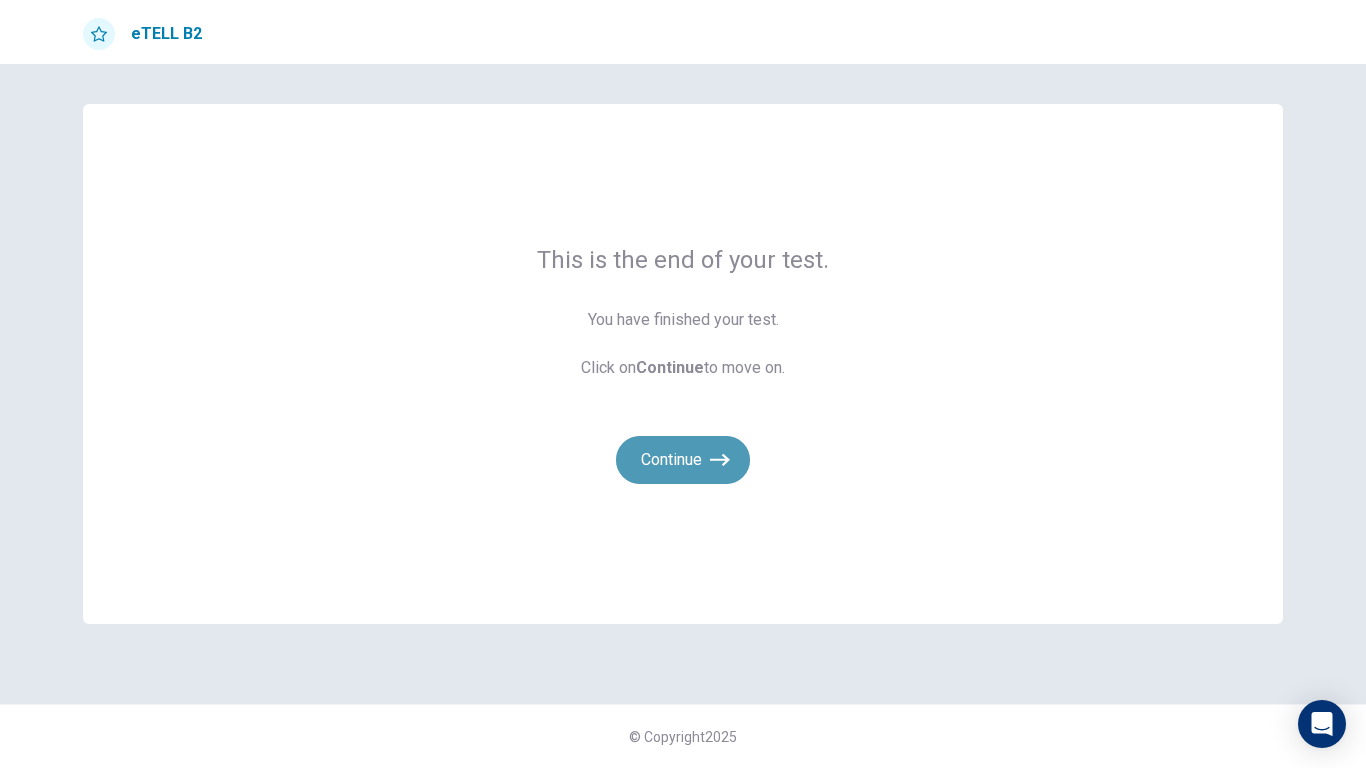 click on "Continue" at bounding box center [683, 460] 